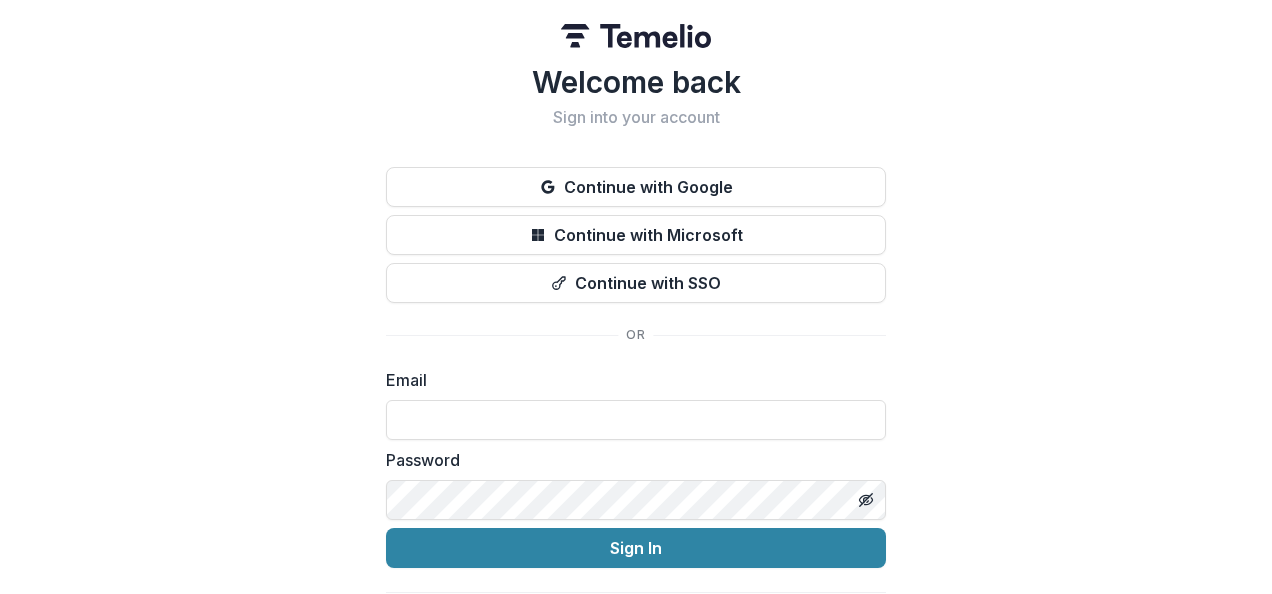 scroll, scrollTop: 0, scrollLeft: 0, axis: both 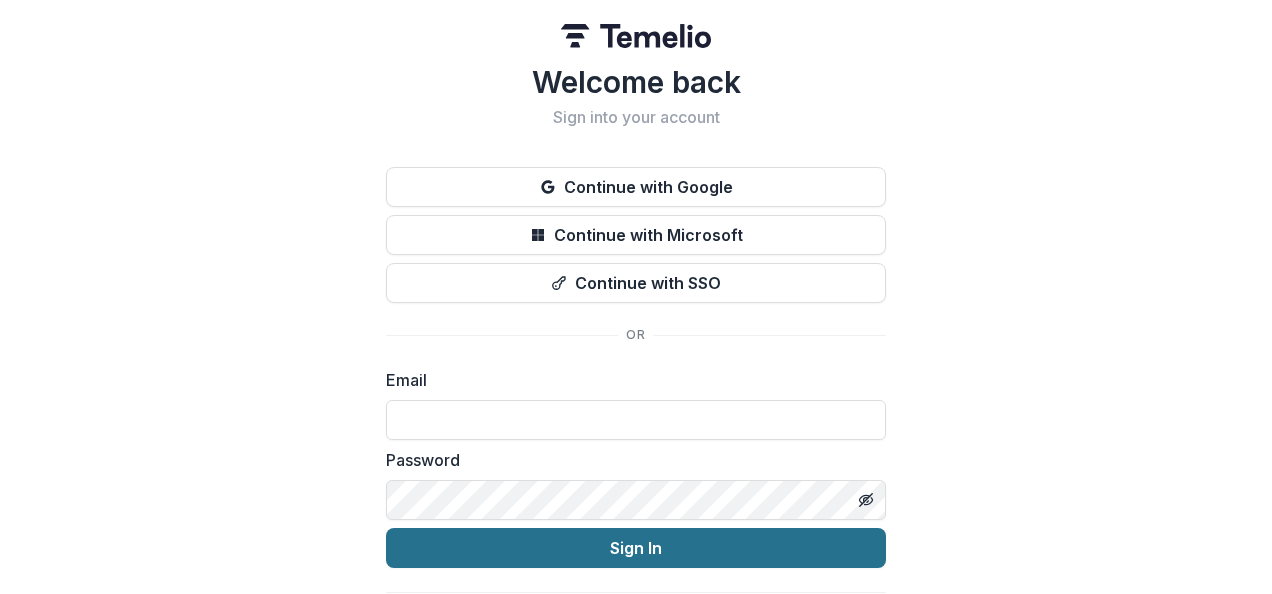 type on "**********" 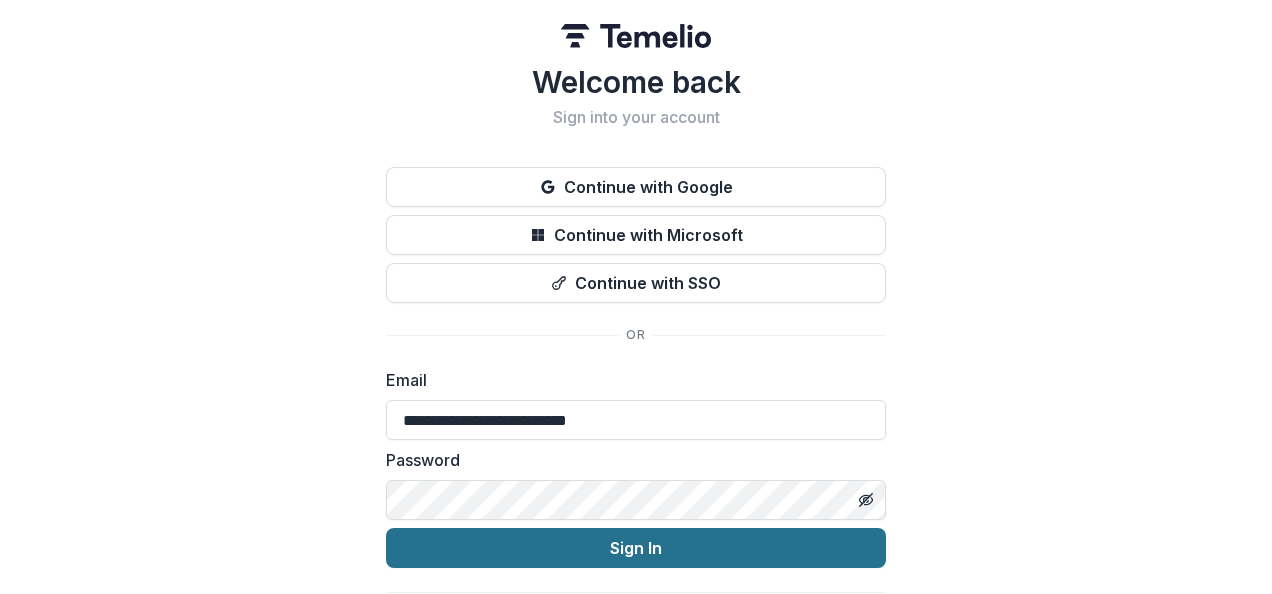 click on "Sign In" at bounding box center (636, 548) 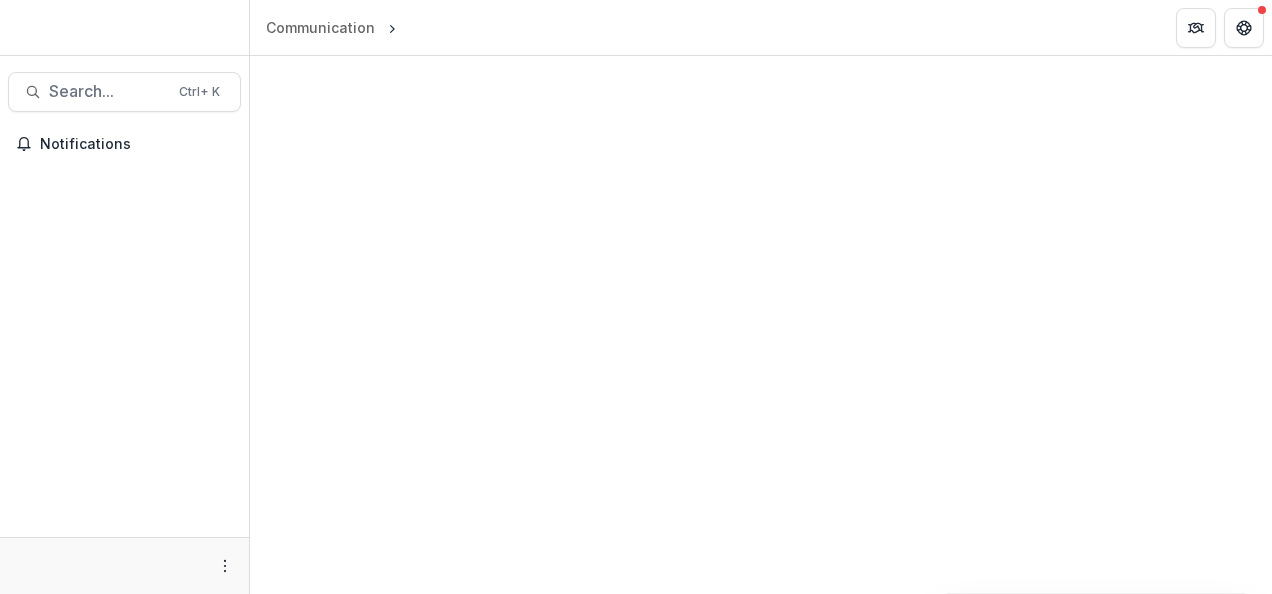 scroll, scrollTop: 0, scrollLeft: 0, axis: both 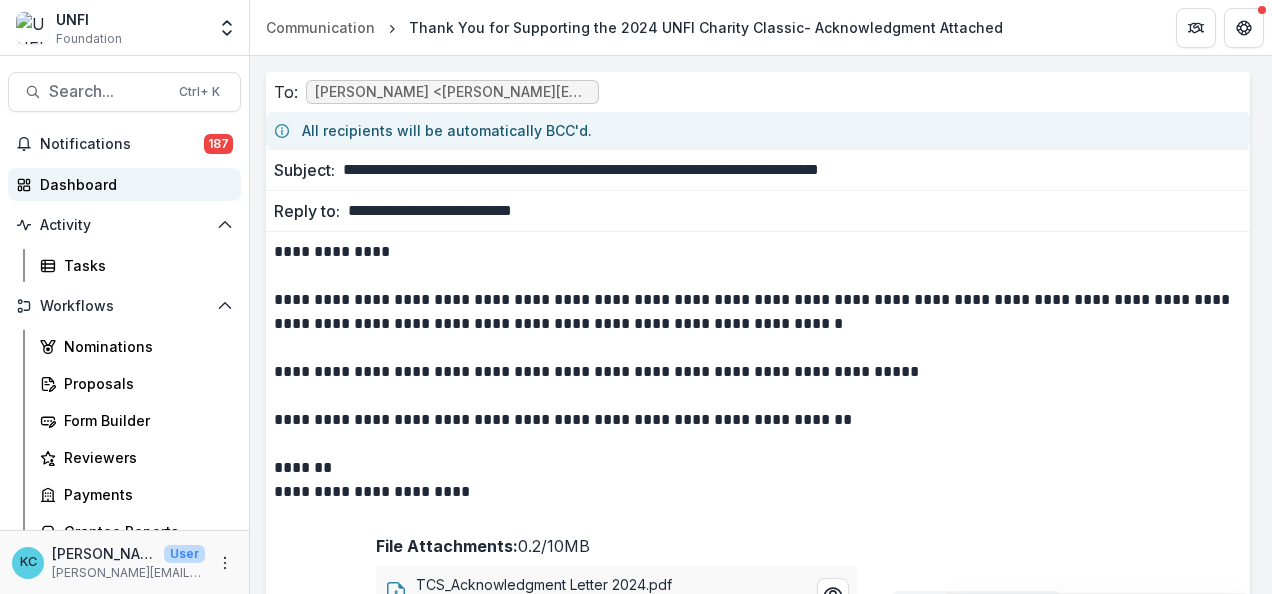 click on "Dashboard" at bounding box center [132, 184] 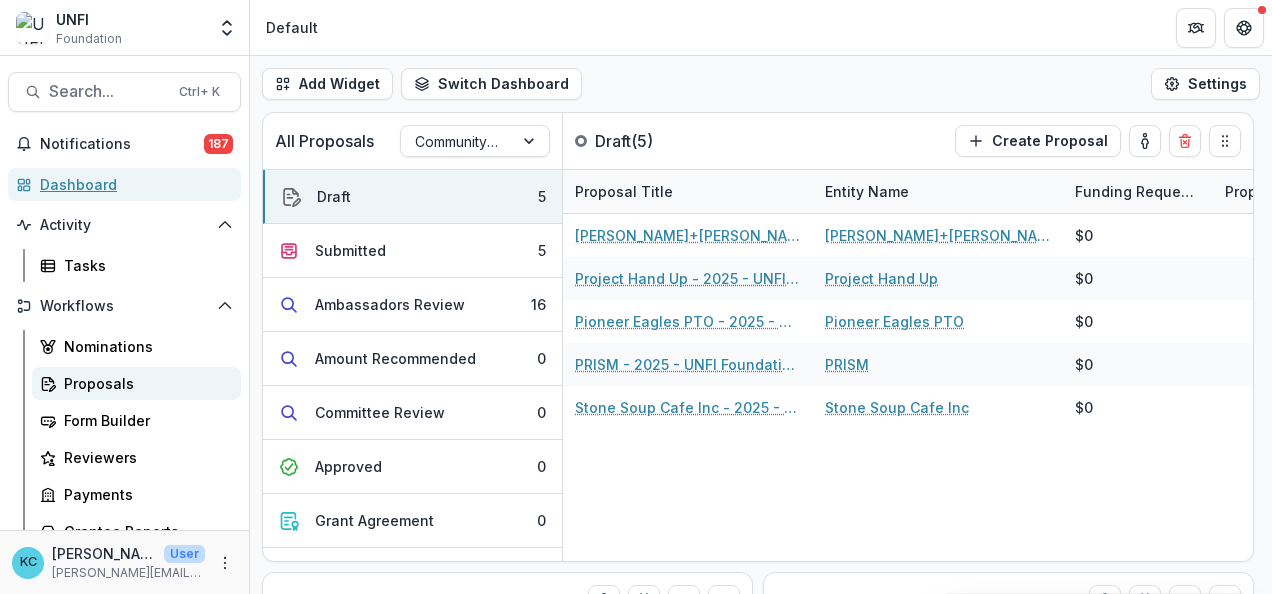 scroll, scrollTop: 243, scrollLeft: 0, axis: vertical 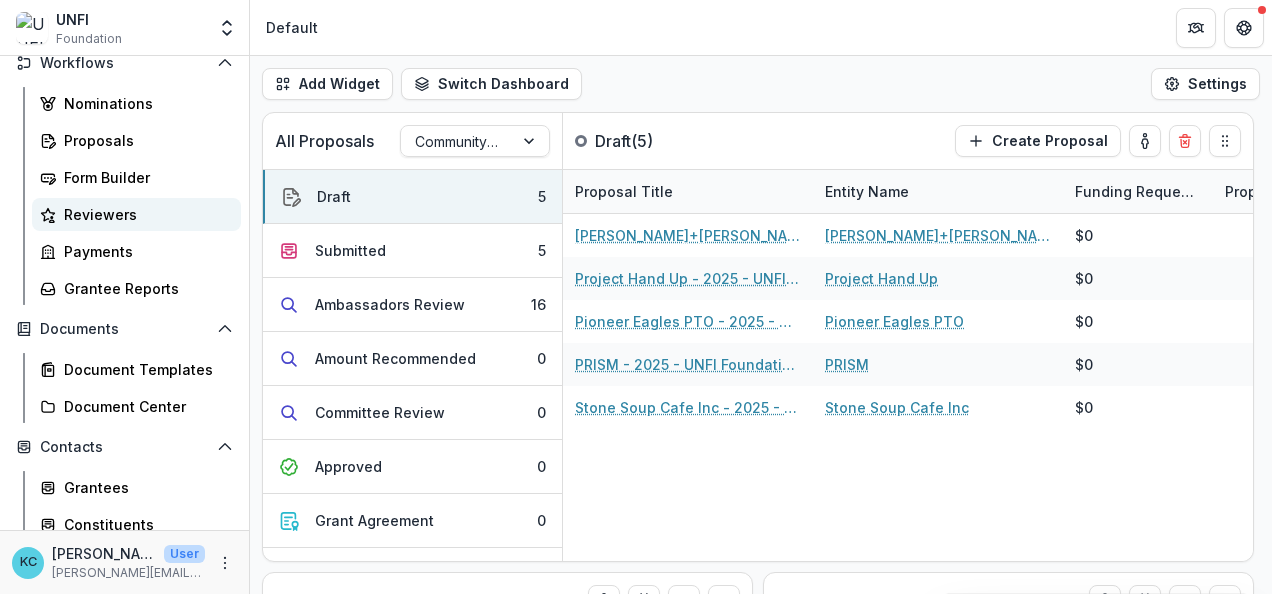click on "Reviewers" at bounding box center (144, 214) 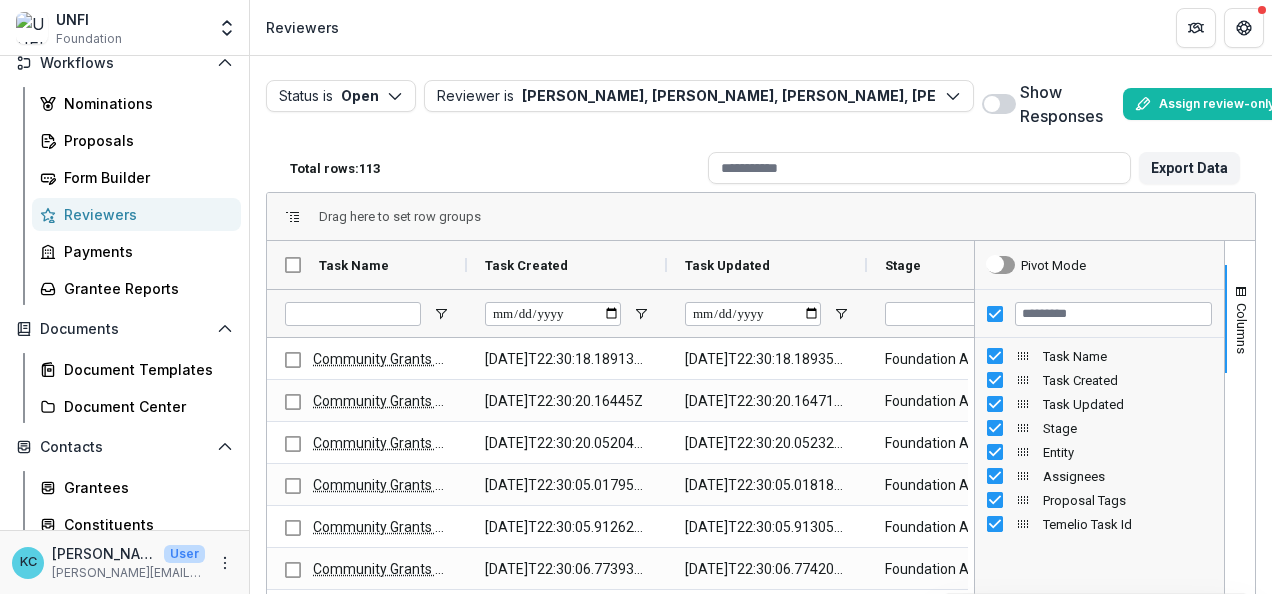 click at bounding box center [992, 104] 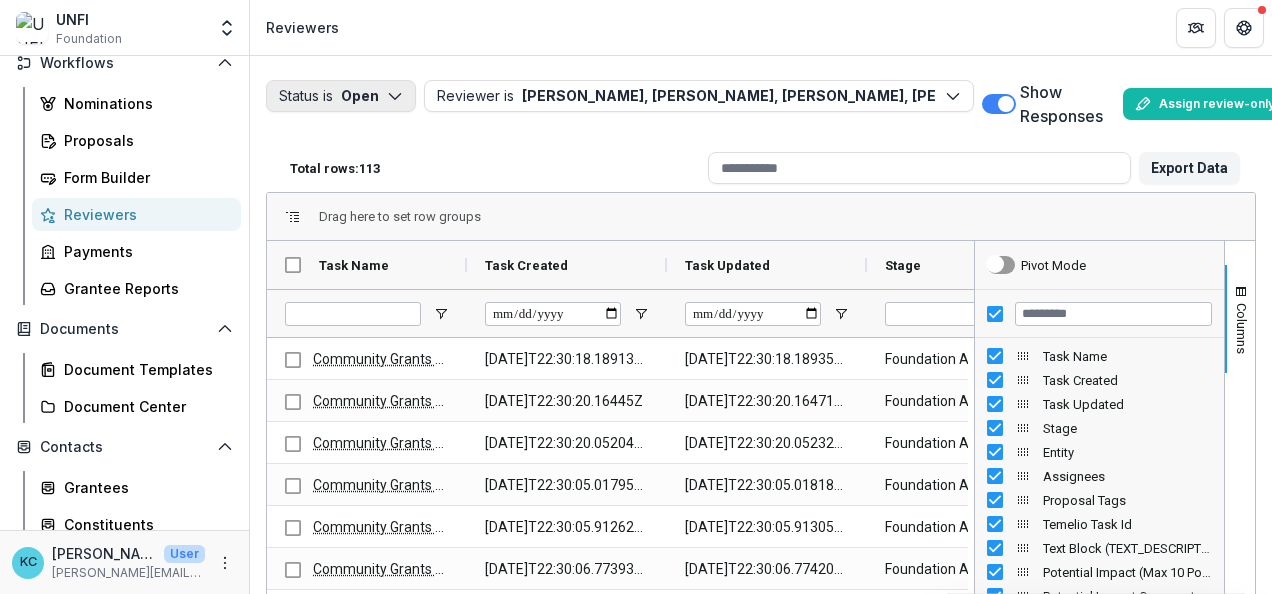 click on "Status is Open" at bounding box center (341, 96) 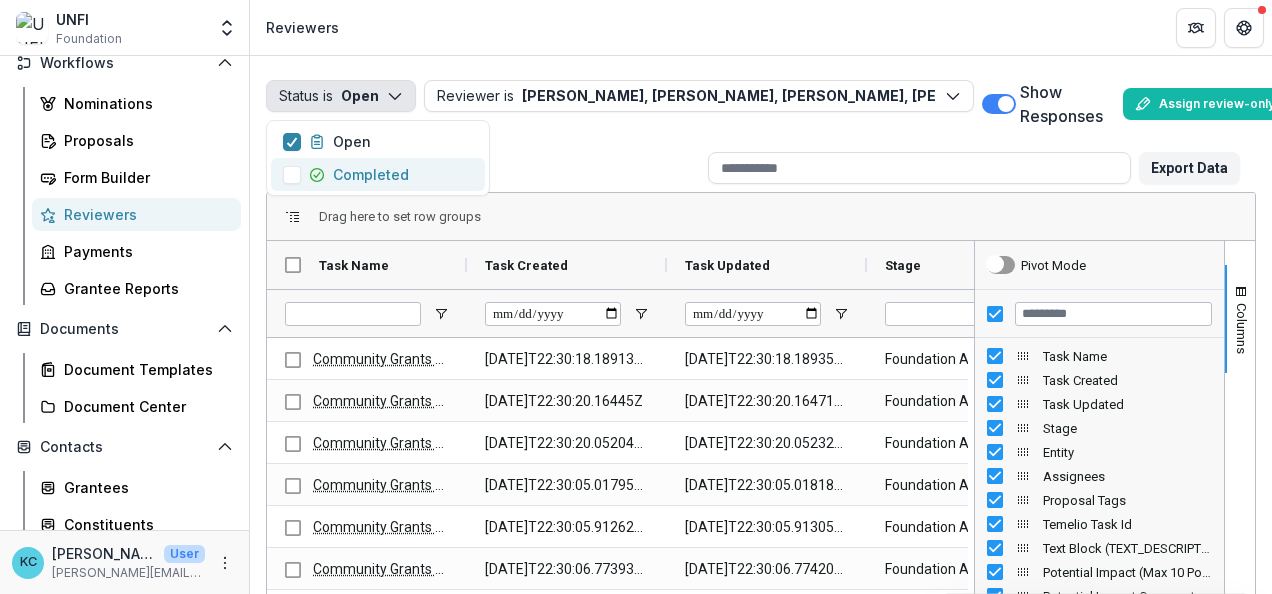 click on "Completed" at bounding box center [346, 174] 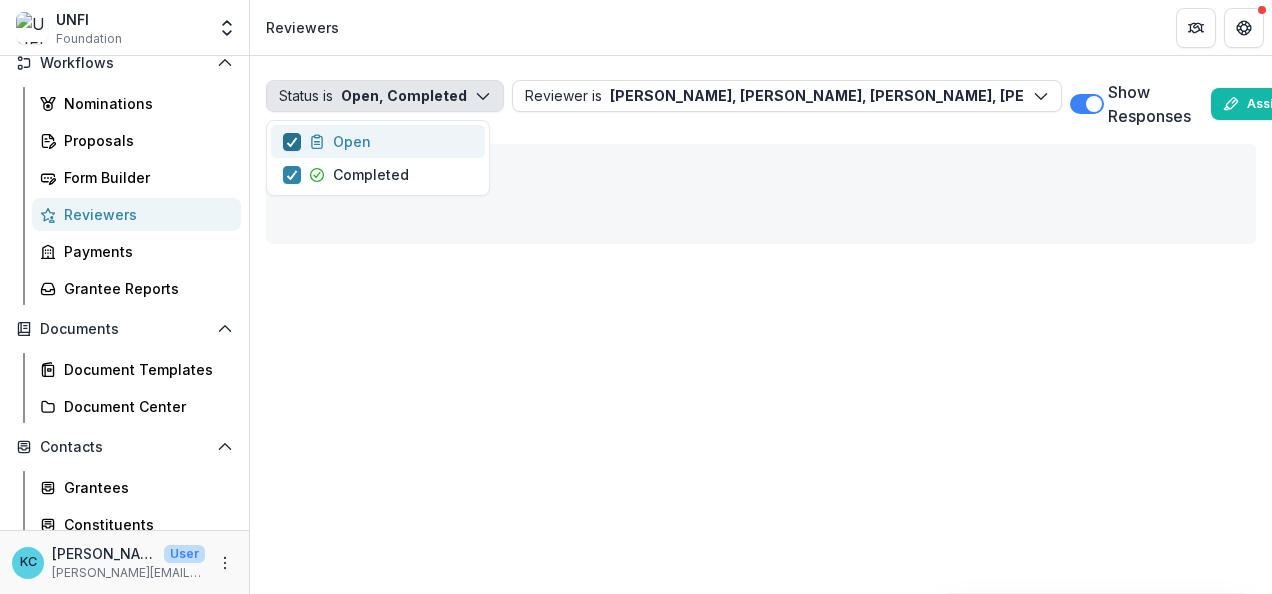 click at bounding box center [292, 142] 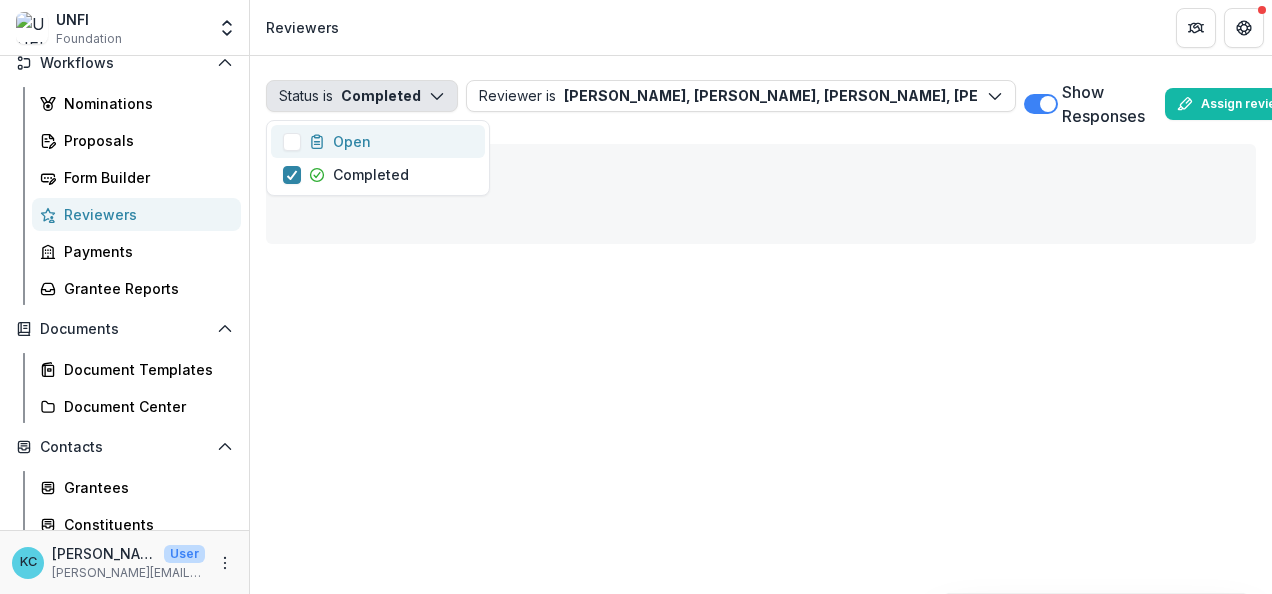 click on "Reviewers" at bounding box center (761, 27) 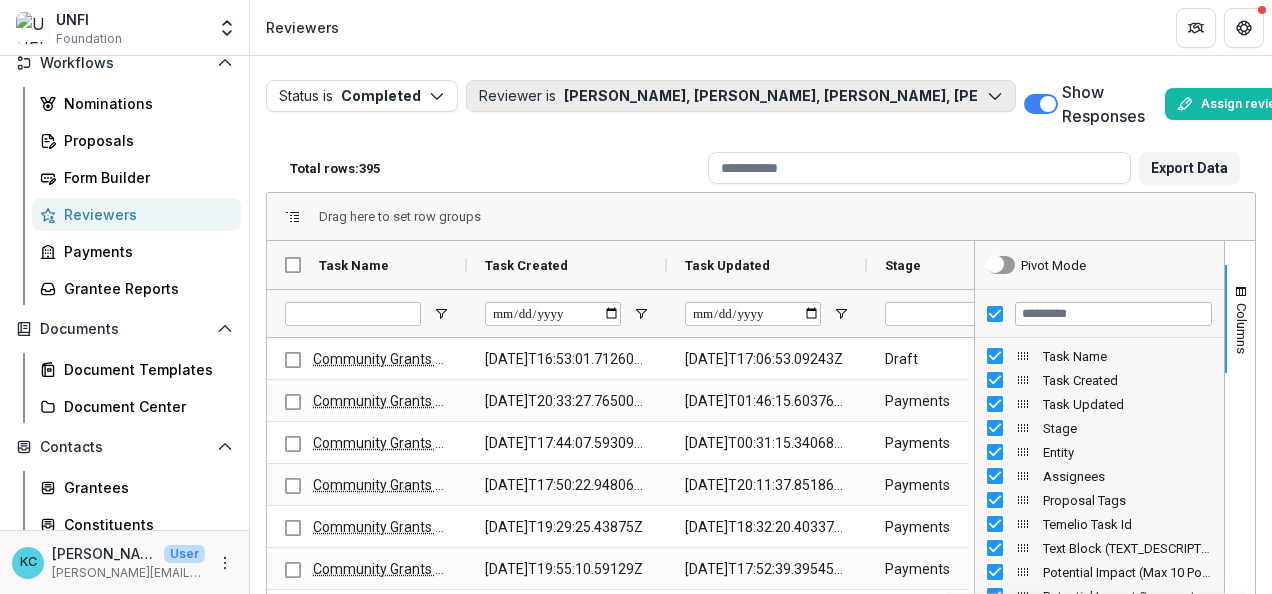 click 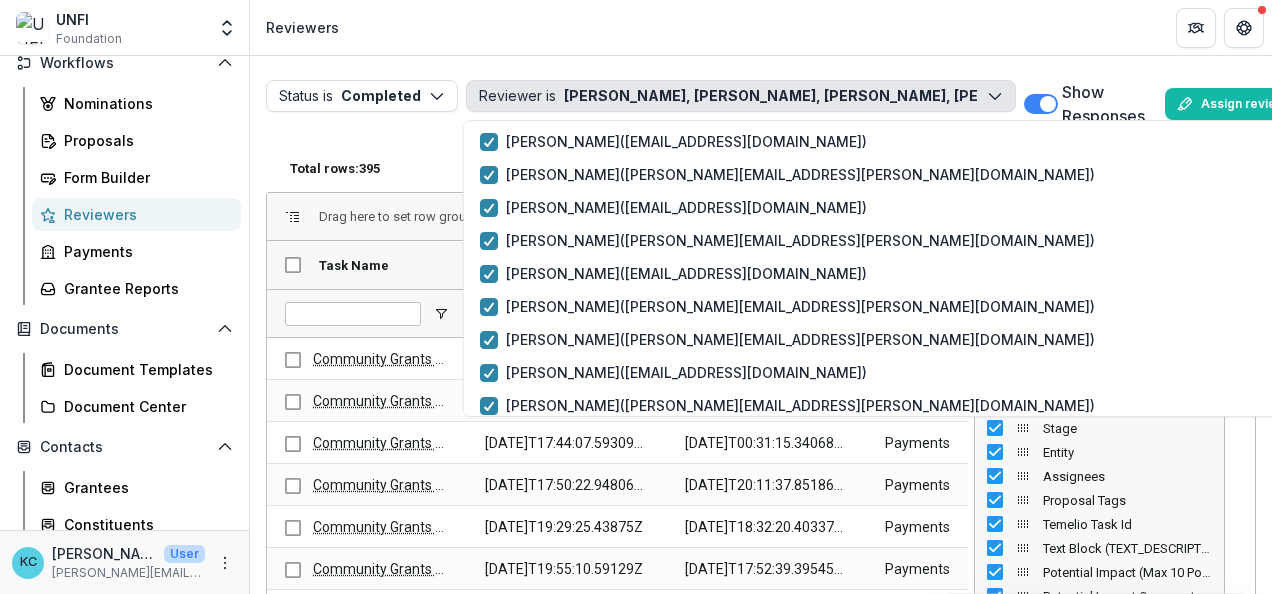 click on "Reviewers" at bounding box center [761, 27] 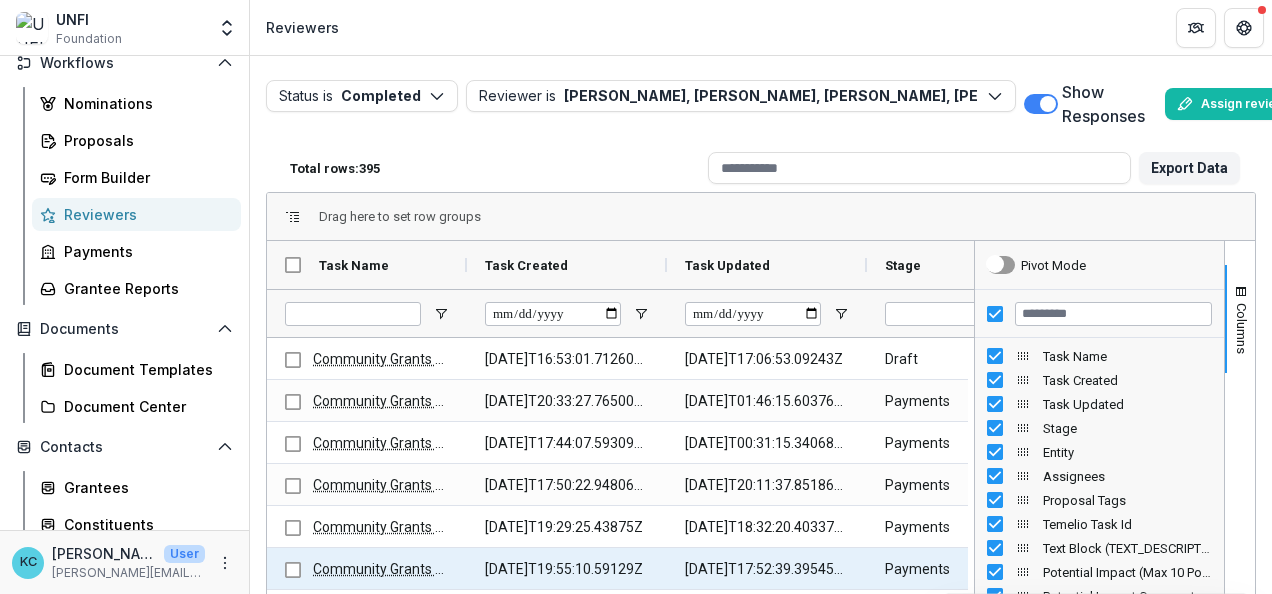 scroll, scrollTop: 136, scrollLeft: 0, axis: vertical 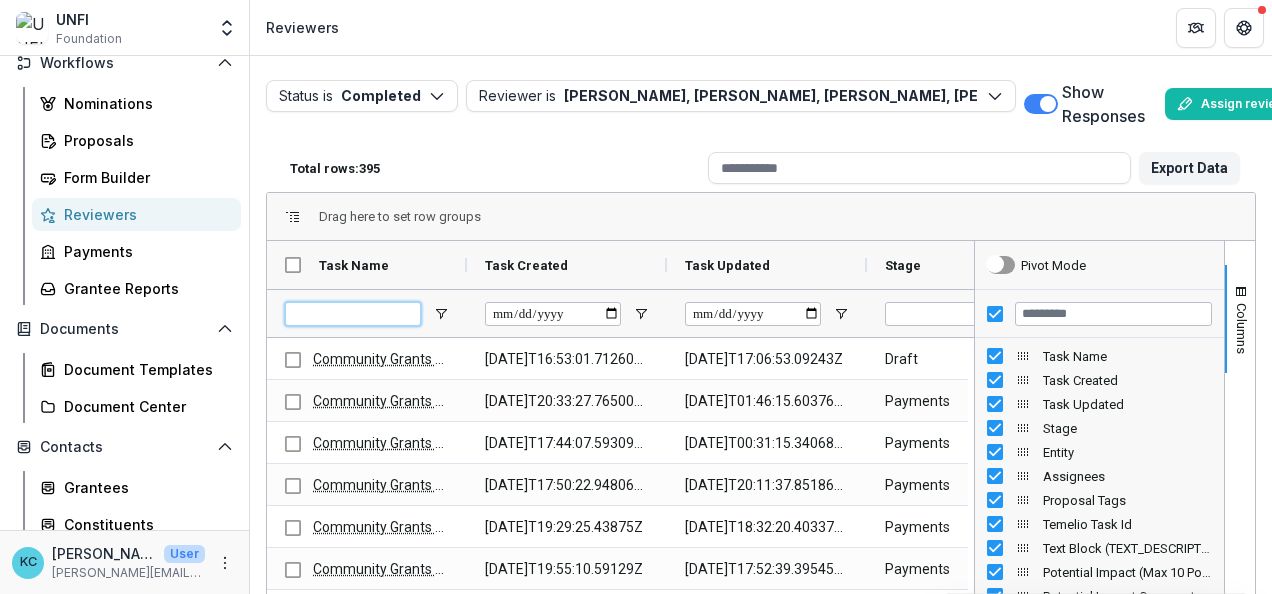 click at bounding box center [353, 314] 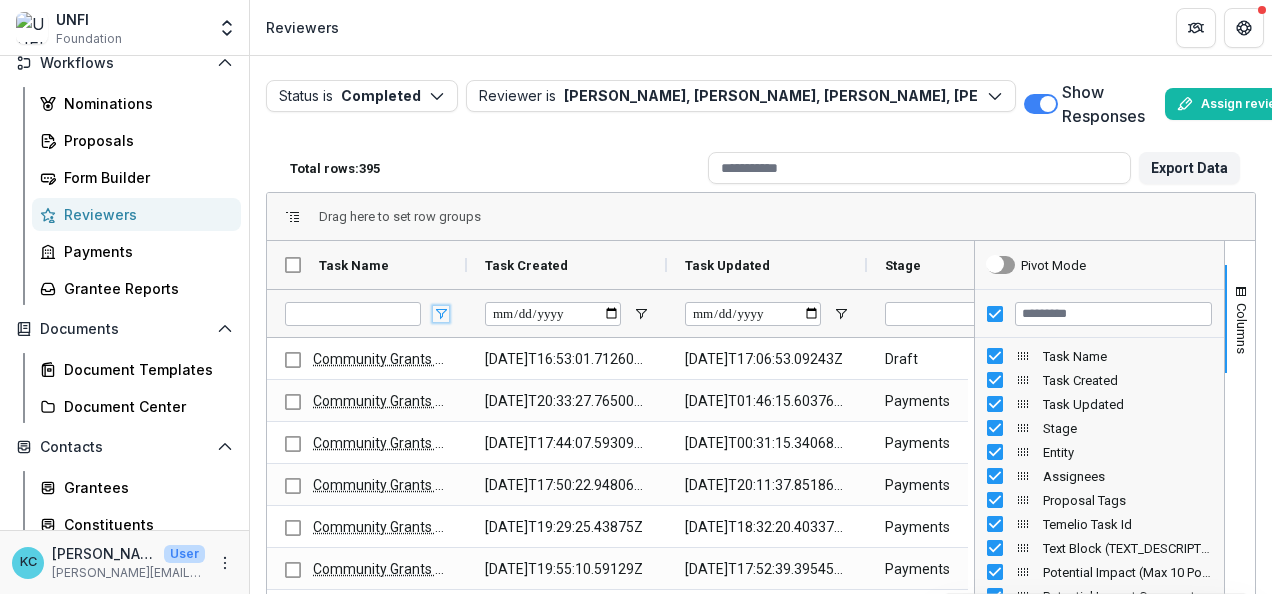 click at bounding box center [441, 314] 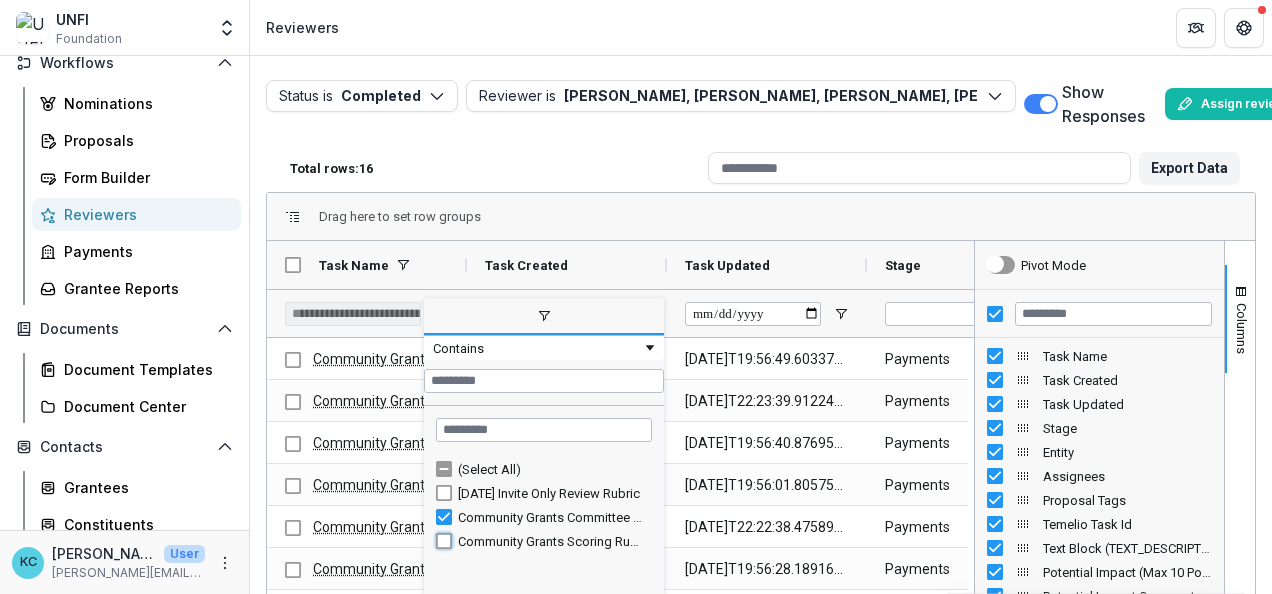 type on "**********" 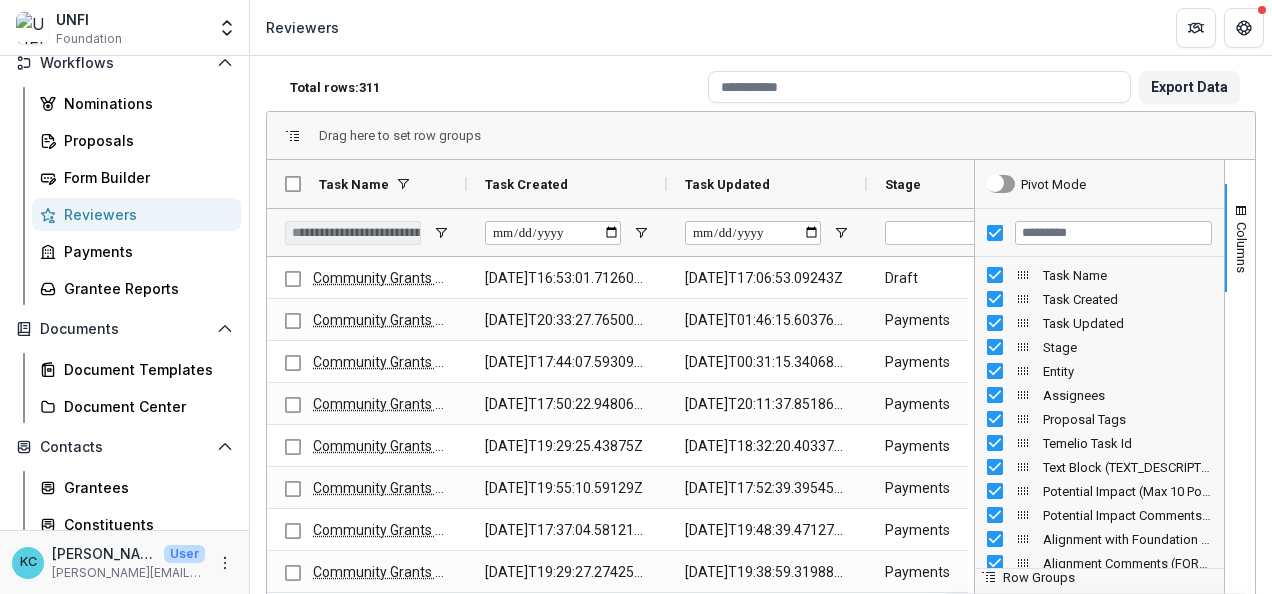 click on "Total rows:  311" at bounding box center (491, 87) 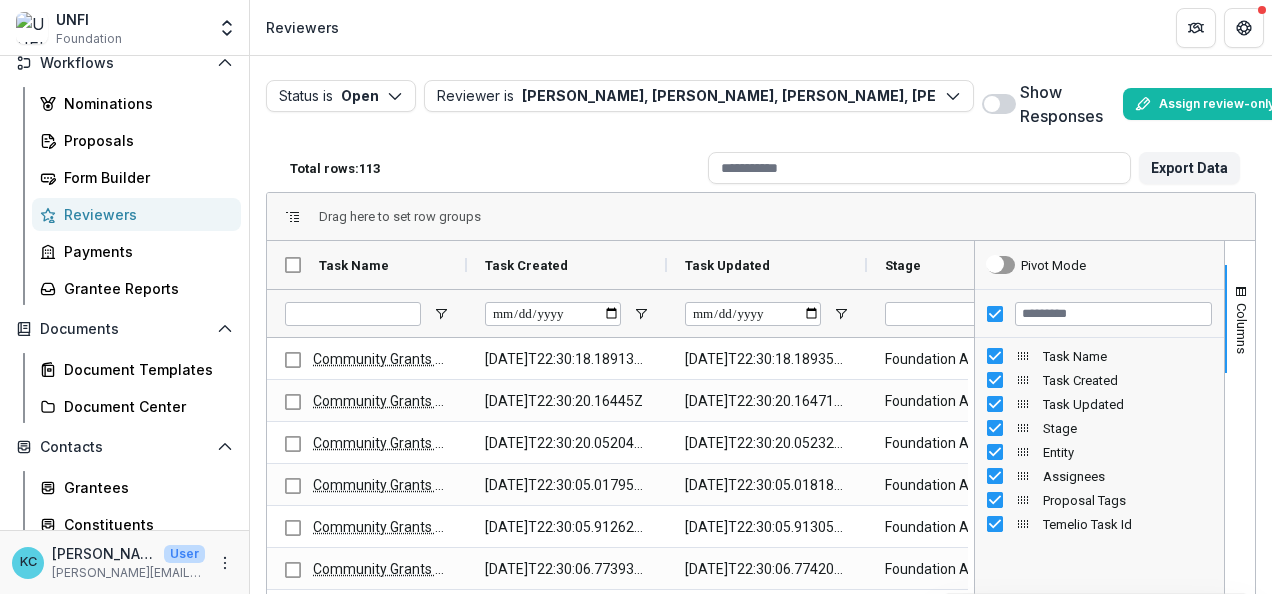 click at bounding box center (999, 104) 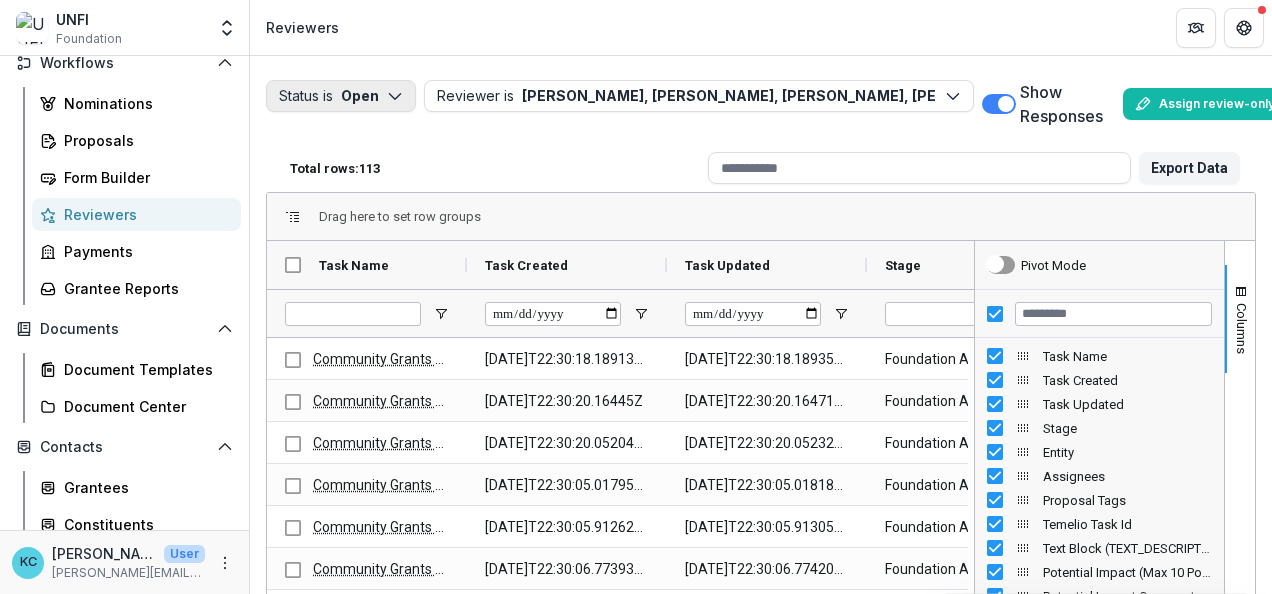 click on "Status is Open" at bounding box center [341, 96] 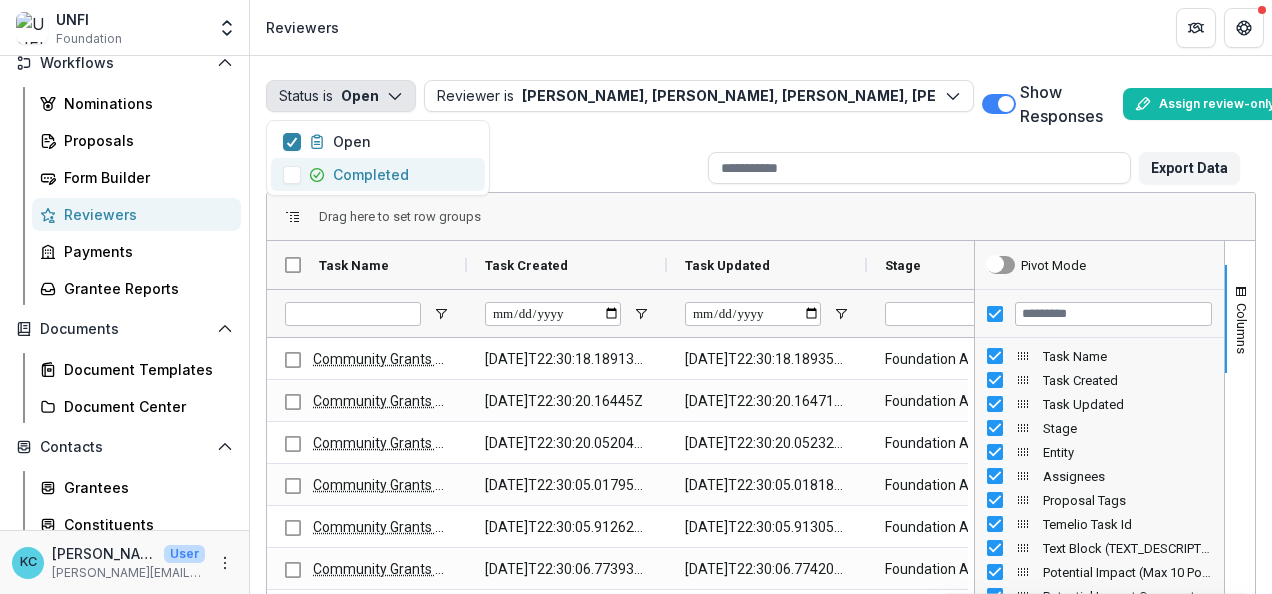 click on "Completed" at bounding box center (346, 174) 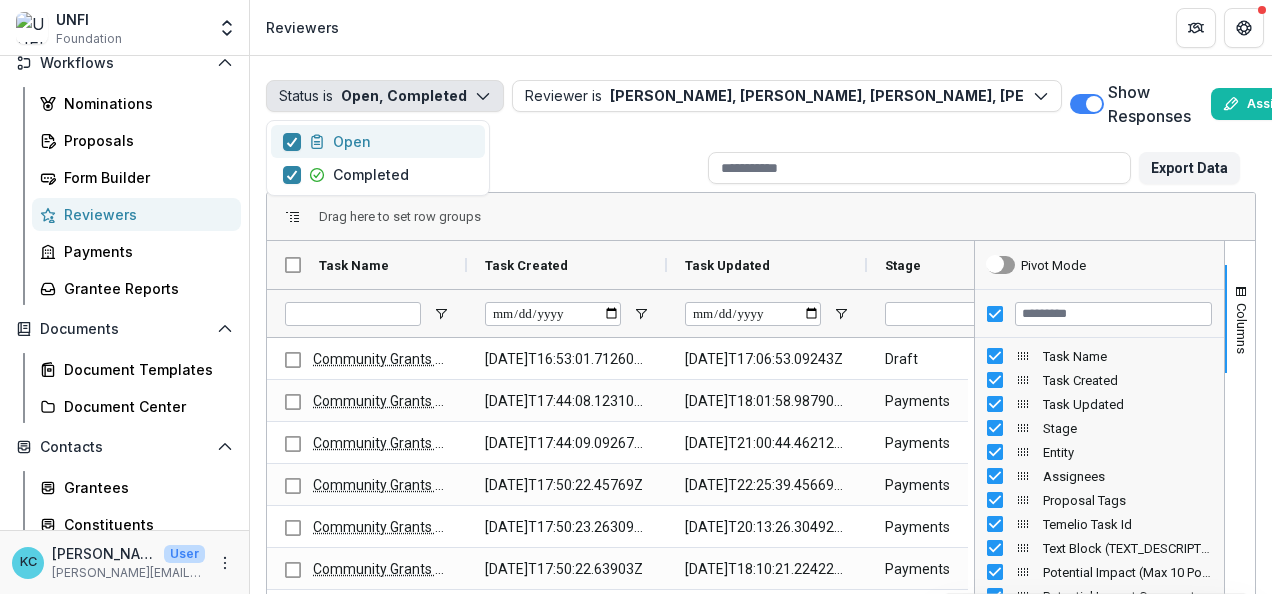 click on "Open" at bounding box center [378, 141] 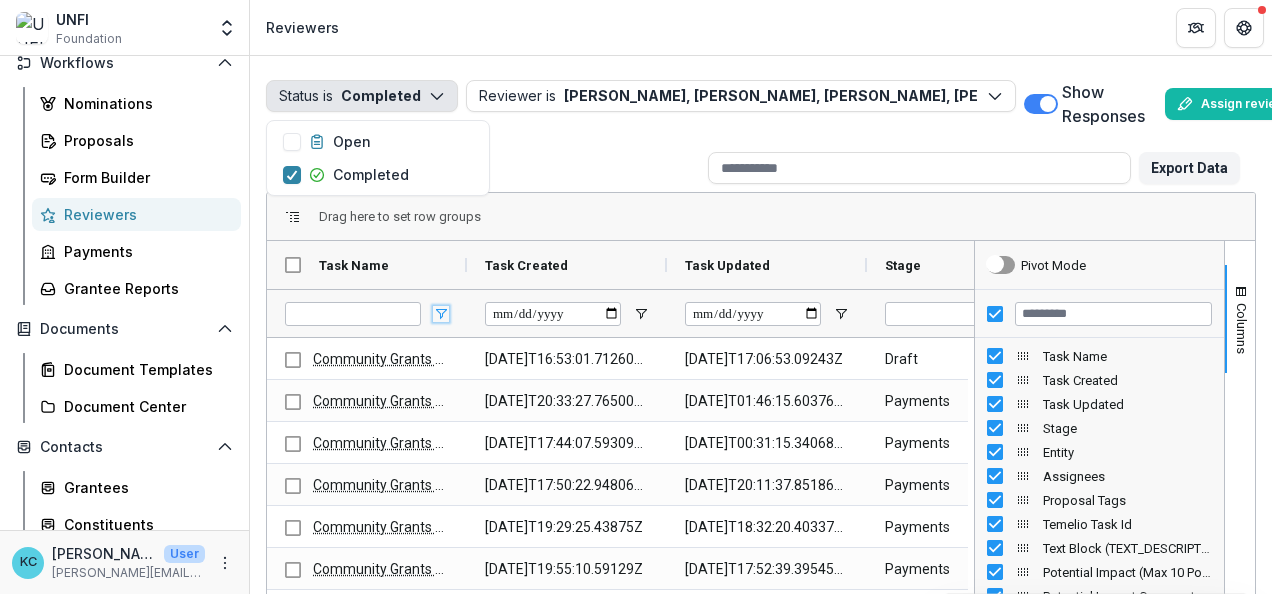 click at bounding box center (441, 314) 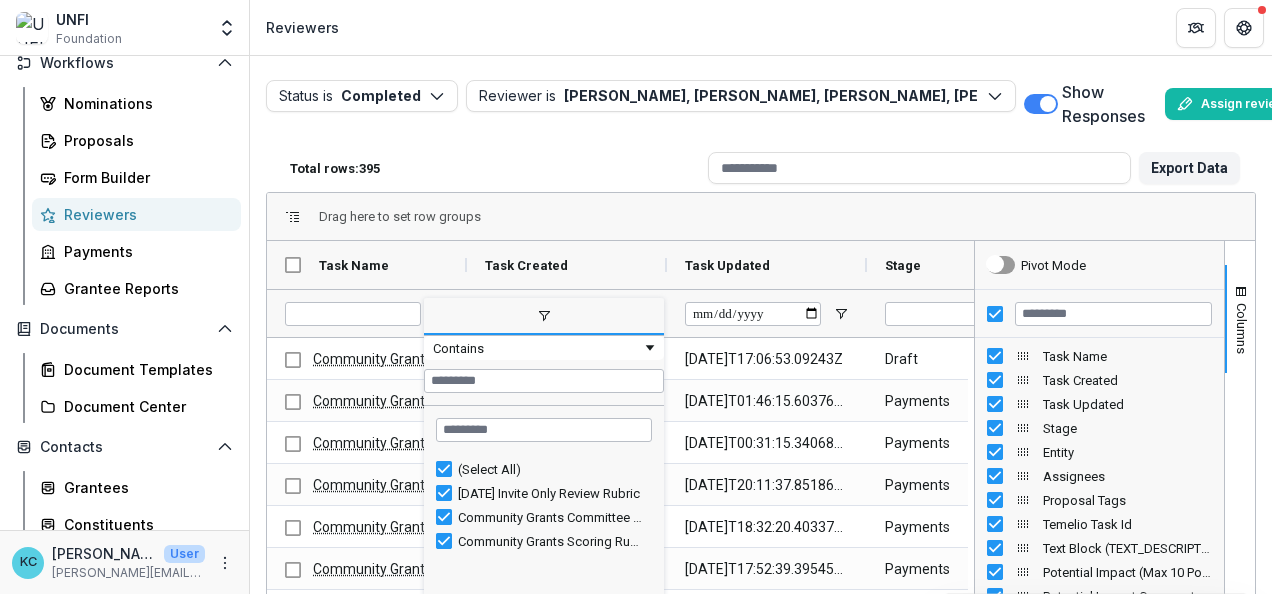 click on "(Select All)" at bounding box center (544, 469) 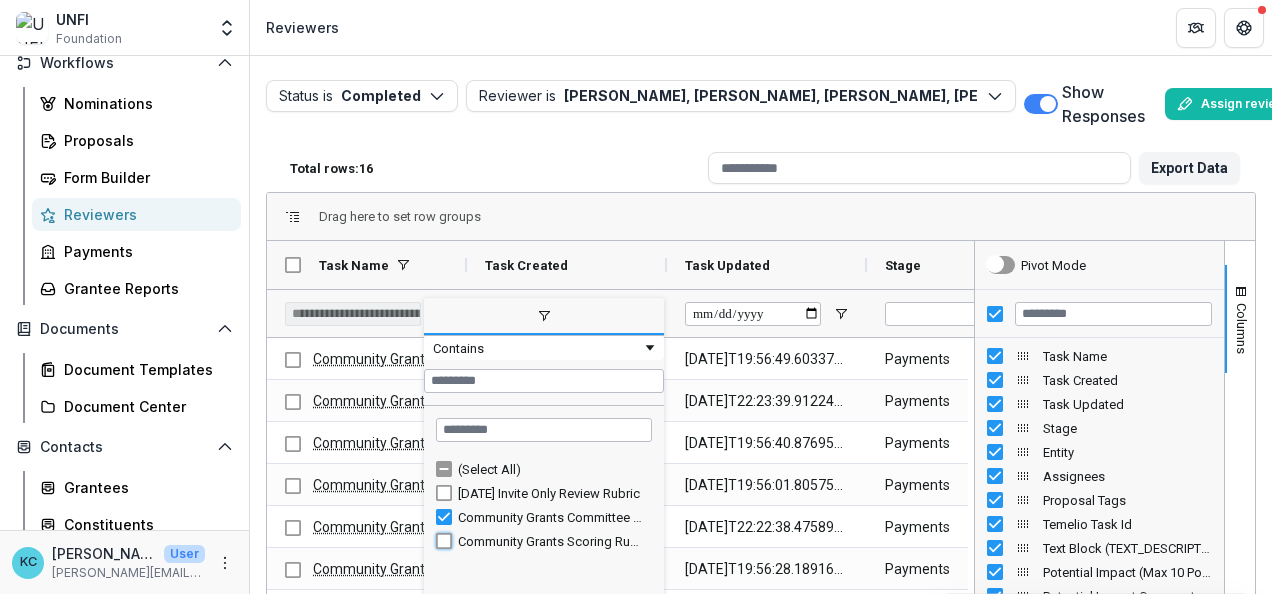 type on "**********" 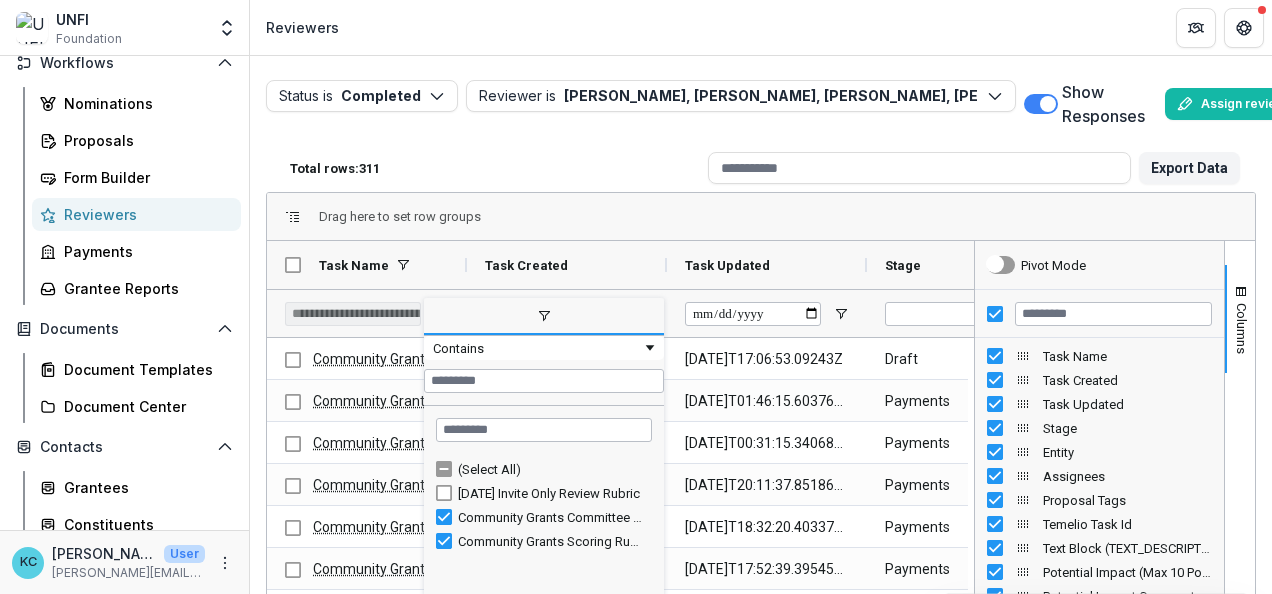click on "Drag here to set row groups" at bounding box center [761, 217] 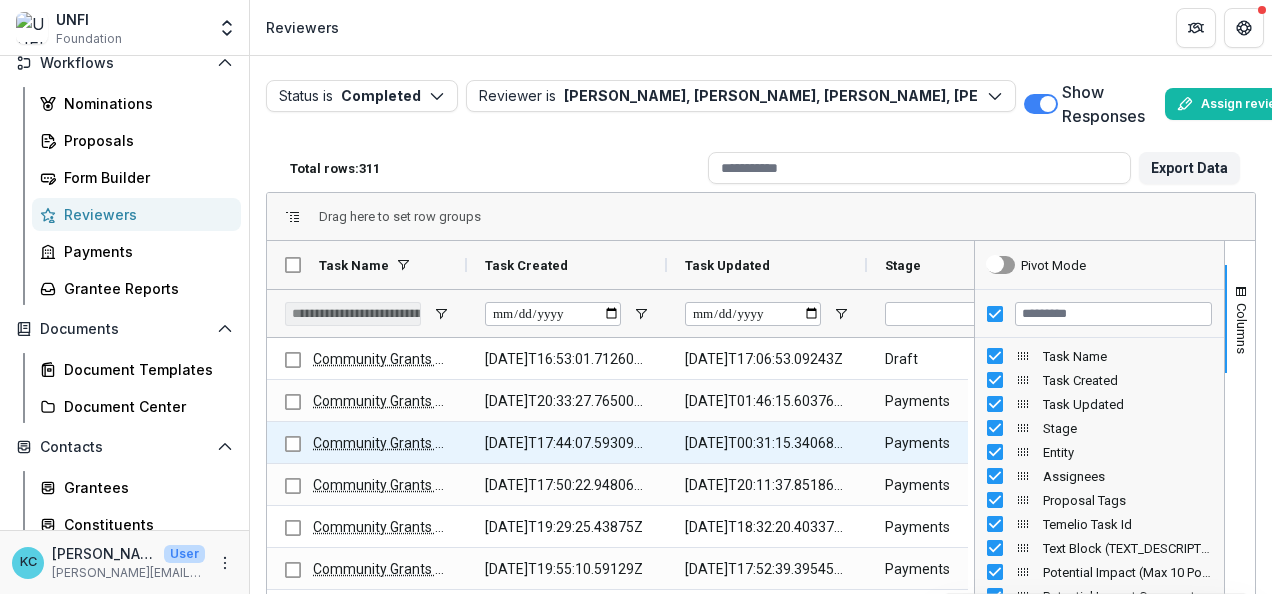 scroll, scrollTop: 42, scrollLeft: 0, axis: vertical 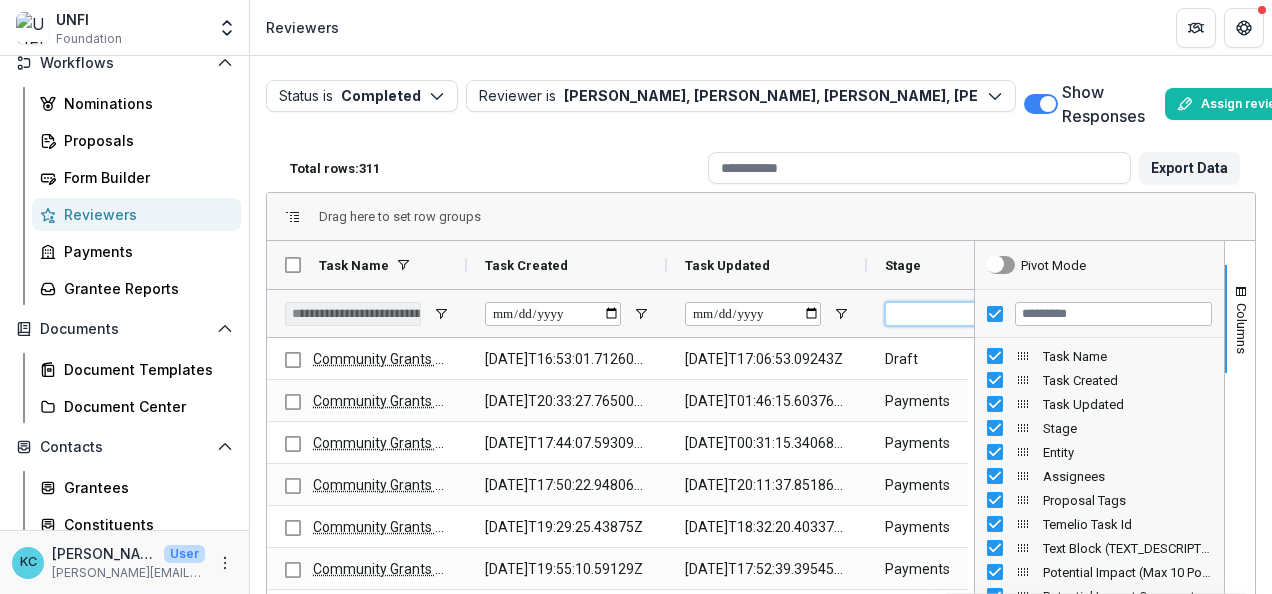 click at bounding box center [953, 314] 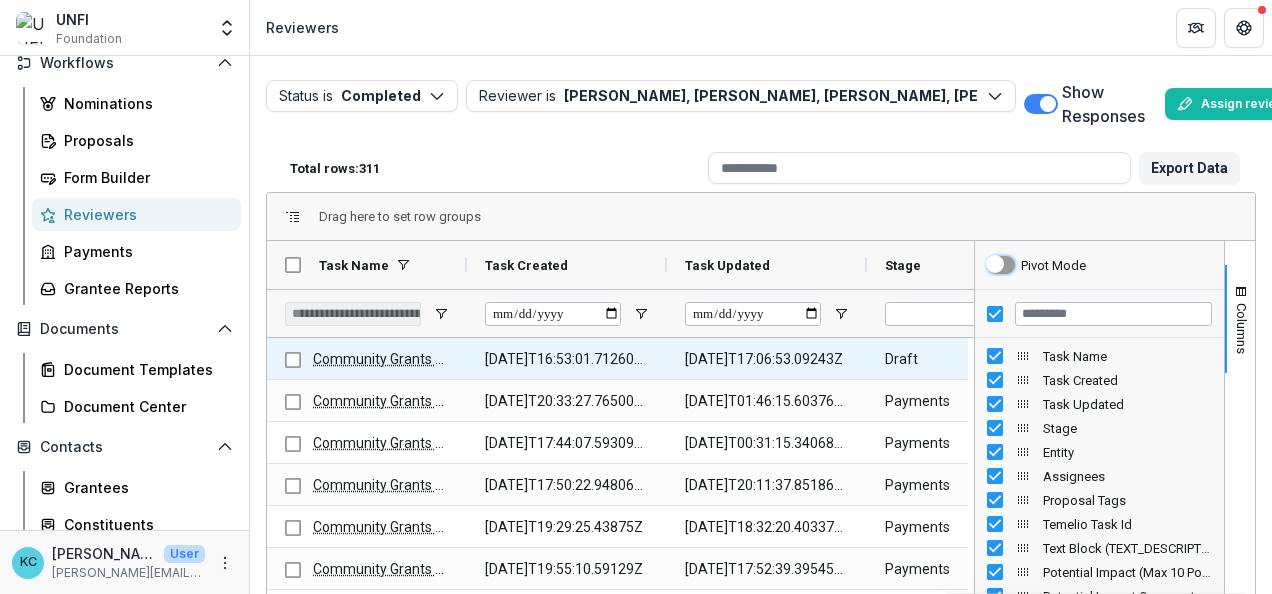 scroll, scrollTop: 0, scrollLeft: 152, axis: horizontal 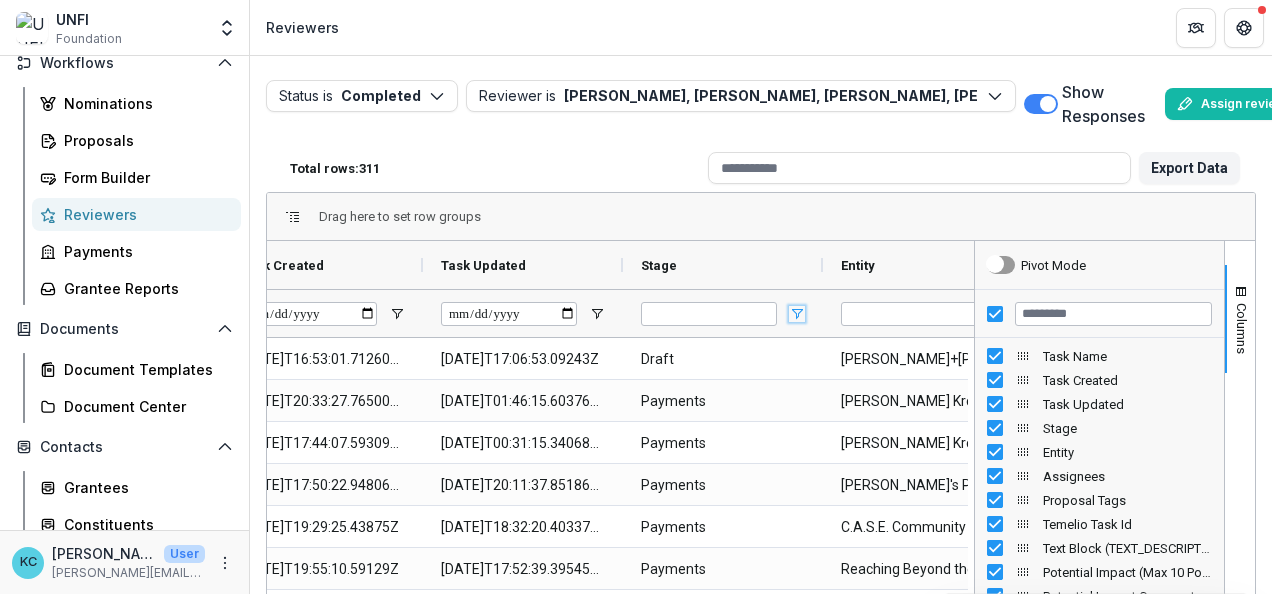 click at bounding box center [797, 314] 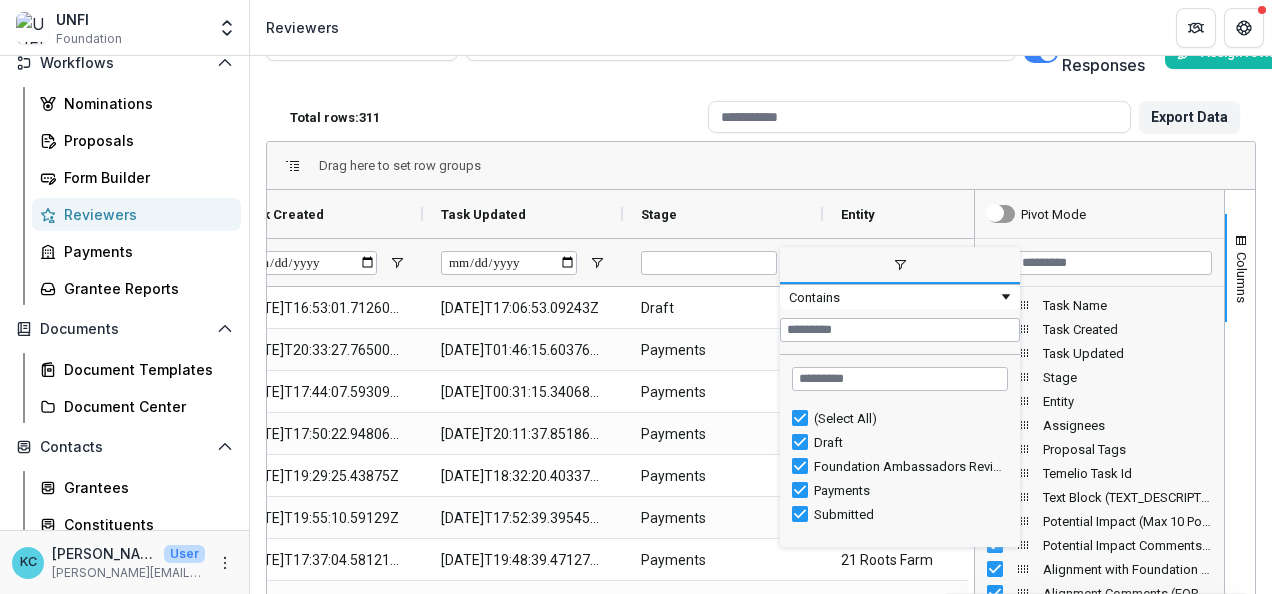scroll, scrollTop: 120, scrollLeft: 0, axis: vertical 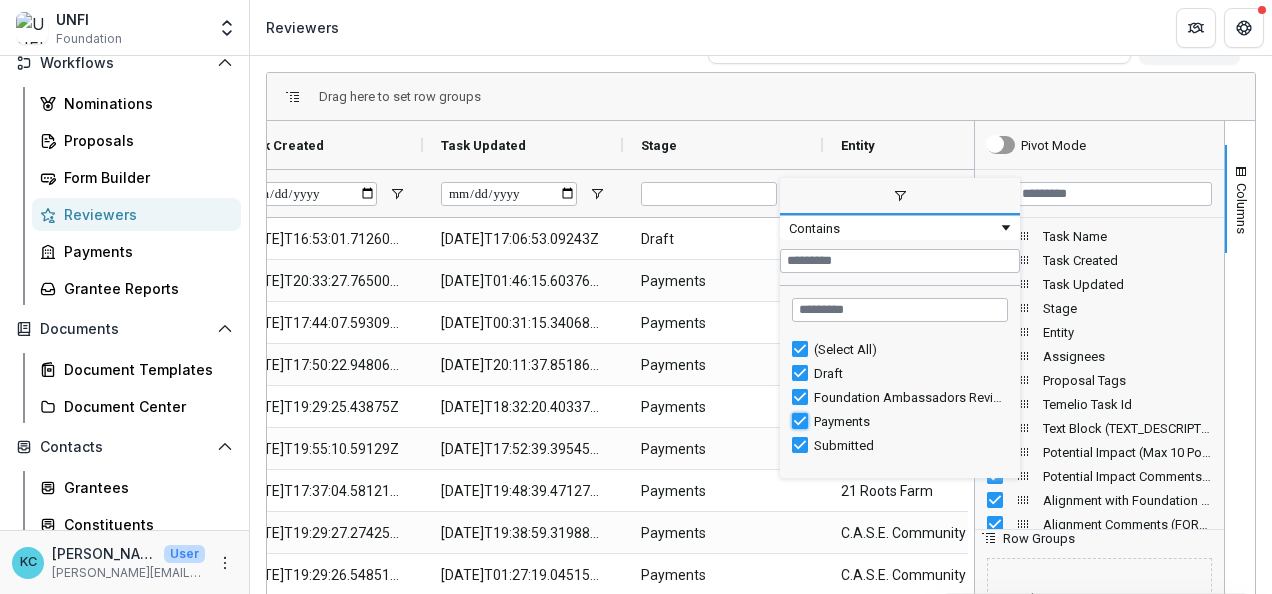 type on "**********" 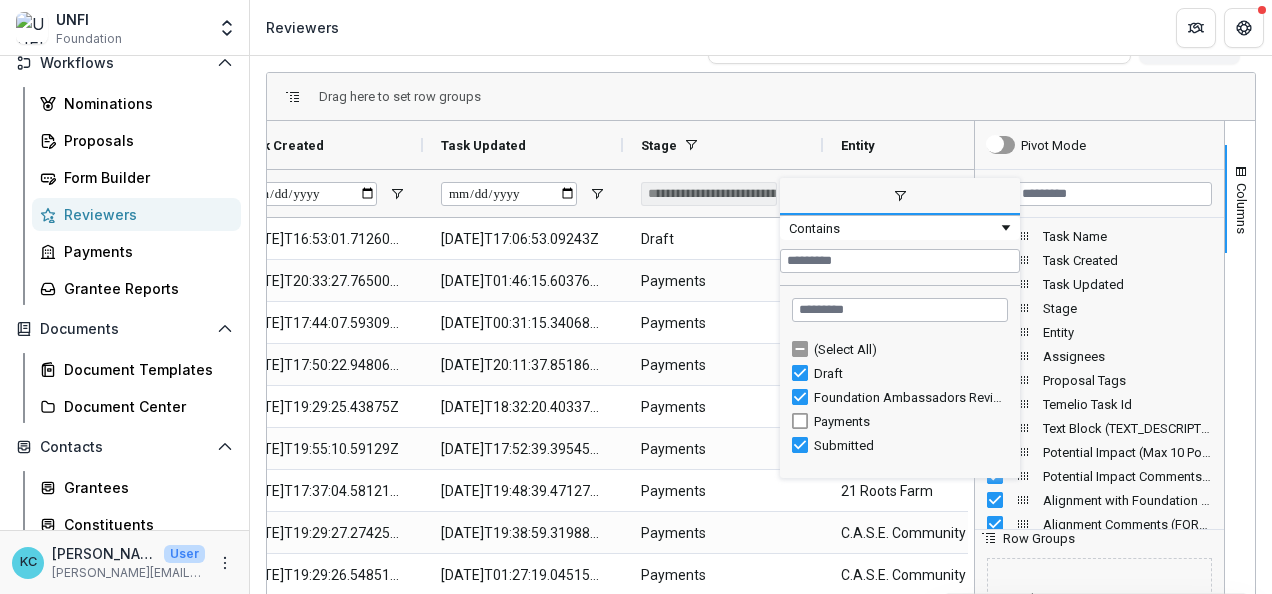 type on "**********" 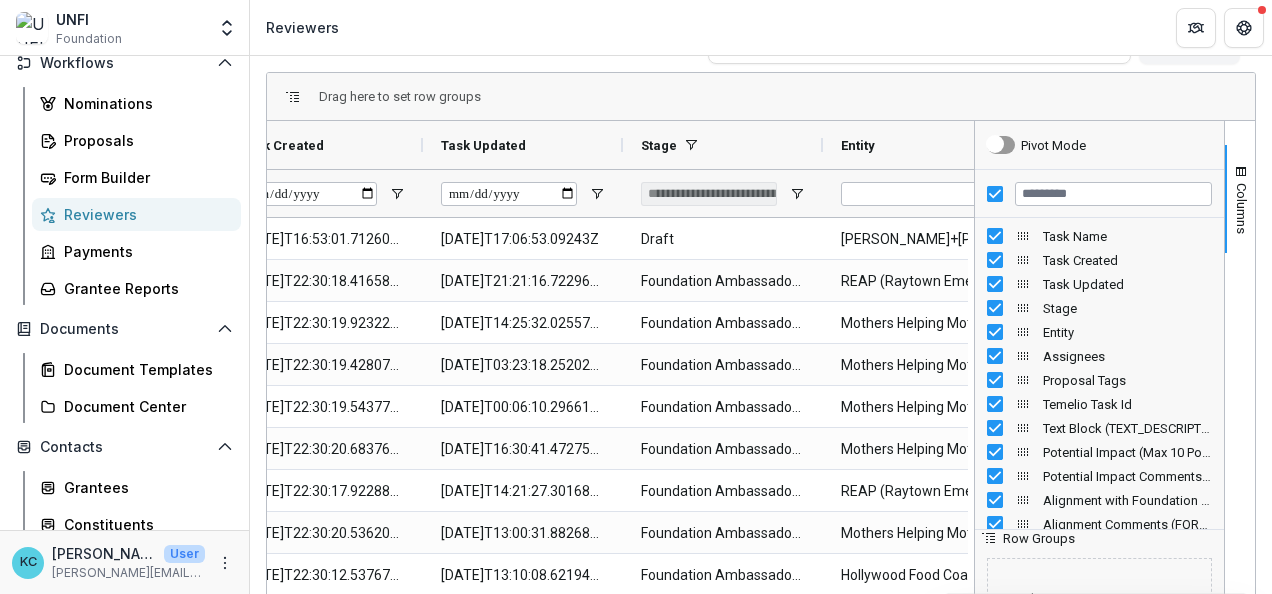 click on "Drag here to set row groups" at bounding box center [761, 97] 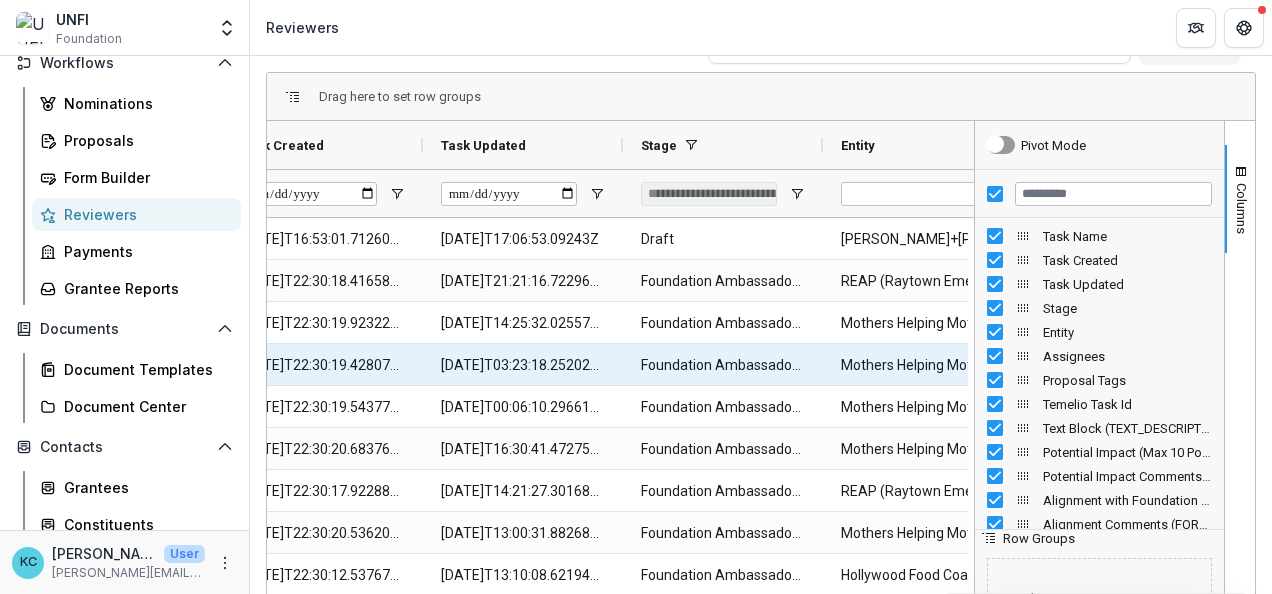 scroll, scrollTop: 0, scrollLeft: 82, axis: horizontal 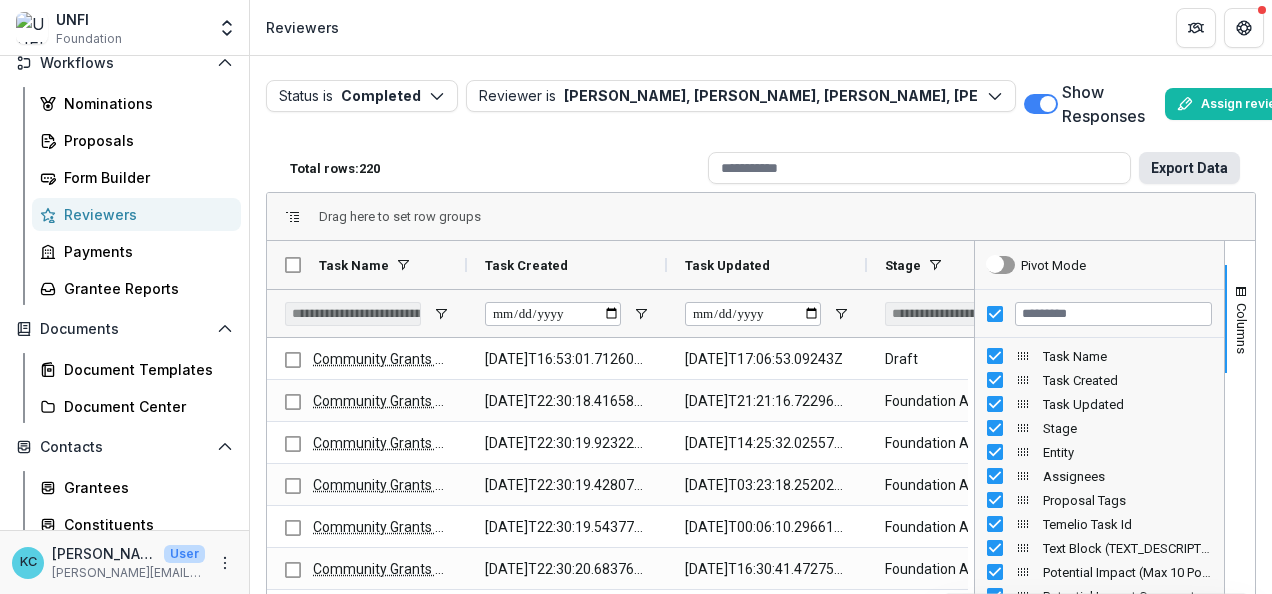 click on "Export Data" at bounding box center (1189, 168) 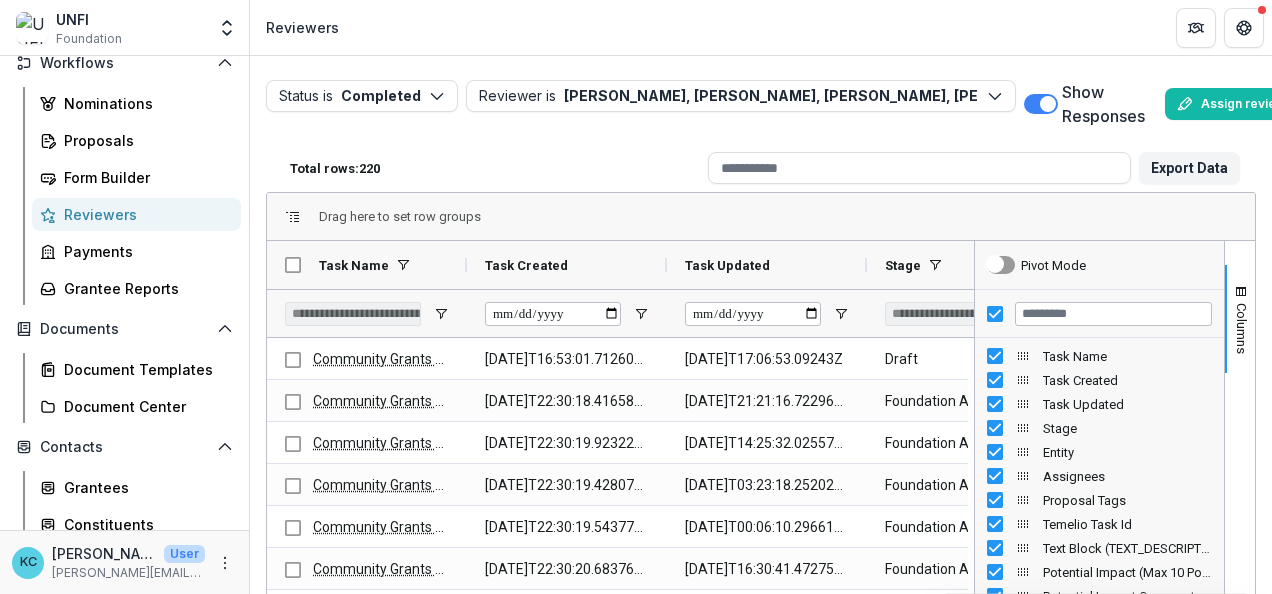 click on "Total rows:  220" at bounding box center (491, 168) 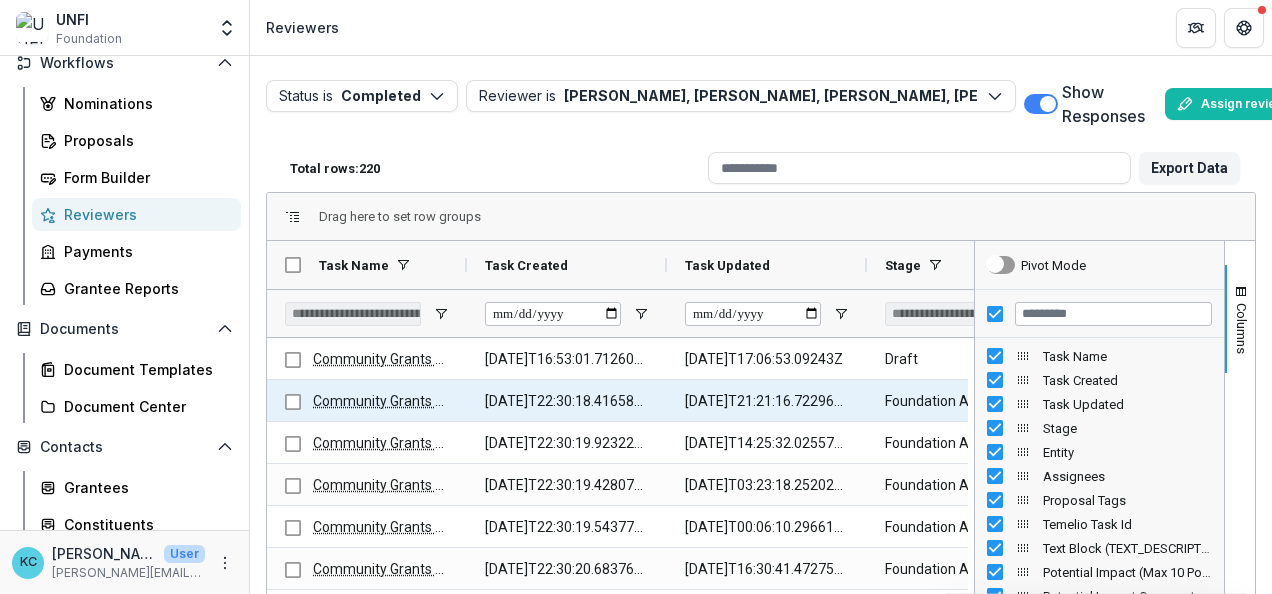 scroll, scrollTop: 0, scrollLeft: 281, axis: horizontal 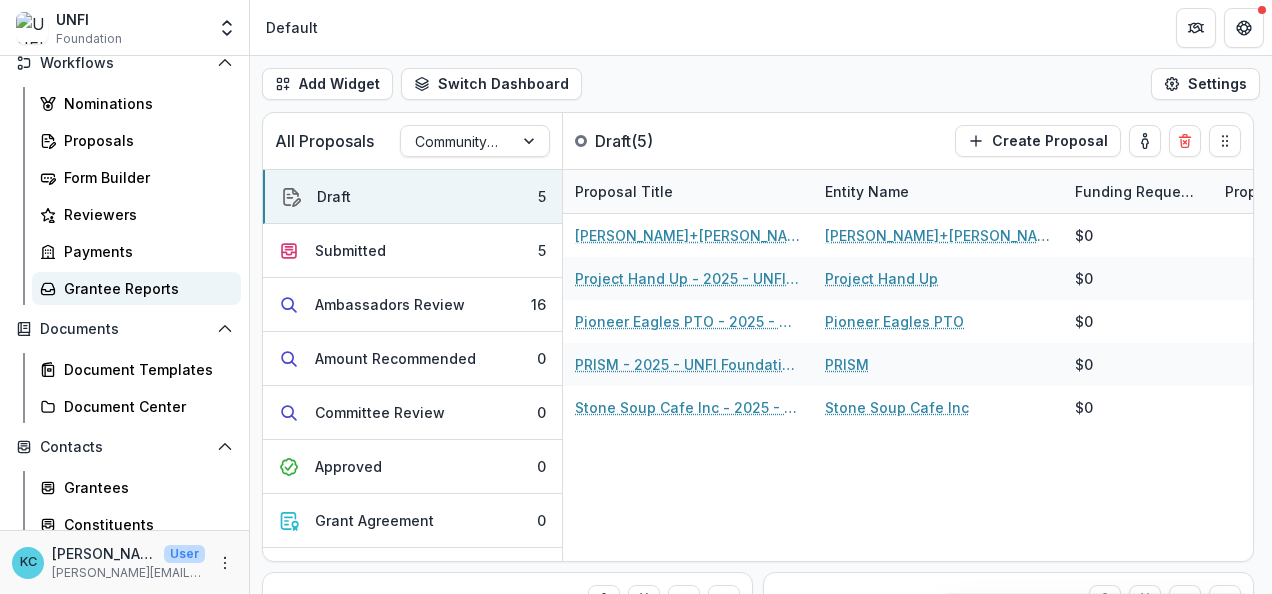 click on "Grantee Reports" at bounding box center (144, 288) 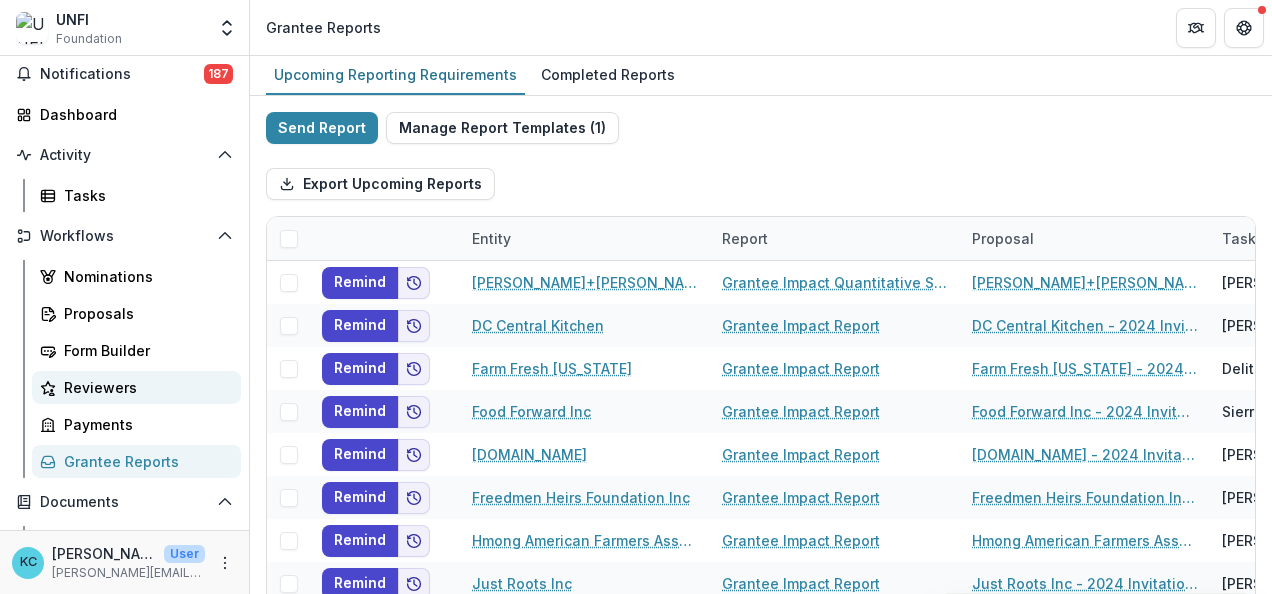 click on "Reviewers" at bounding box center [136, 387] 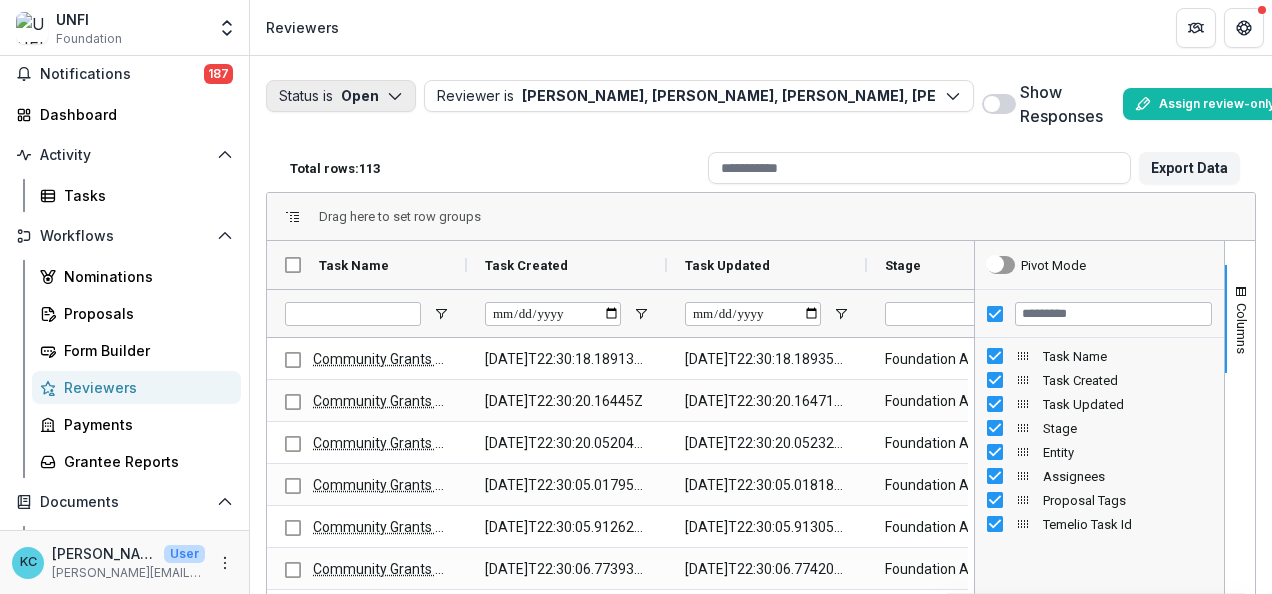 click 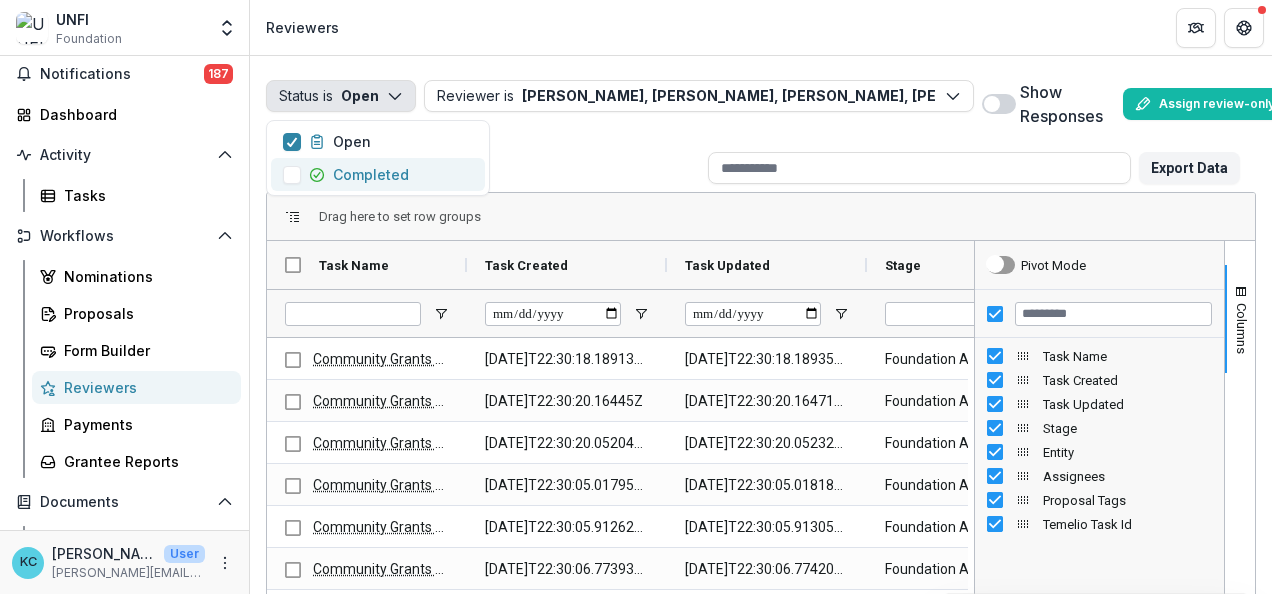 click at bounding box center [292, 175] 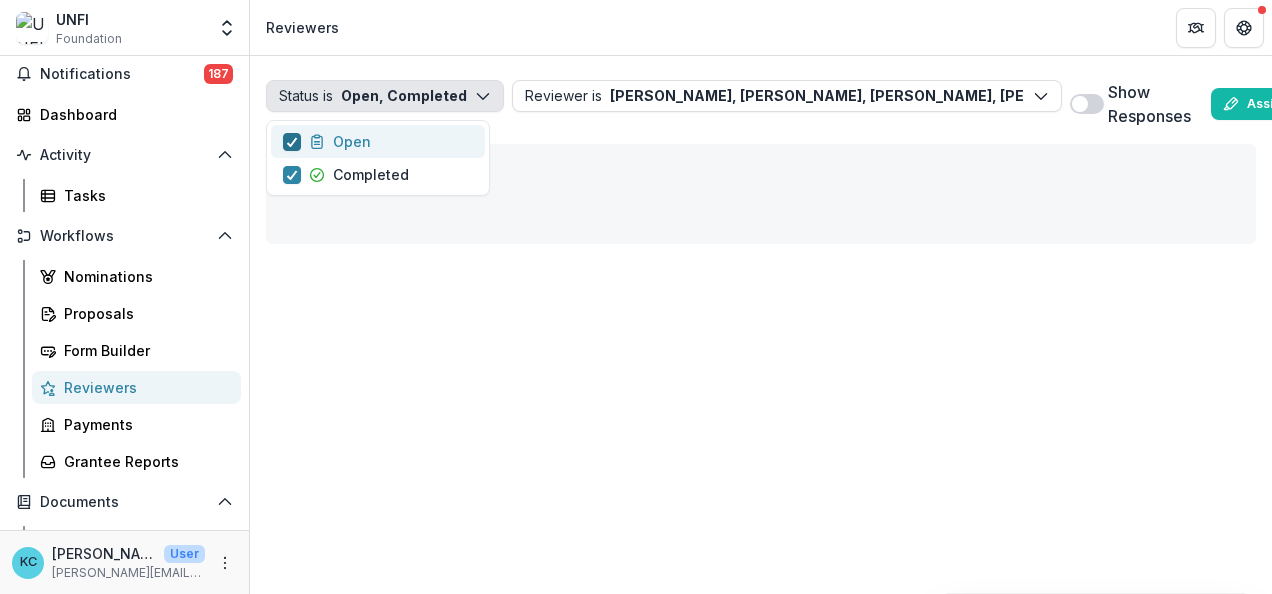 click 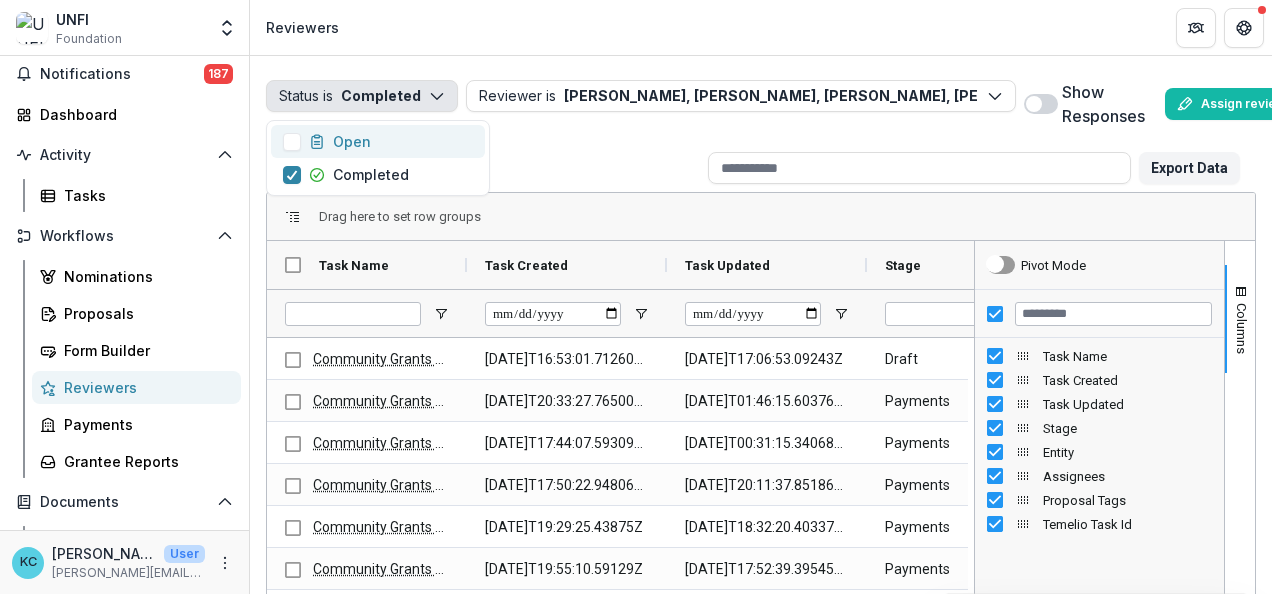 click at bounding box center [1034, 104] 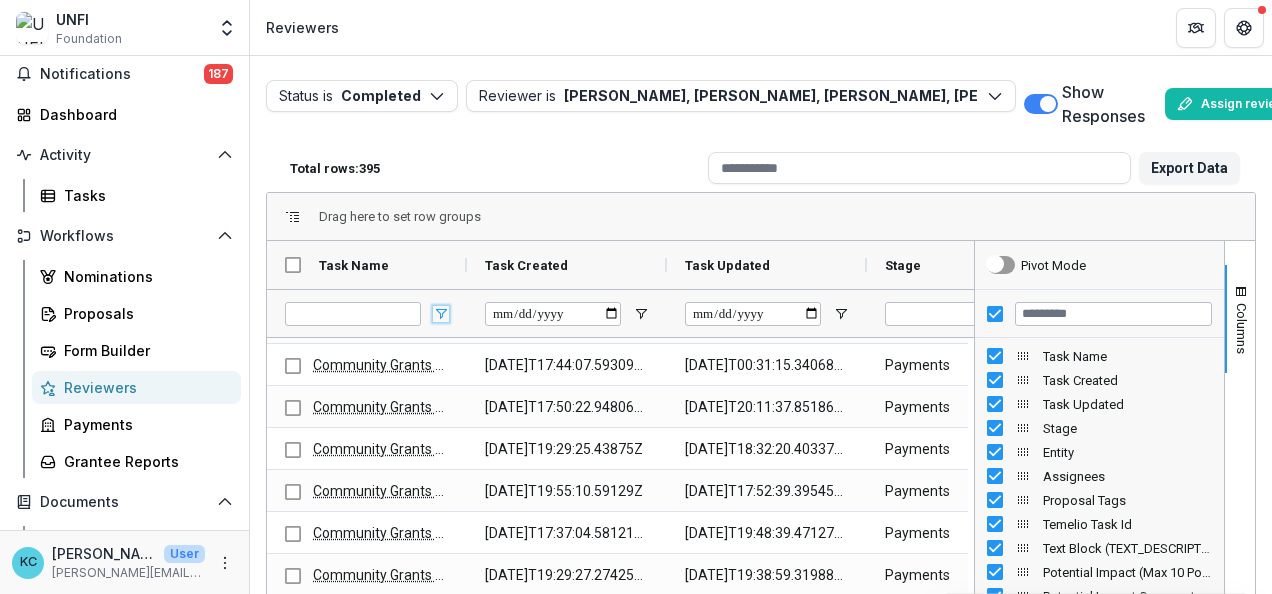 click at bounding box center [441, 314] 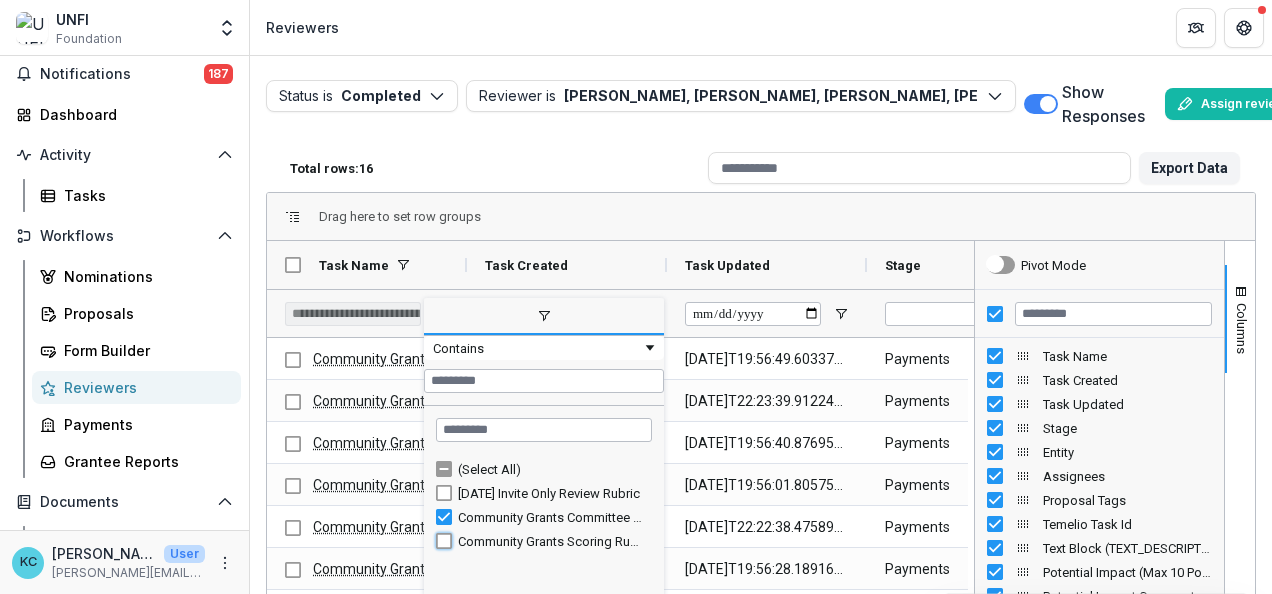 type on "**********" 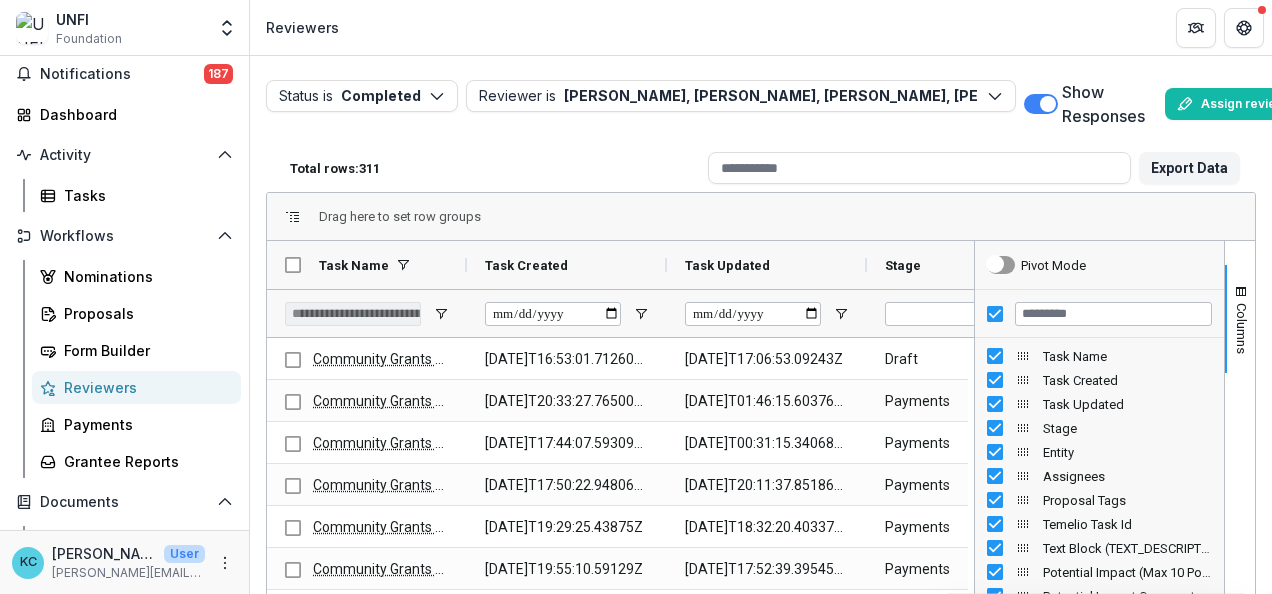 click on "Total rows:  311" at bounding box center [491, 168] 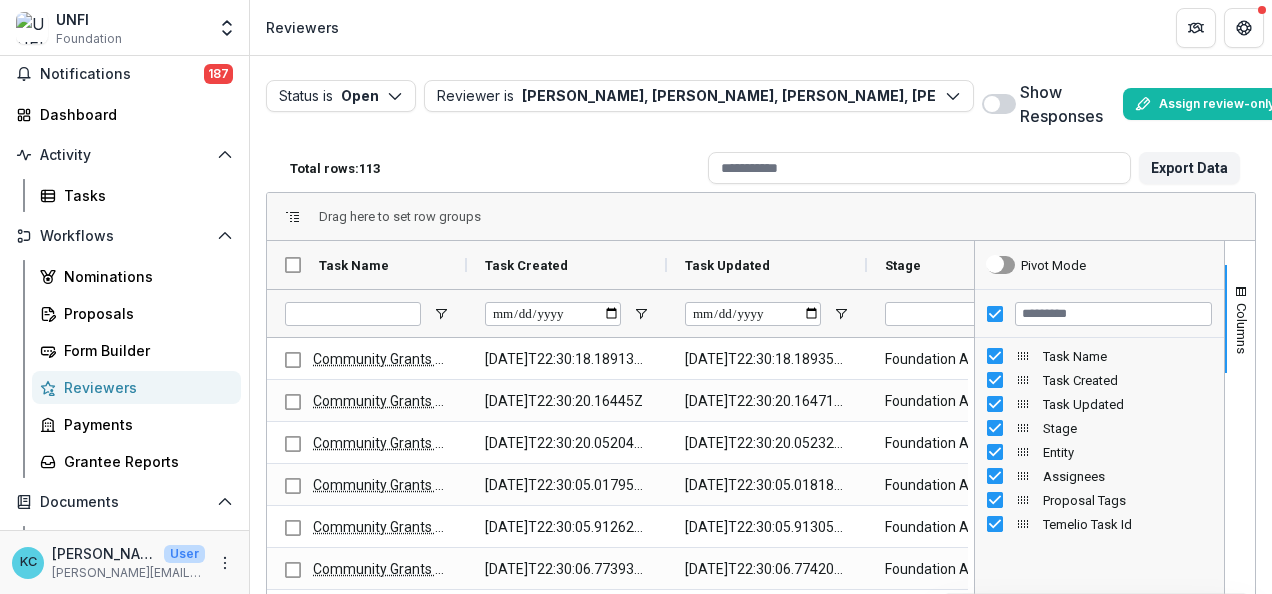 click at bounding box center (992, 104) 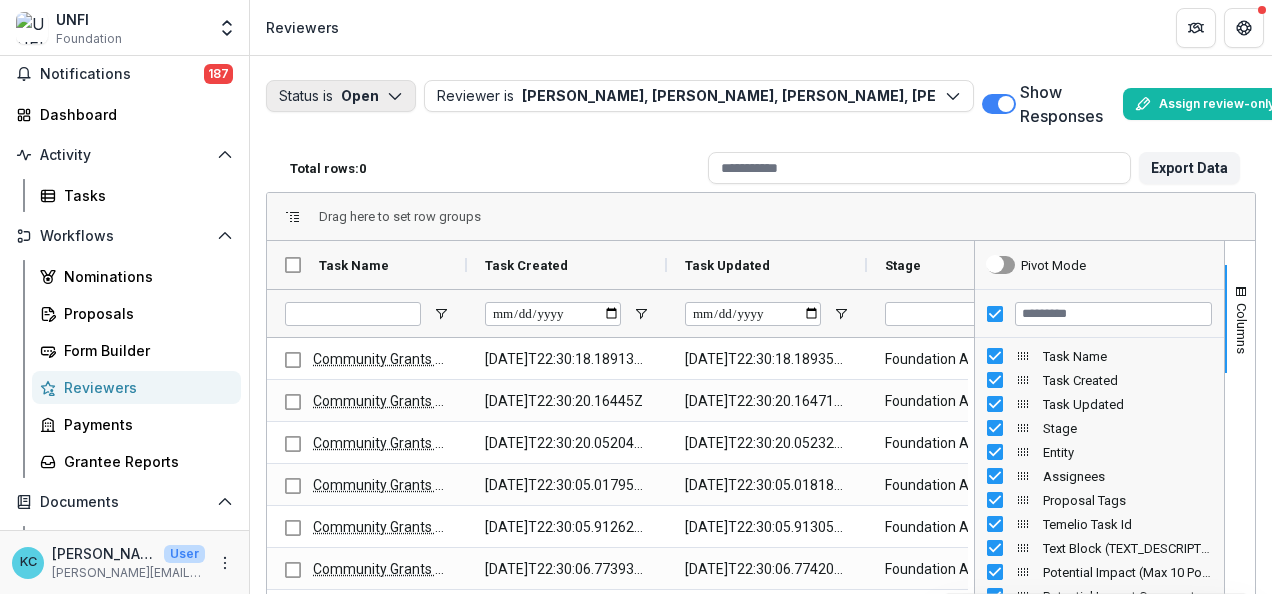 click on "Status is Open" at bounding box center (341, 96) 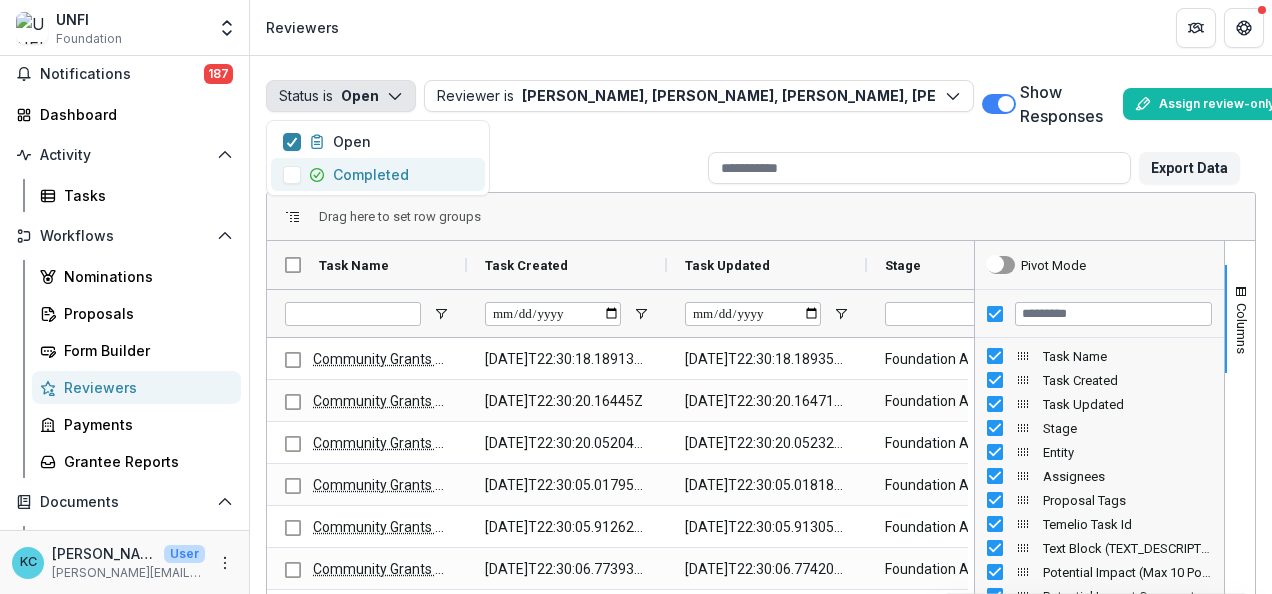 click at bounding box center (292, 175) 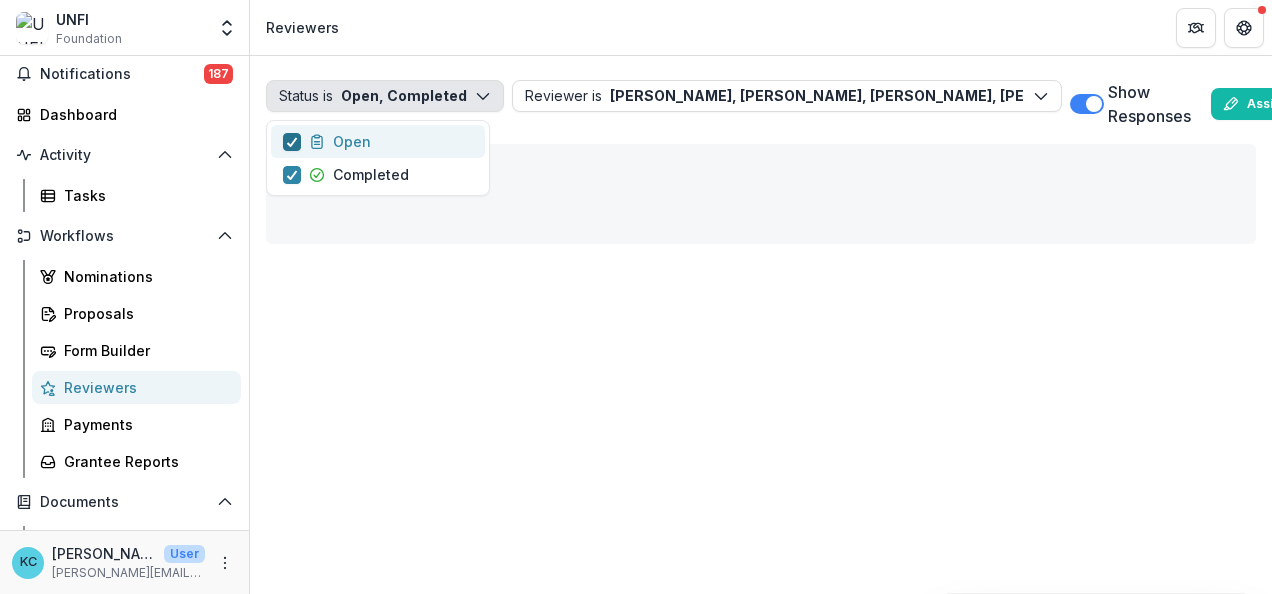 click at bounding box center [292, 142] 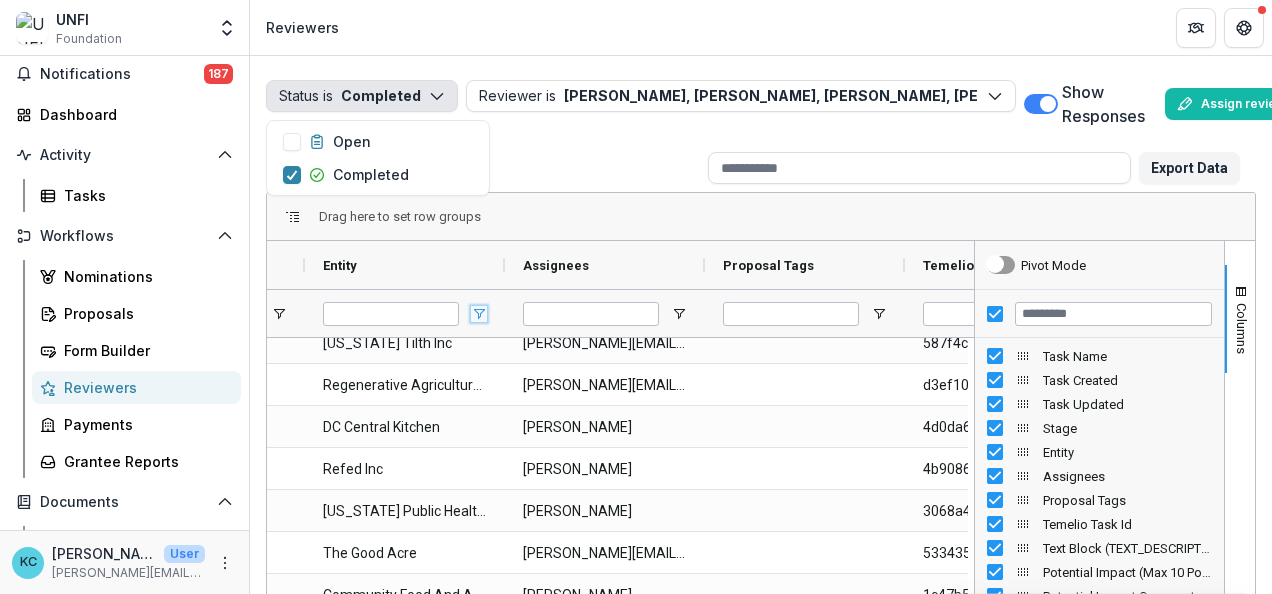 click at bounding box center [479, 314] 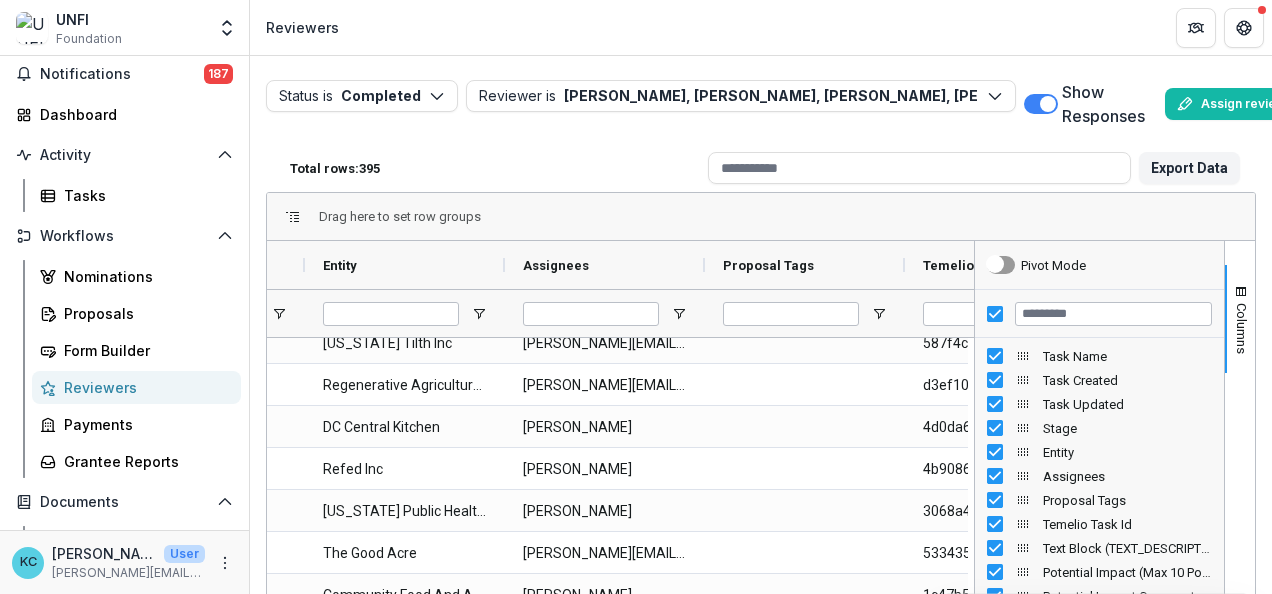 click on "Total rows:  395" at bounding box center [491, 168] 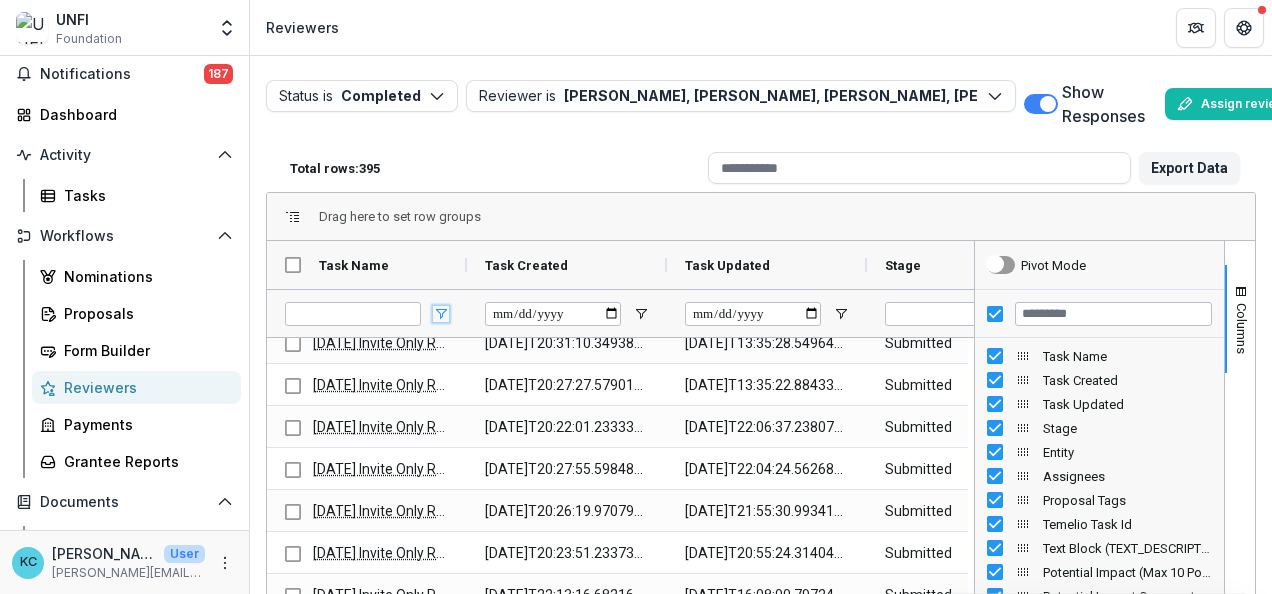 click at bounding box center (441, 314) 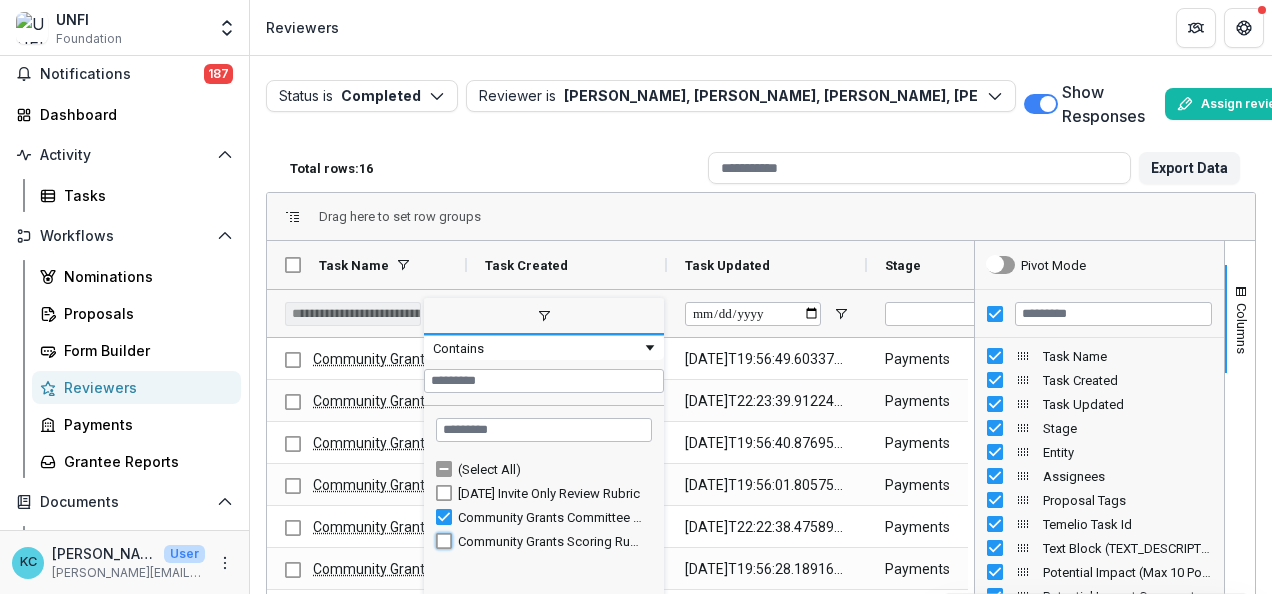 type on "**********" 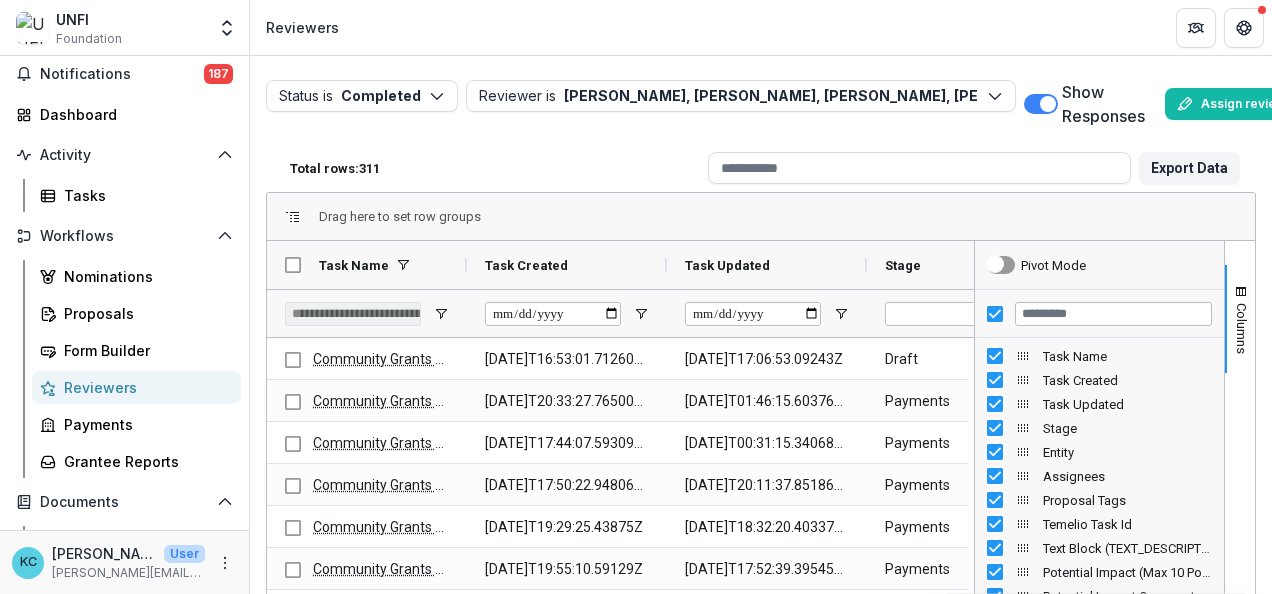 click on "Total rows:  311" at bounding box center (491, 168) 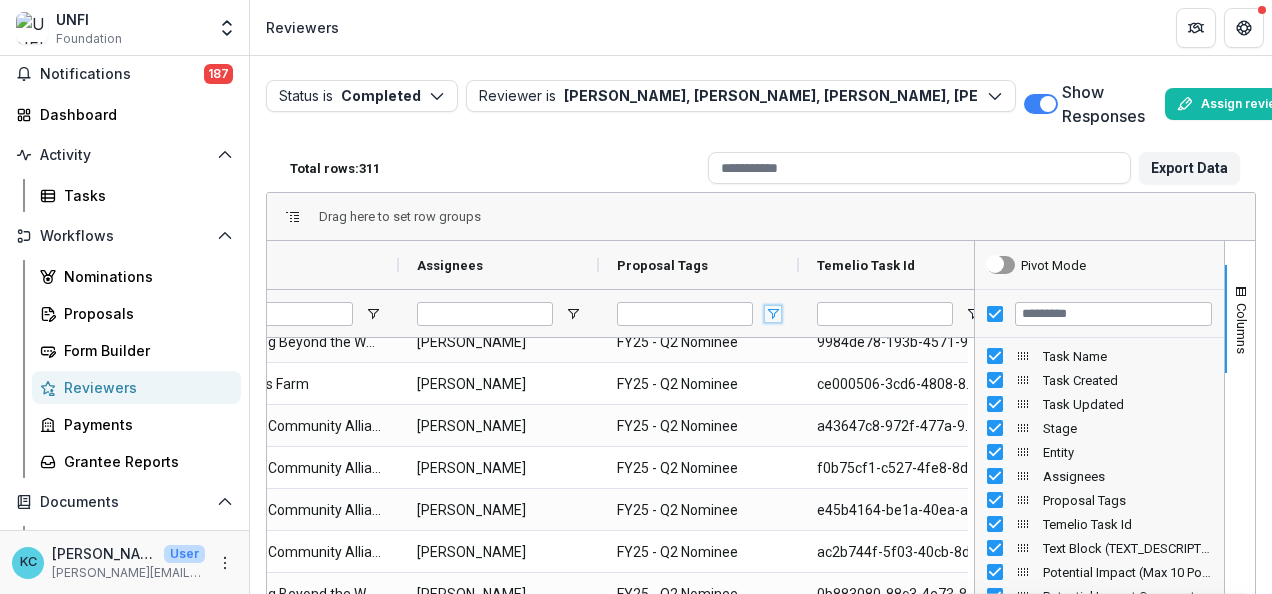 click at bounding box center (773, 314) 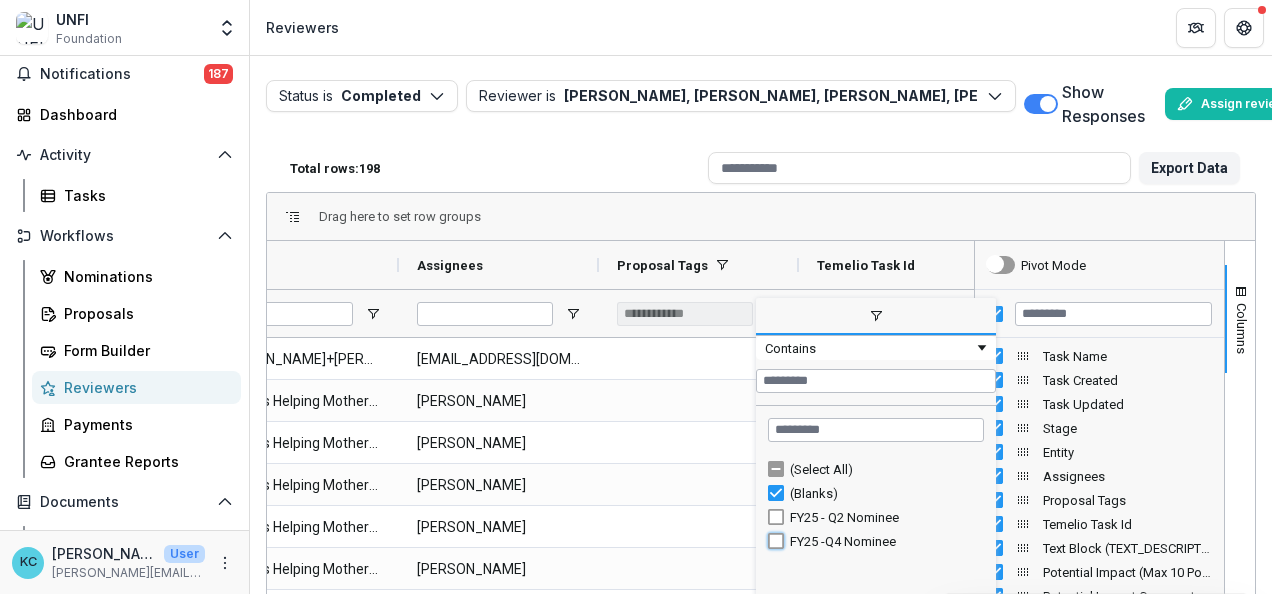 type on "**********" 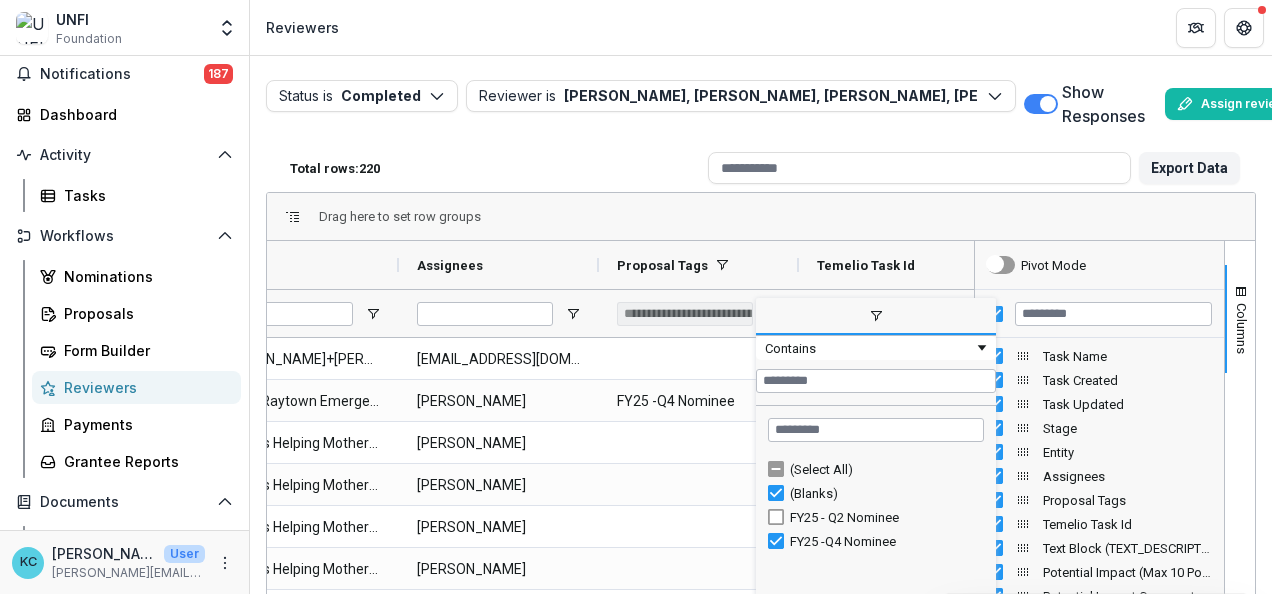 click on "Drag here to set row groups" at bounding box center [761, 217] 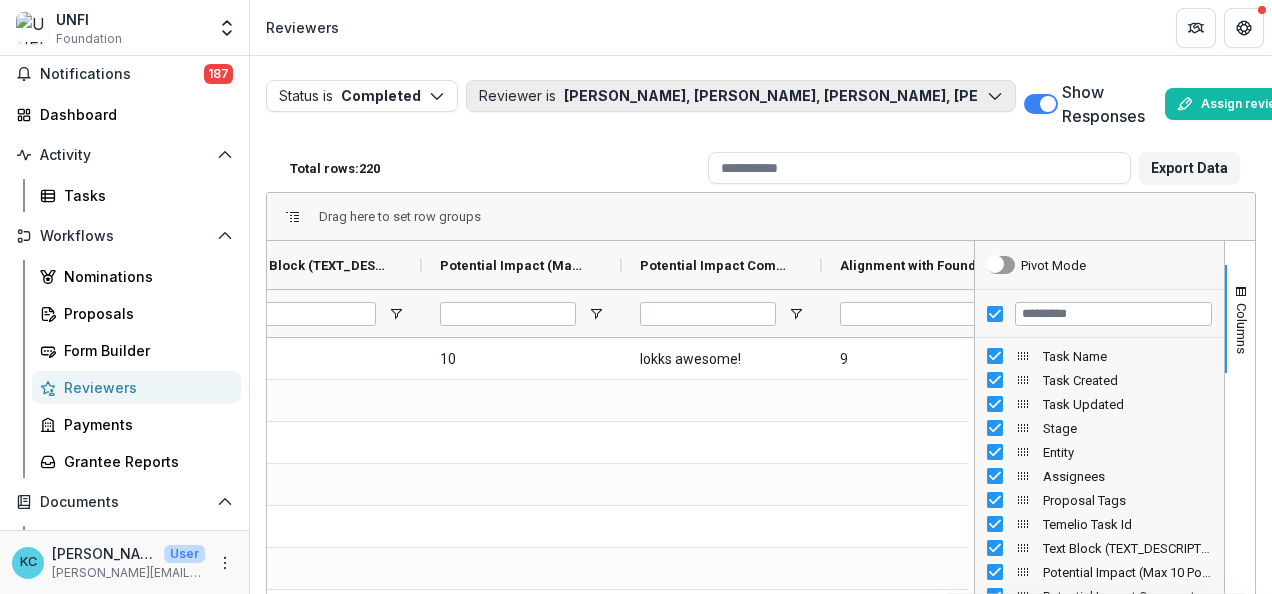 click 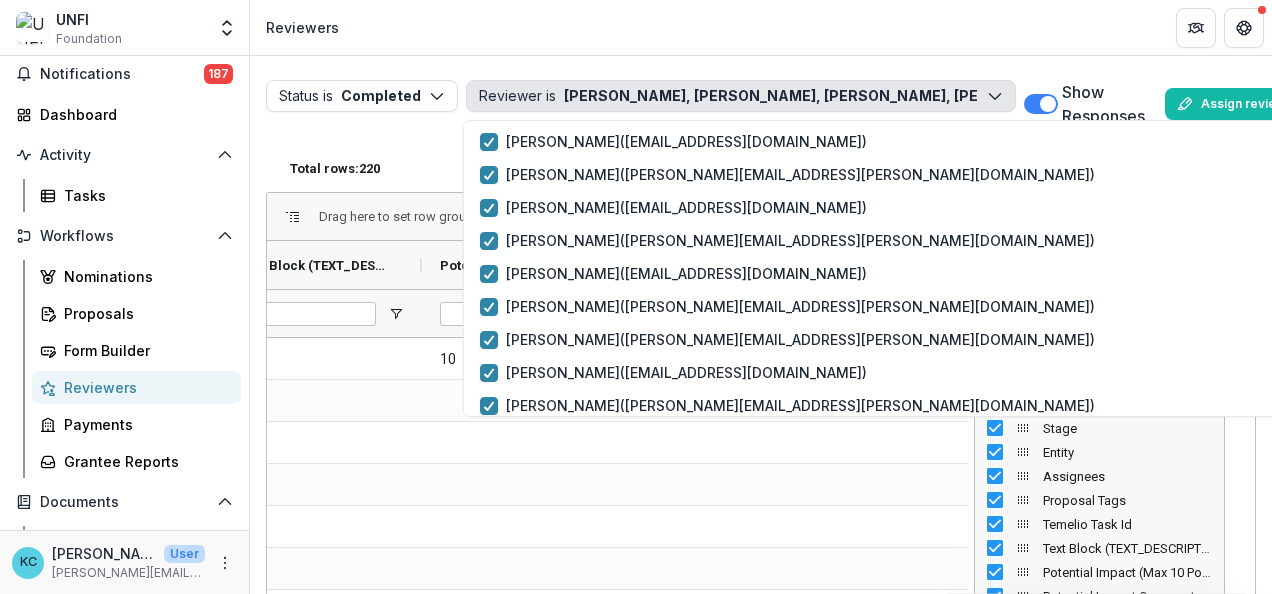 click on "Reviewers" at bounding box center (761, 27) 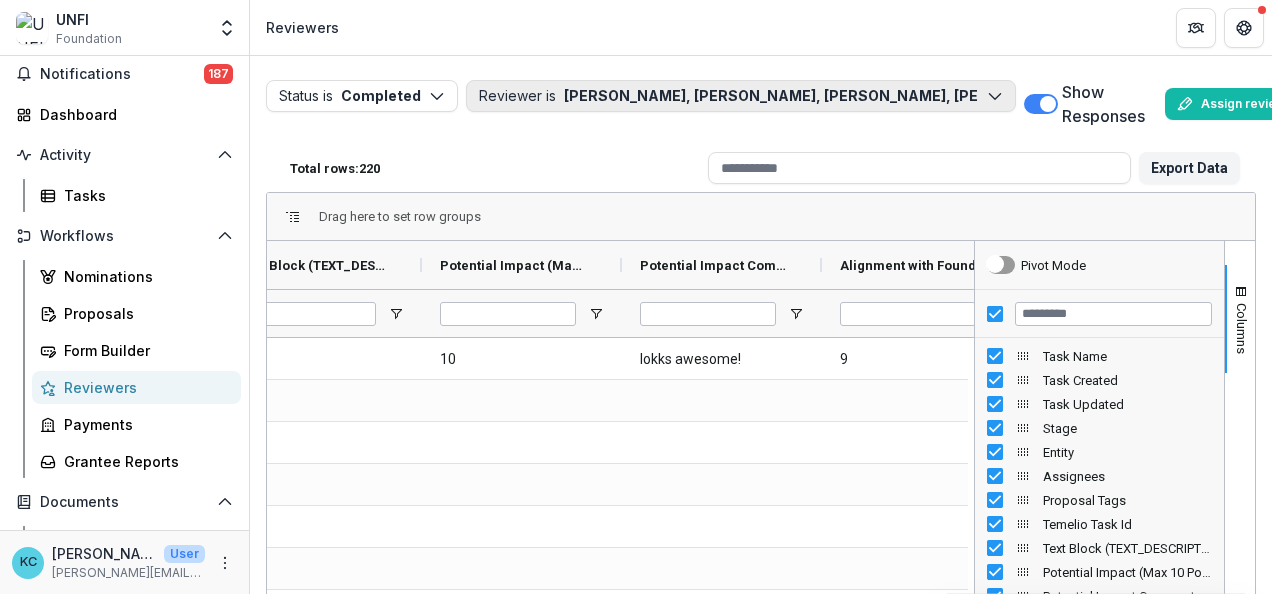 click 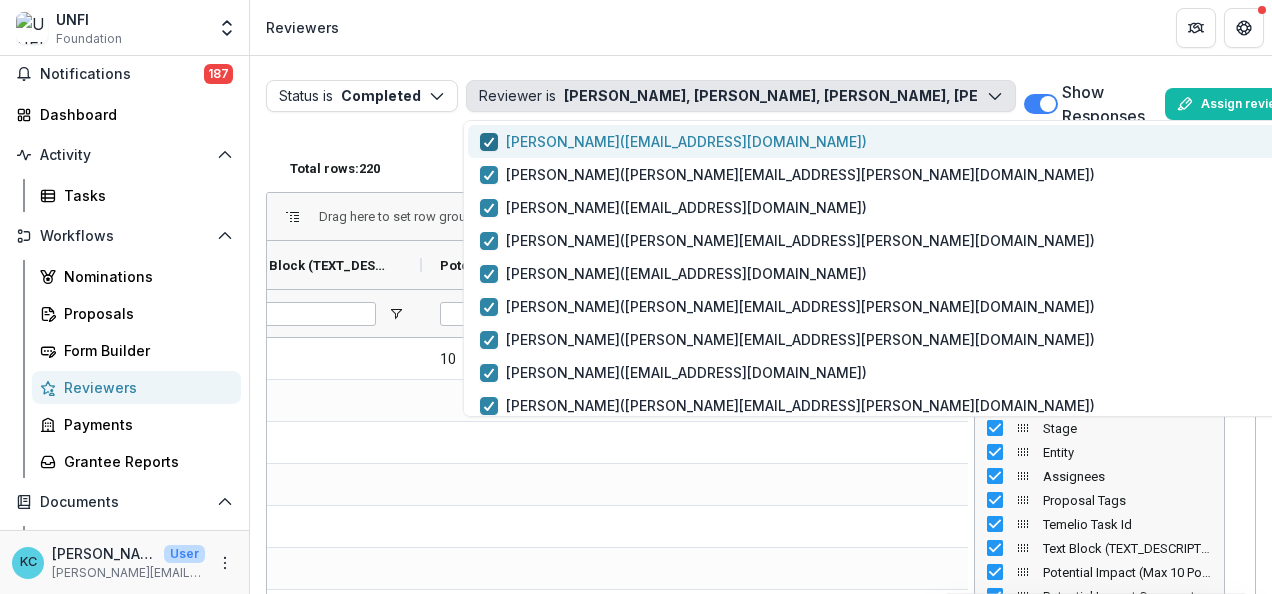 click at bounding box center [489, 142] 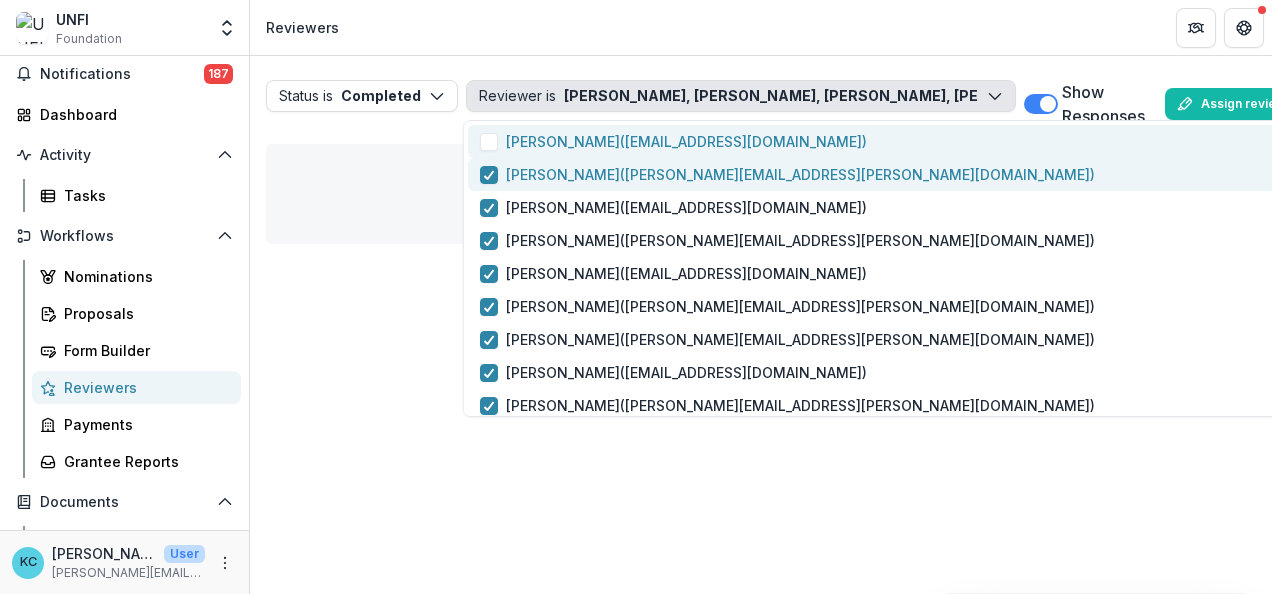 click on "Johnna Moniz  ( johnna.moniz@unfi.com )" at bounding box center (1078, 174) 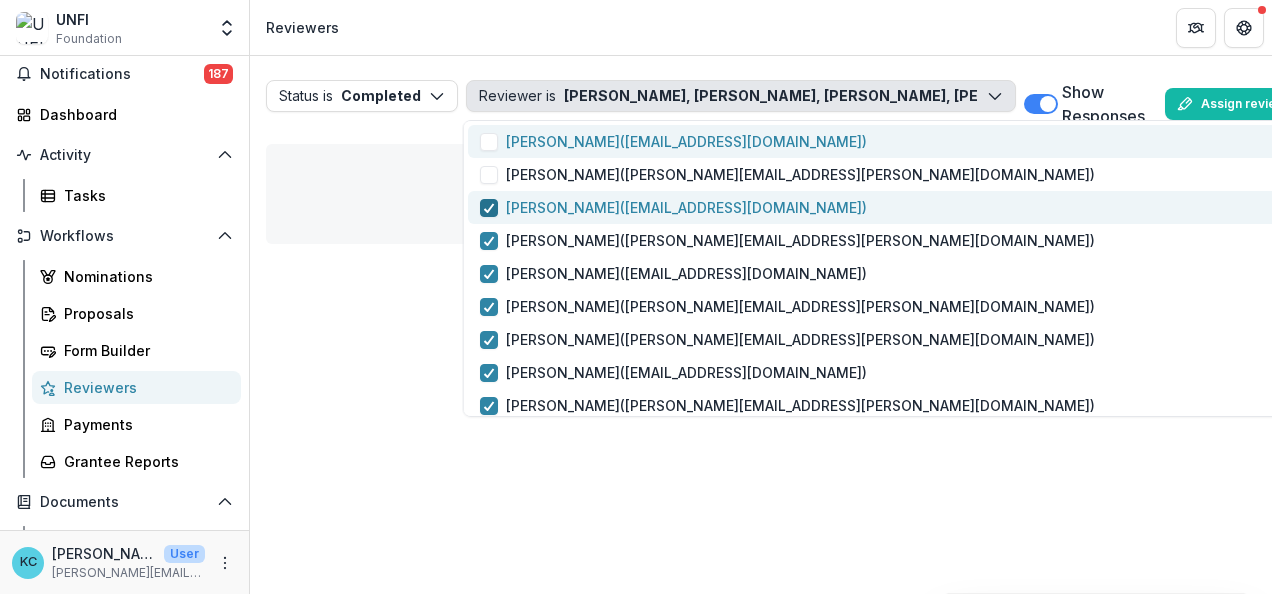 click 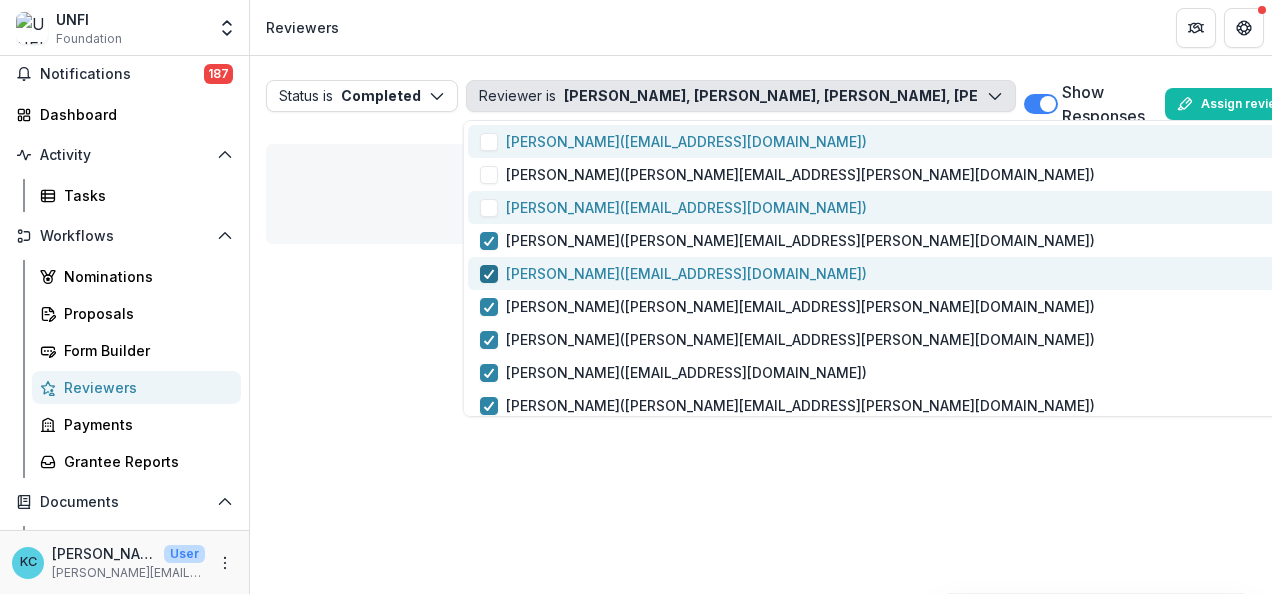 click 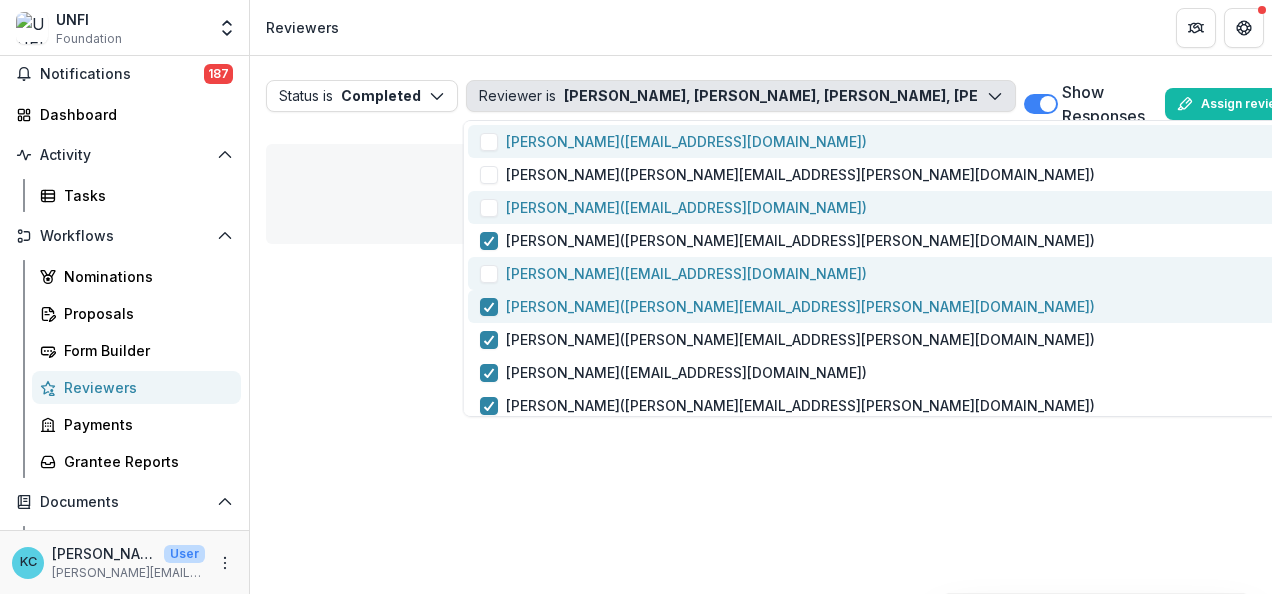 click on "Michael Anthony  ( michael.f.anthony@unfi.com )" at bounding box center [787, 306] 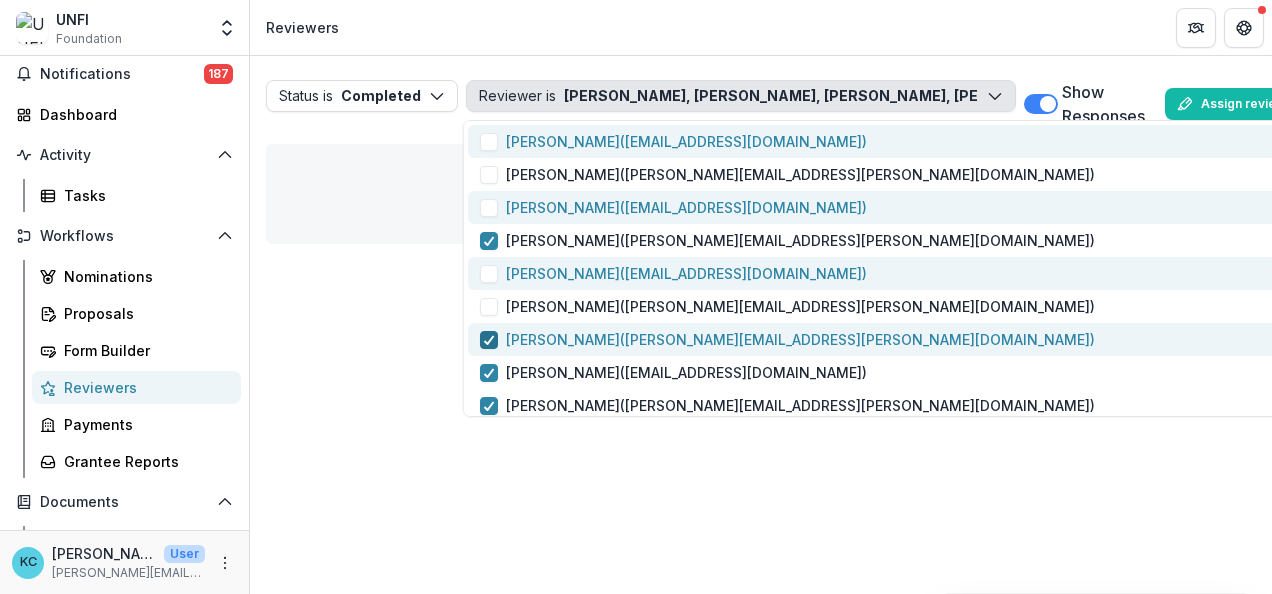 click 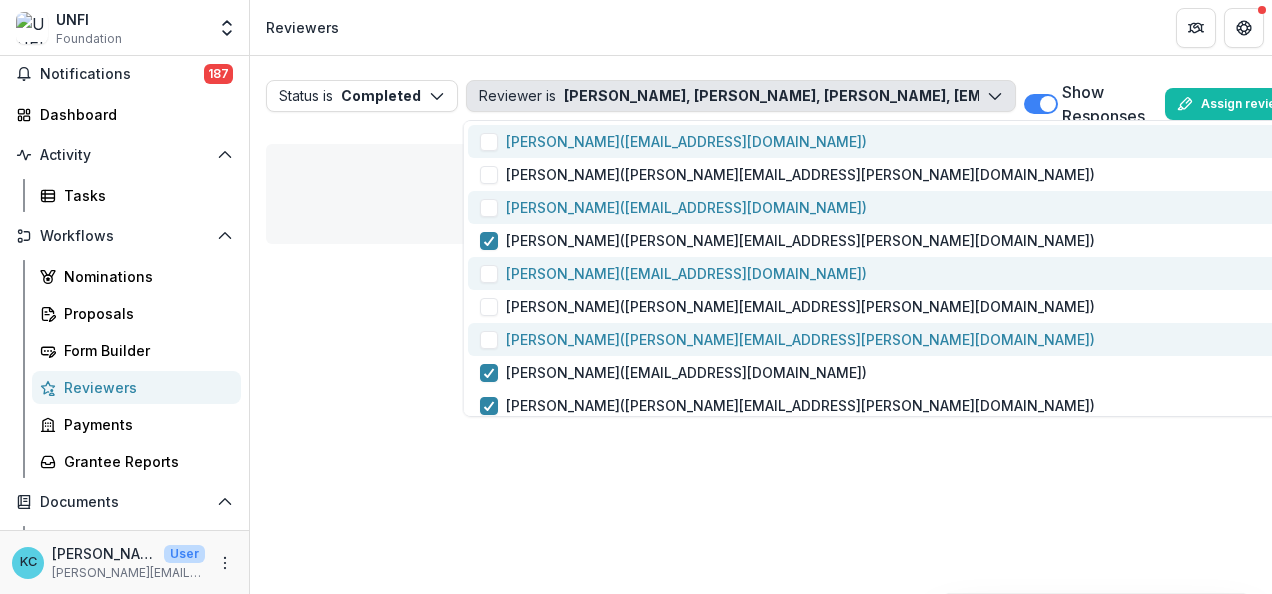 click at bounding box center [489, 340] 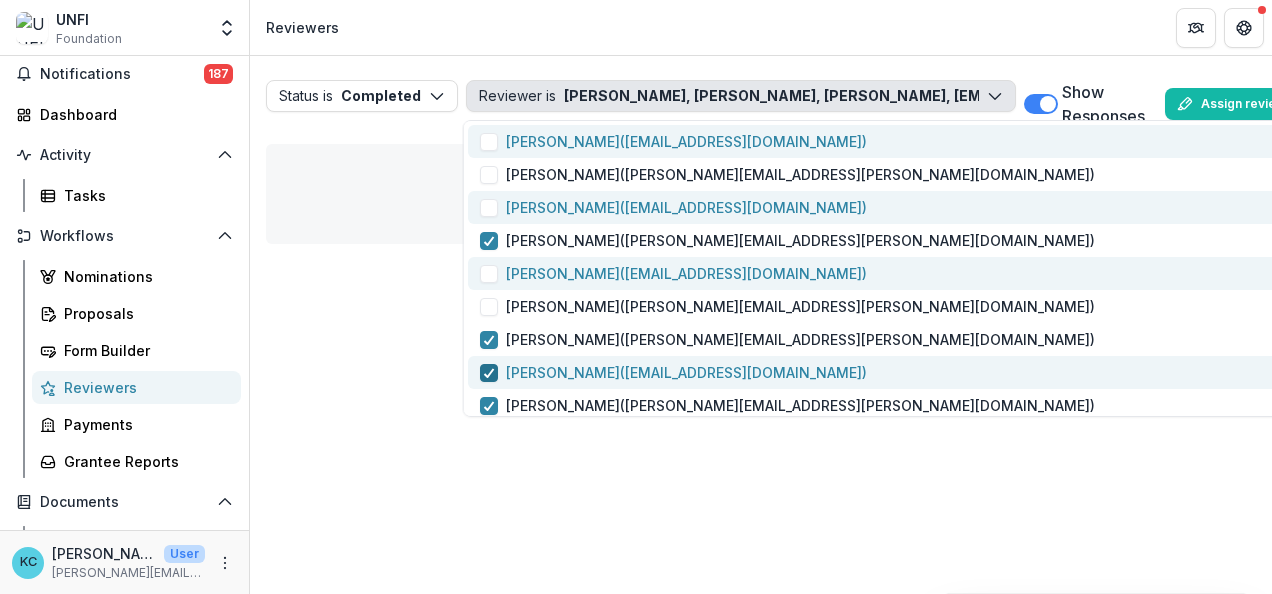 click at bounding box center [489, 373] 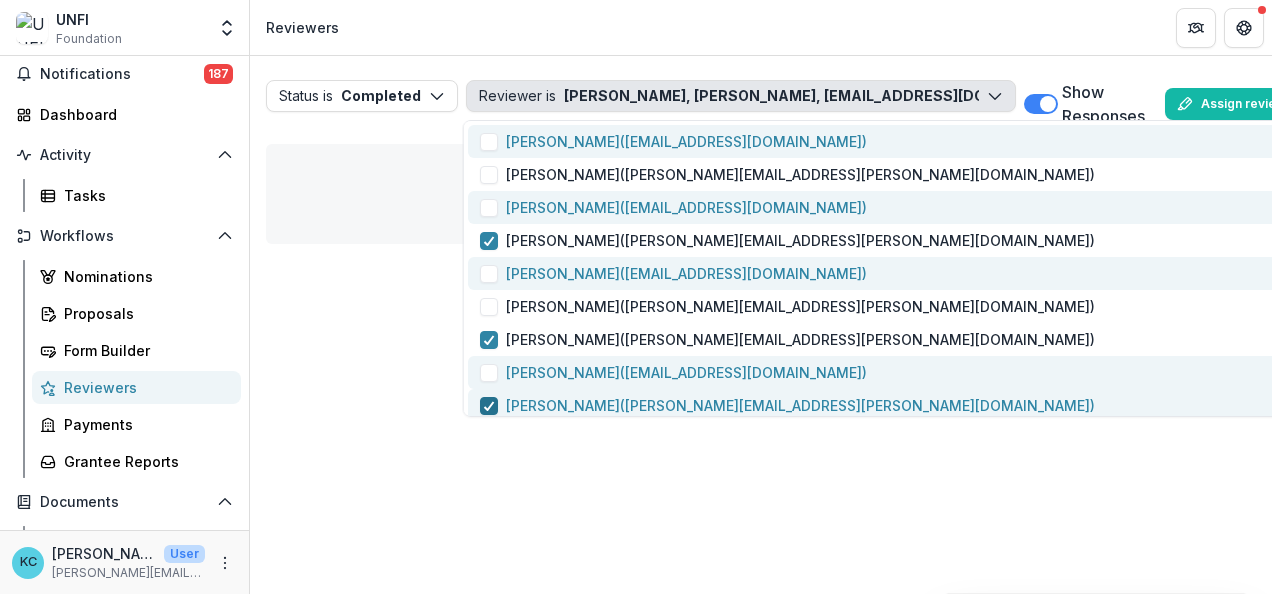 click at bounding box center [489, 406] 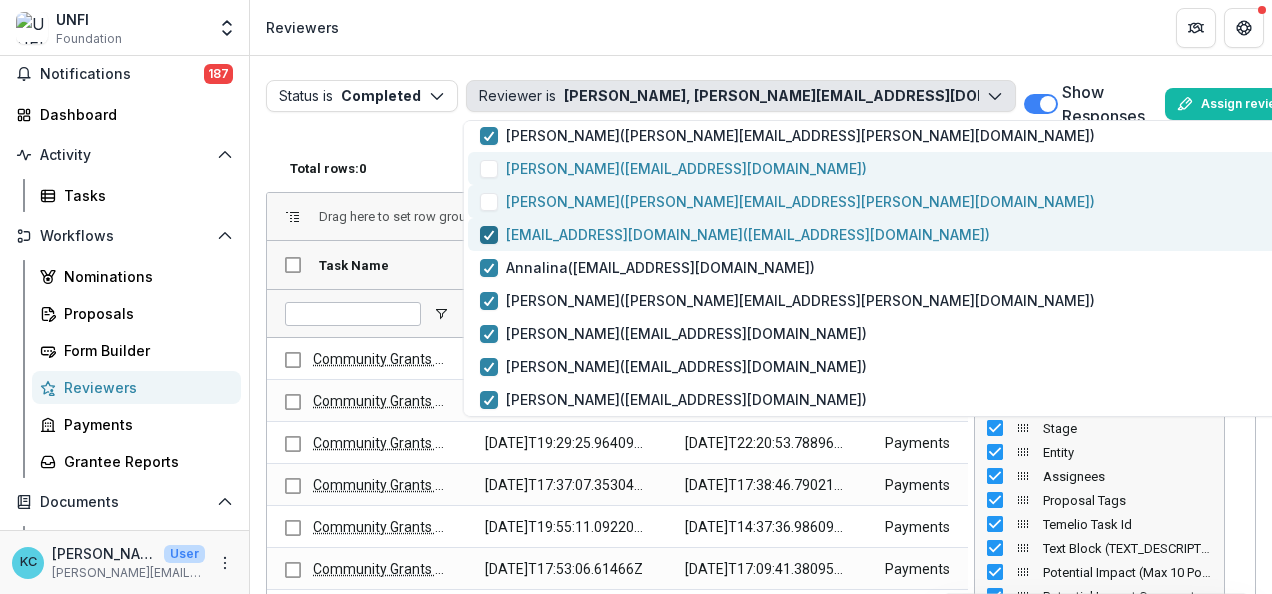 click 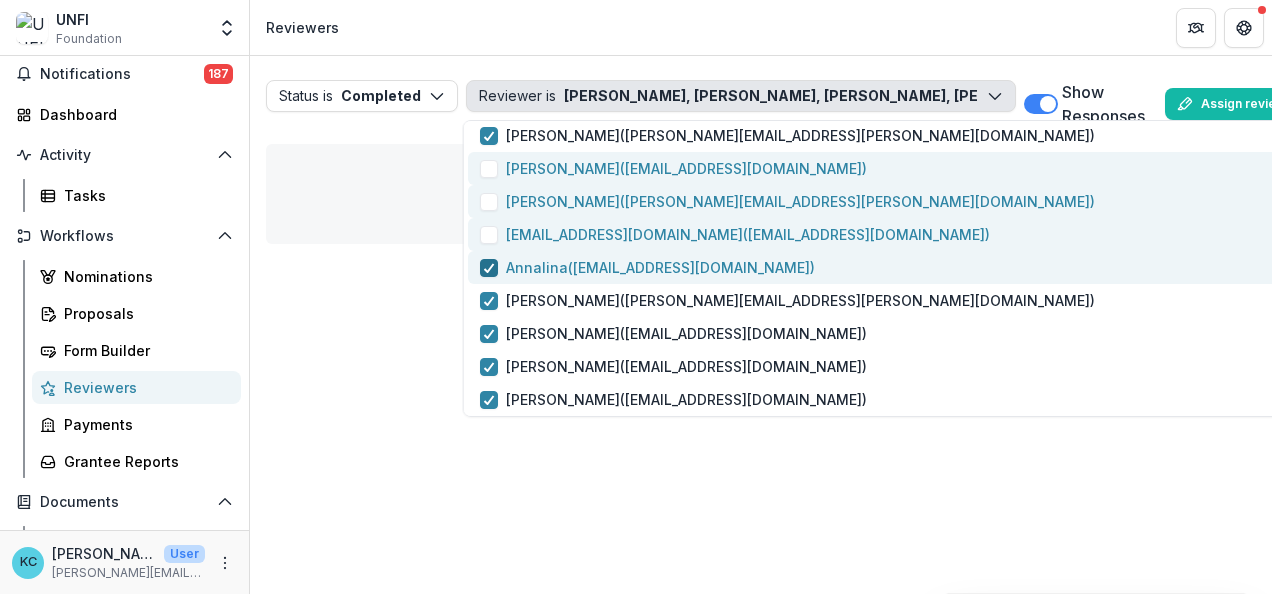 click 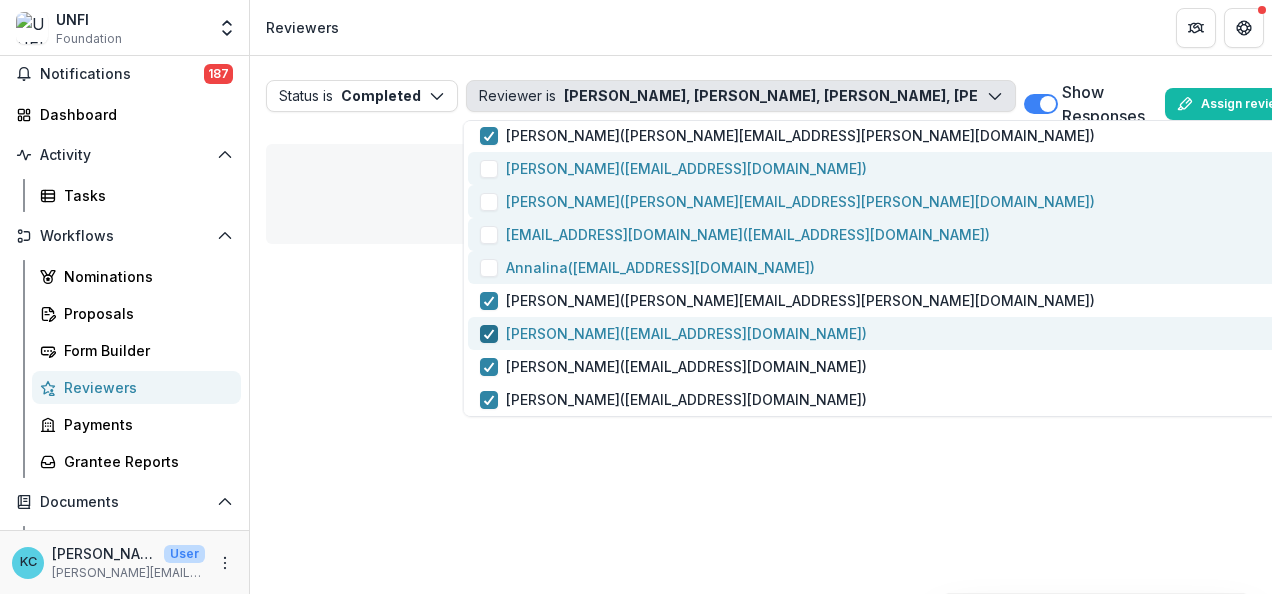 click at bounding box center (489, 334) 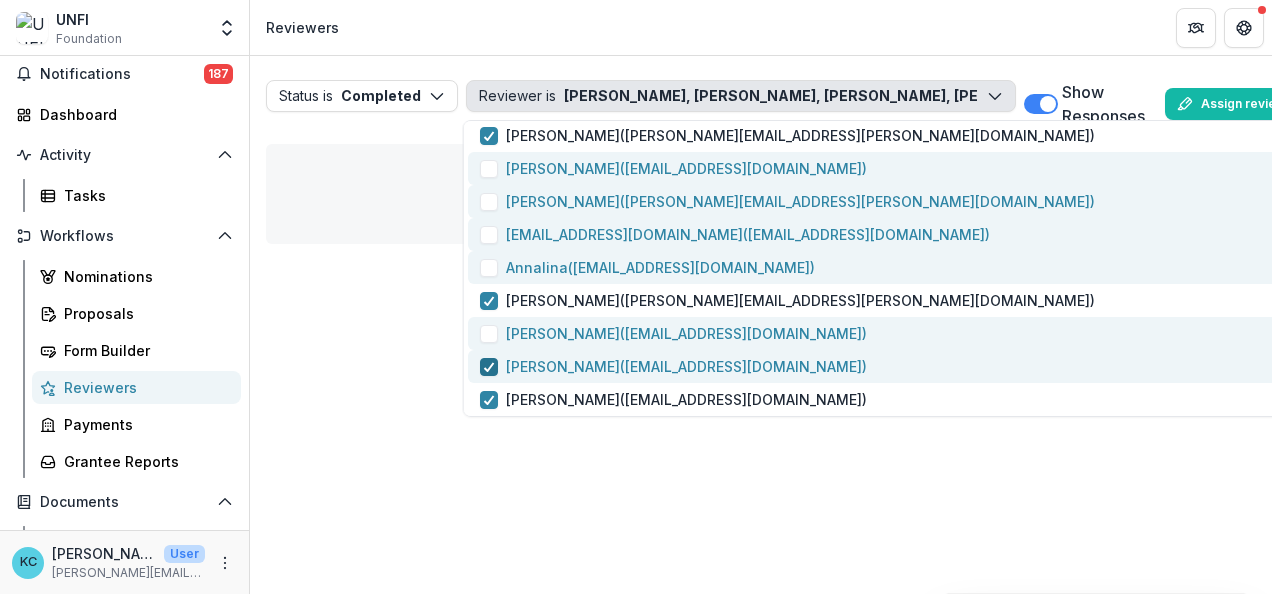 click 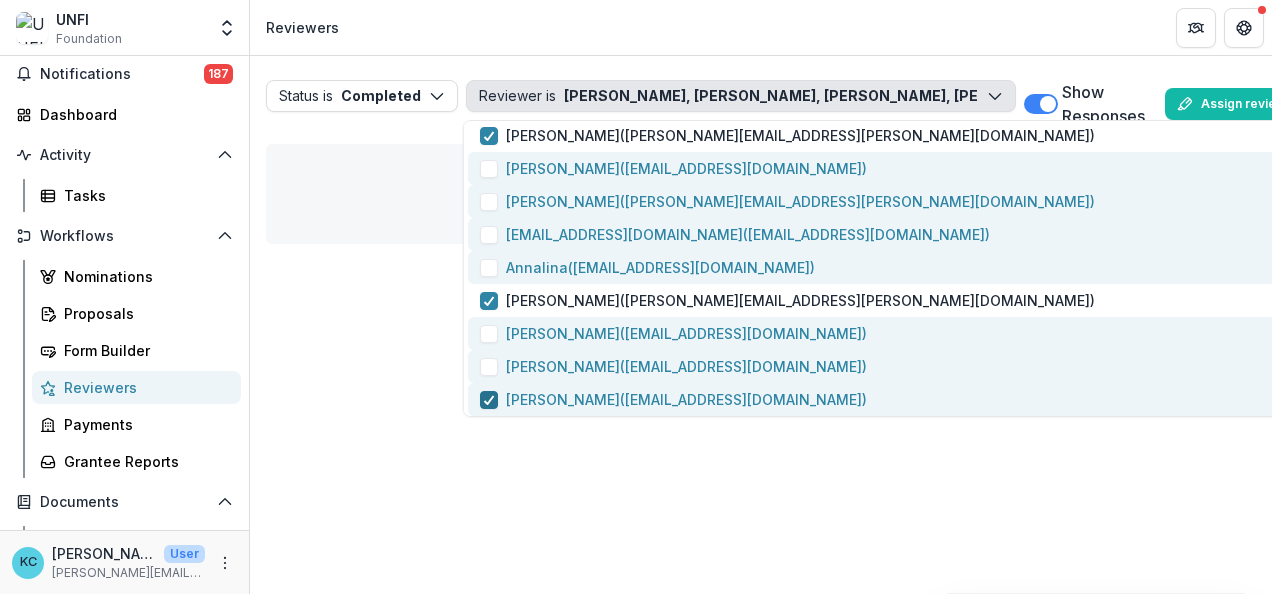 click at bounding box center (489, 400) 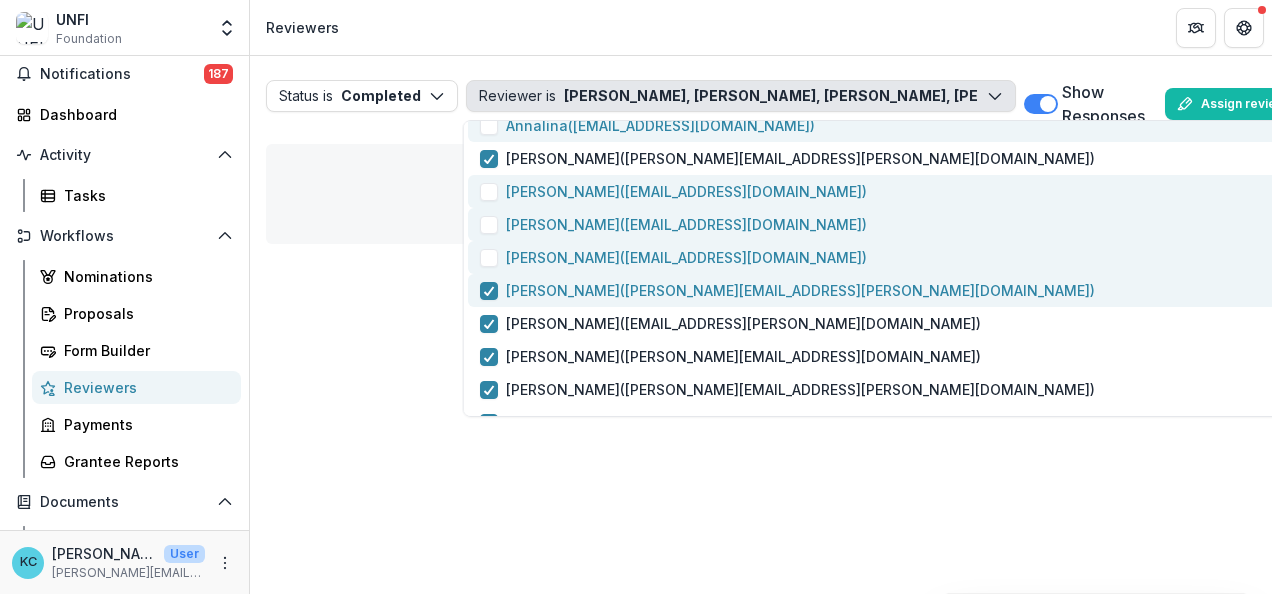 click on "Michael Mazzoni  ( michael.mazzoni@unfi.com )" at bounding box center [787, 290] 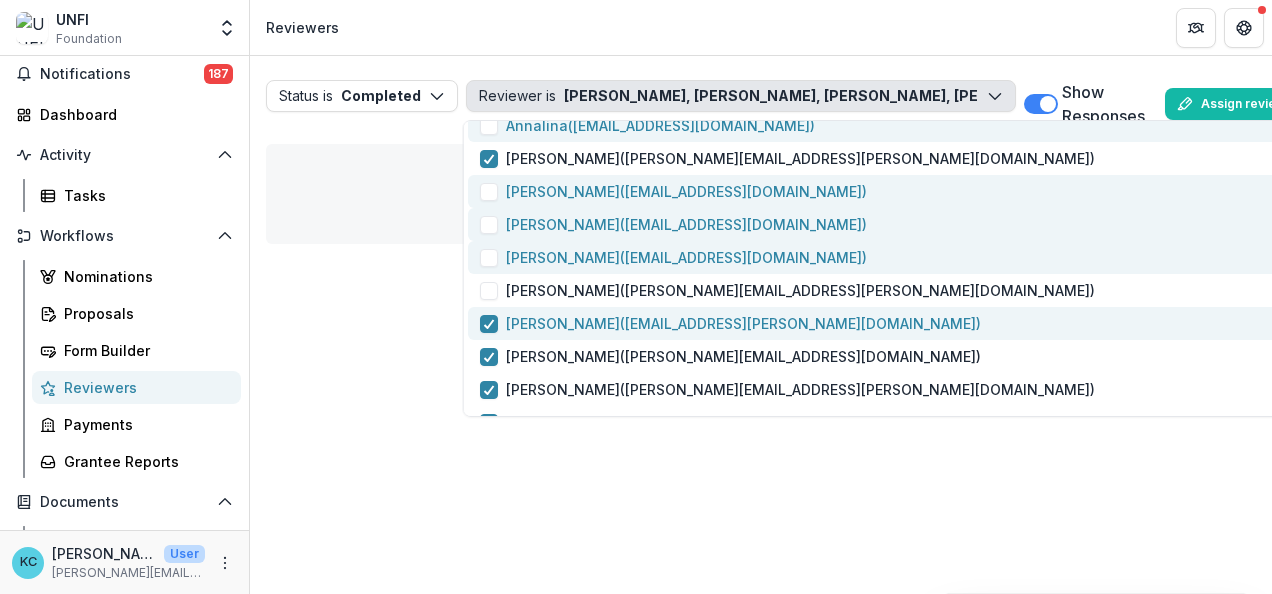 click on "Waiken Sullivan  ( waiken.sullivan@unfi.com )" at bounding box center (730, 323) 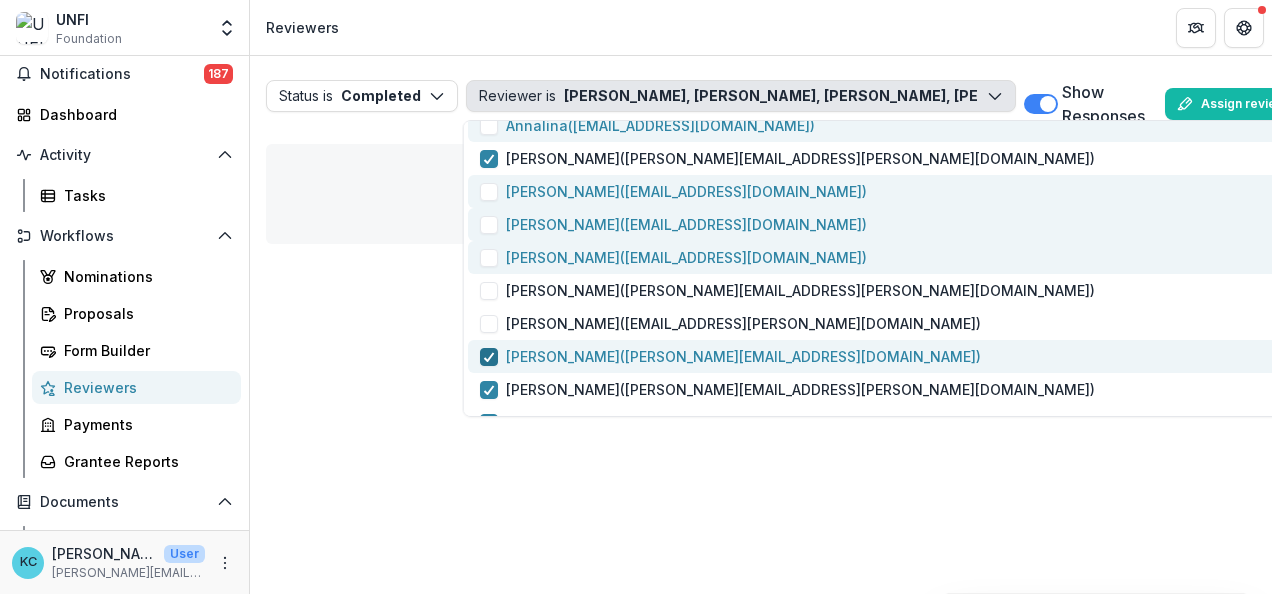 click 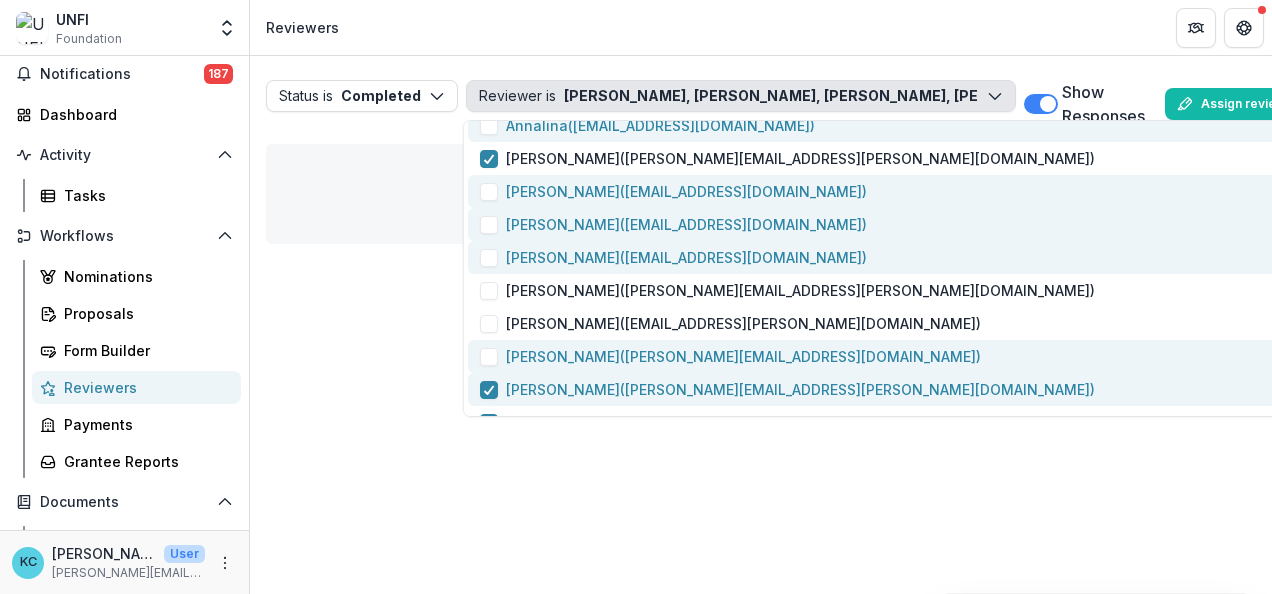 click on "Jennifer Curry  ( jennifer.curry@unfi.com )" at bounding box center [1078, 389] 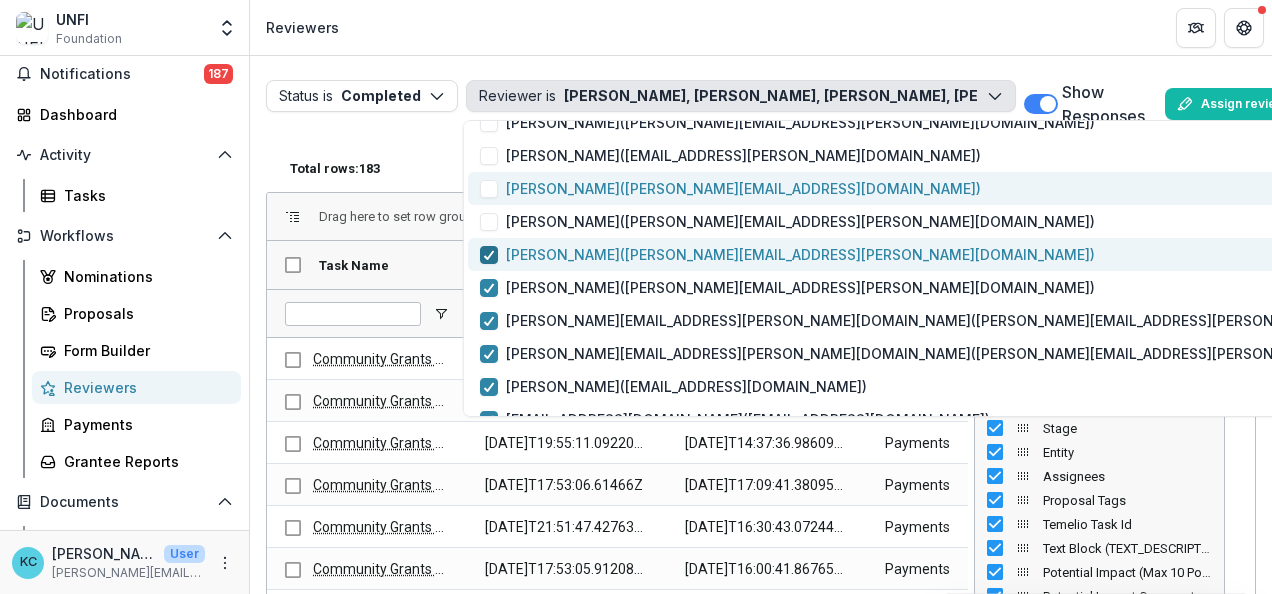 click at bounding box center (489, 255) 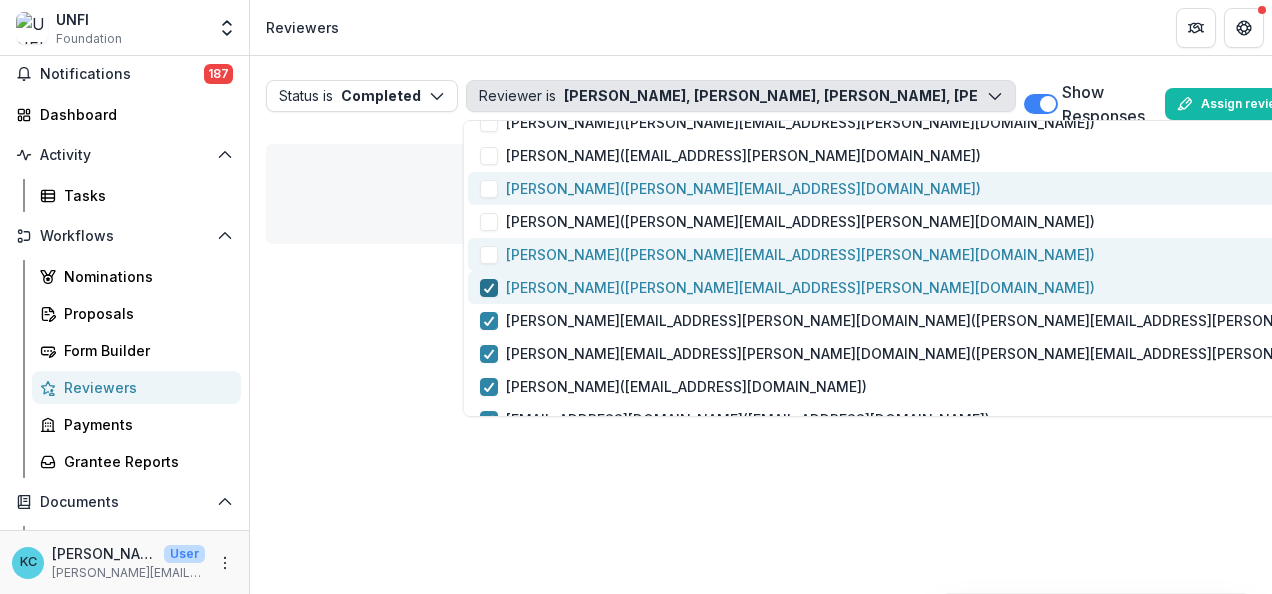 click at bounding box center (489, 288) 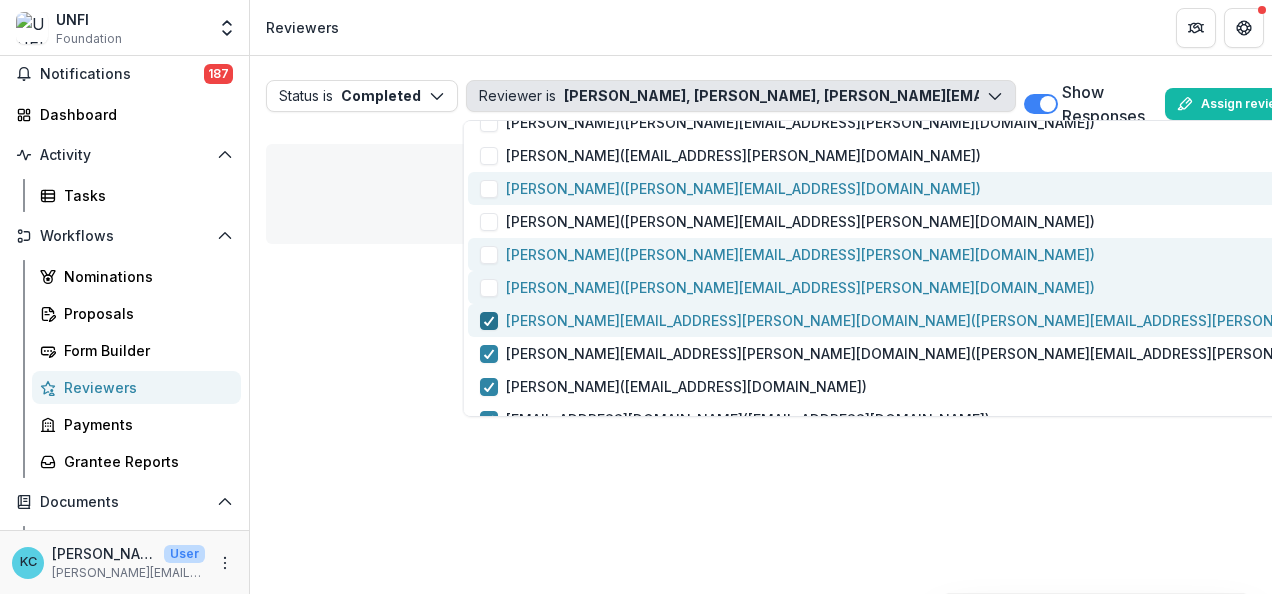 click at bounding box center (489, 321) 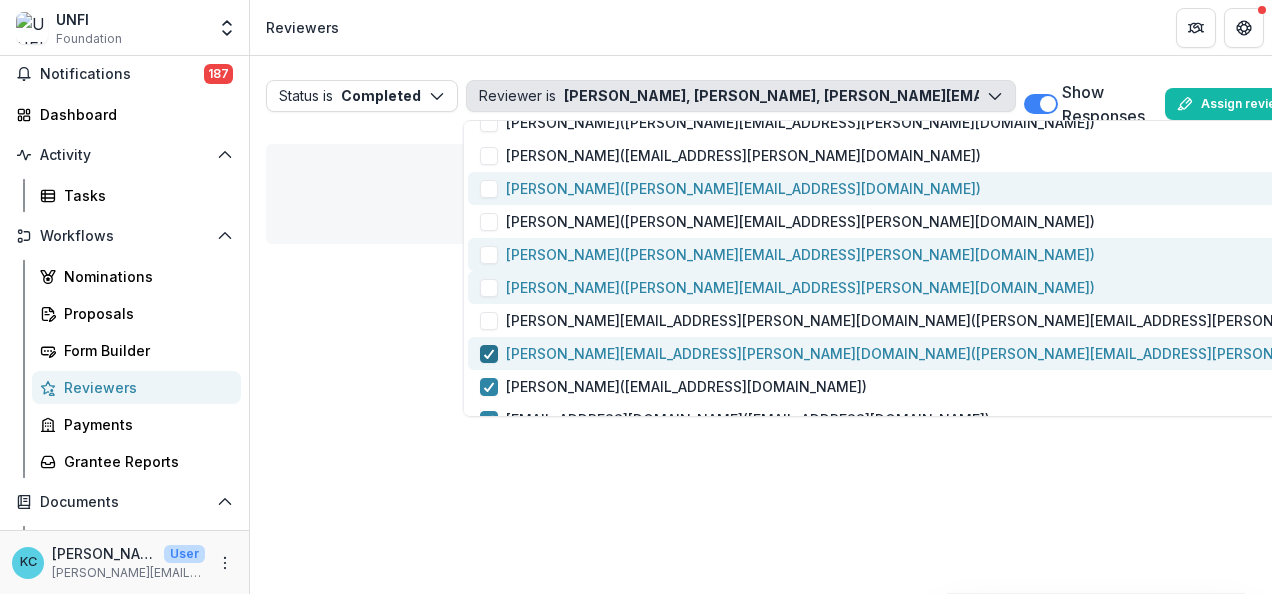 click 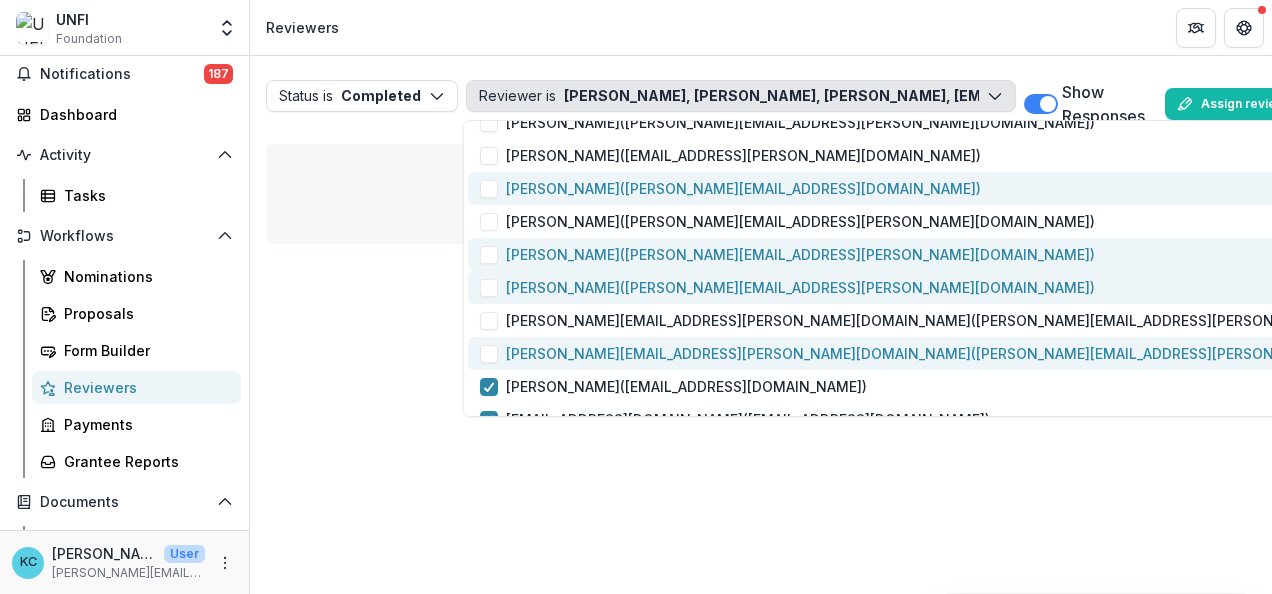 click on "benjamin.bartley@unfi.com  ( benjamin.bartley@unfi.com )" at bounding box center [1078, 353] 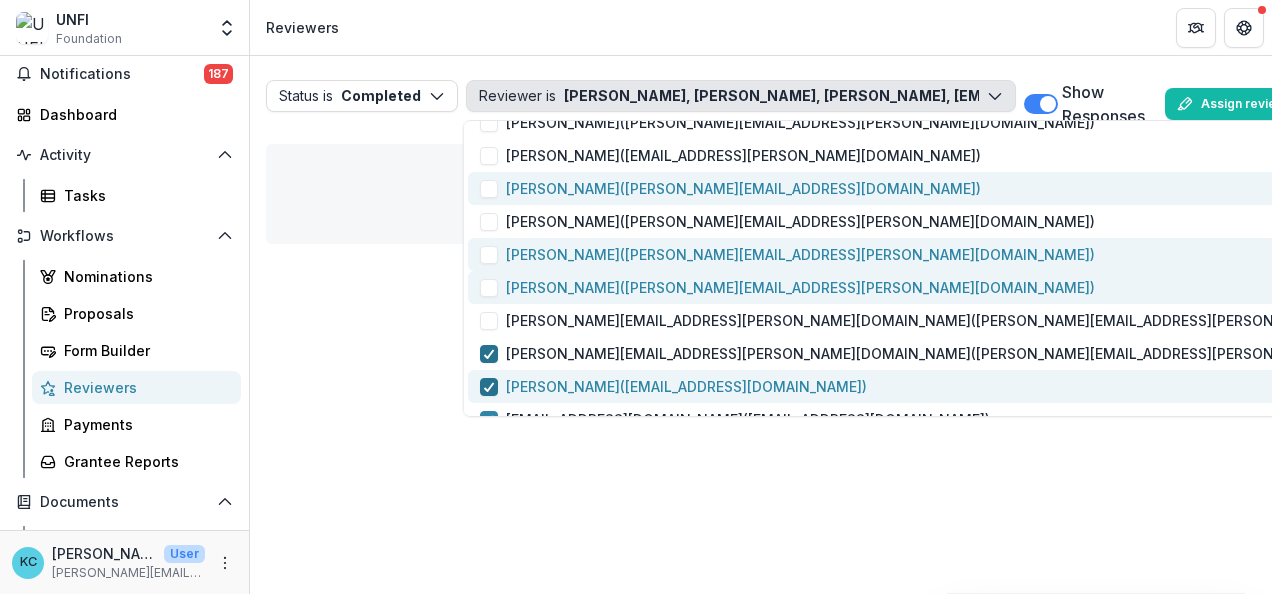click at bounding box center (489, 387) 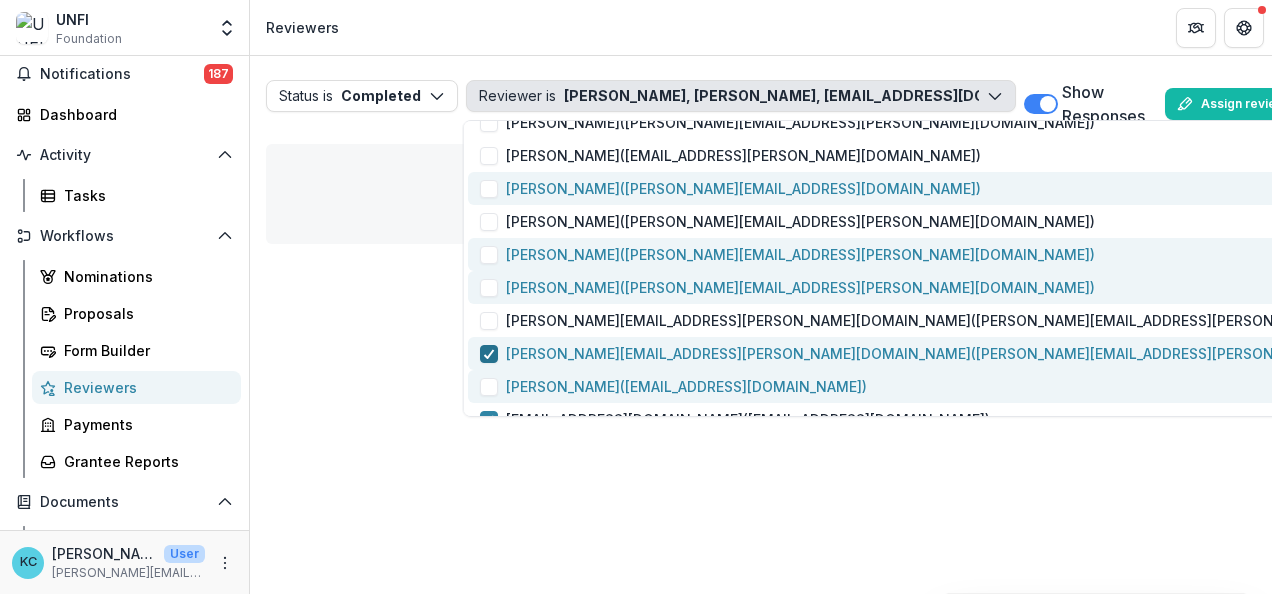 click at bounding box center [489, 354] 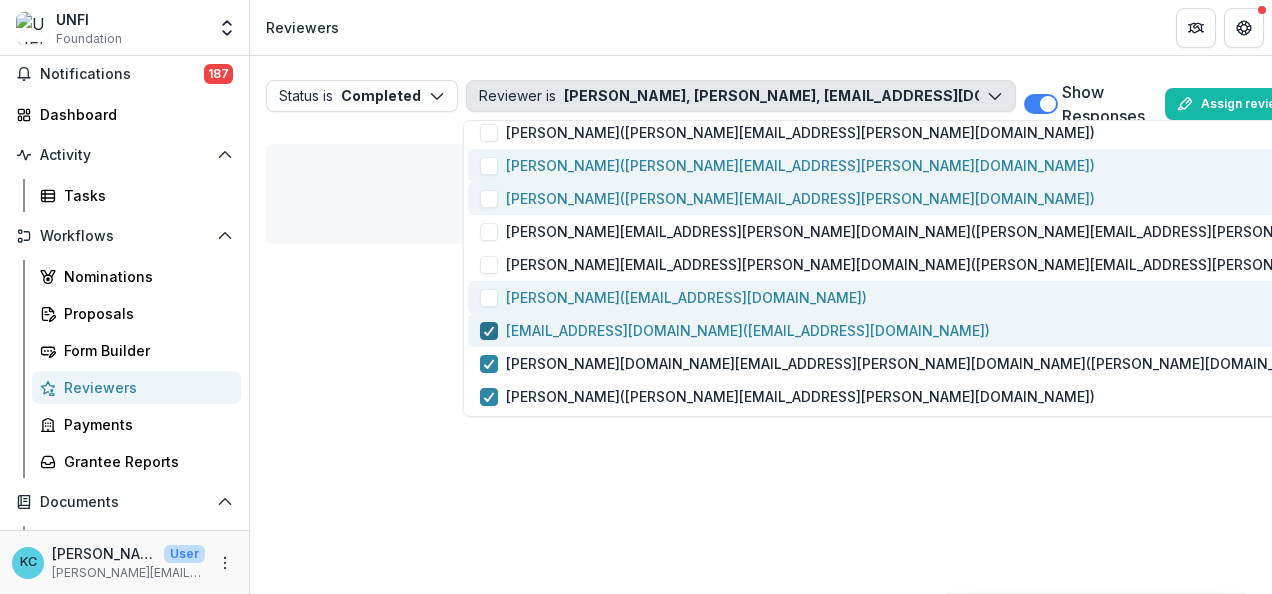 click 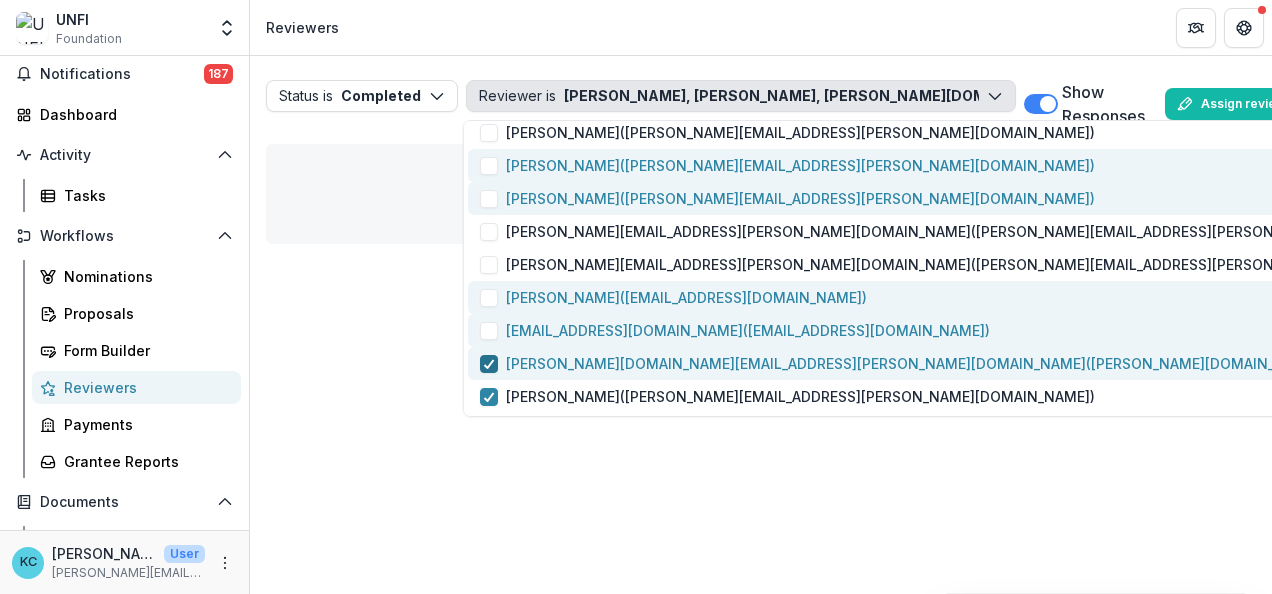 click 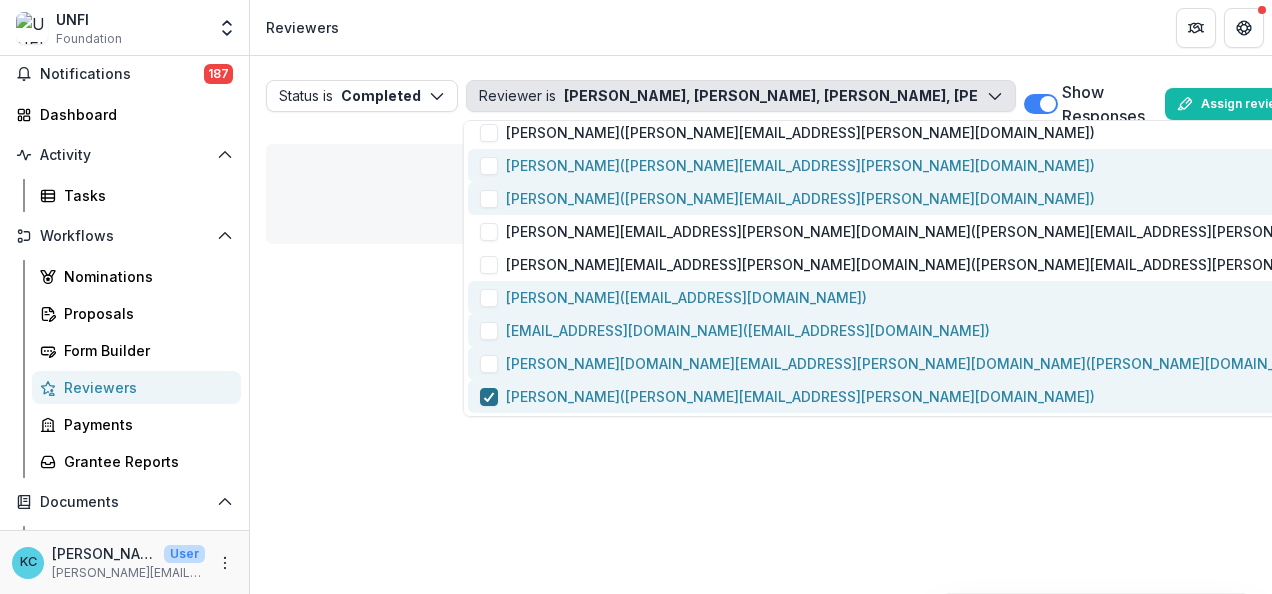 click at bounding box center [489, 397] 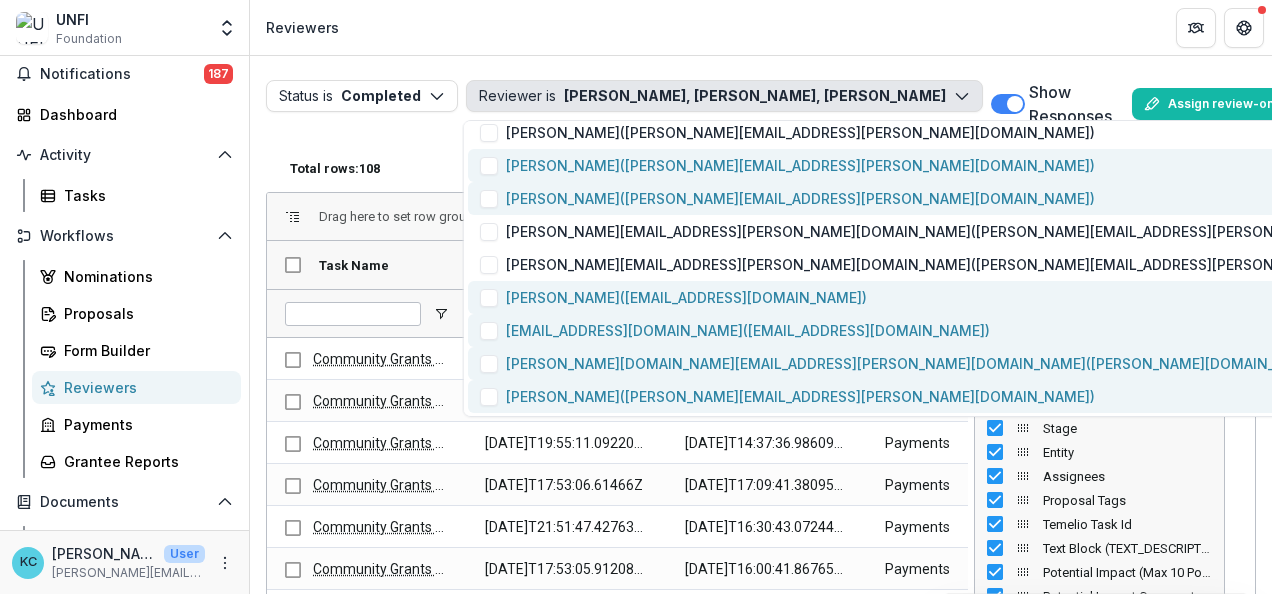 click on "Reviewers" at bounding box center (761, 27) 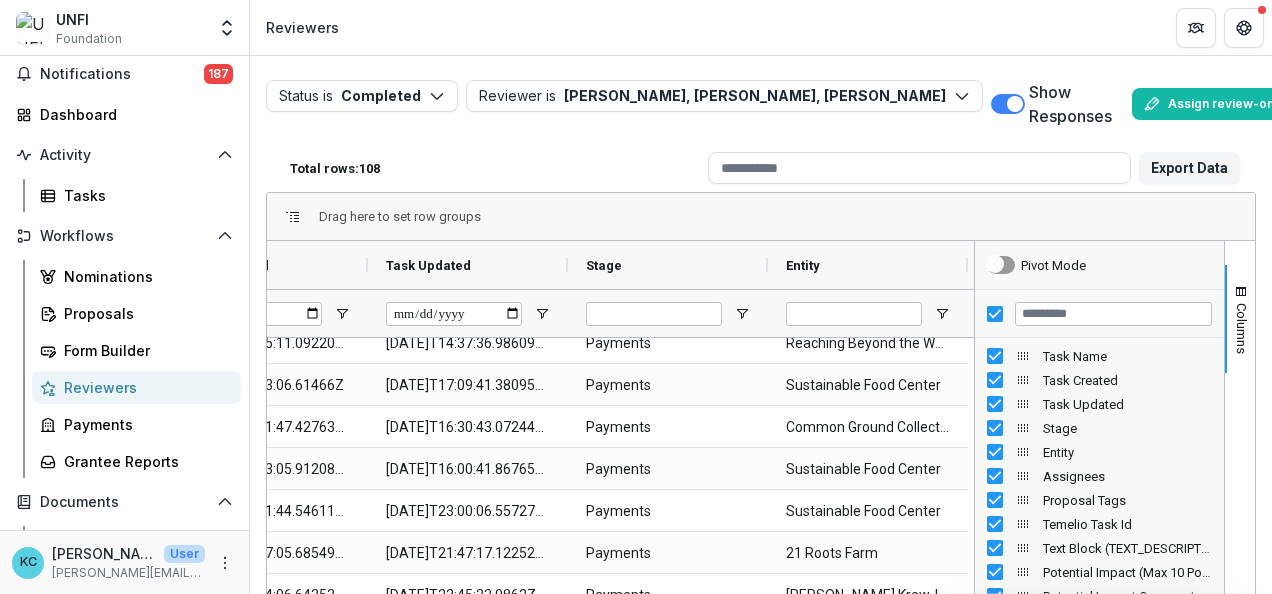 click at bounding box center (668, 313) 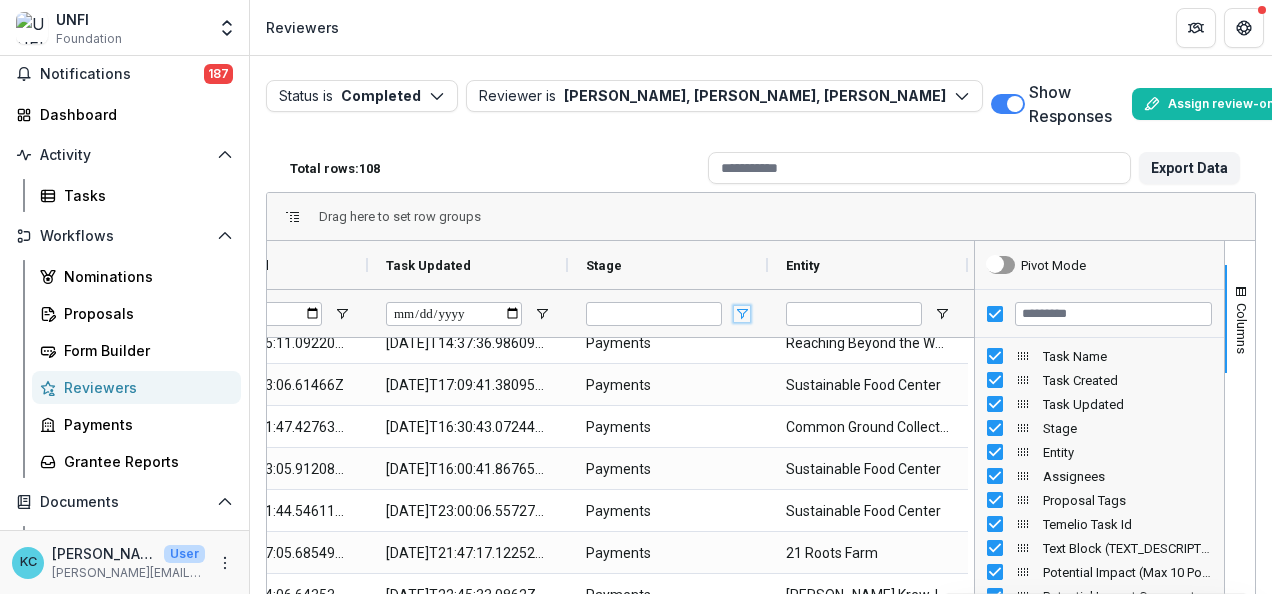 click at bounding box center [742, 314] 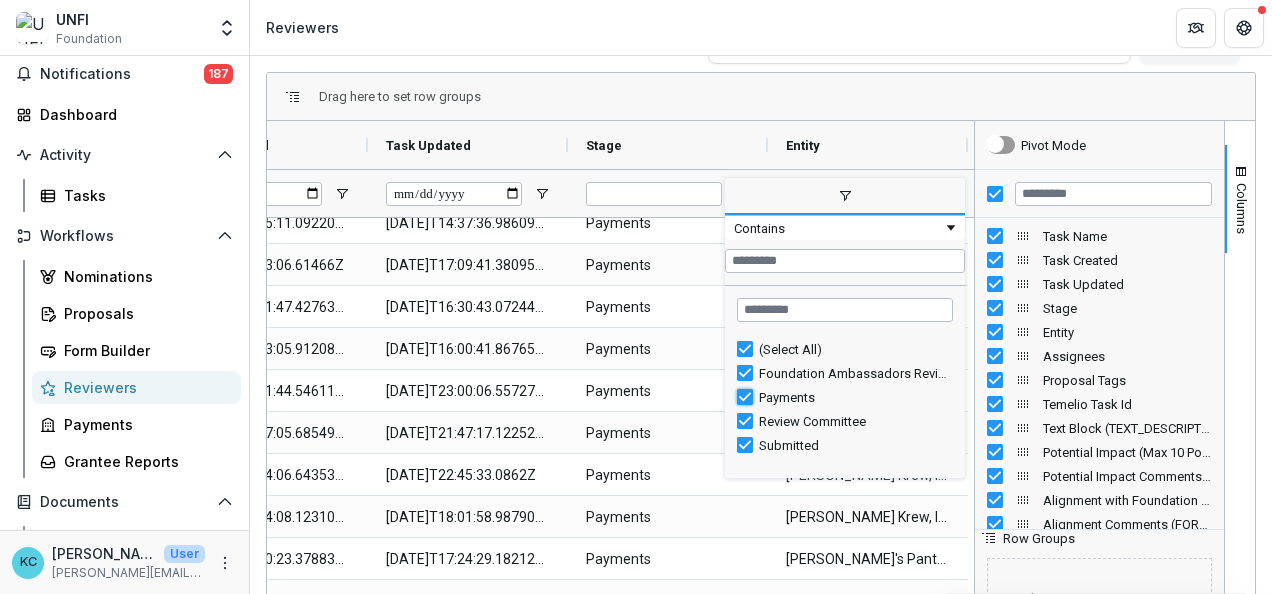 type on "**********" 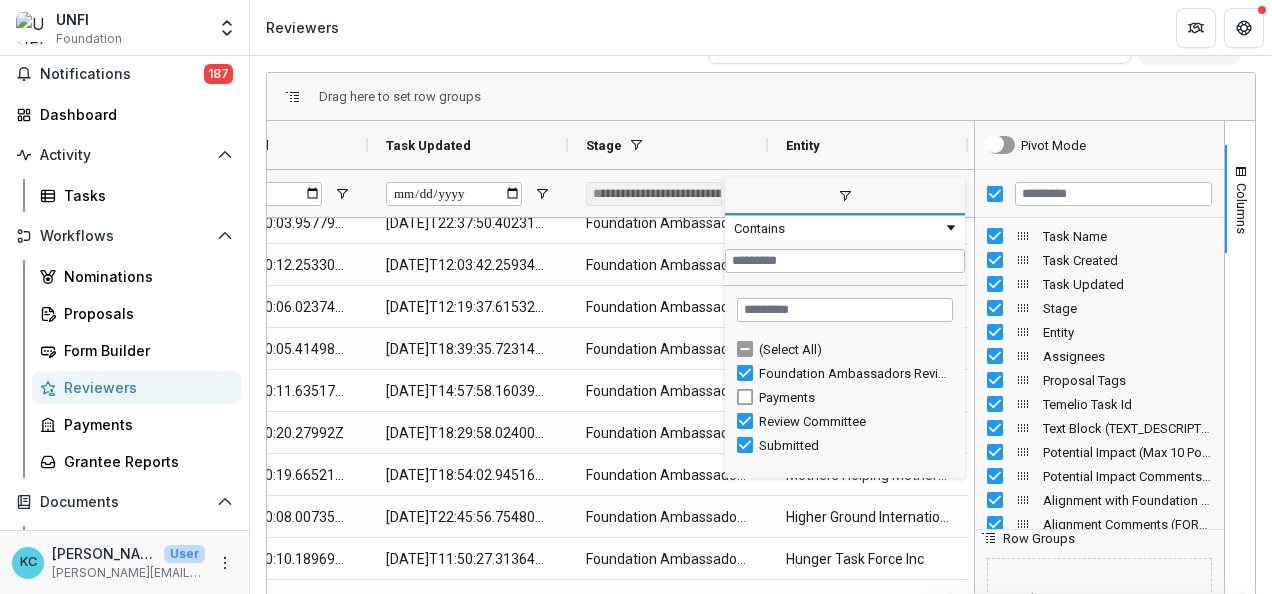 click on "Drag here to set row groups" at bounding box center (761, 97) 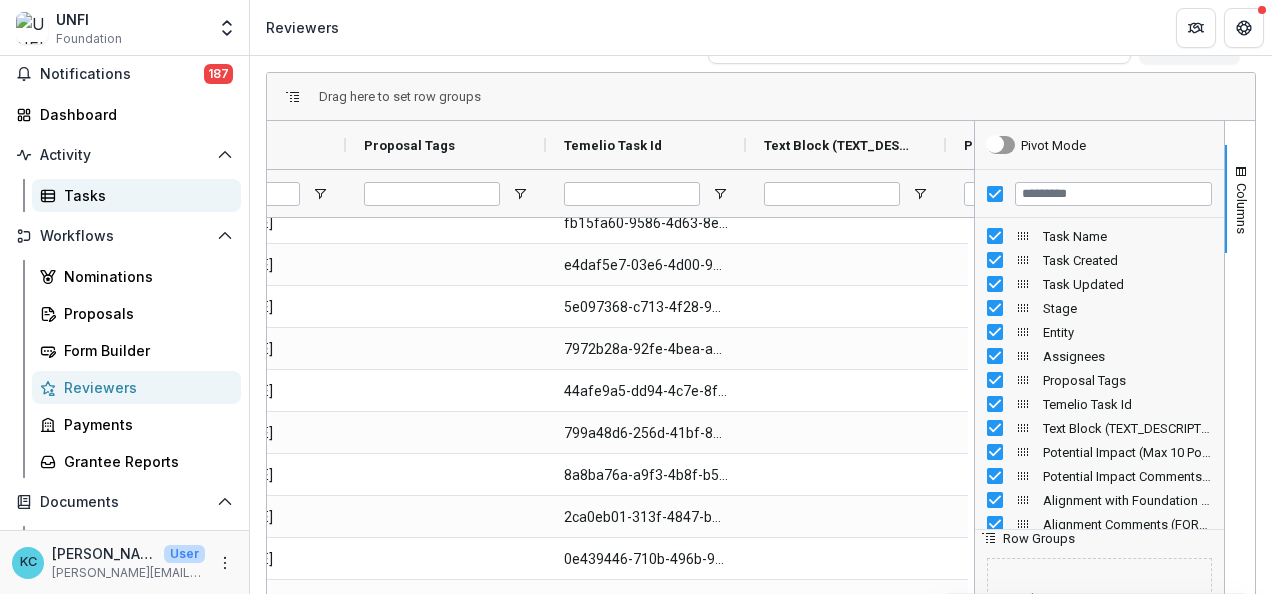click on "Tasks" at bounding box center (144, 195) 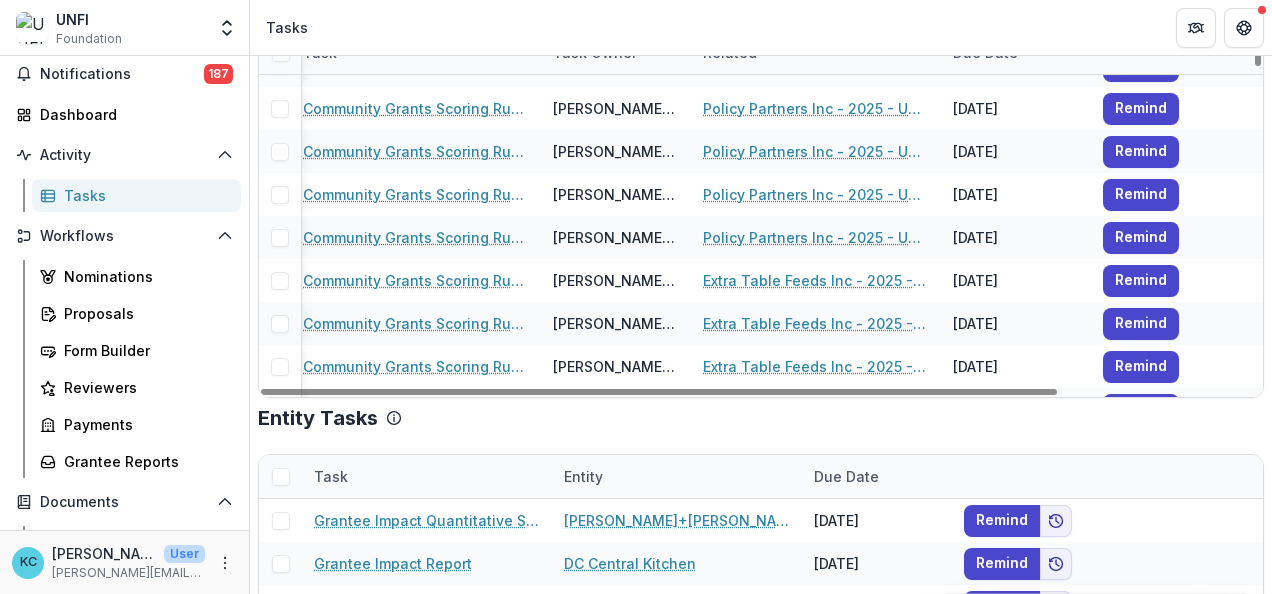 click on "Tasks" at bounding box center (144, 195) 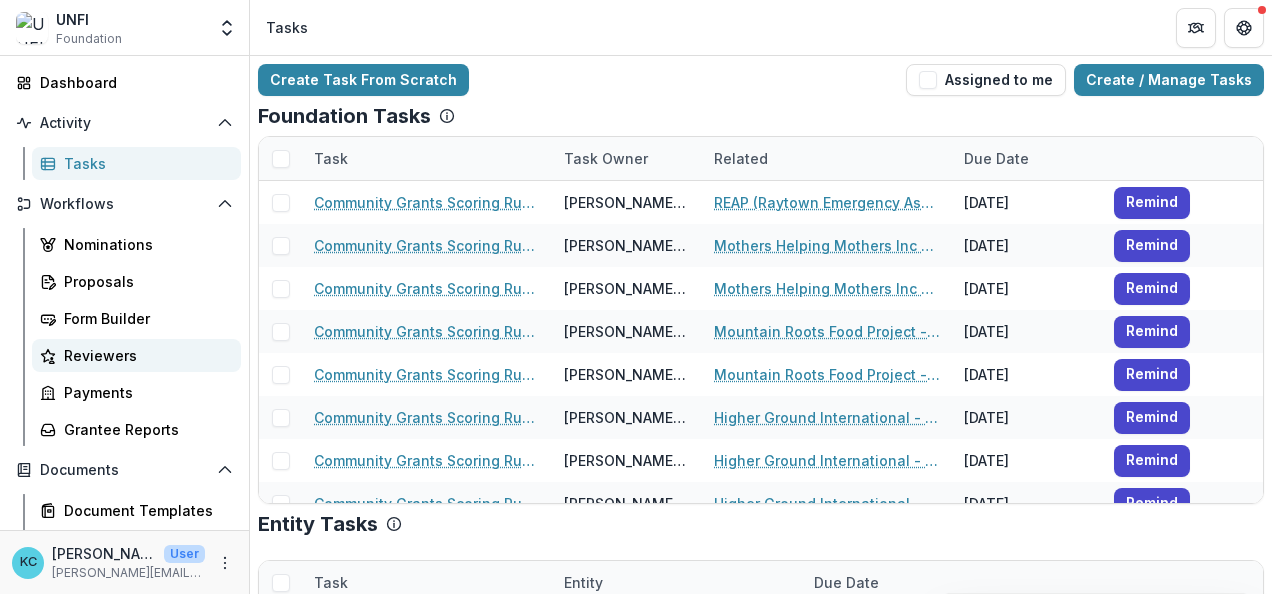 click on "Reviewers" at bounding box center (144, 355) 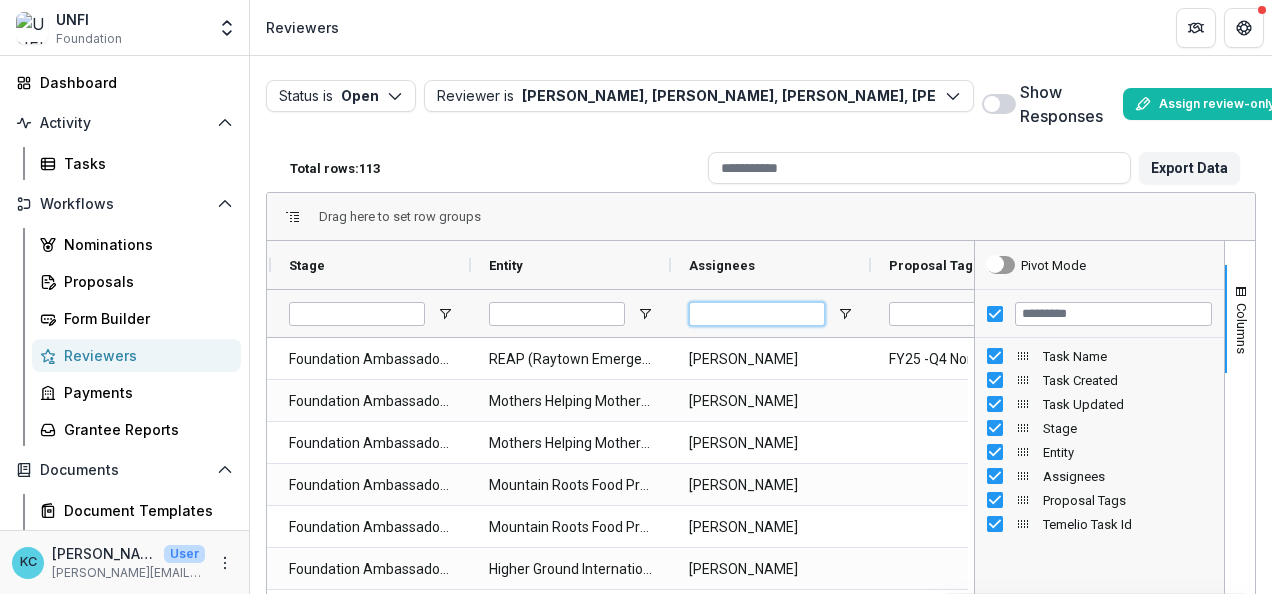 click at bounding box center (757, 314) 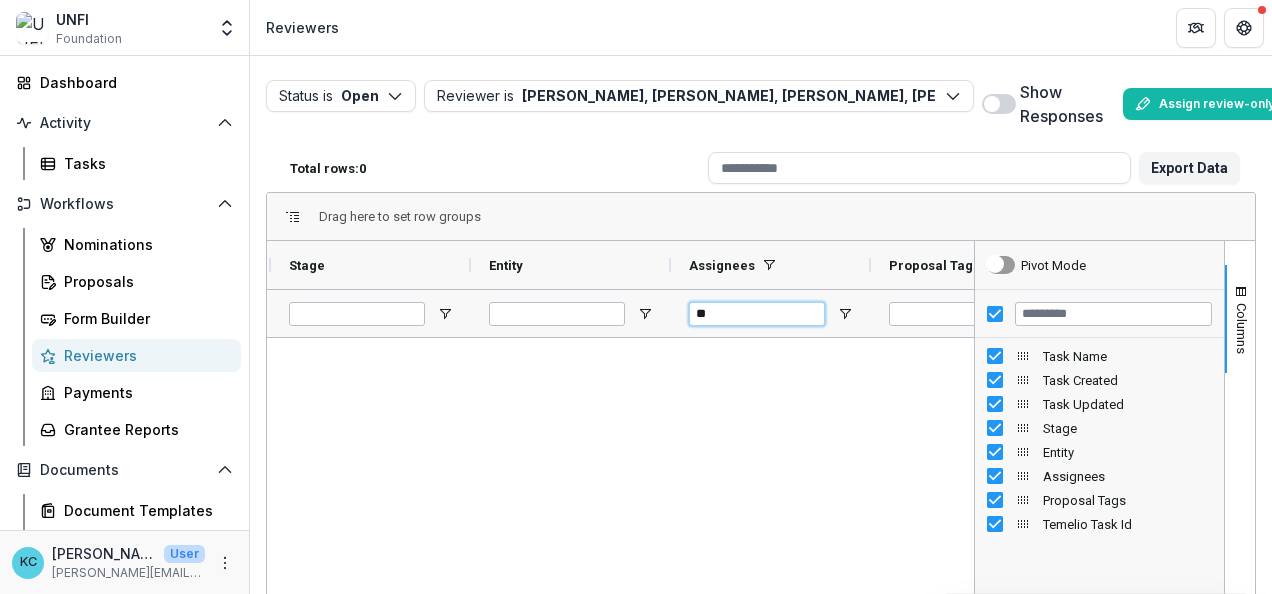 type on "*" 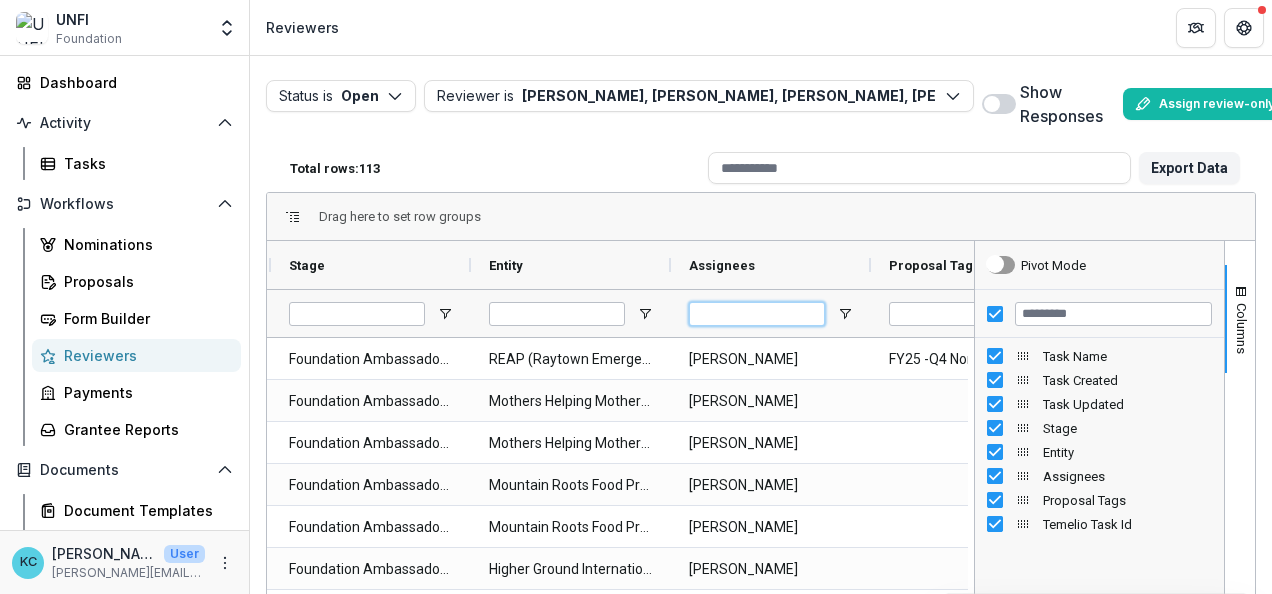 click at bounding box center [757, 314] 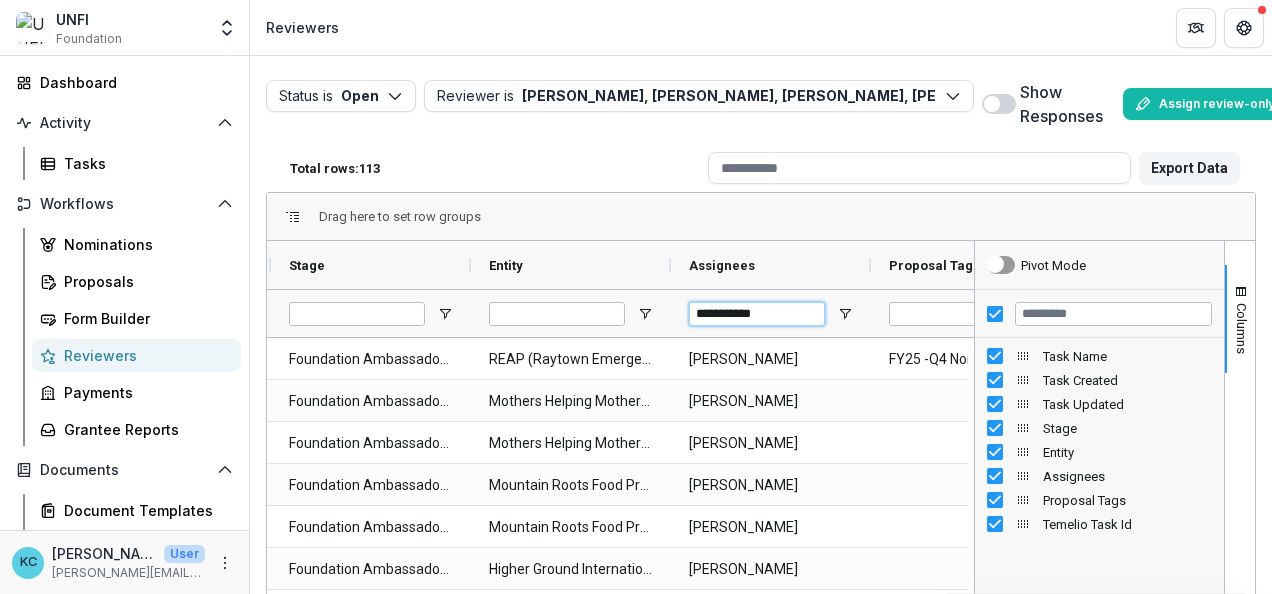 type on "**********" 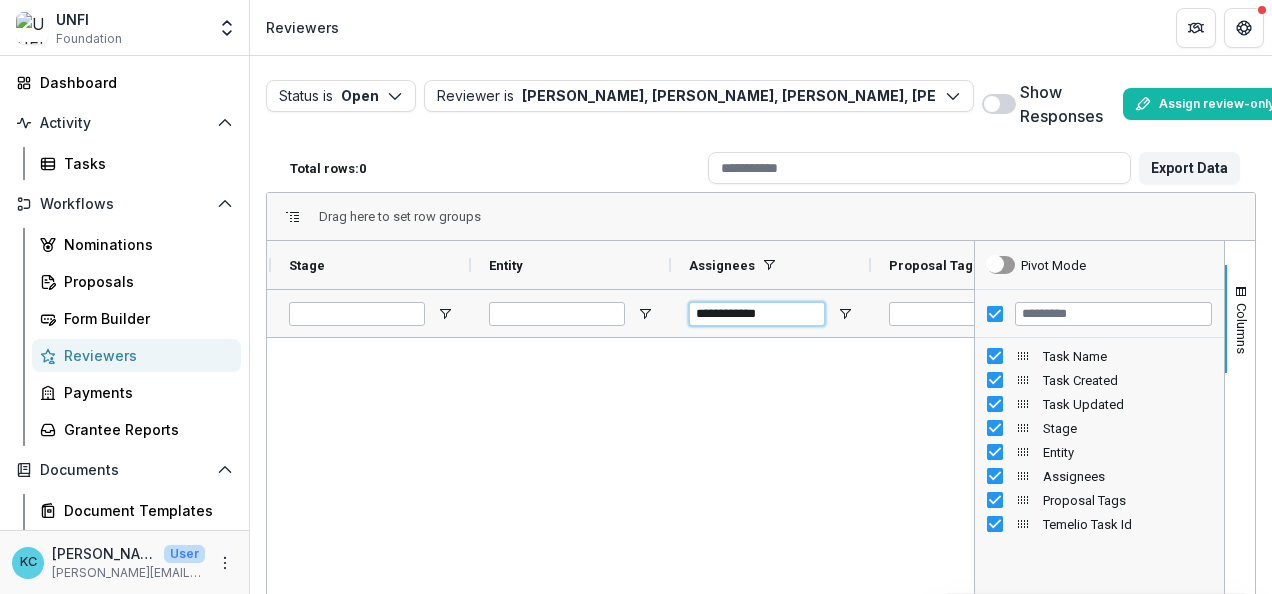 drag, startPoint x: 802, startPoint y: 306, endPoint x: 670, endPoint y: 326, distance: 133.50656 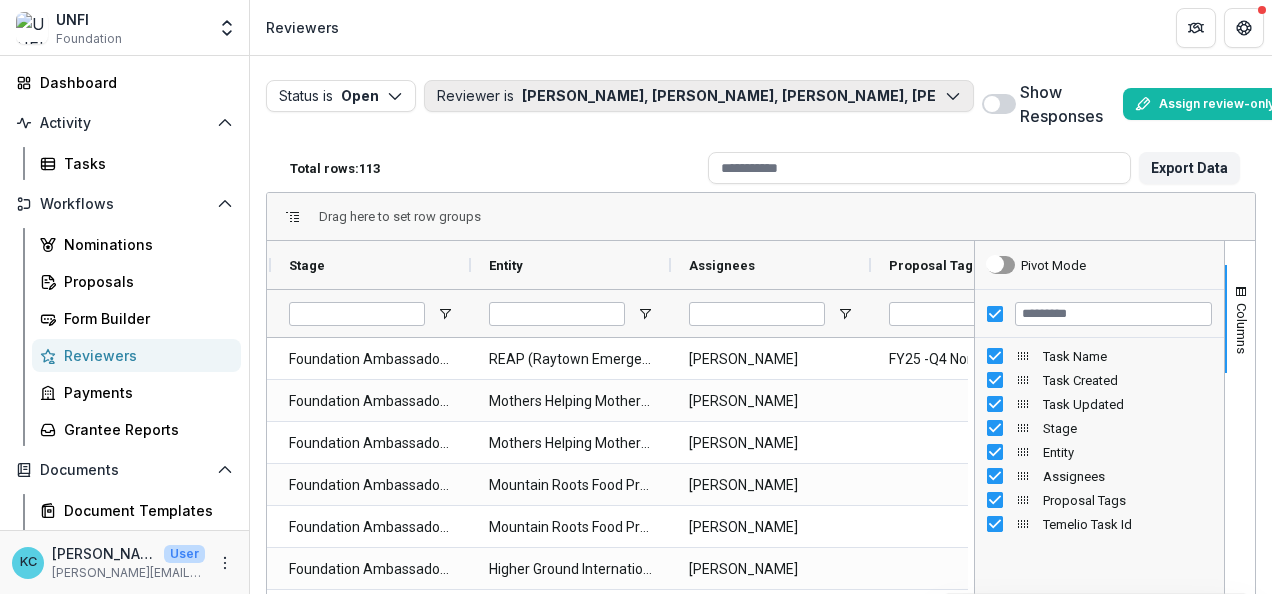 click 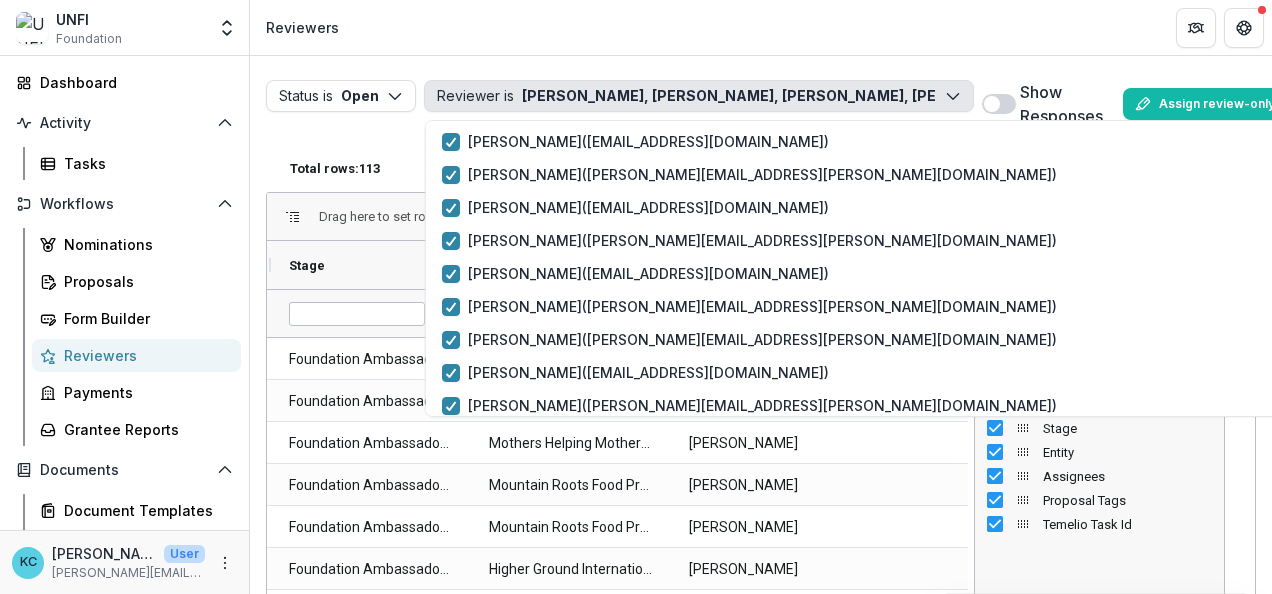 click on "Reviewers" at bounding box center (761, 27) 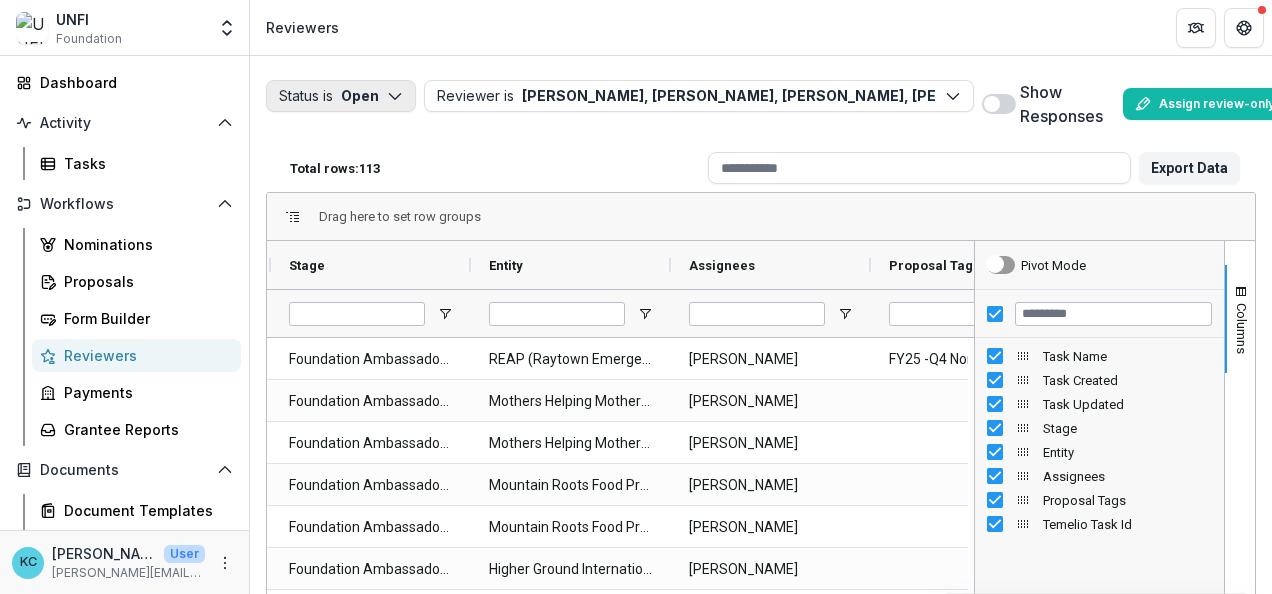 click on "Status is Open" at bounding box center [341, 96] 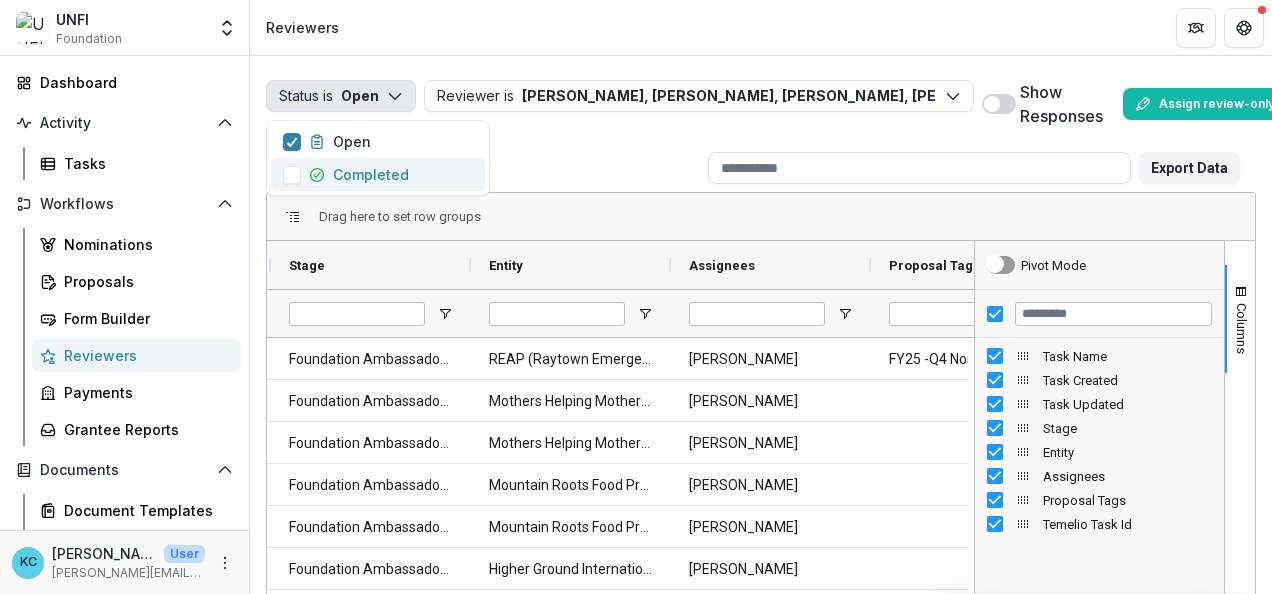 click at bounding box center (292, 175) 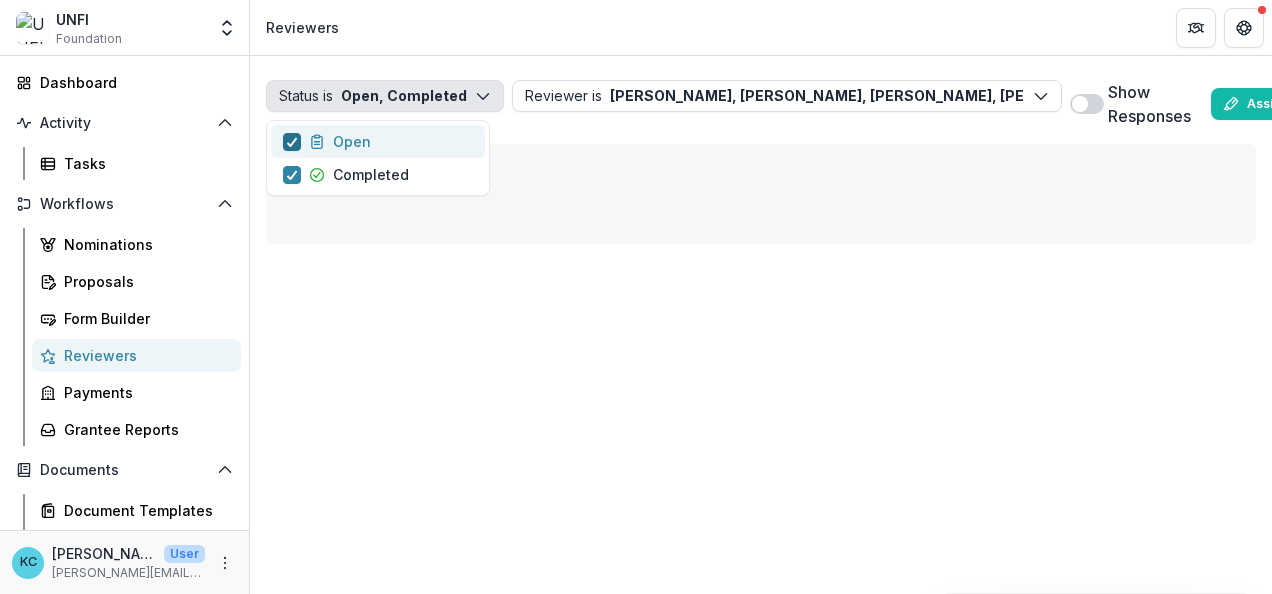 click at bounding box center [292, 142] 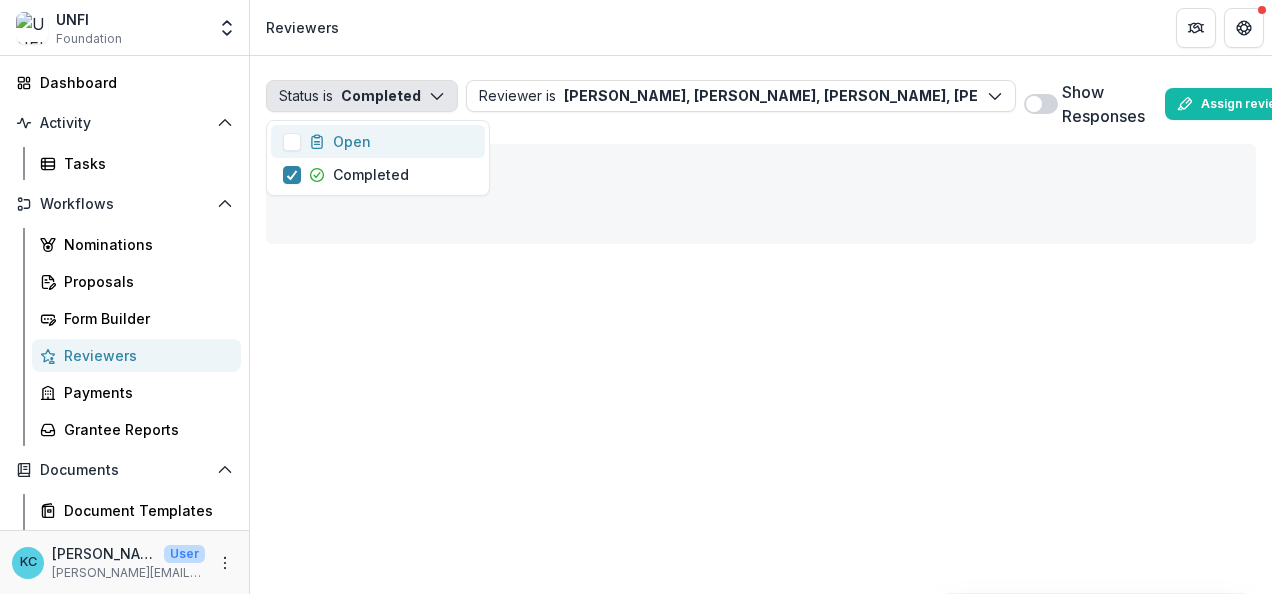 click on "Reviewers" at bounding box center [761, 27] 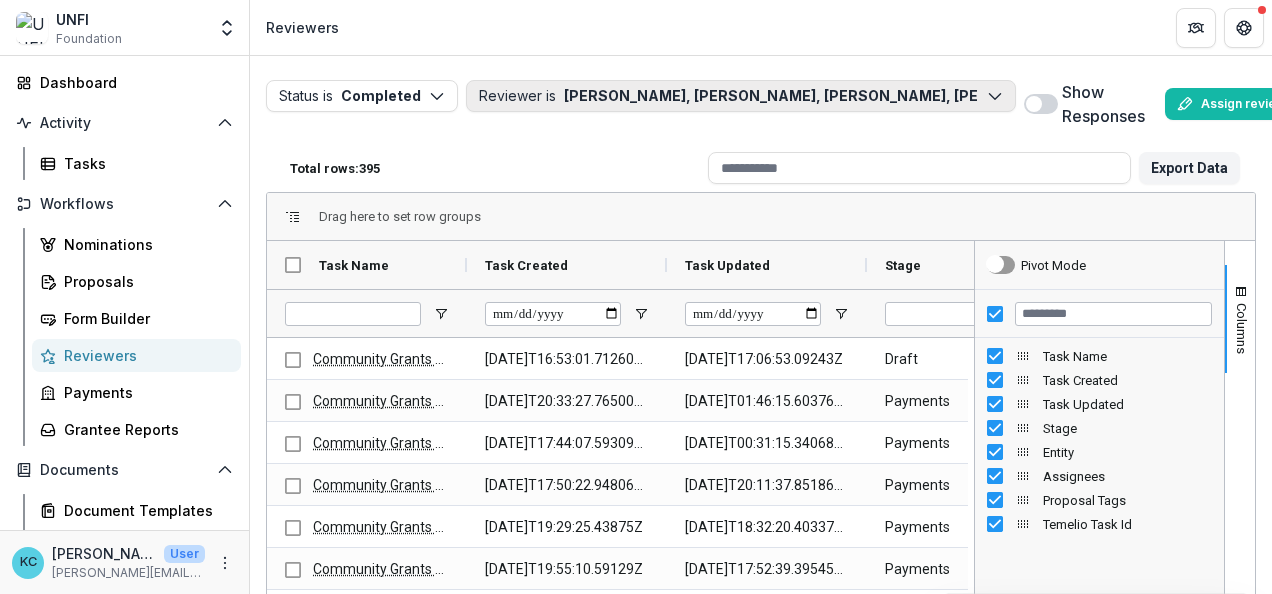 click 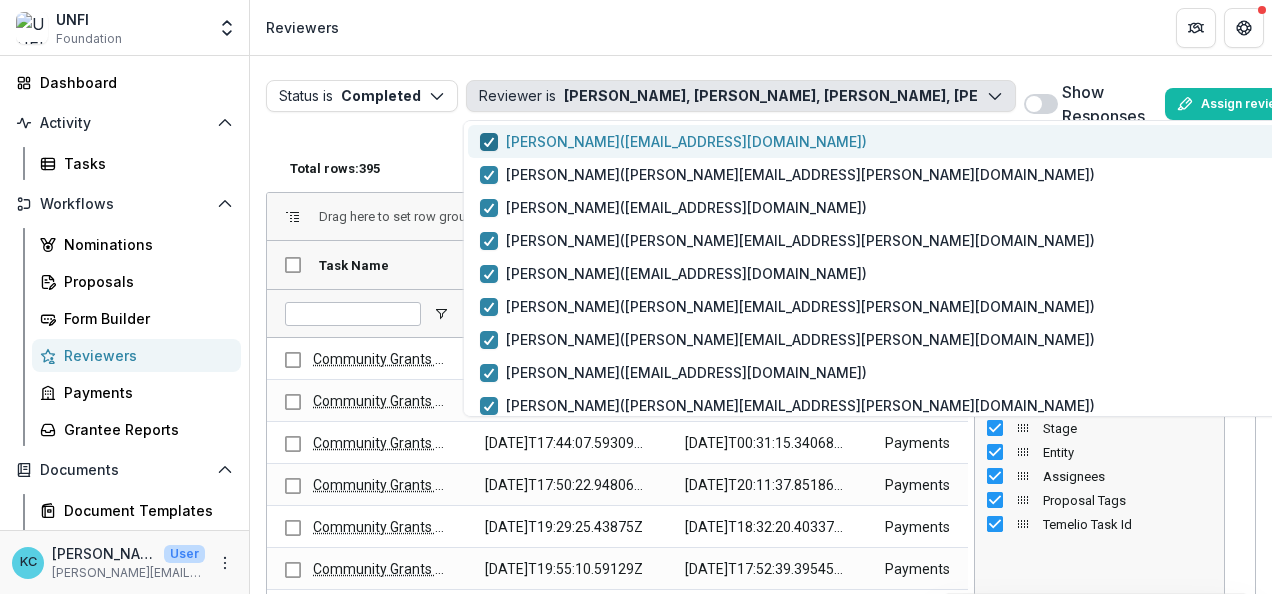 click at bounding box center [489, 142] 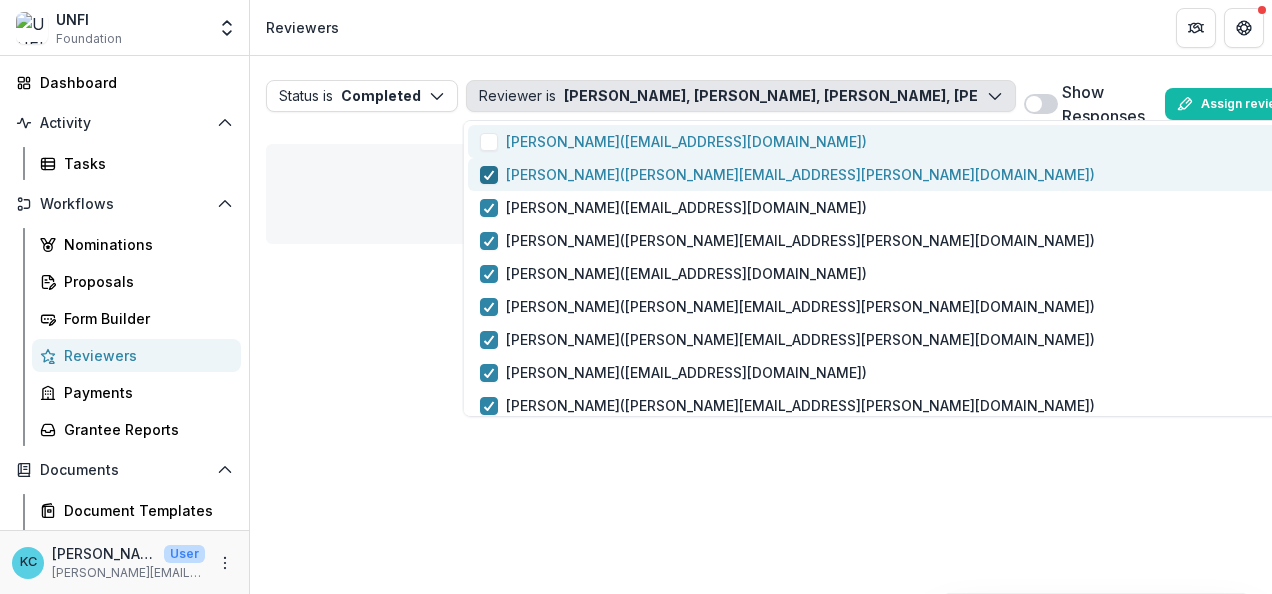 click 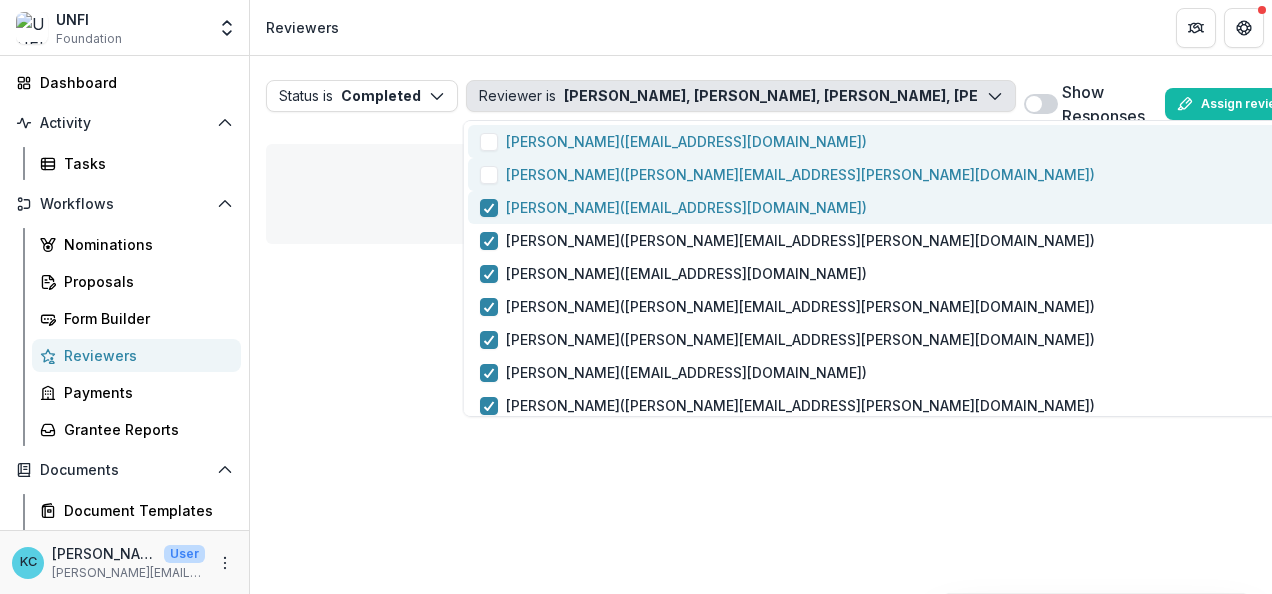 click on "Isaac Rebhahn  ( irebhahn@unfi.com )" at bounding box center [673, 207] 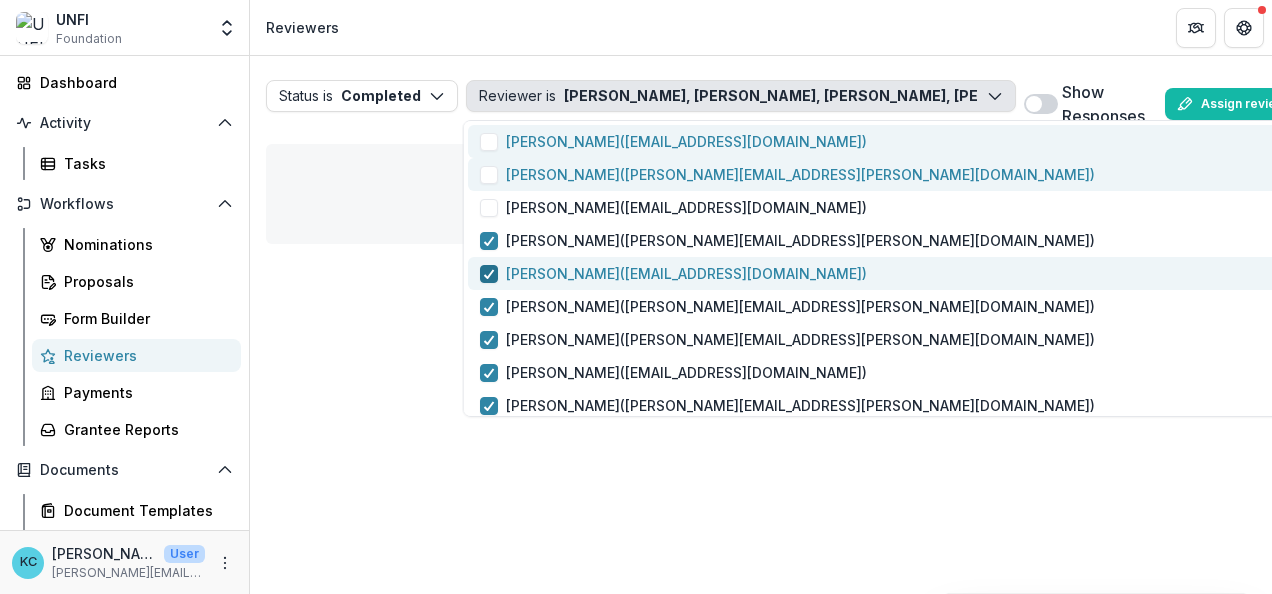 click 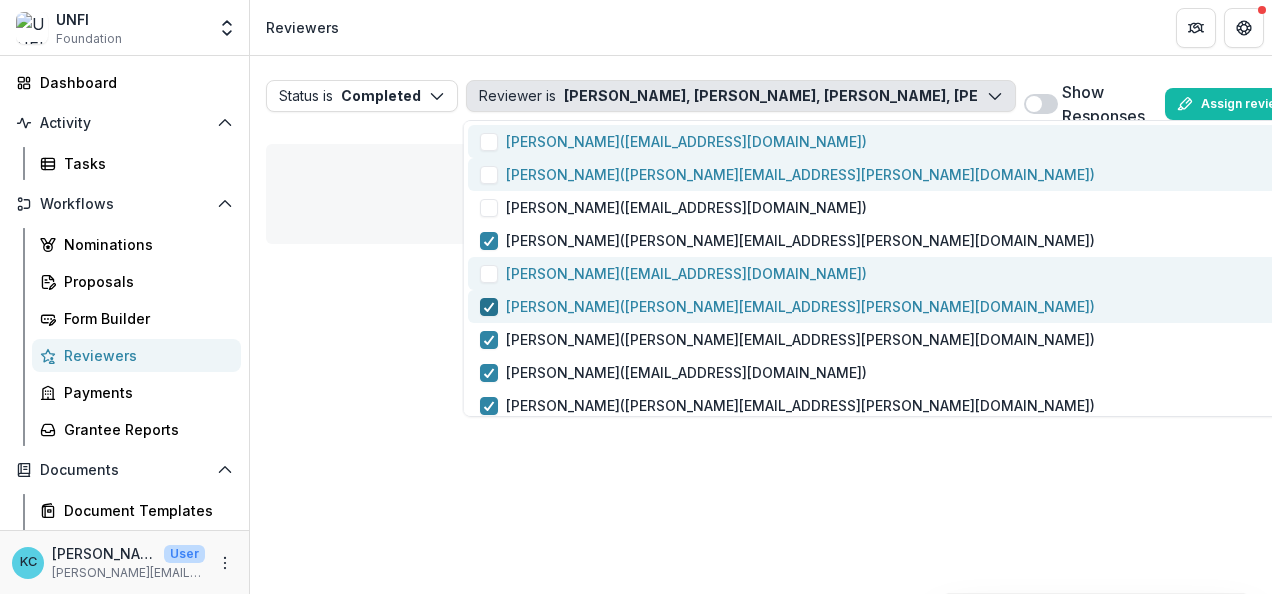 click 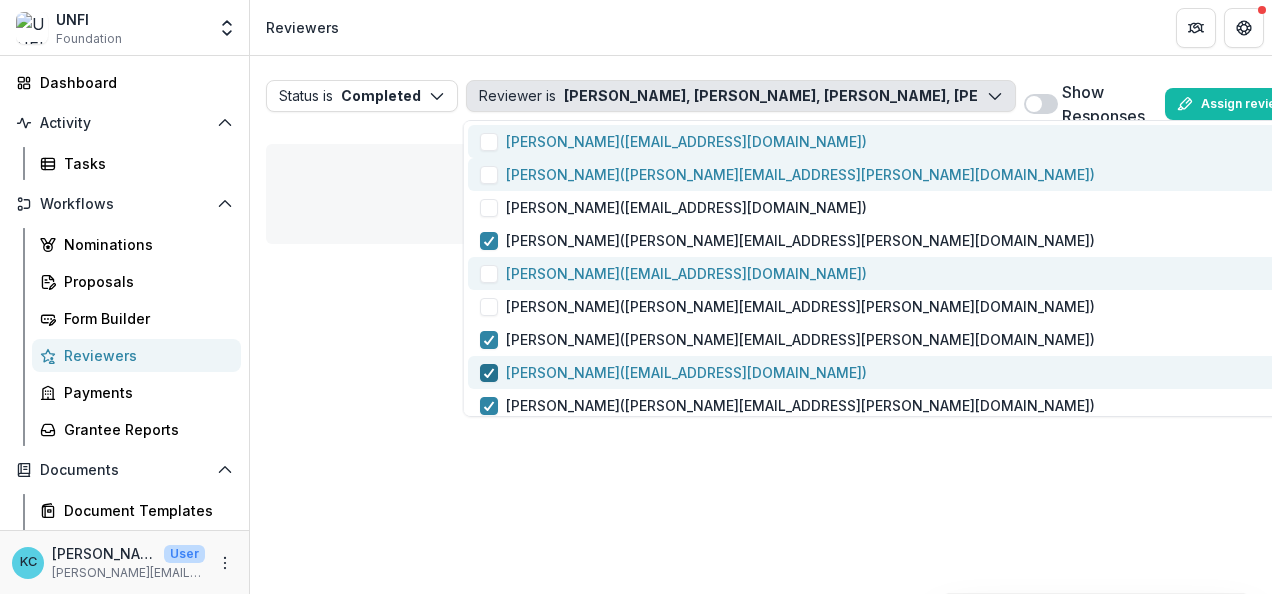 click 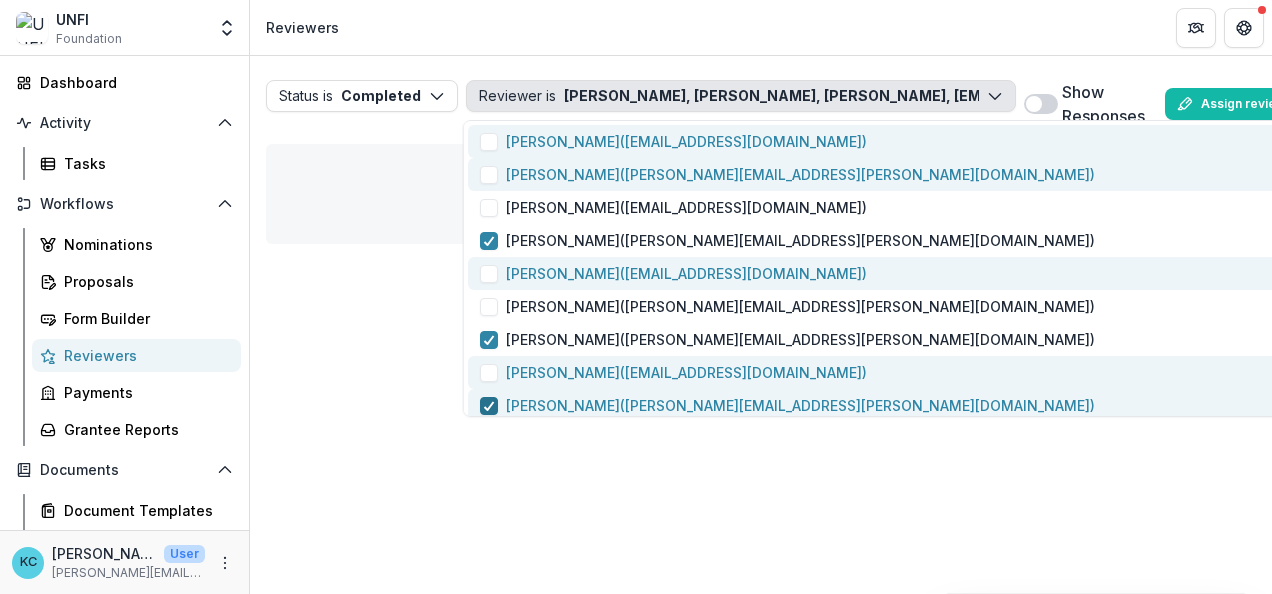click 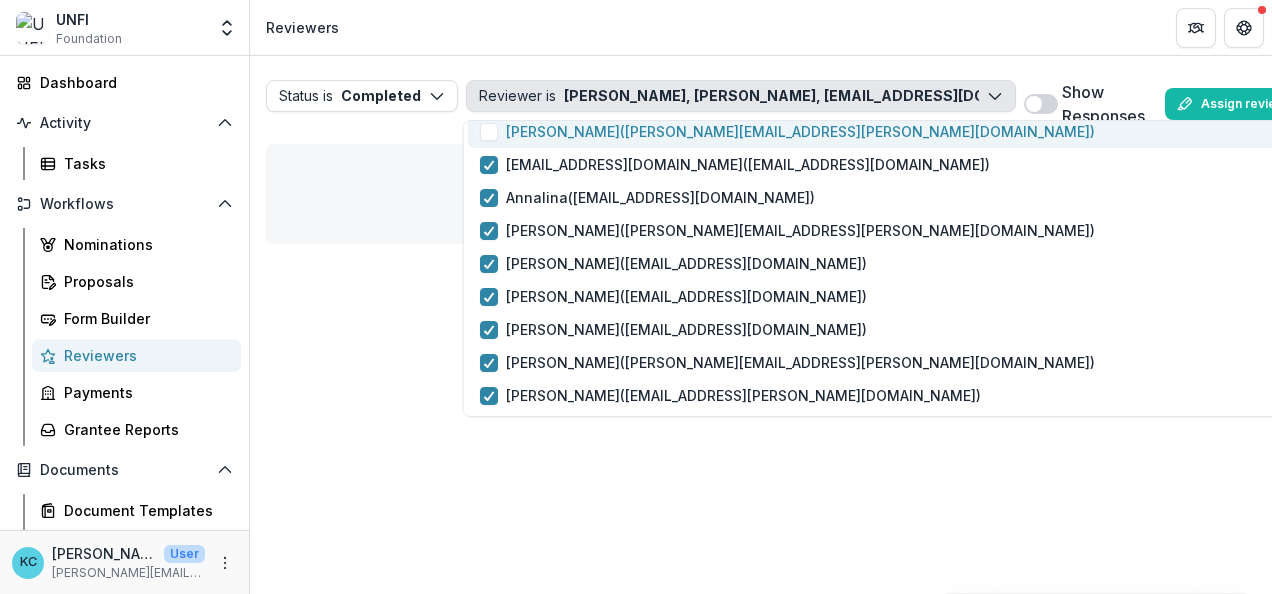 scroll, scrollTop: 277, scrollLeft: 0, axis: vertical 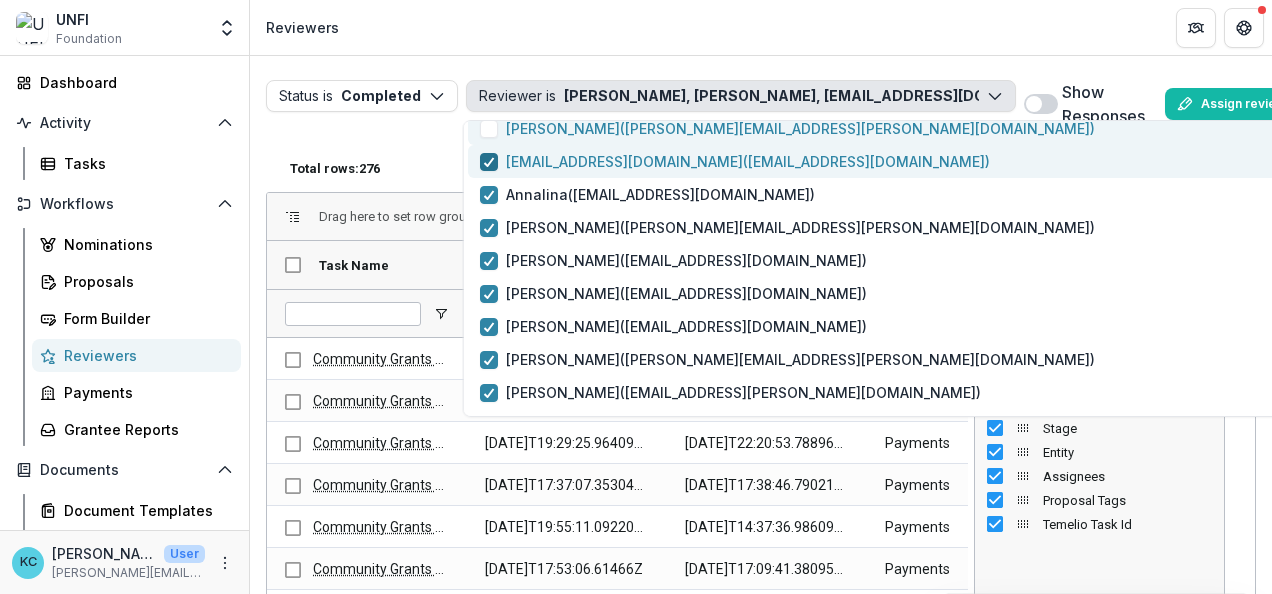 click 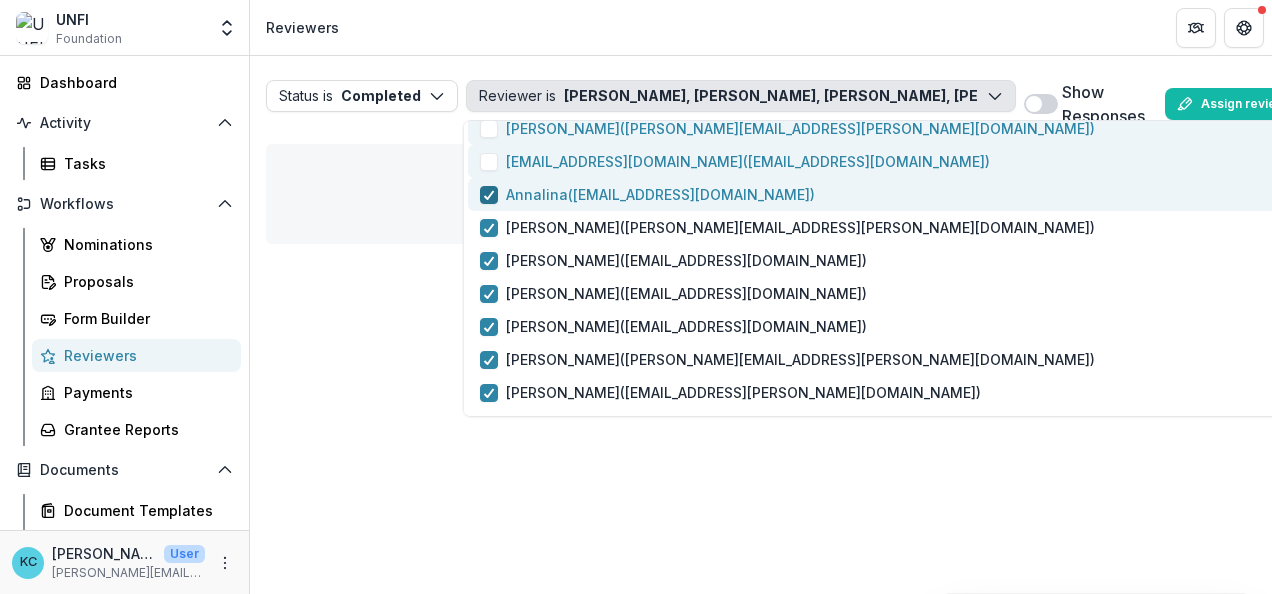 click 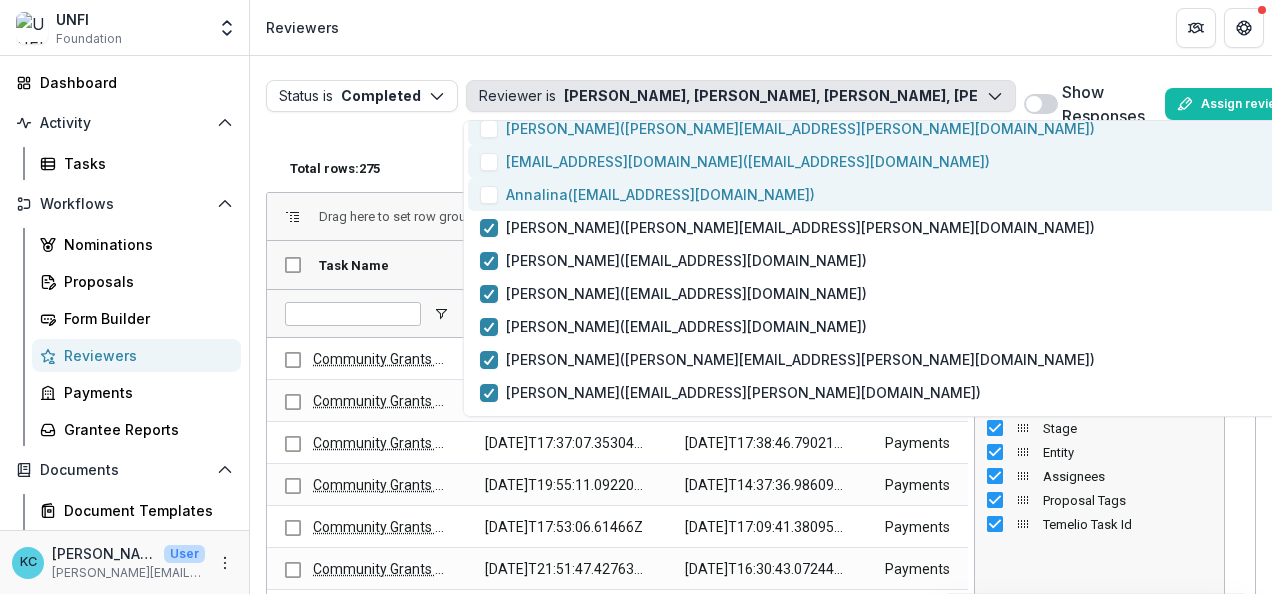 click on "Reviewers" at bounding box center [761, 27] 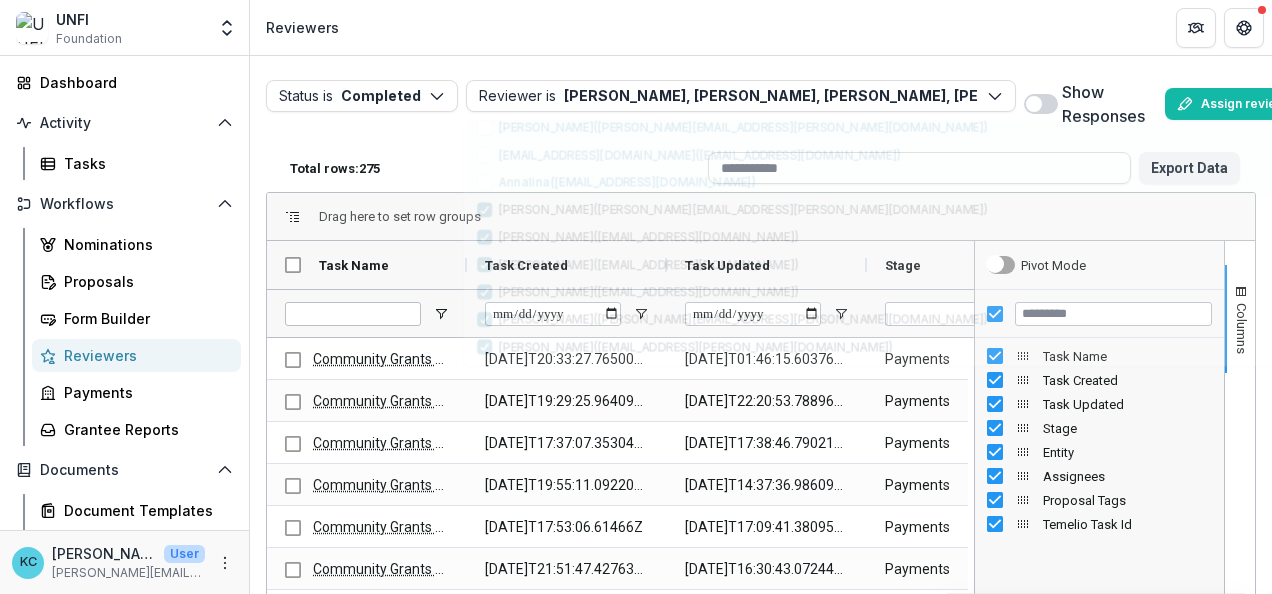 scroll, scrollTop: 0, scrollLeft: 0, axis: both 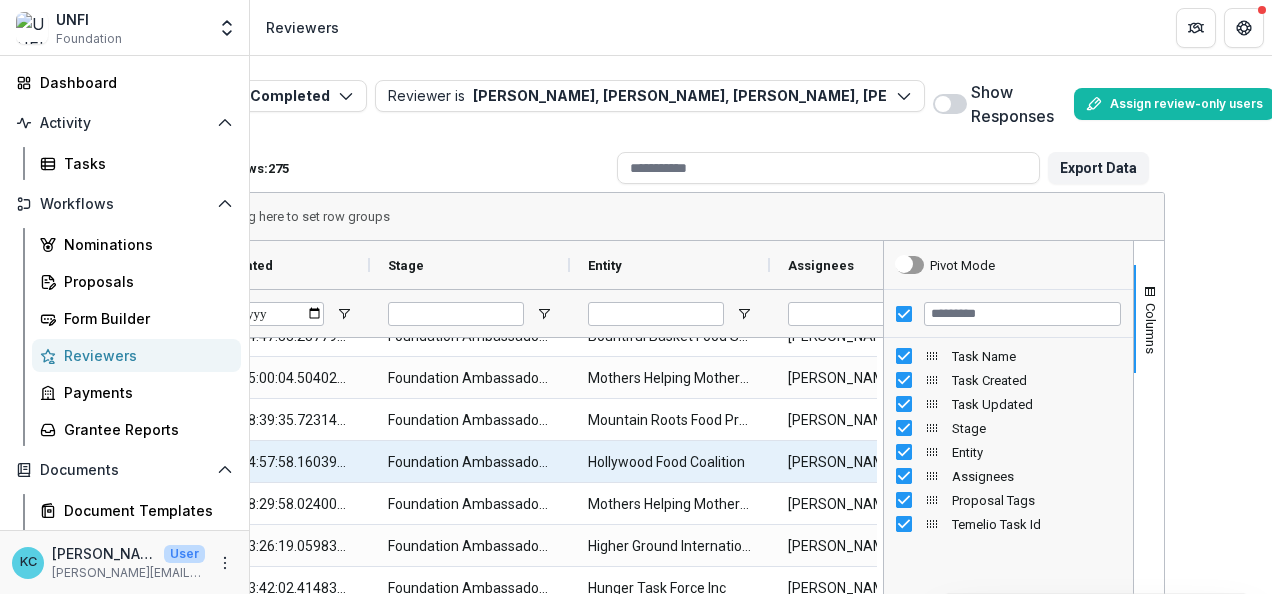 click on "Hollywood Food Coalition" at bounding box center [670, 462] 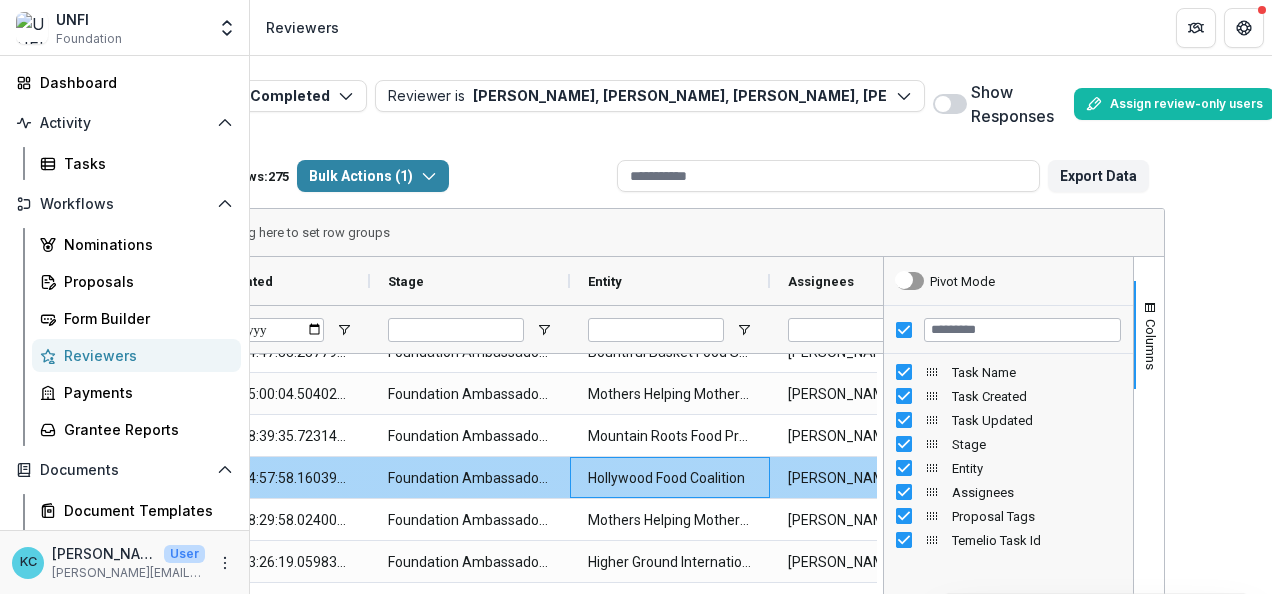 click on "Foundation Ambassadors Review" at bounding box center (470, 478) 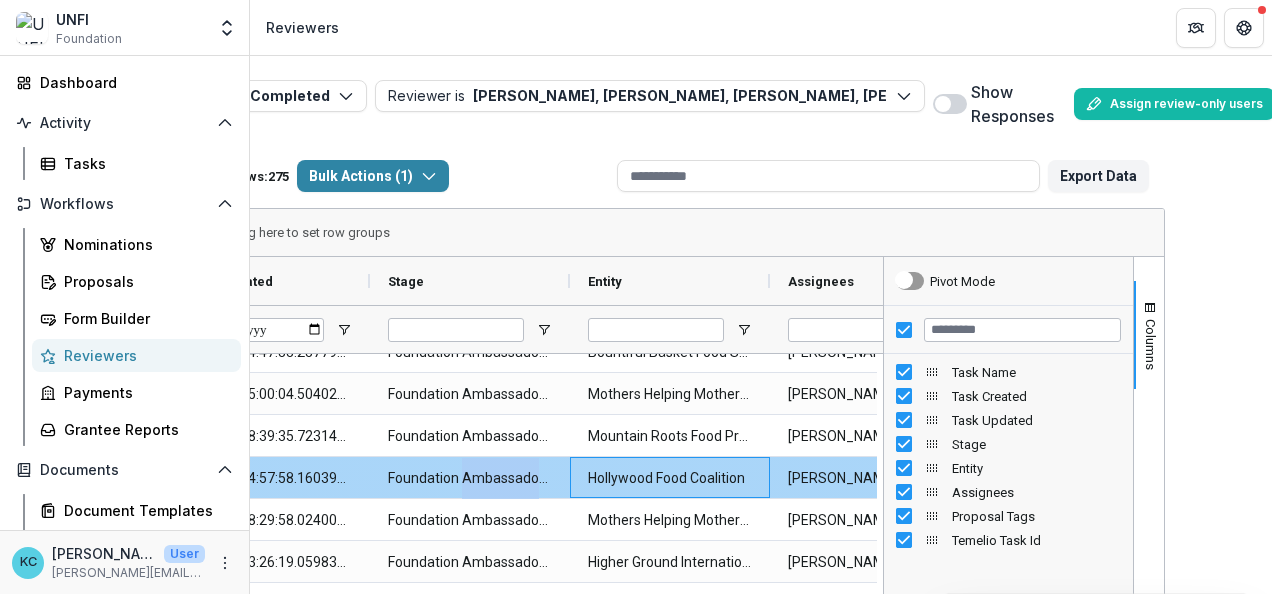 click on "Foundation Ambassadors Review" at bounding box center [470, 478] 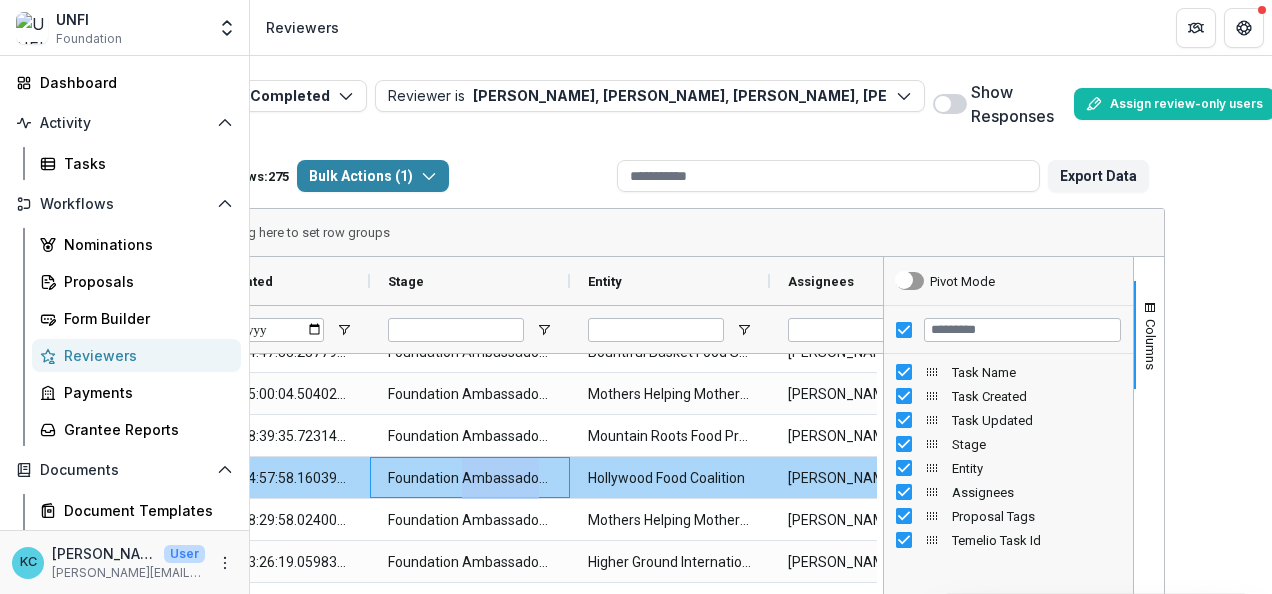 scroll, scrollTop: 0, scrollLeft: 0, axis: both 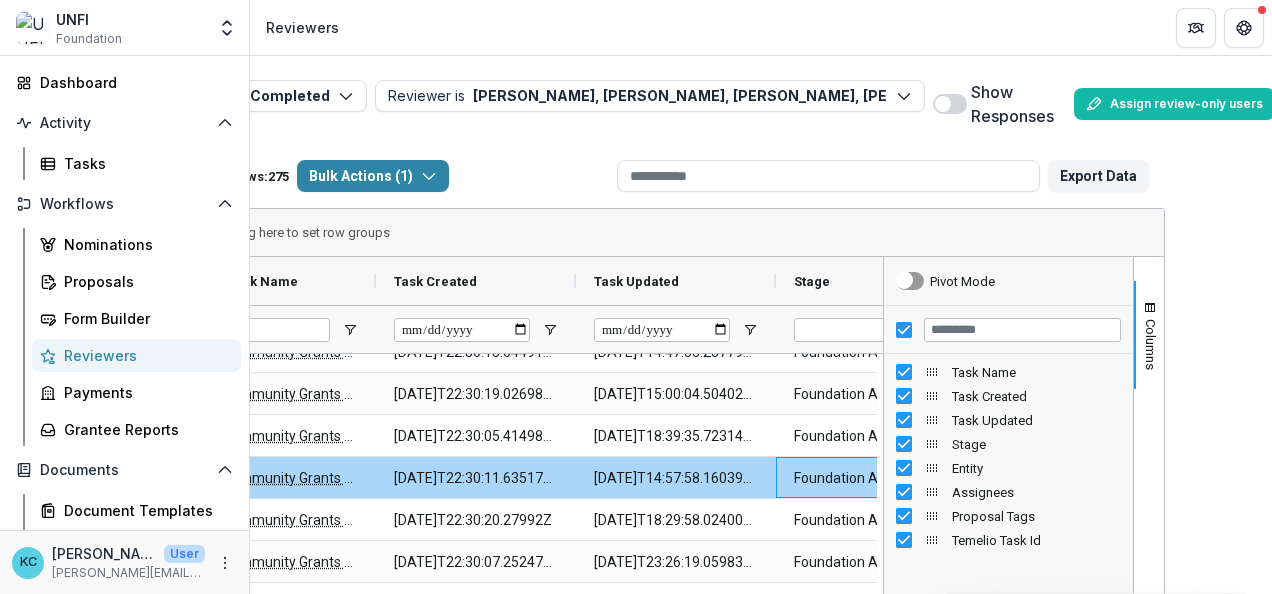 click on "Community Grants Scoring Rubric" at bounding box center [328, 478] 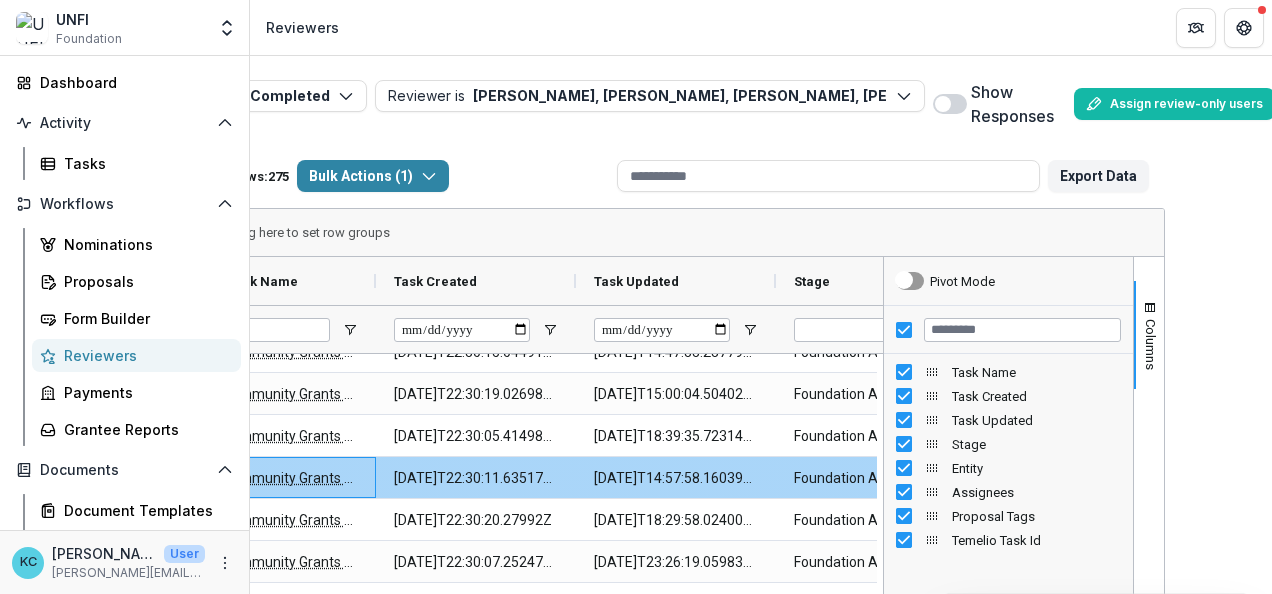 scroll, scrollTop: 0, scrollLeft: 373, axis: horizontal 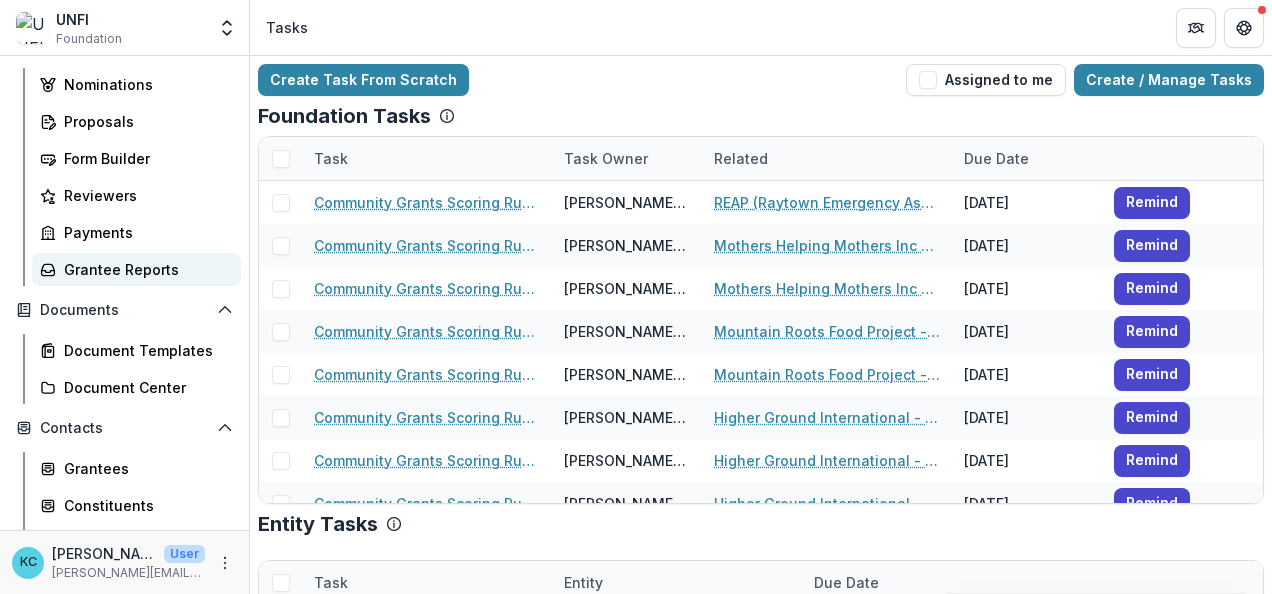 click on "Grantee Reports" at bounding box center (144, 269) 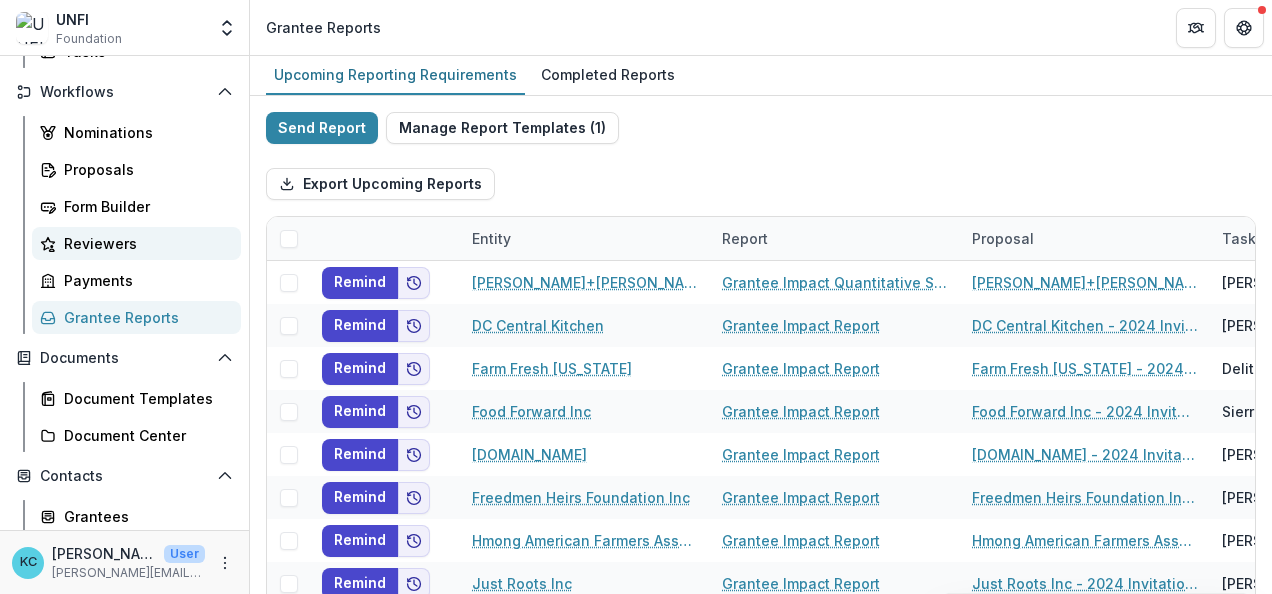 click on "Reviewers" at bounding box center (136, 243) 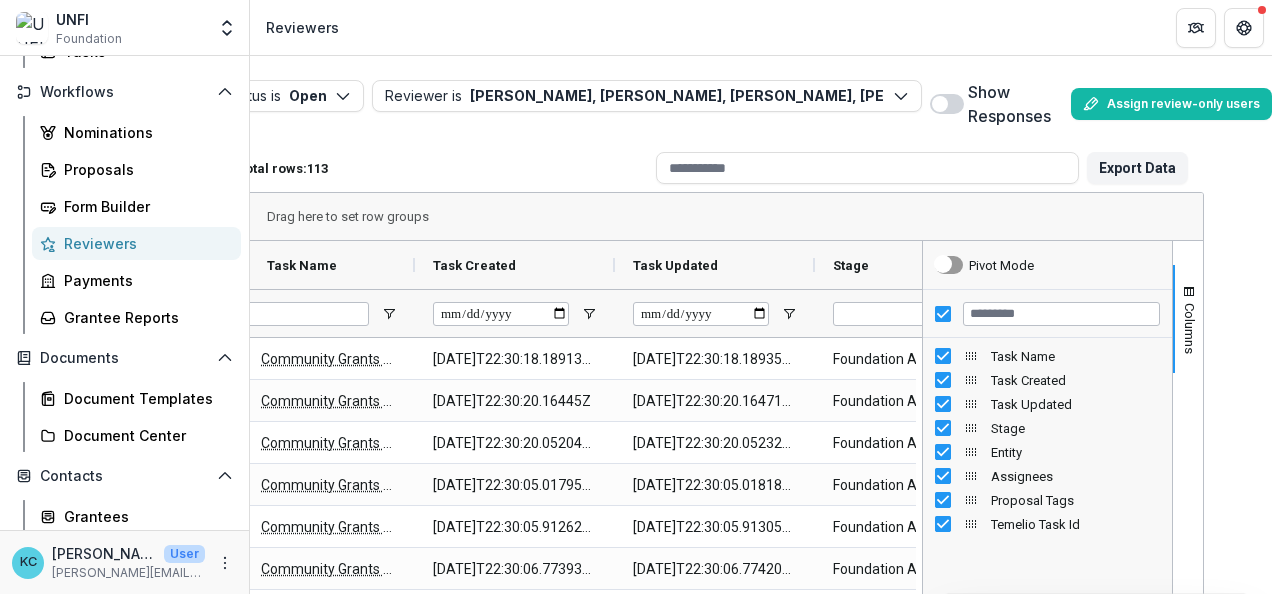 click at bounding box center (940, 104) 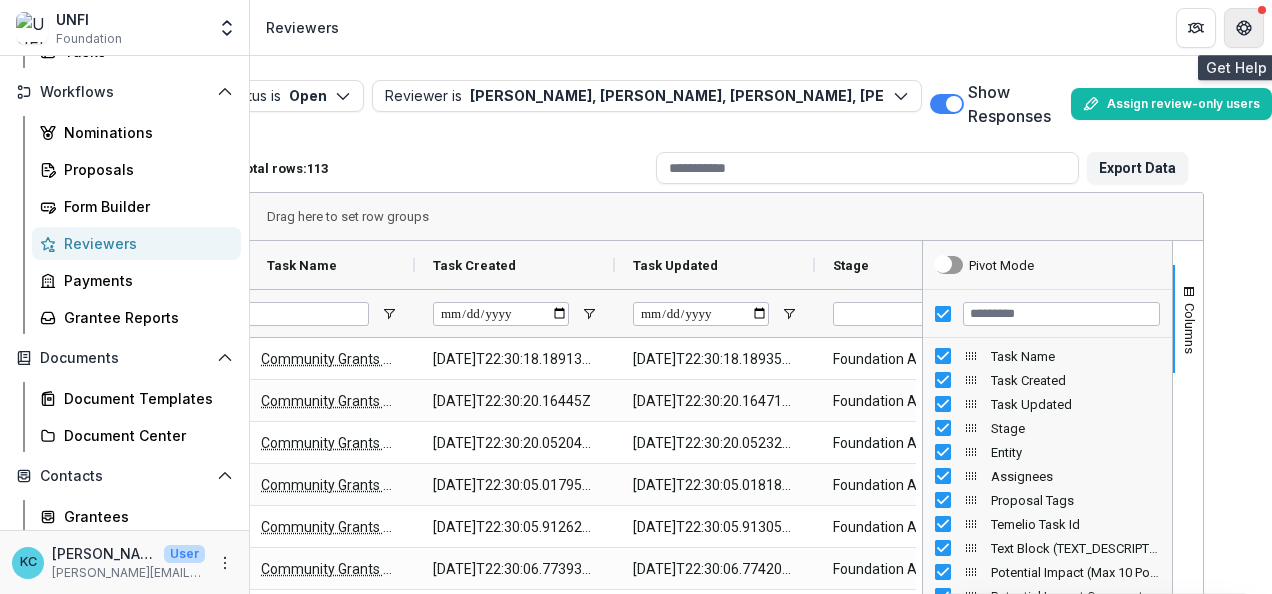 click at bounding box center (1244, 28) 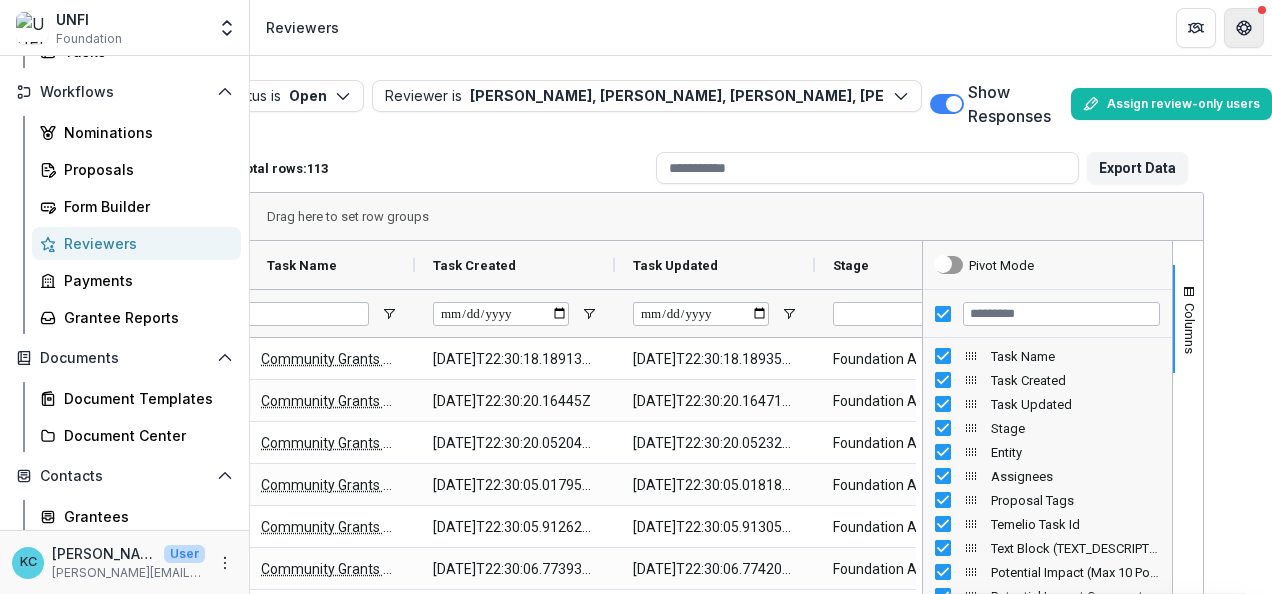 click at bounding box center (1244, 28) 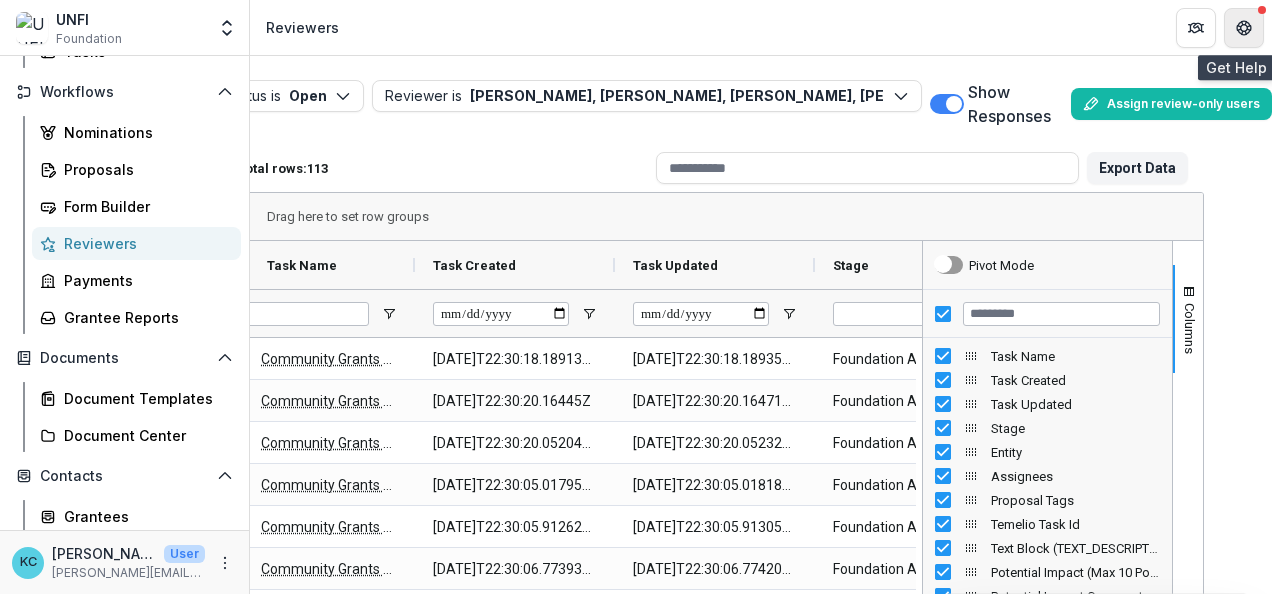 click at bounding box center (1244, 28) 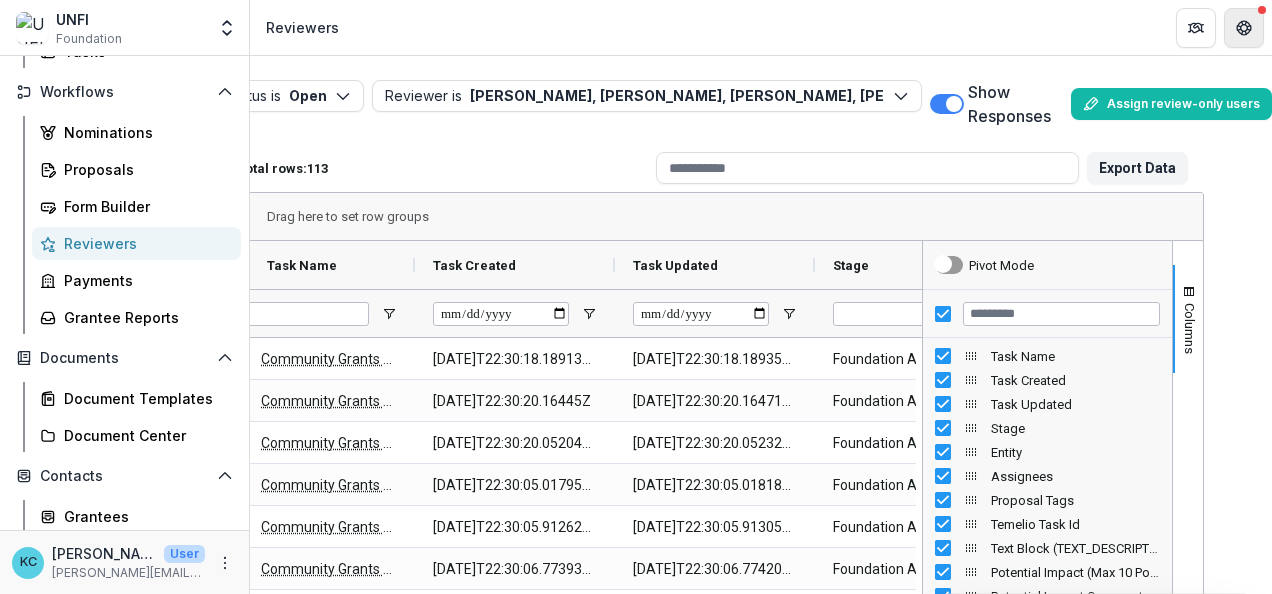 click at bounding box center (1244, 28) 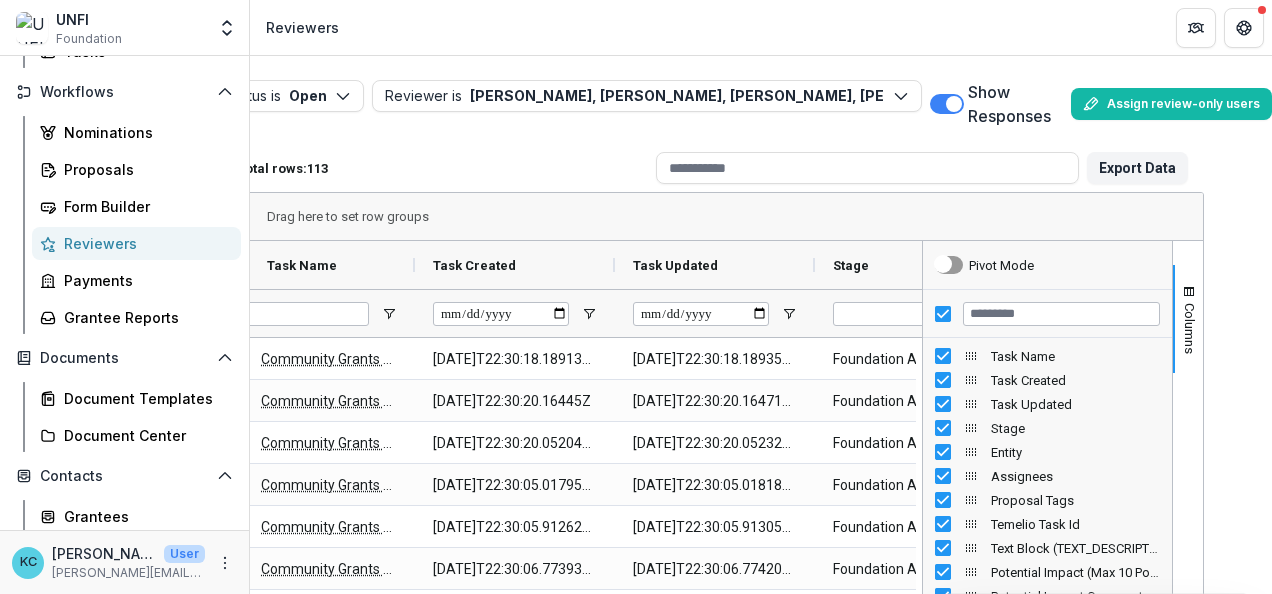 click at bounding box center [1262, 10] 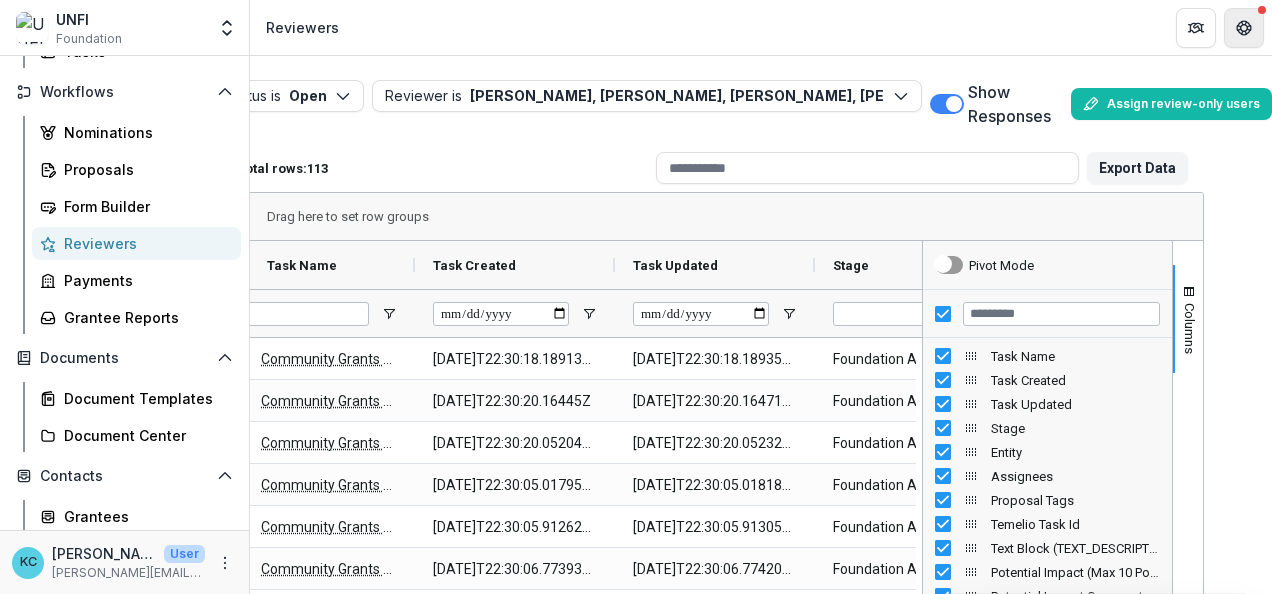 click 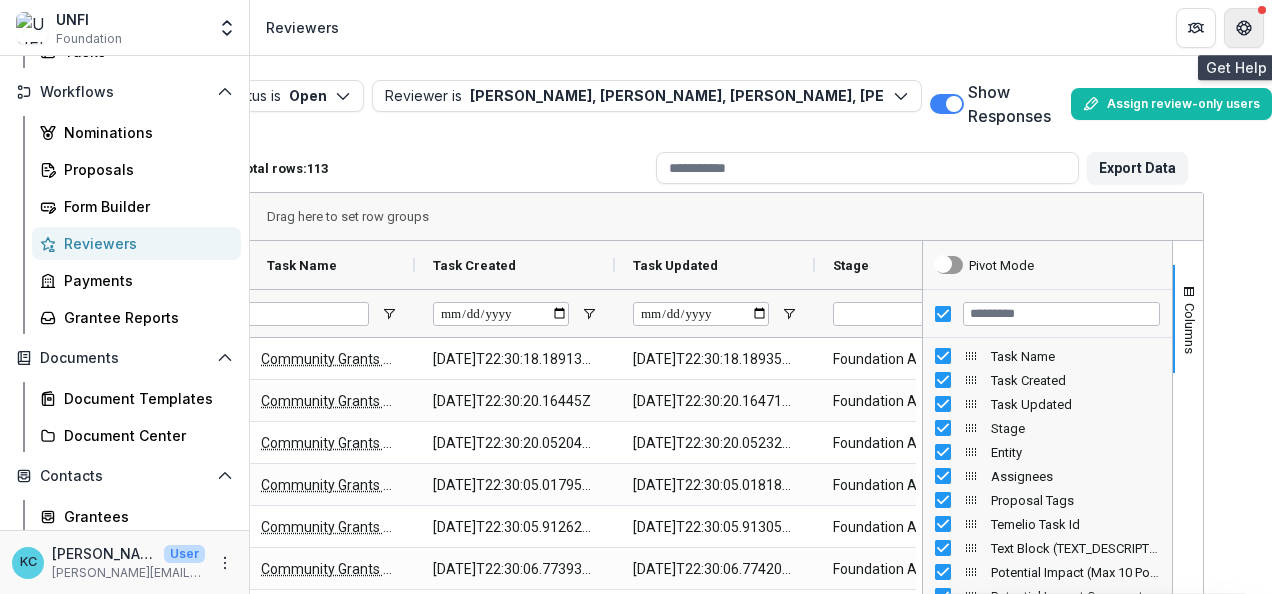 click at bounding box center [1244, 28] 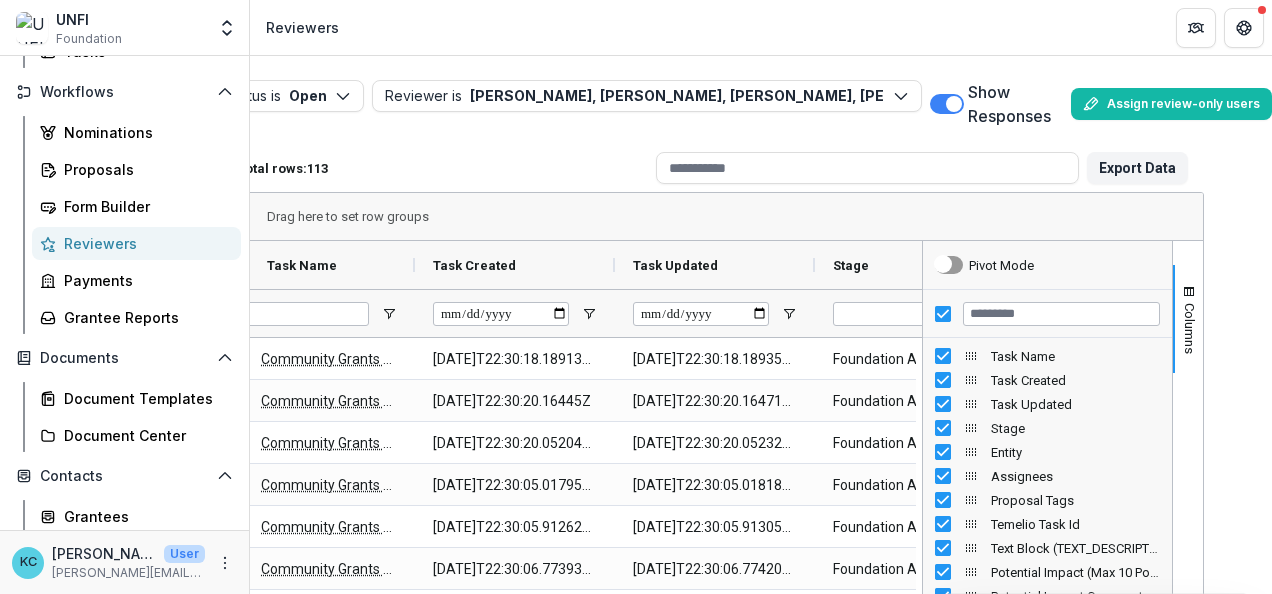 click at bounding box center (1262, 10) 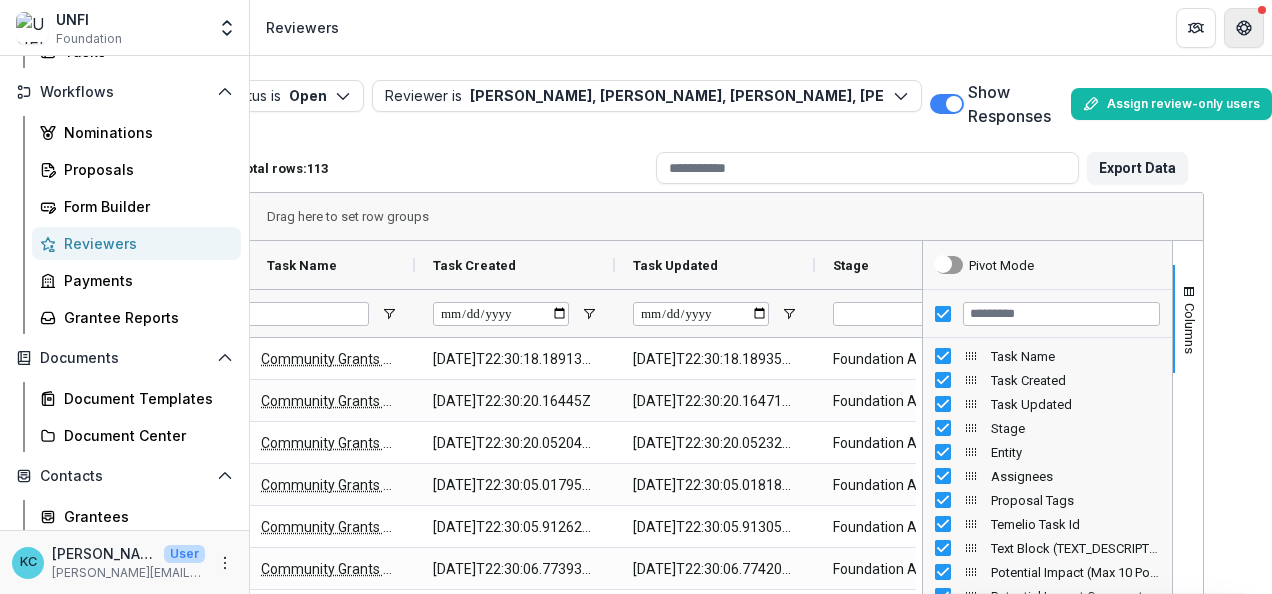 click 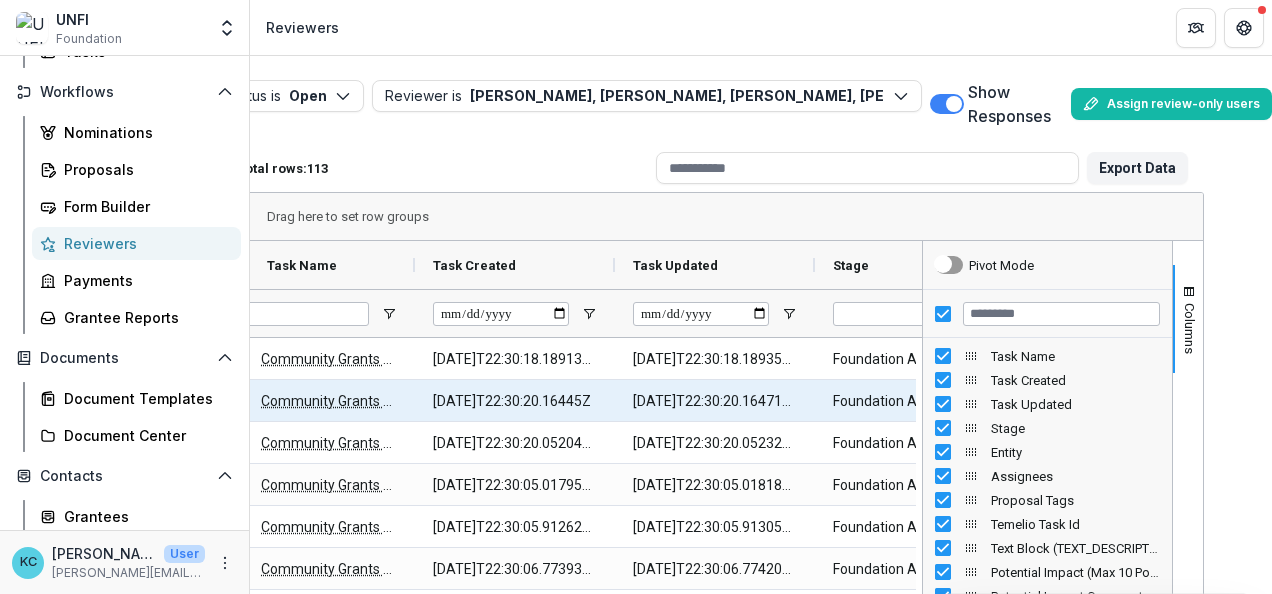 scroll, scrollTop: 0, scrollLeft: 478, axis: horizontal 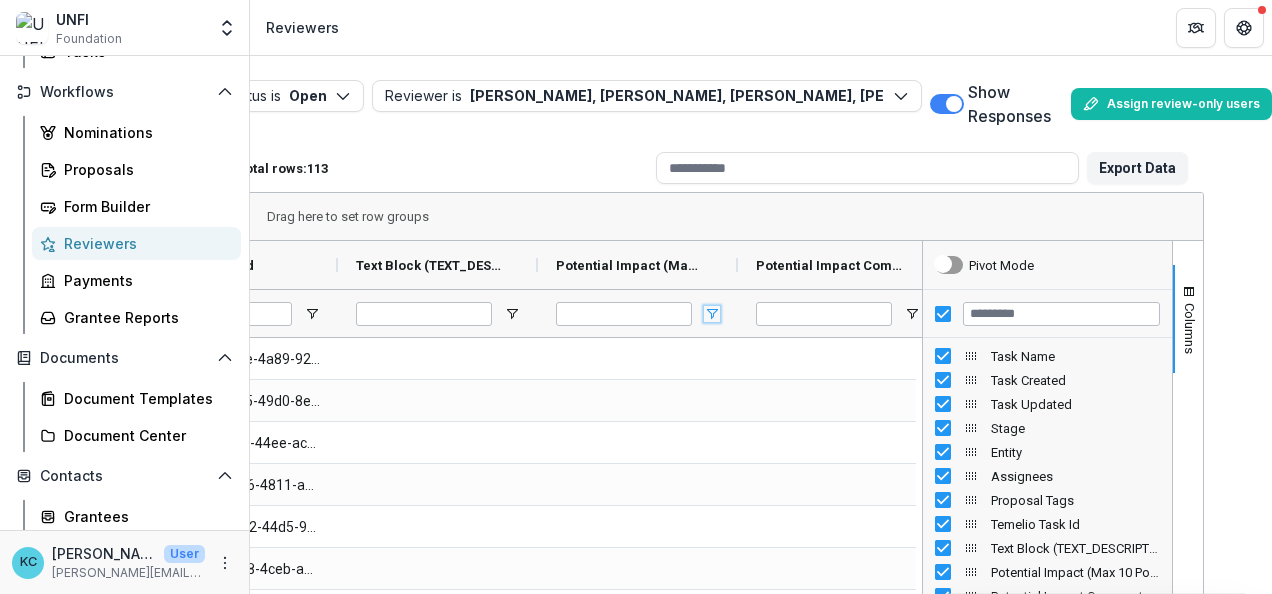 click at bounding box center [712, 314] 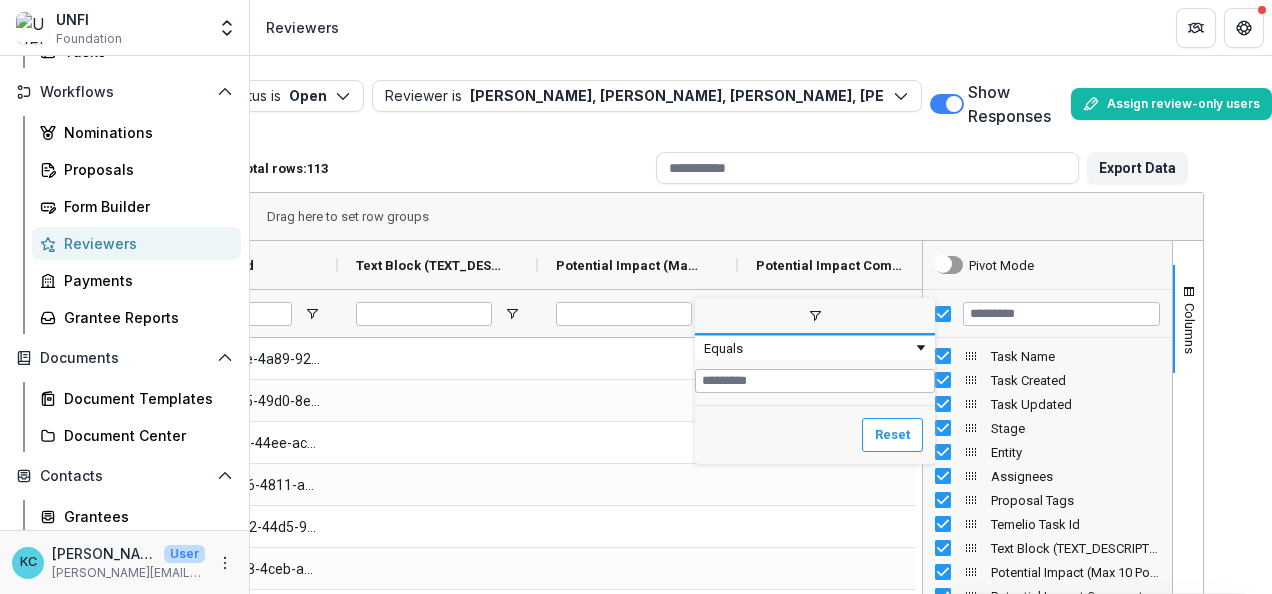 click on "Drag here to set row groups" at bounding box center [709, 217] 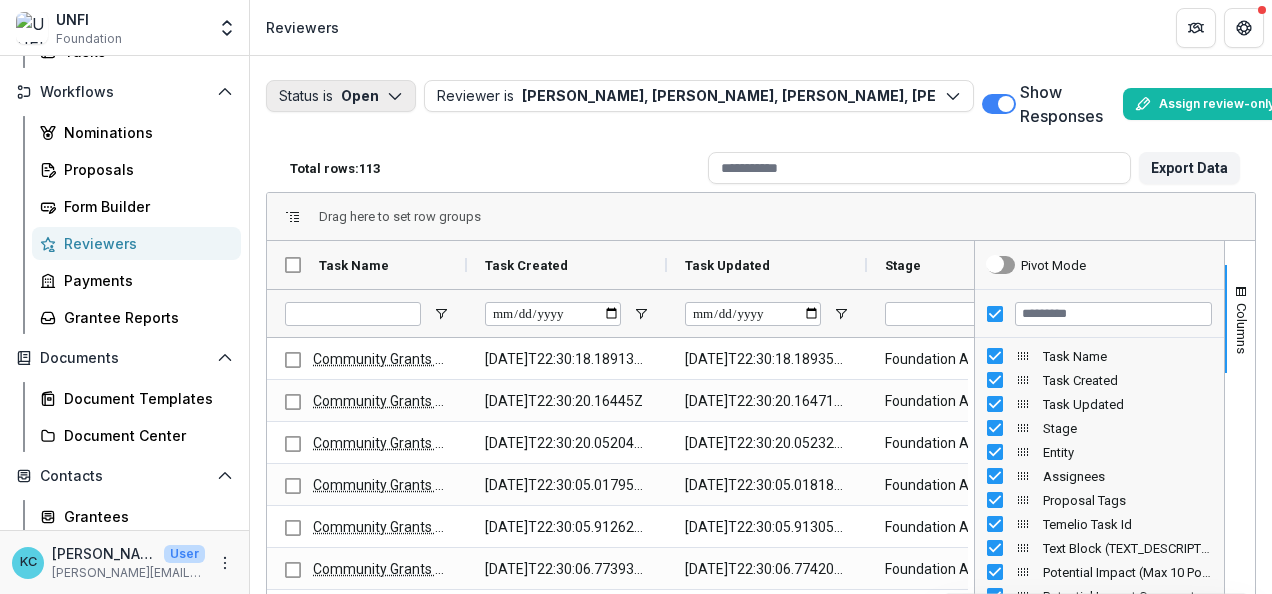 click on "Status is Open" at bounding box center (341, 96) 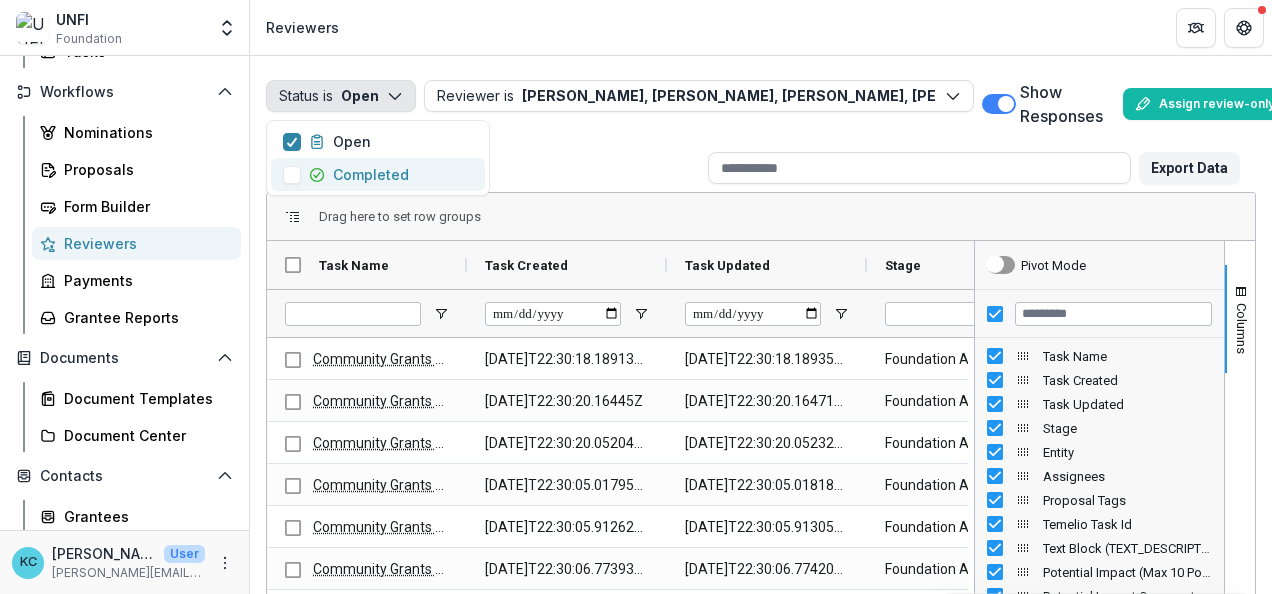click at bounding box center [292, 175] 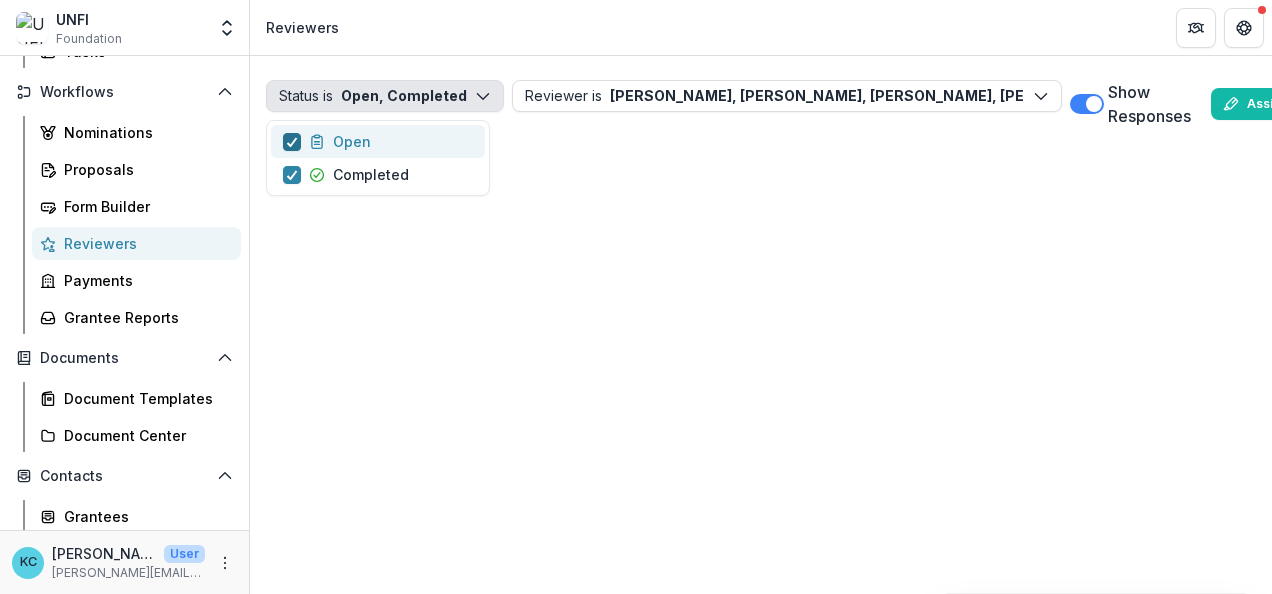 click 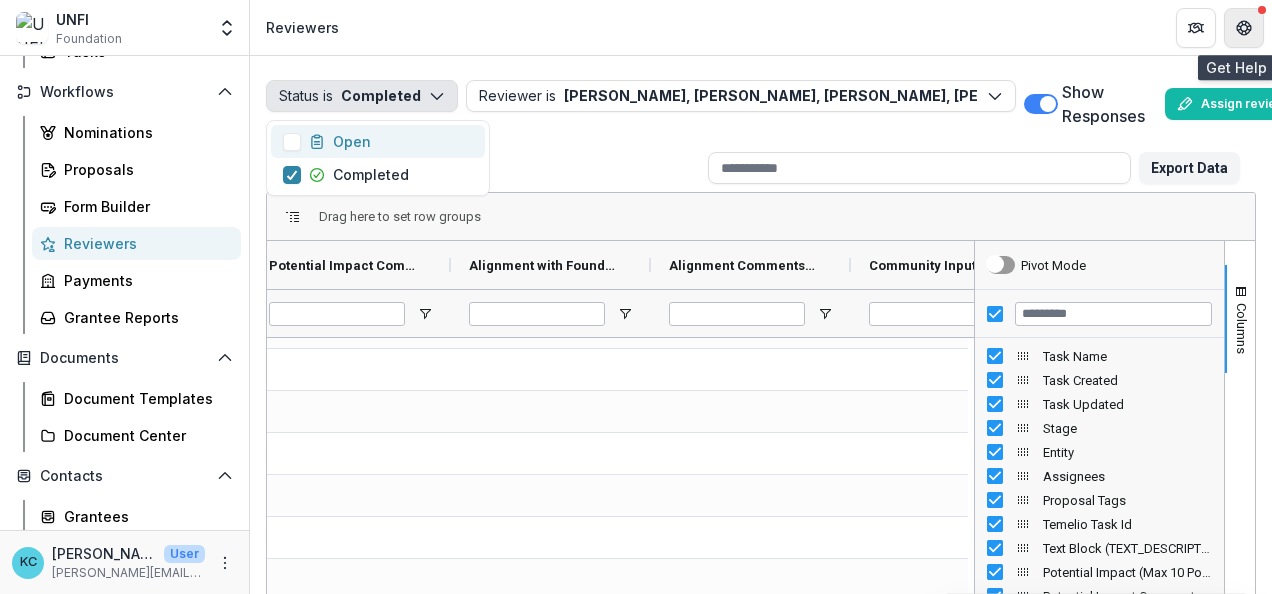 click at bounding box center (1244, 28) 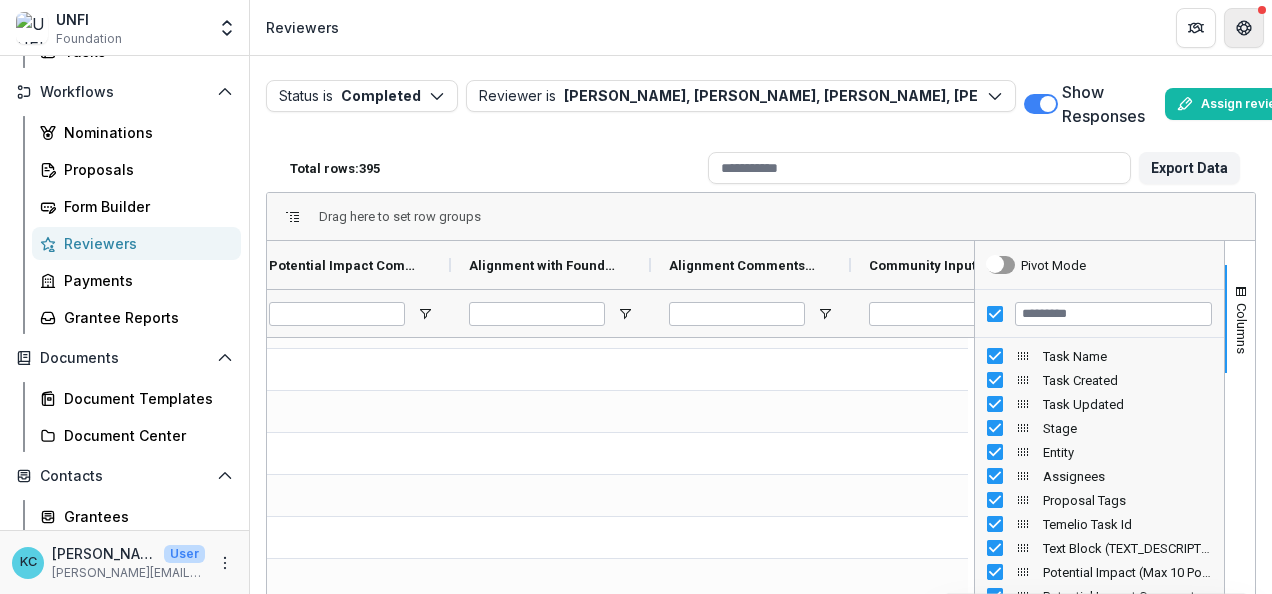 click 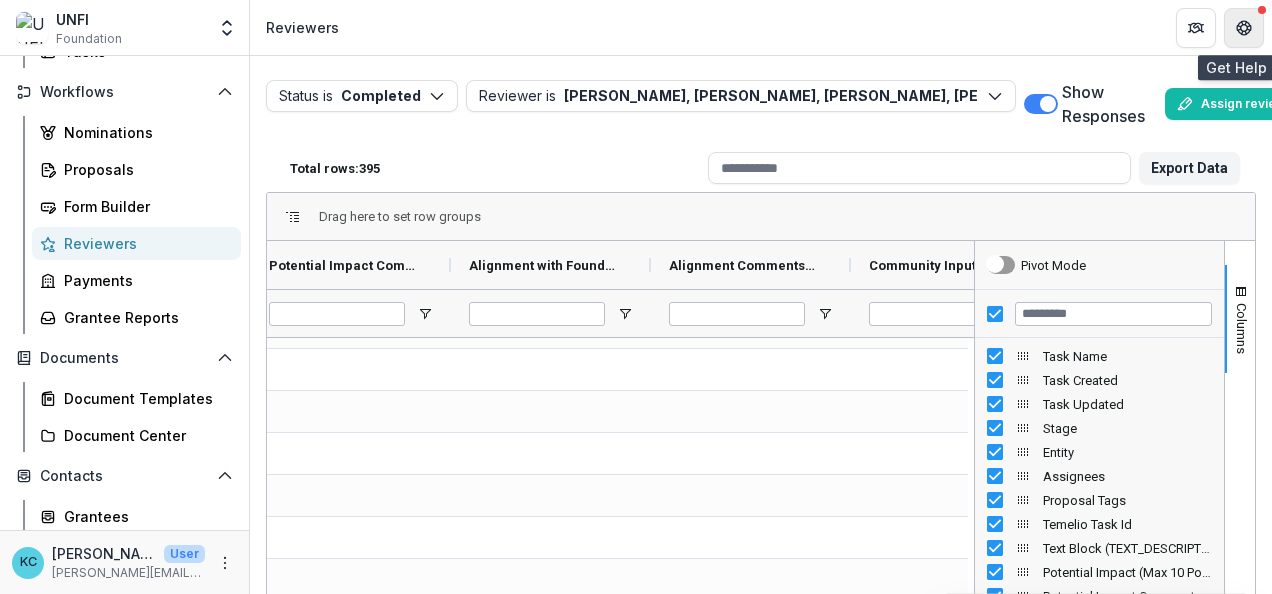 click 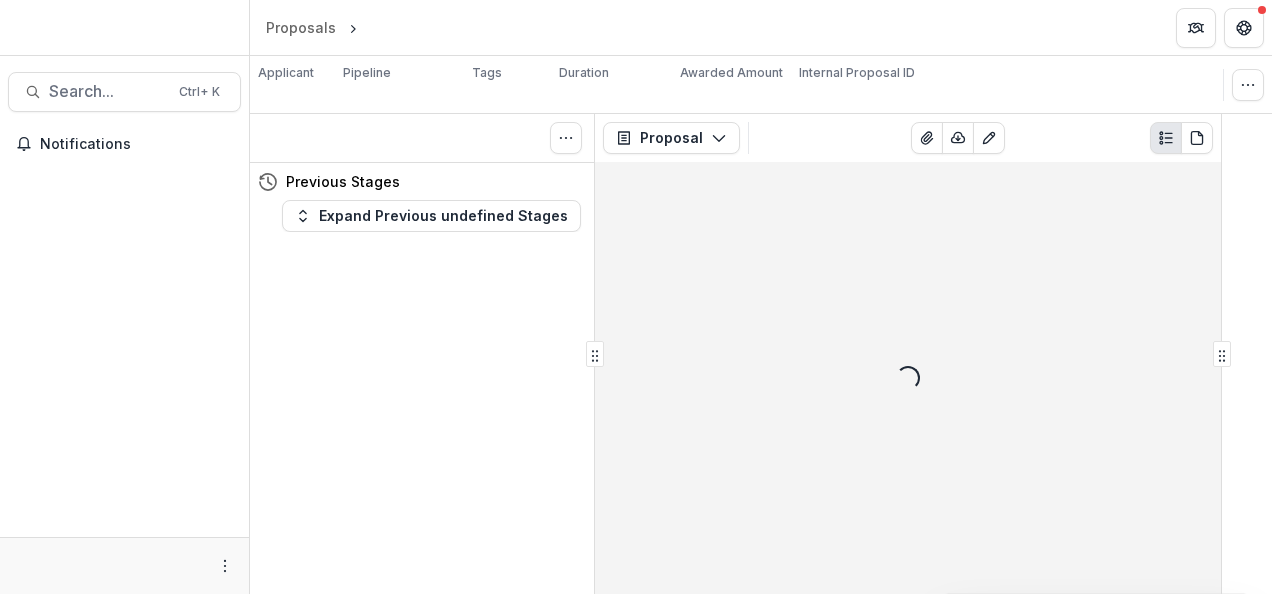 scroll, scrollTop: 0, scrollLeft: 0, axis: both 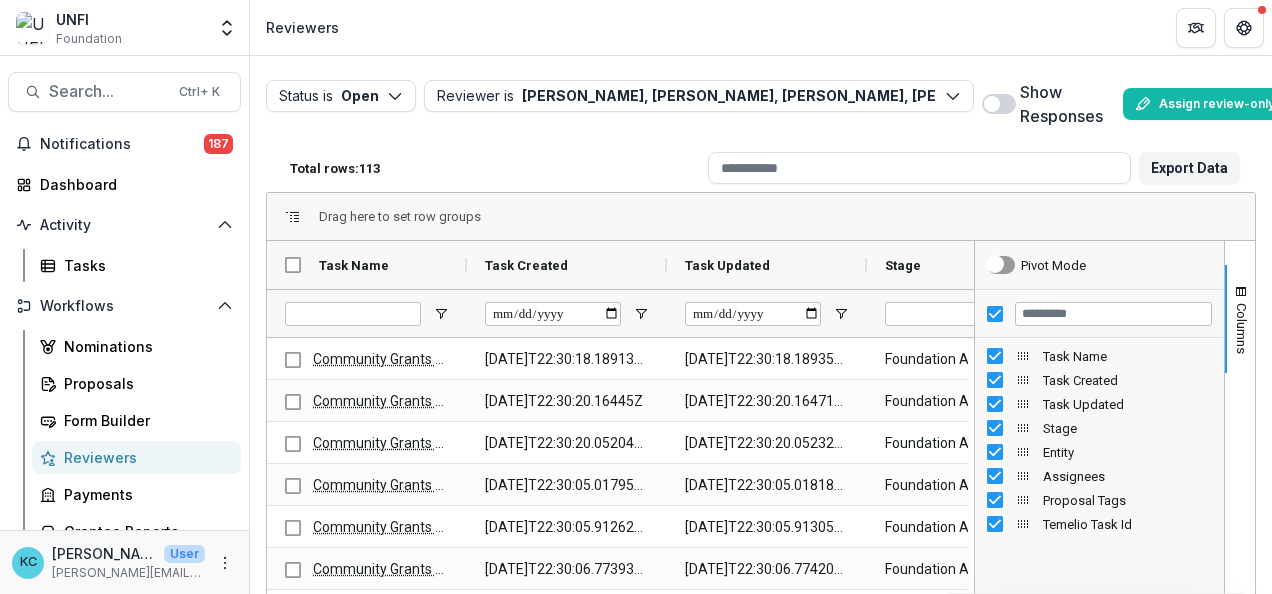 click on "Reviewers" at bounding box center (144, 457) 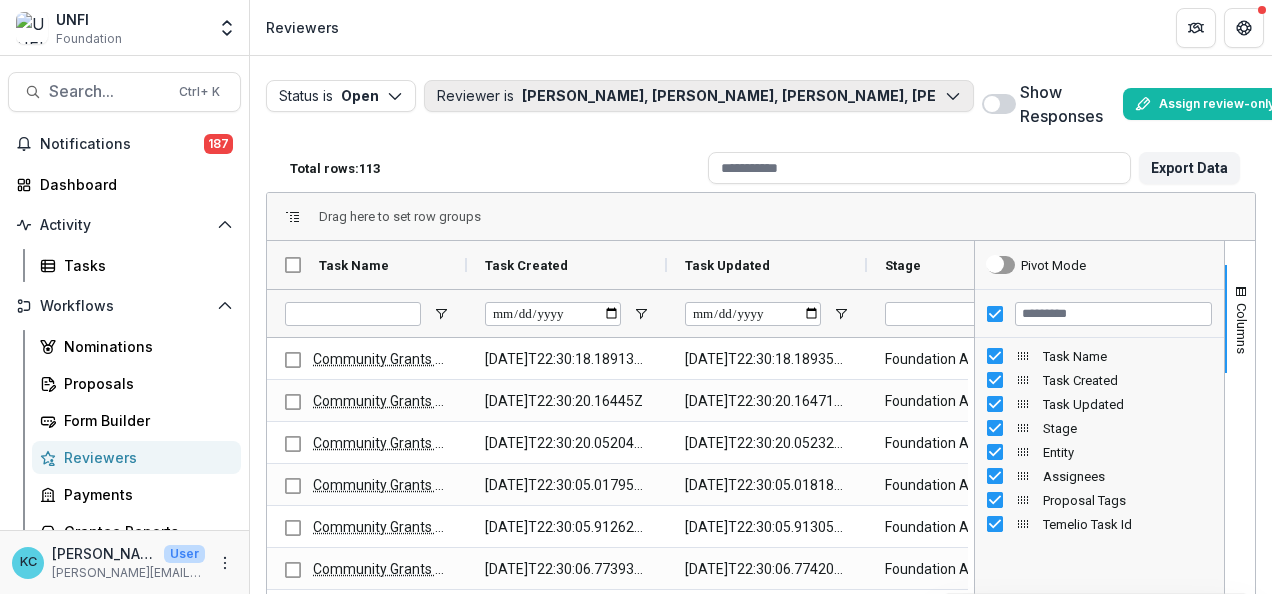 click 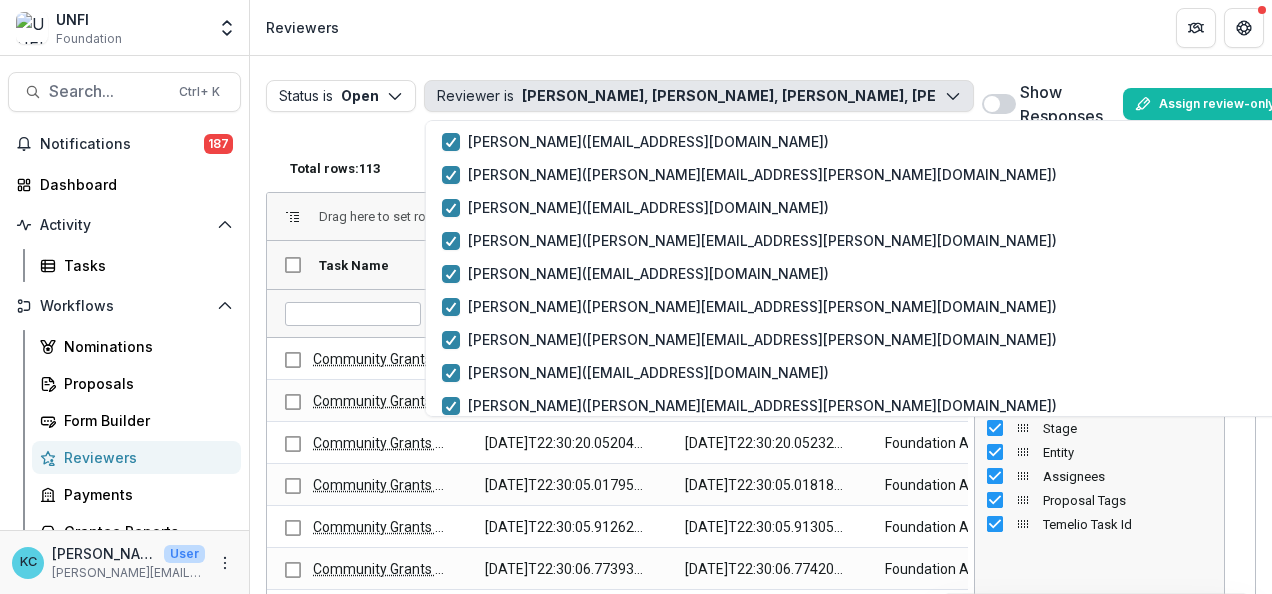 click on "Reviewers" at bounding box center (761, 27) 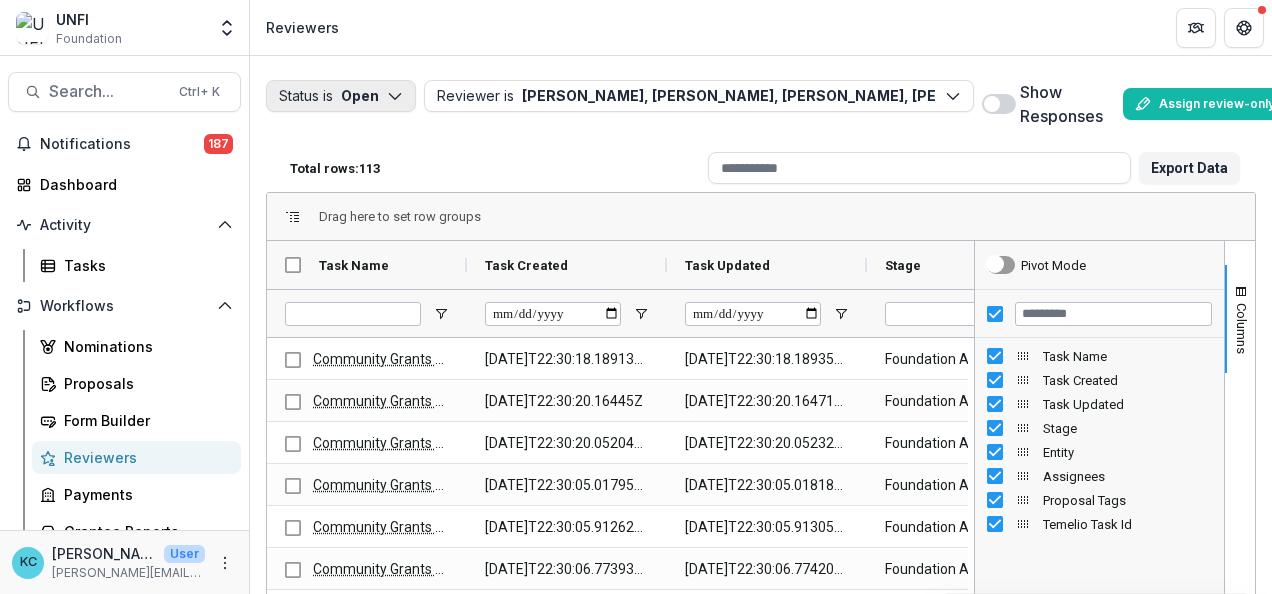 click 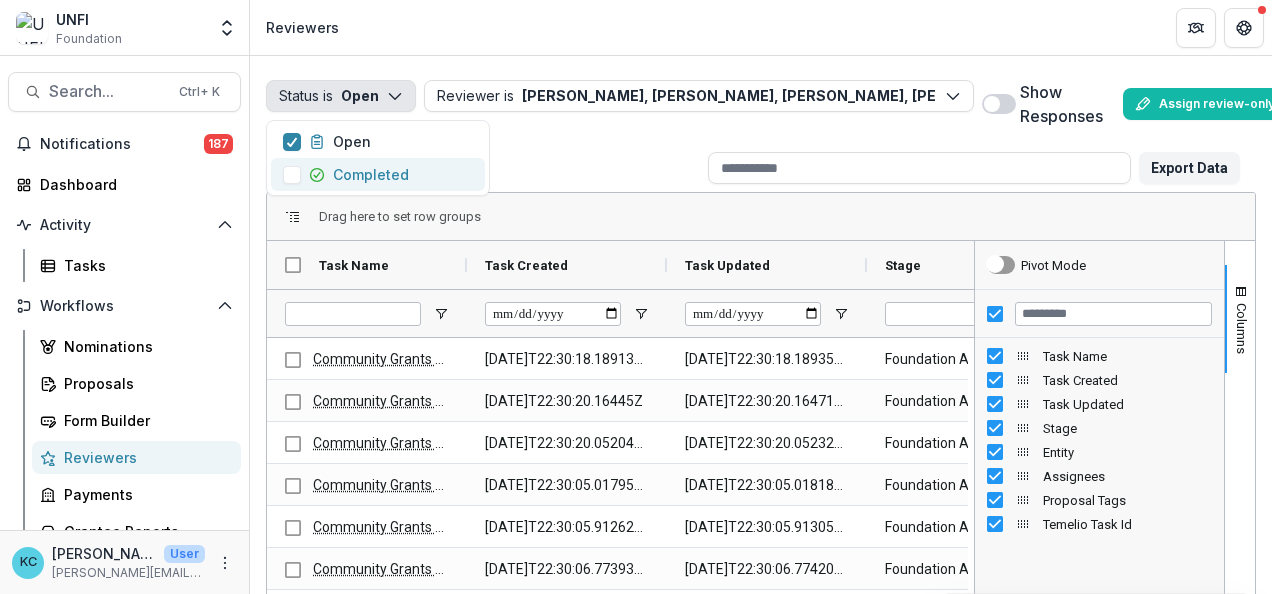 click at bounding box center (292, 175) 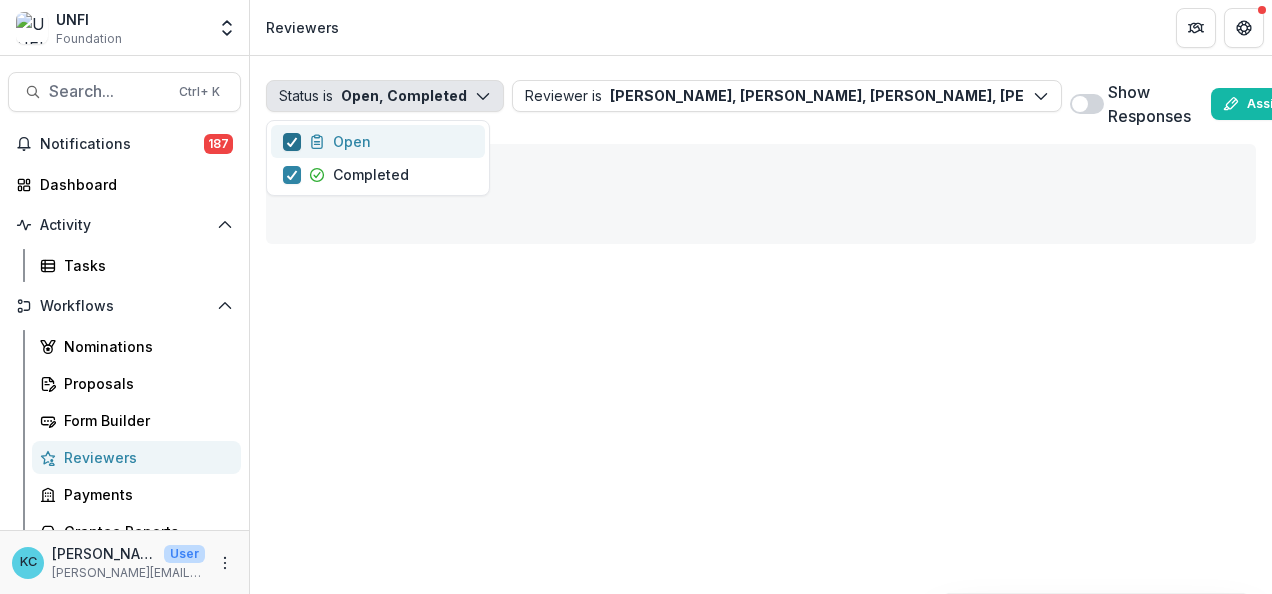 click 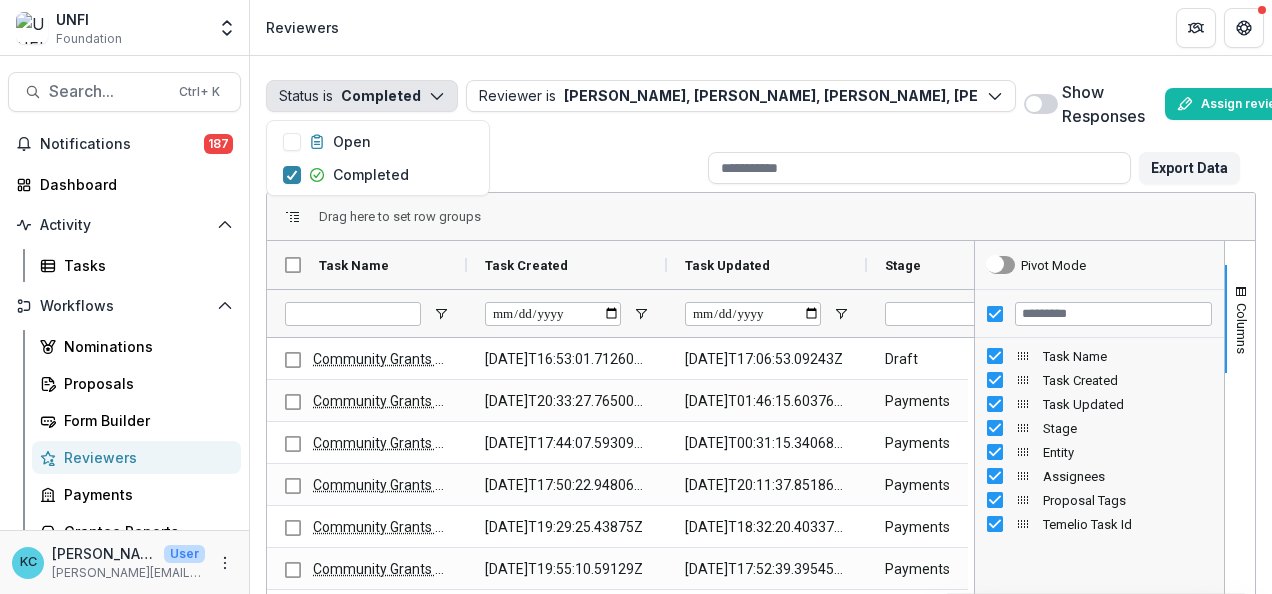 click at bounding box center [1034, 104] 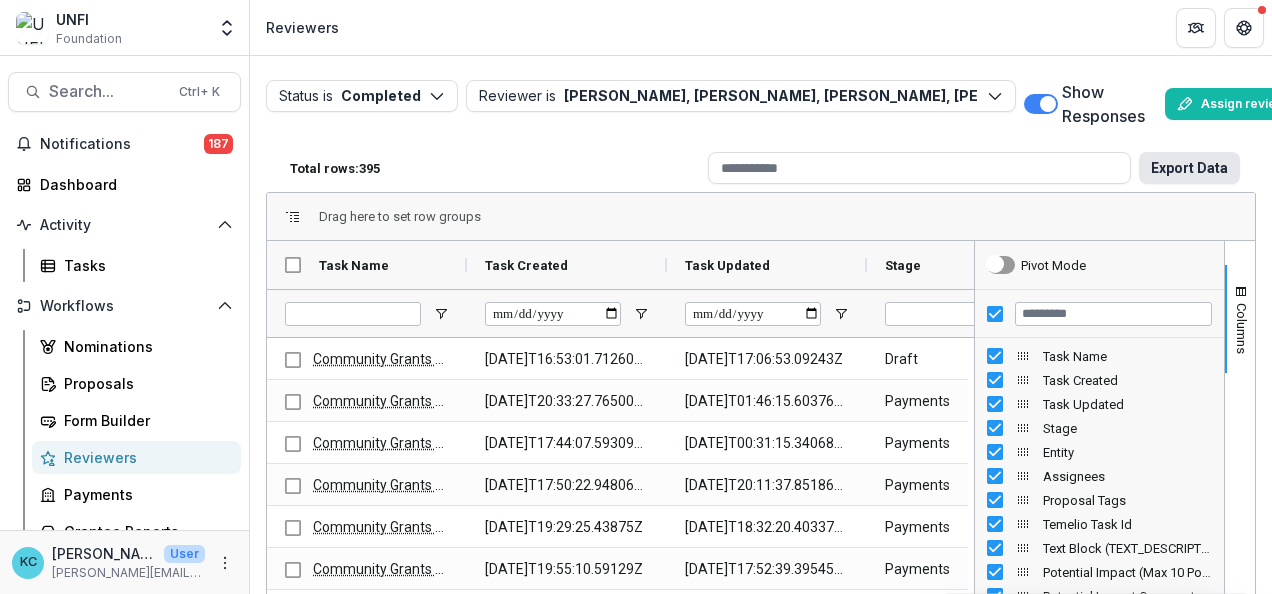 click on "Export Data" at bounding box center [1189, 168] 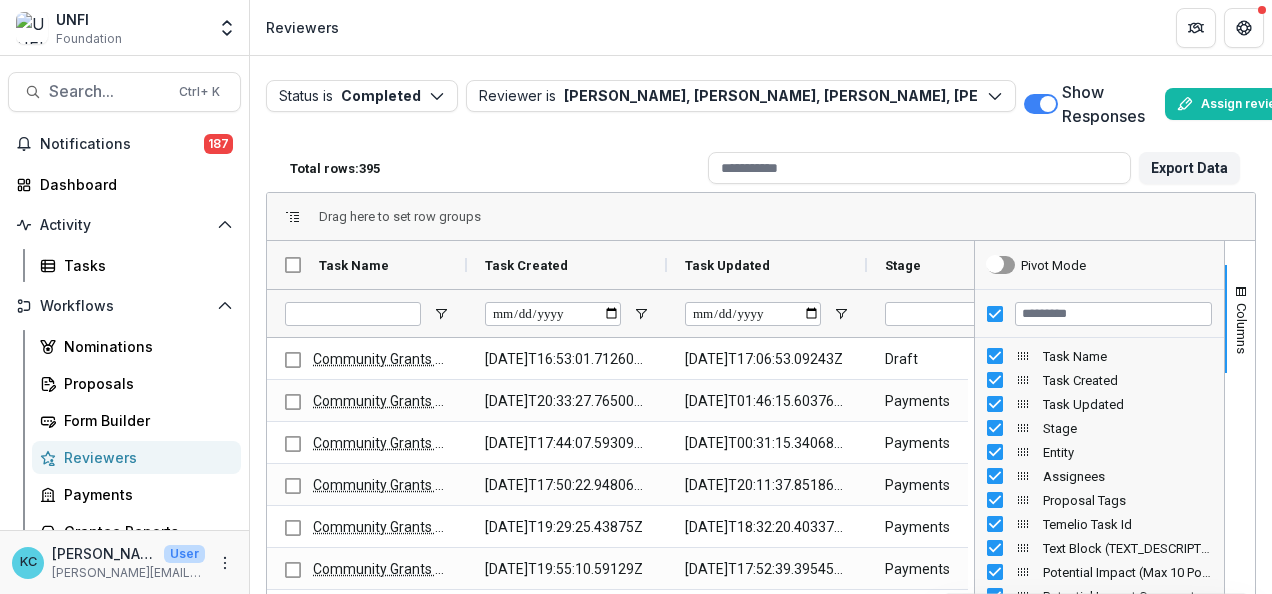 click on "Reviewers" at bounding box center [761, 27] 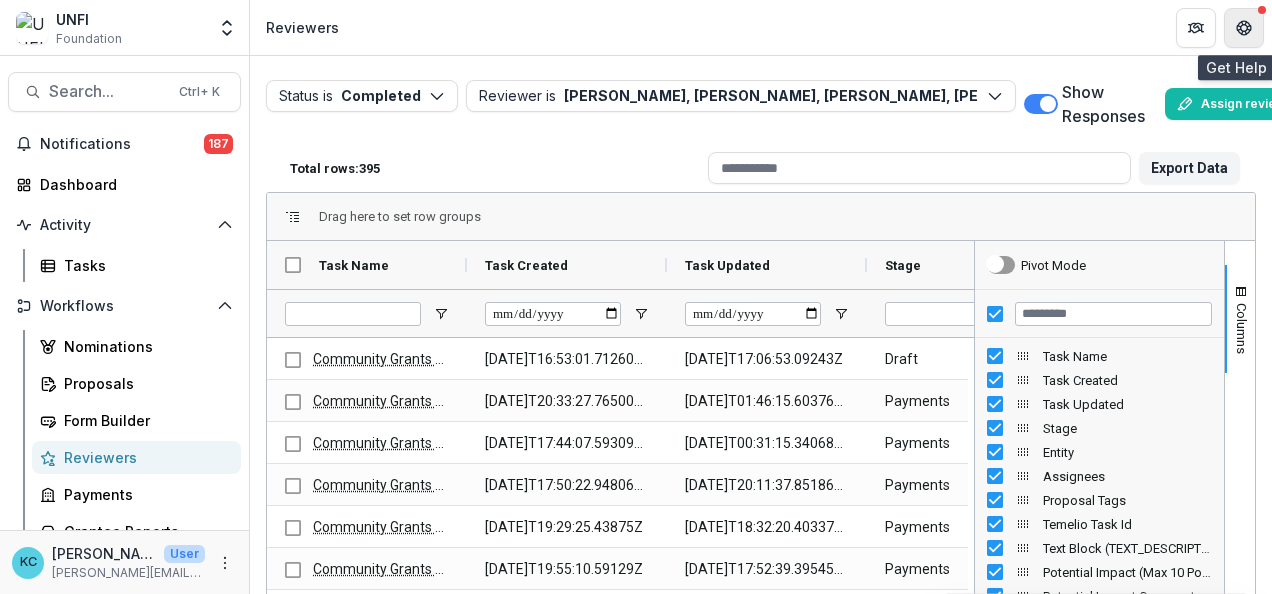 click at bounding box center (1244, 28) 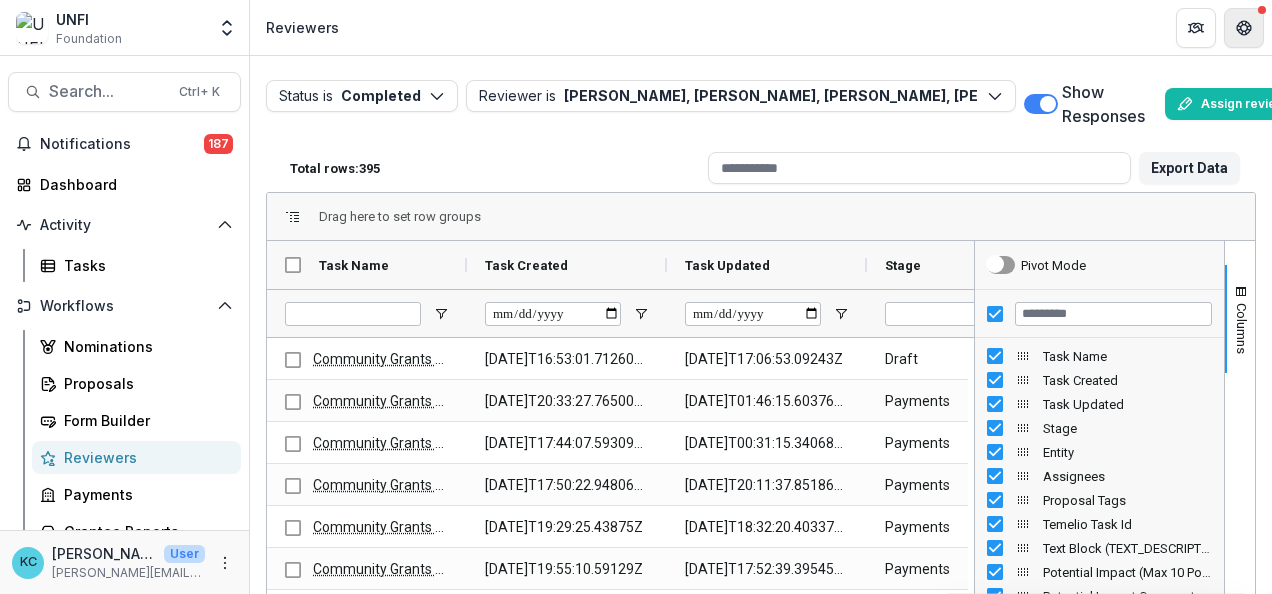 click at bounding box center [1244, 28] 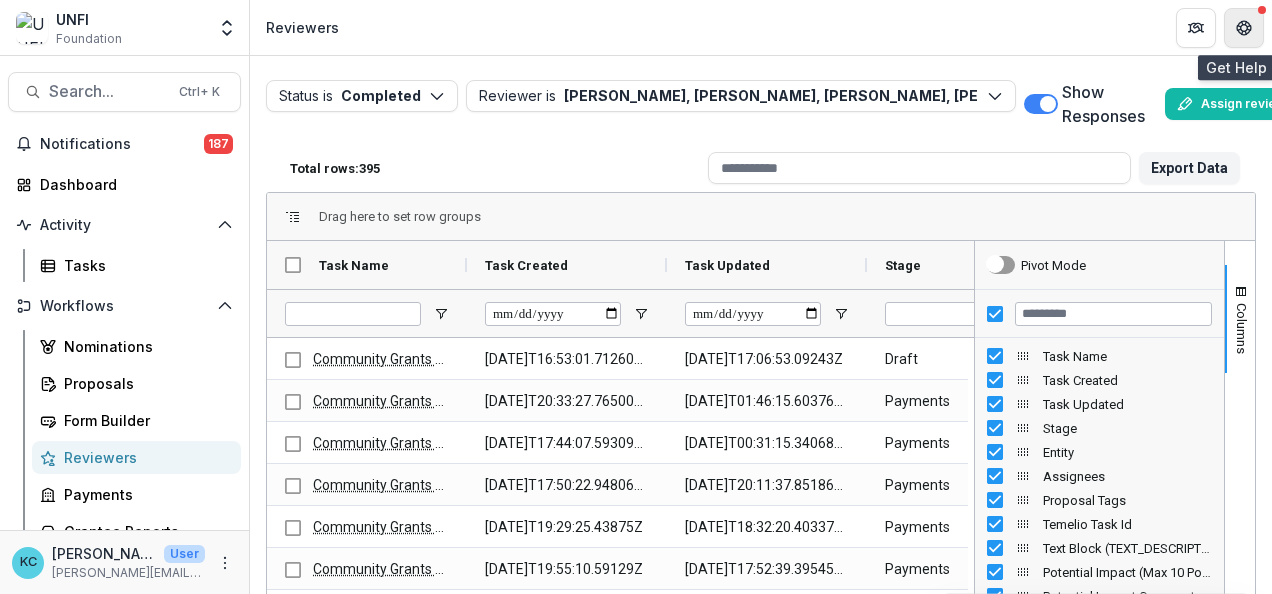 click 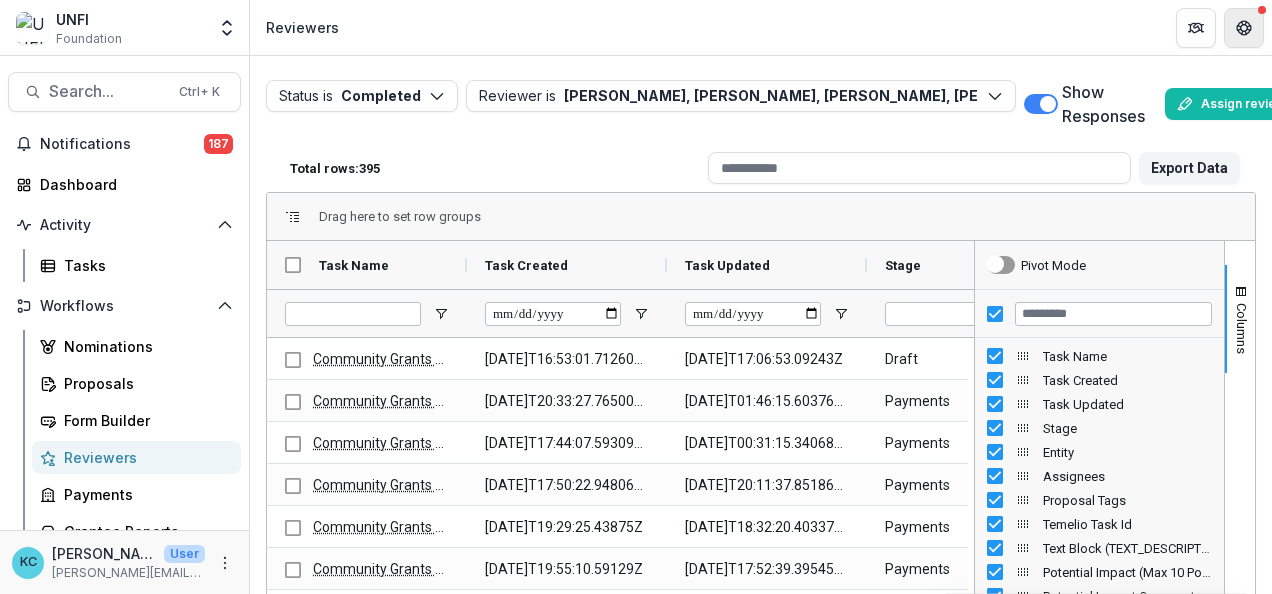 click 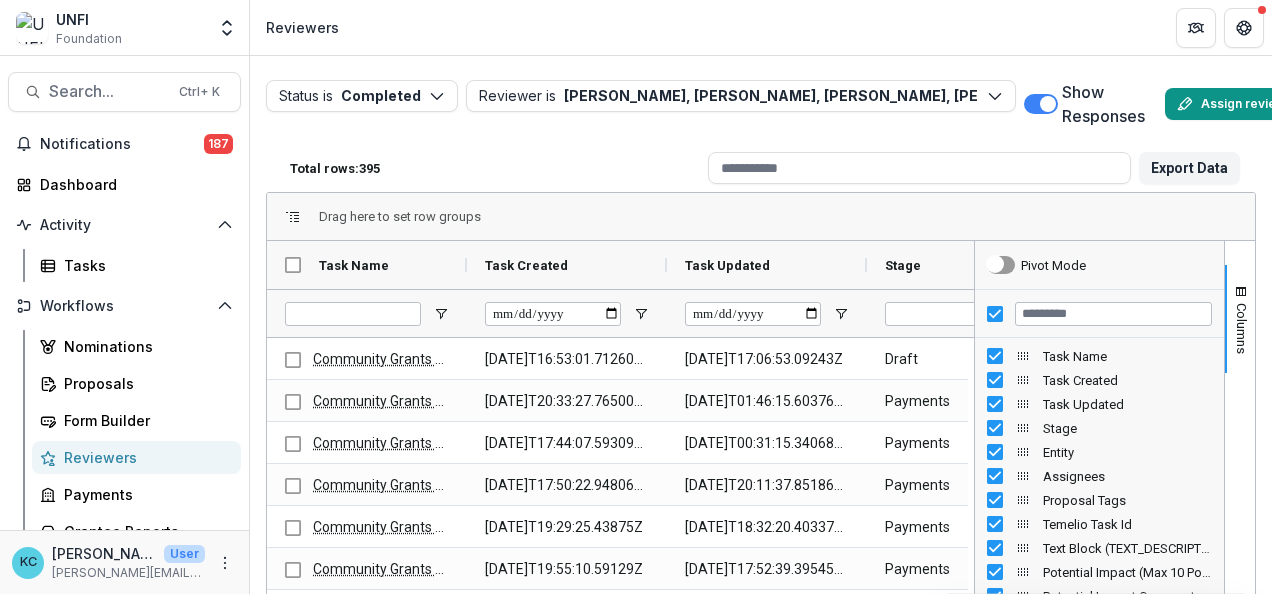 scroll, scrollTop: 0, scrollLeft: 91, axis: horizontal 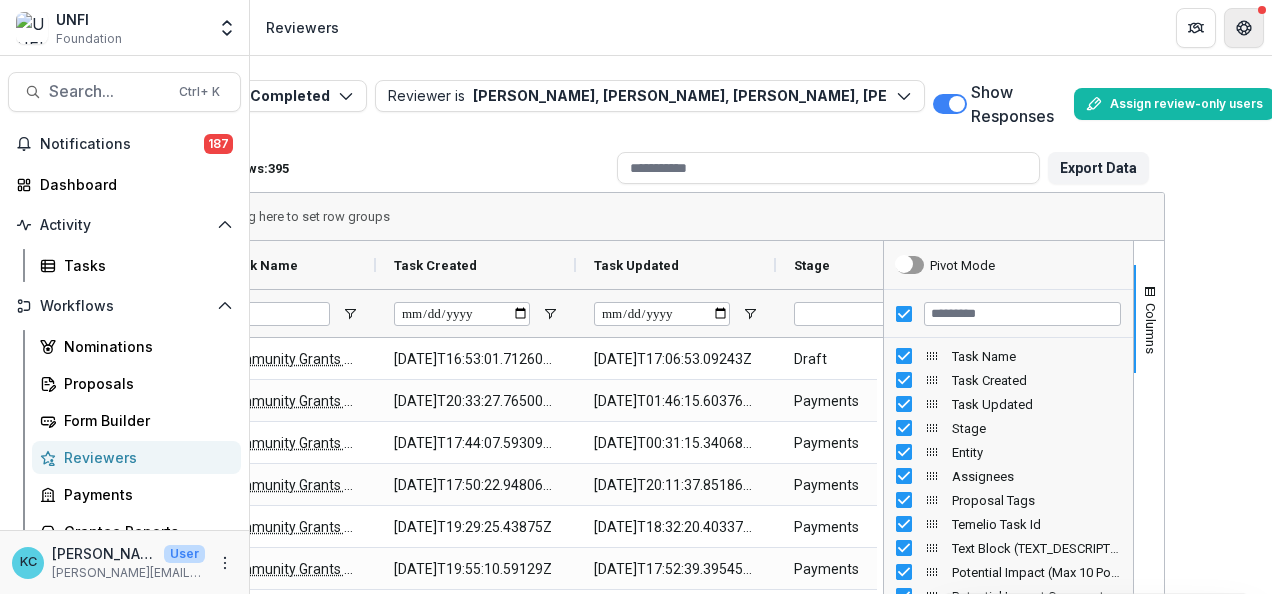 click at bounding box center [1244, 28] 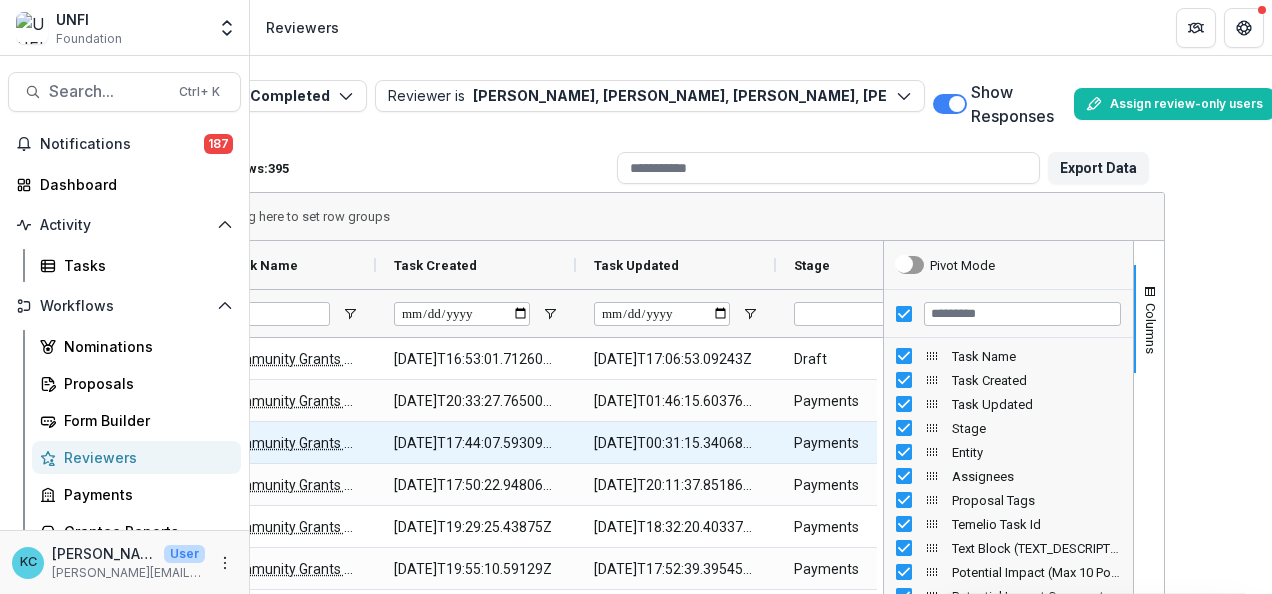 scroll, scrollTop: 0, scrollLeft: 0, axis: both 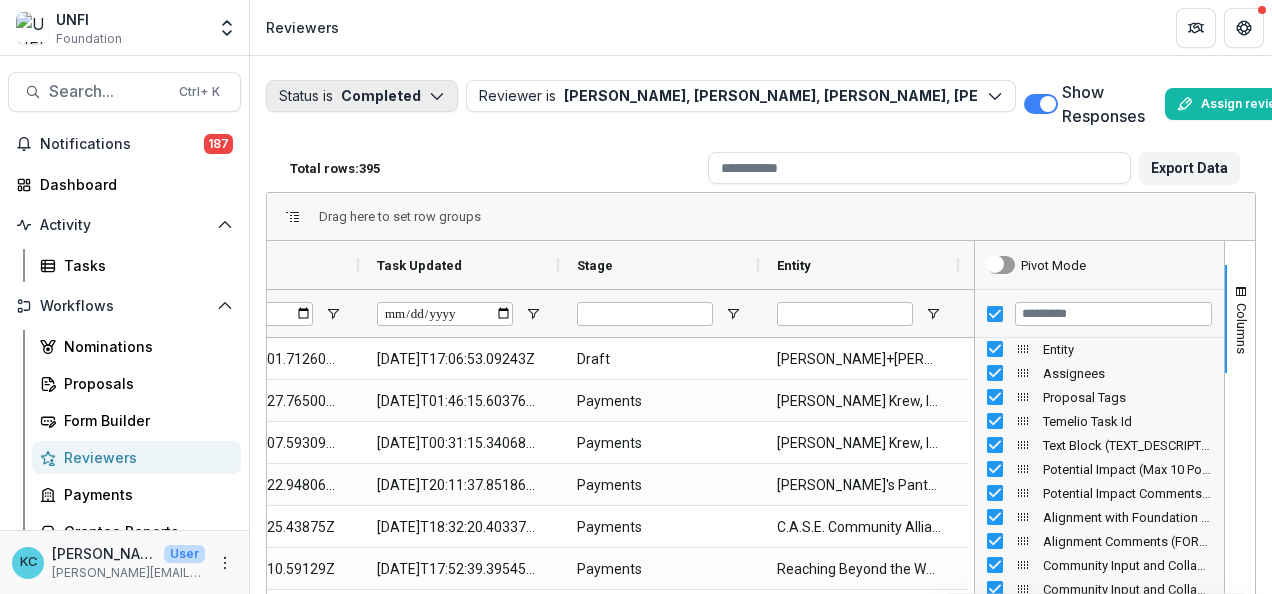 click 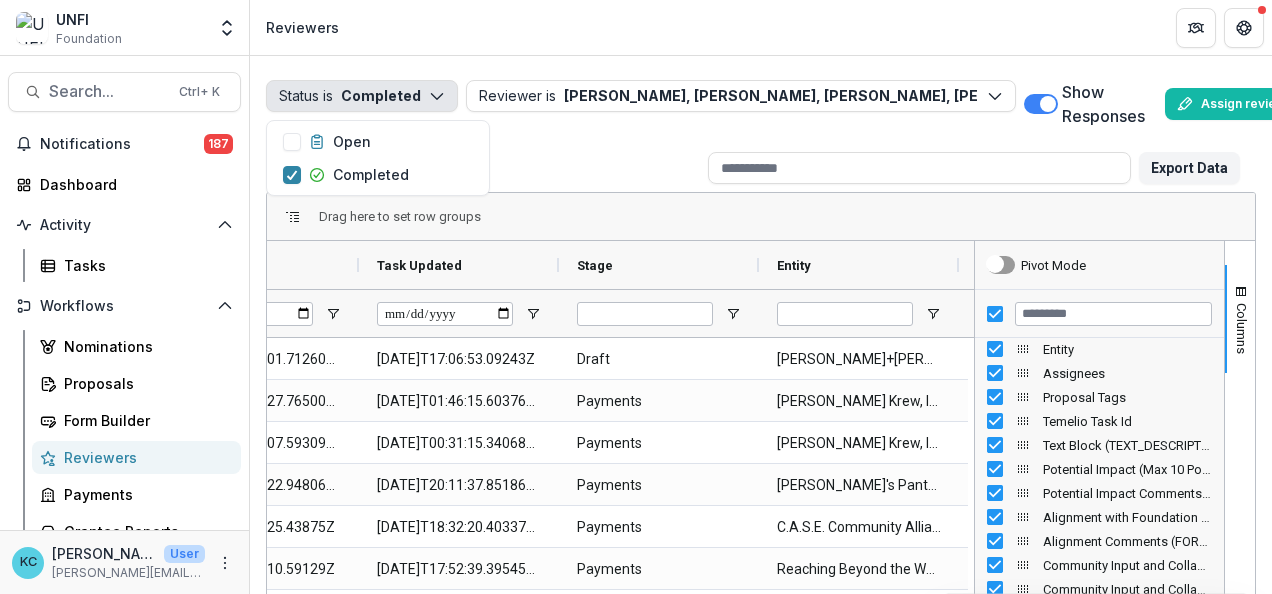 click on "Total rows:  395" at bounding box center [491, 168] 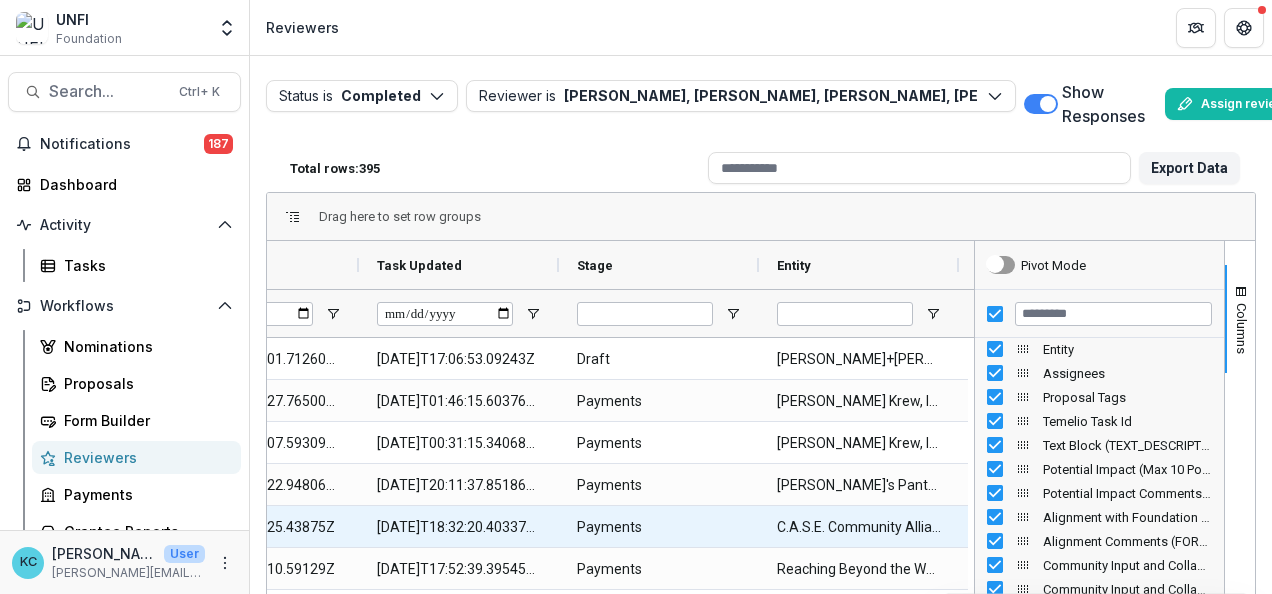 scroll, scrollTop: 263, scrollLeft: 0, axis: vertical 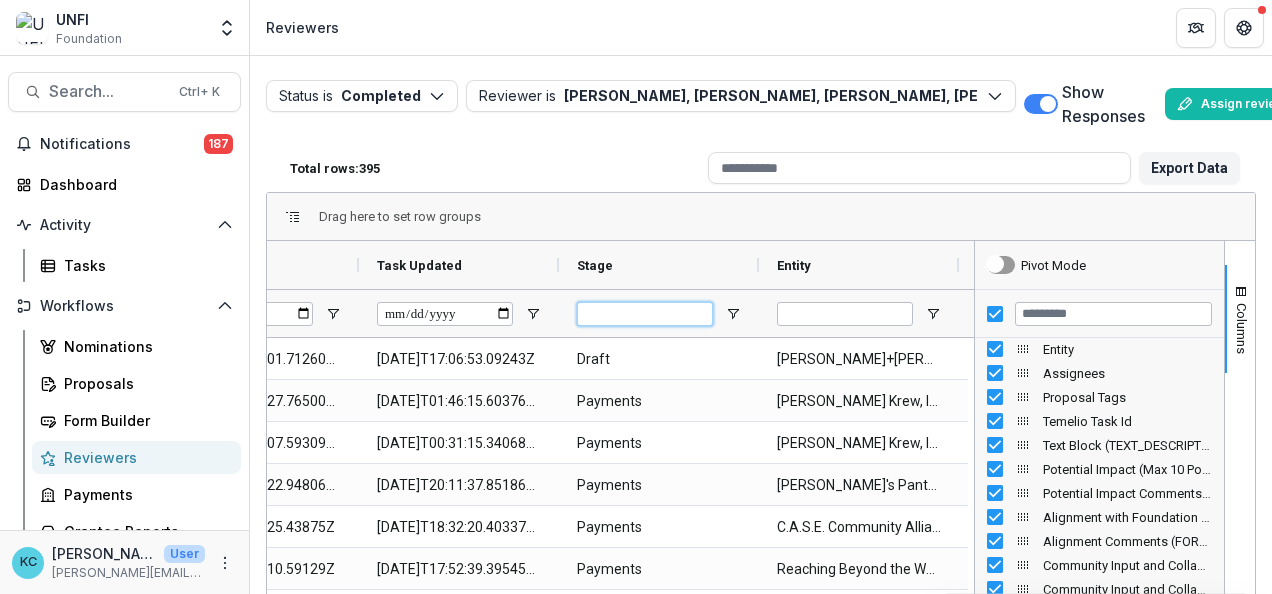 click at bounding box center (645, 314) 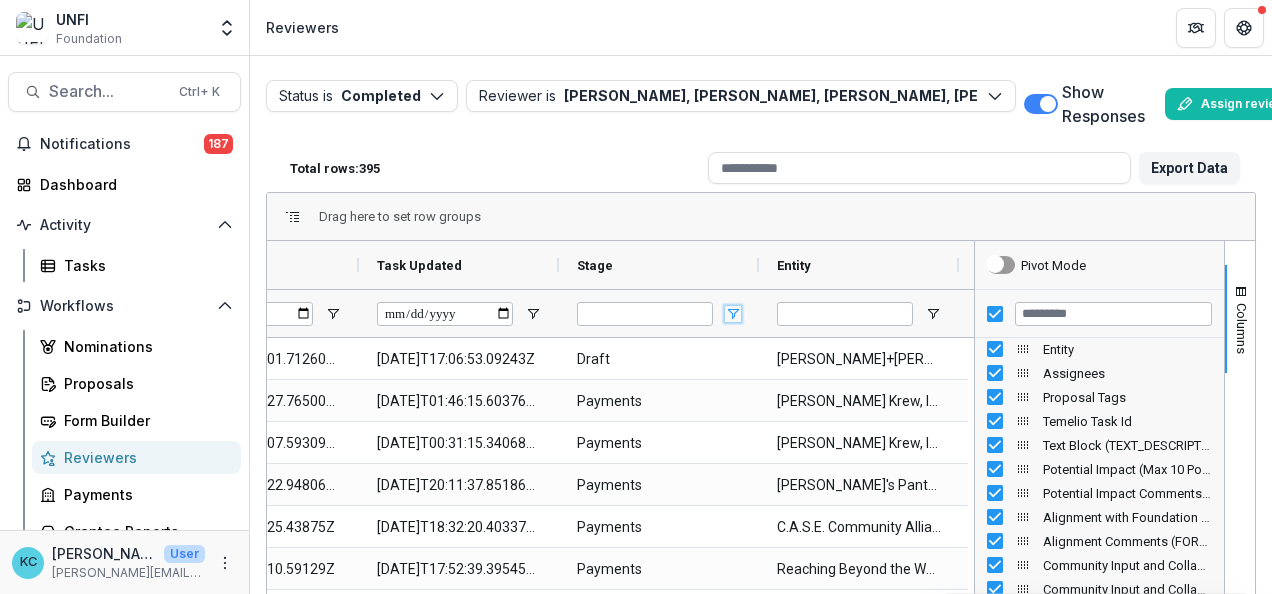 click at bounding box center [733, 314] 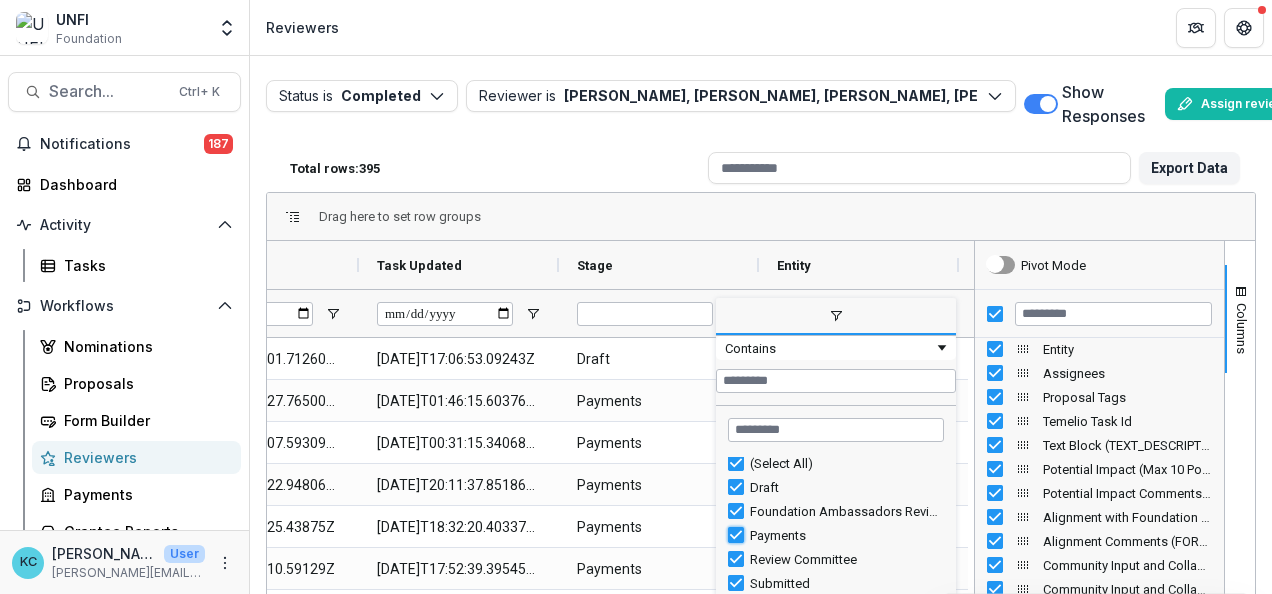 type on "**********" 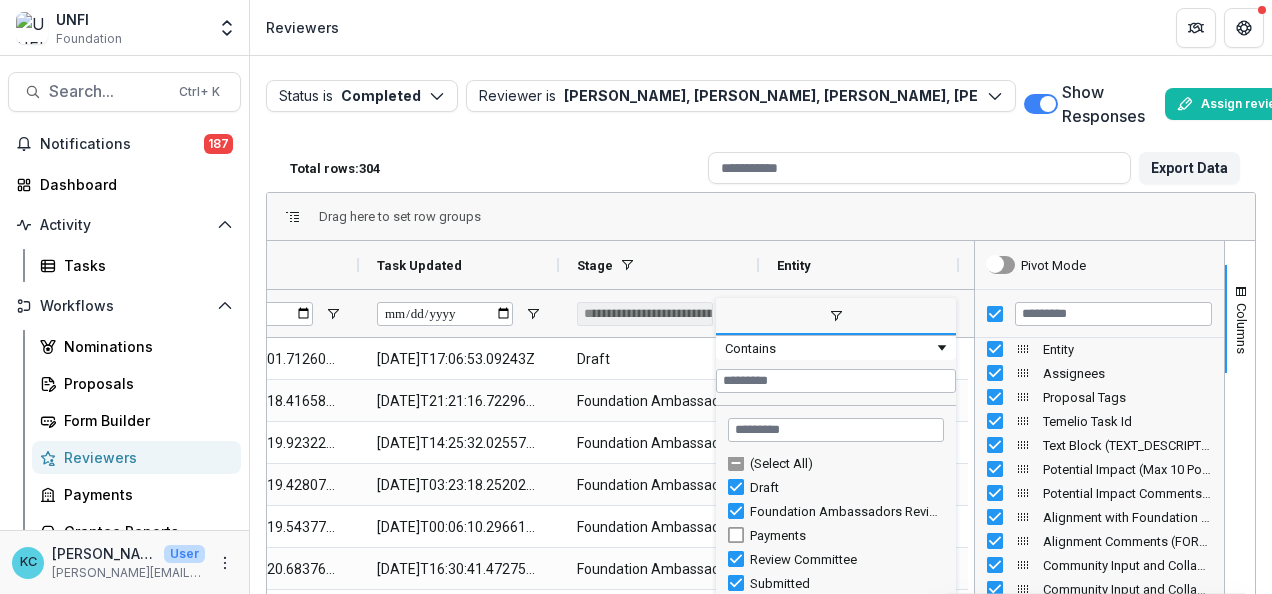 click on "Drag here to set row groups" at bounding box center (761, 217) 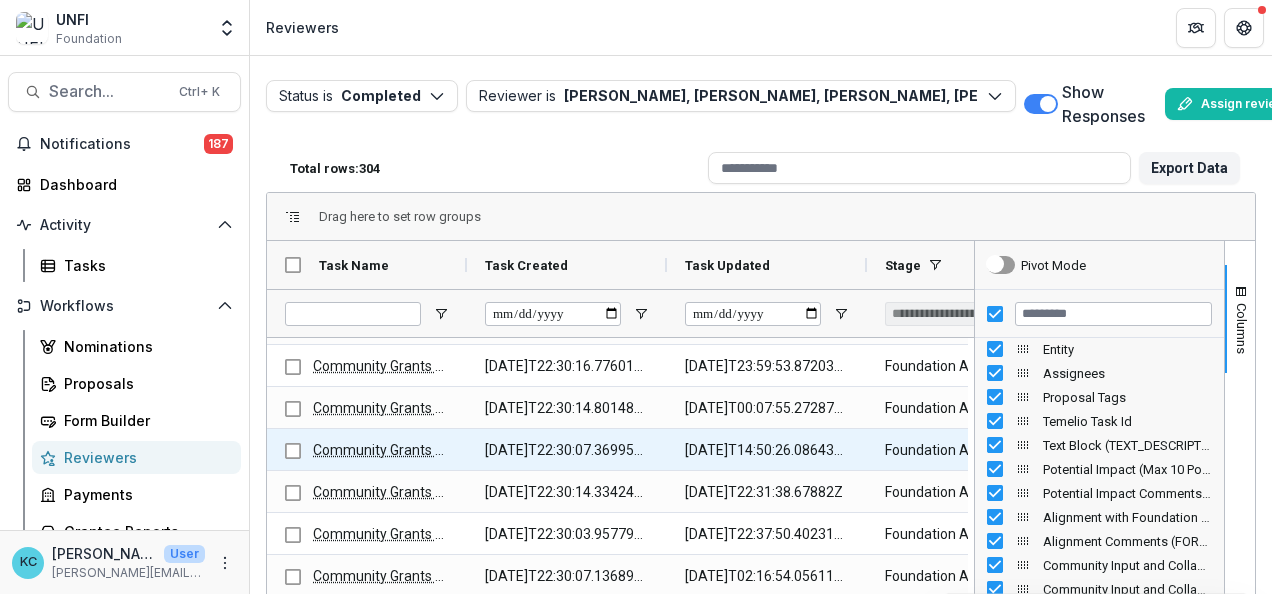 click on "Community Grants Scoring Rubric" at bounding box center (419, 450) 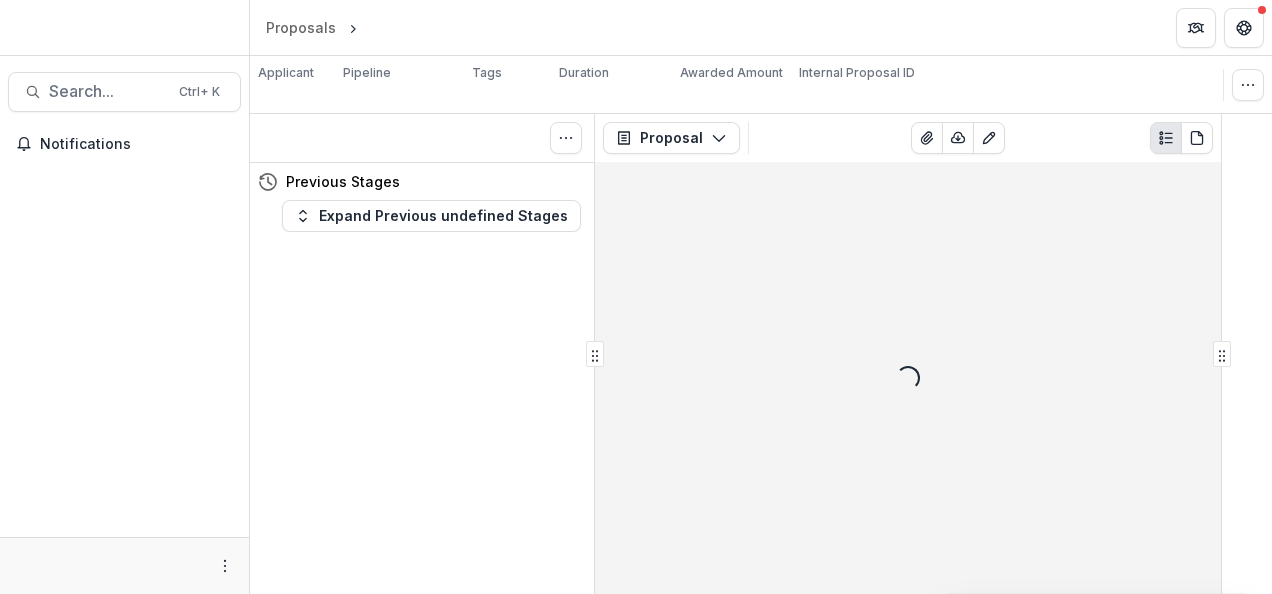 scroll, scrollTop: 0, scrollLeft: 0, axis: both 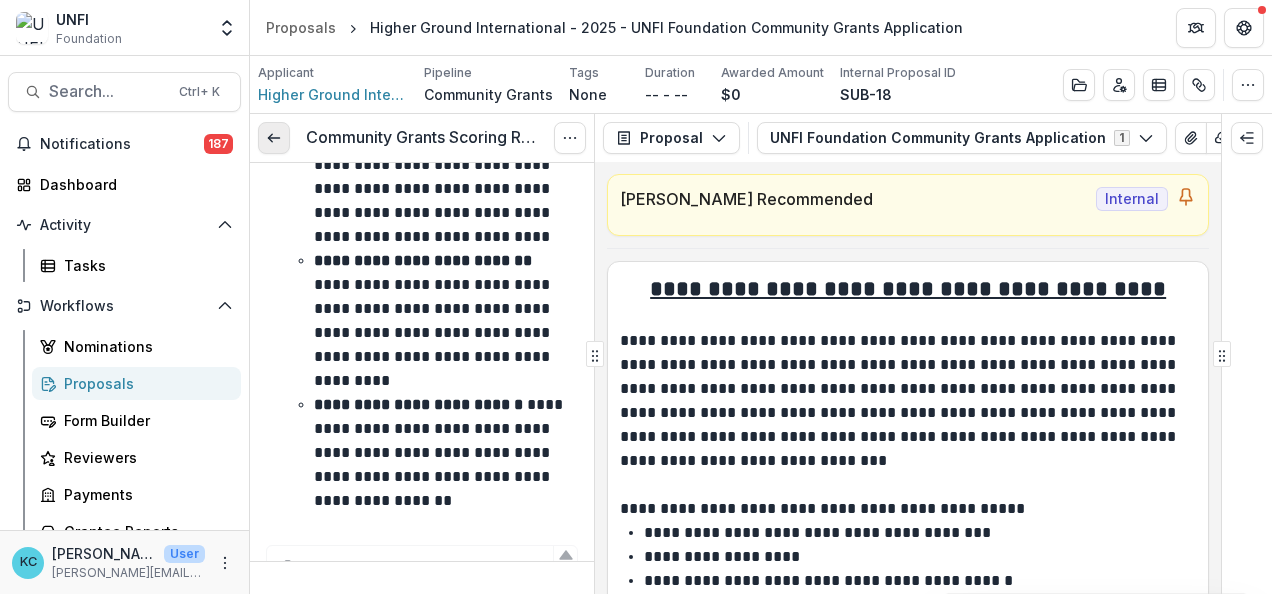 click at bounding box center [274, 138] 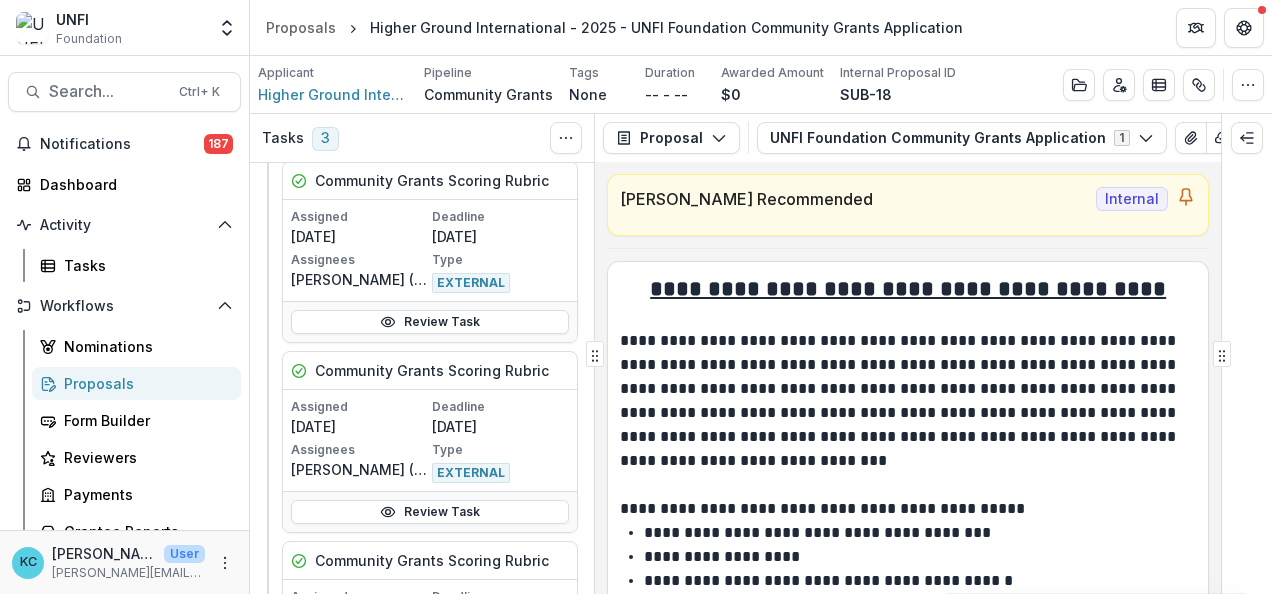 scroll, scrollTop: 1332, scrollLeft: 0, axis: vertical 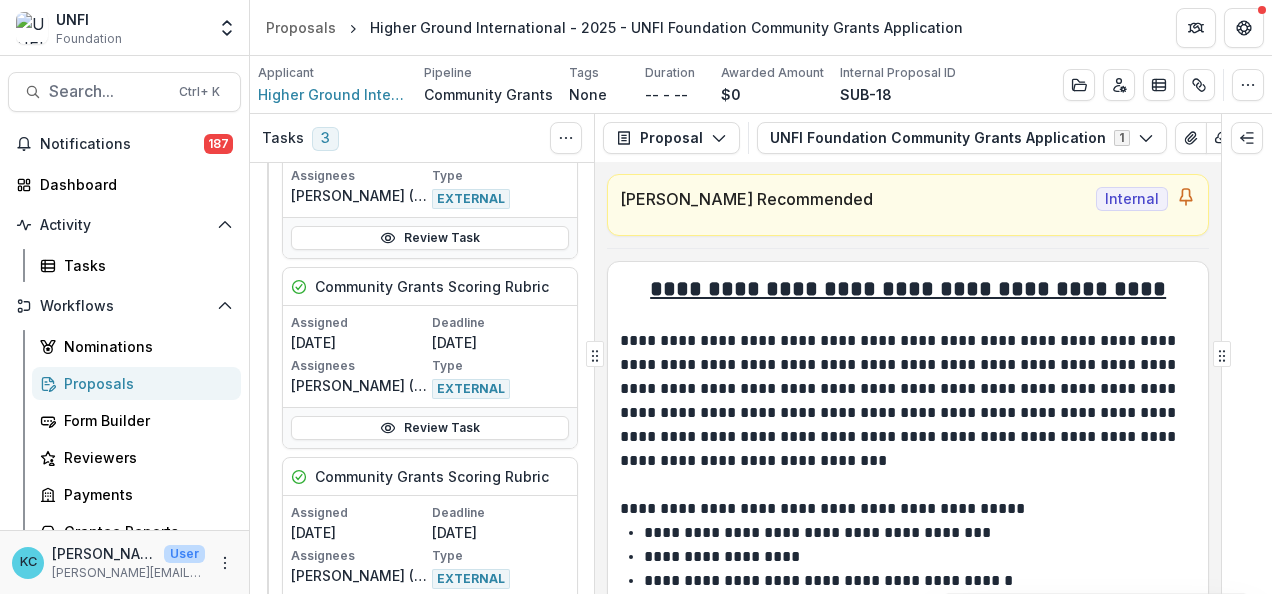 click on "**********" at bounding box center [905, 401] 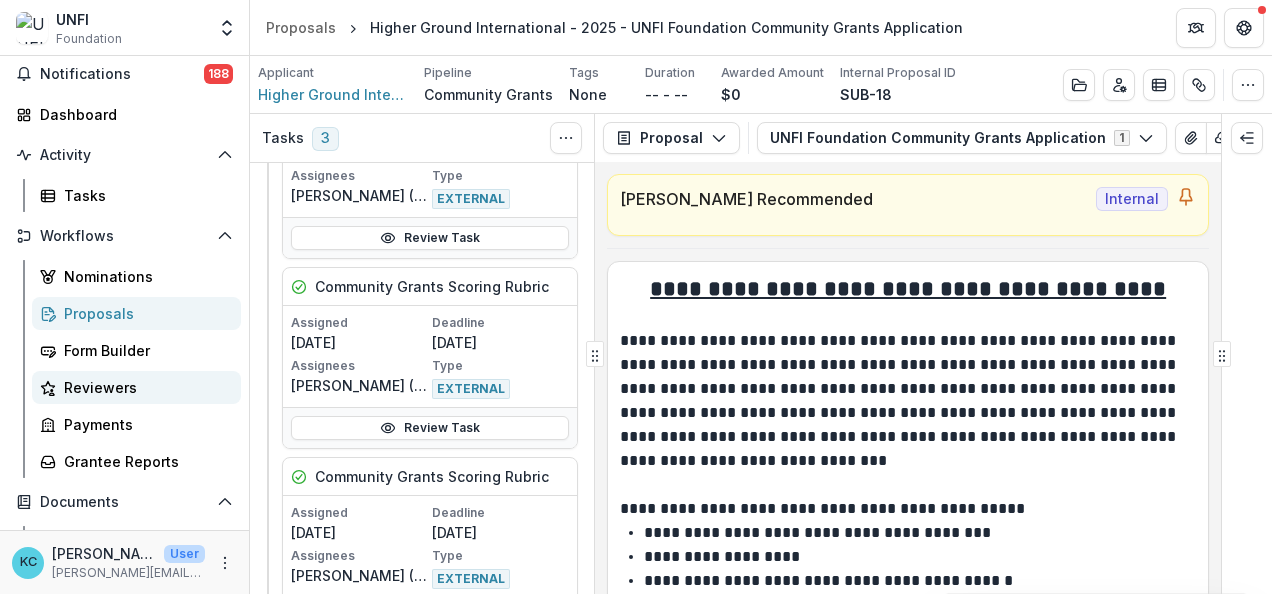 scroll, scrollTop: 72, scrollLeft: 0, axis: vertical 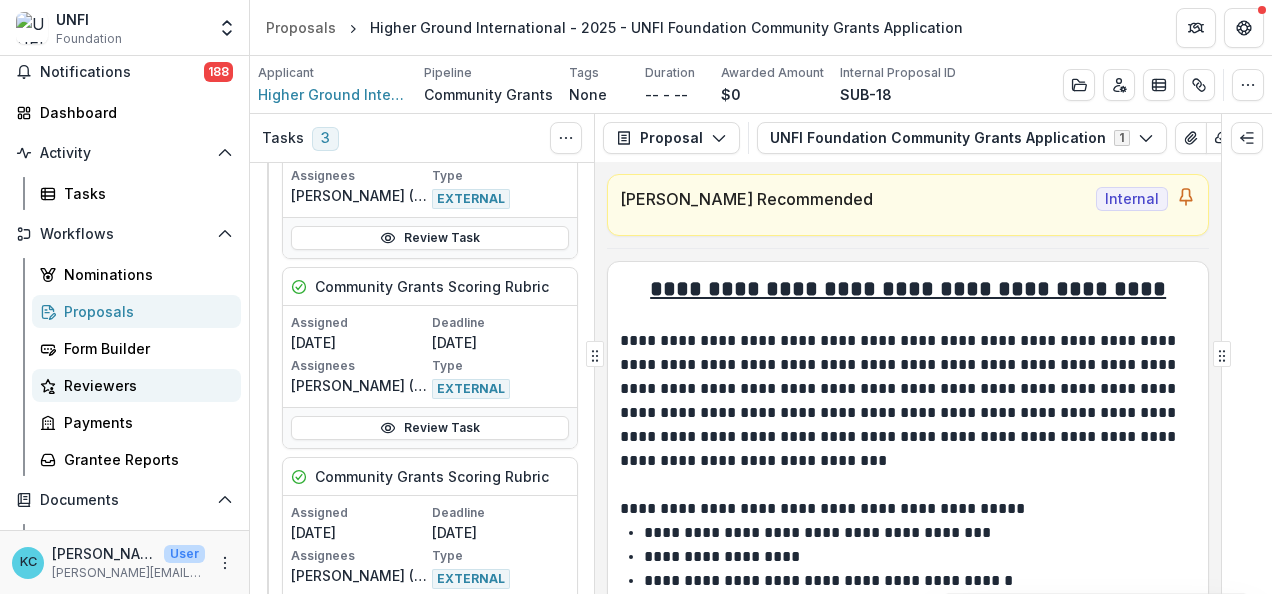click on "Reviewers" at bounding box center (144, 385) 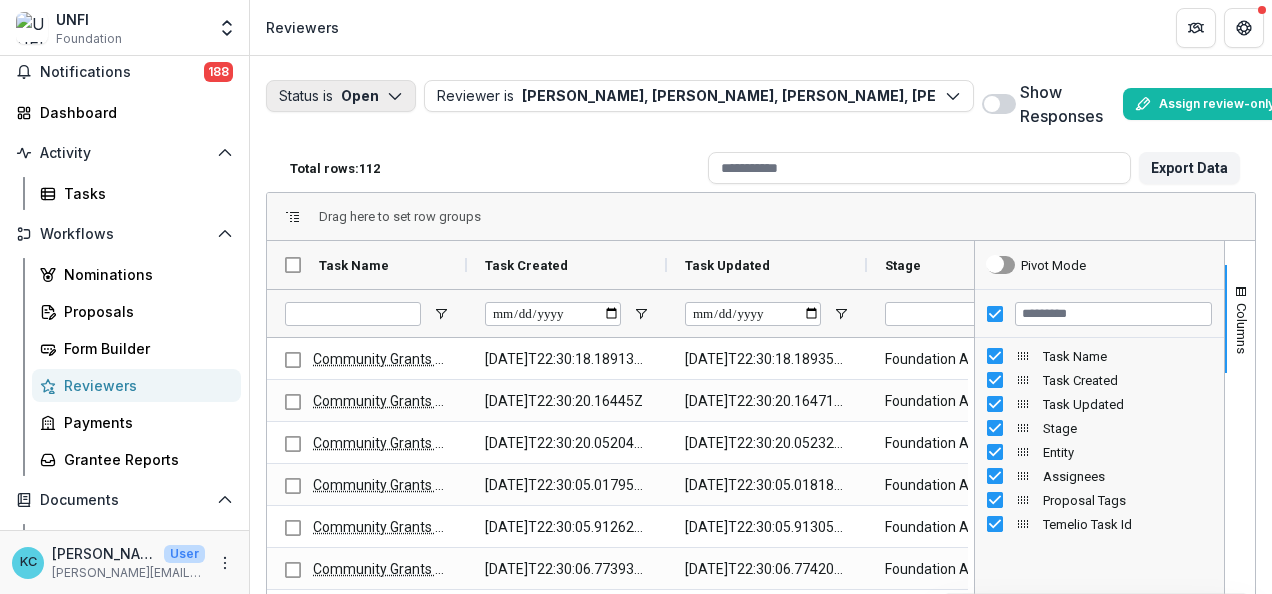click 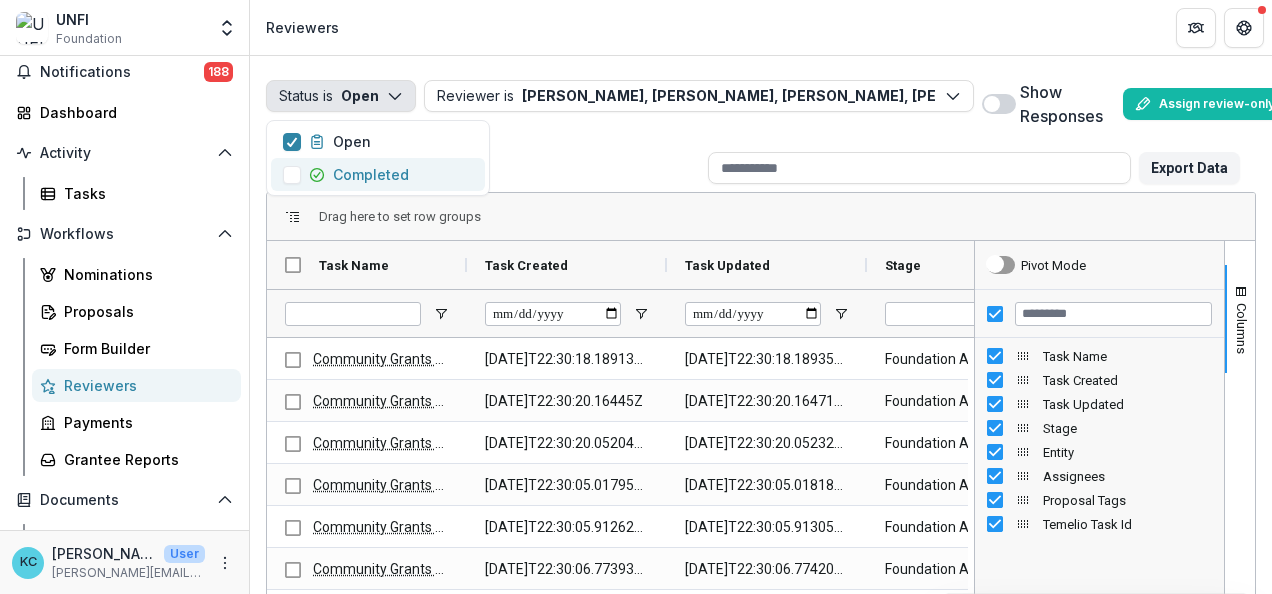 click at bounding box center [292, 175] 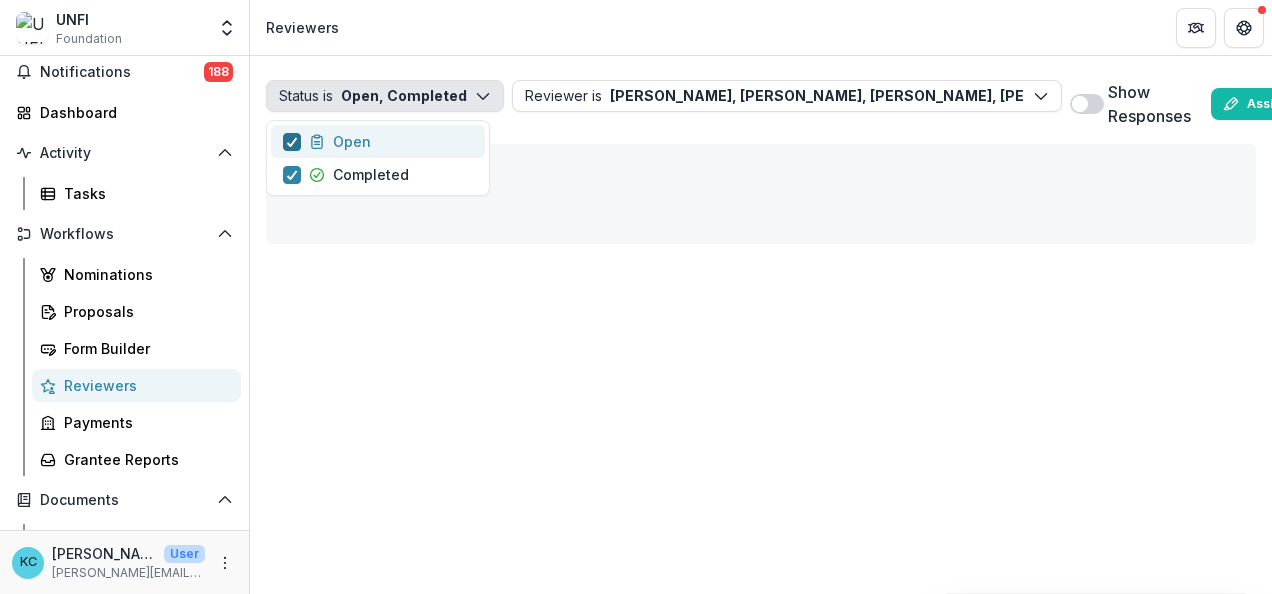 click at bounding box center [292, 142] 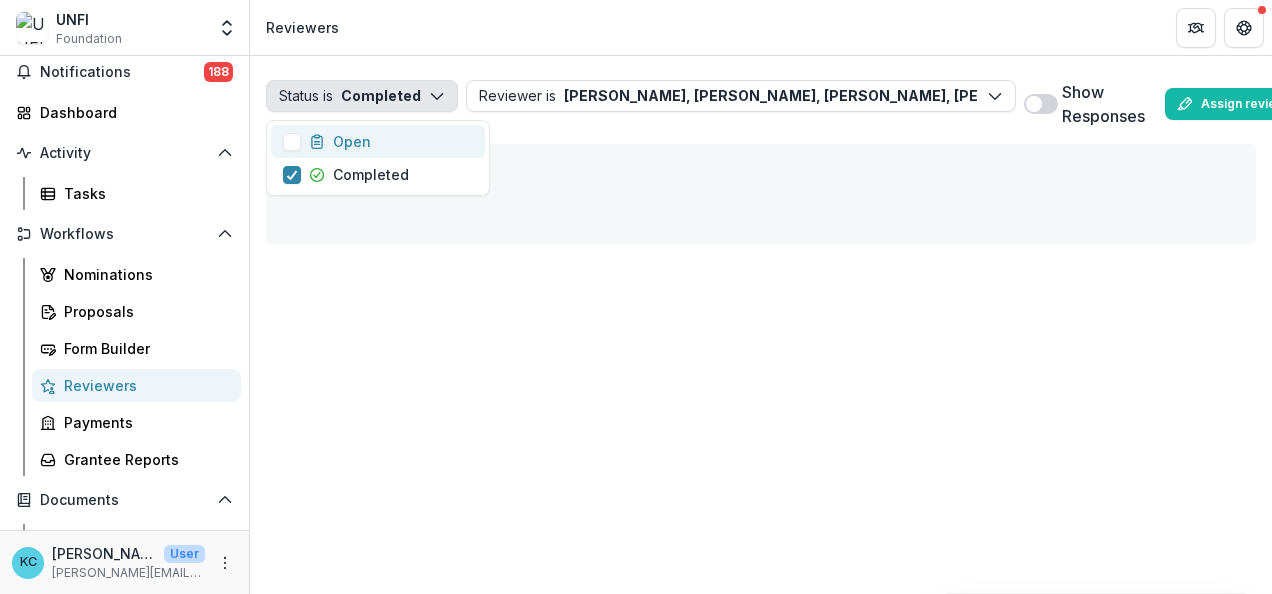 click on "Reviewers" at bounding box center (761, 27) 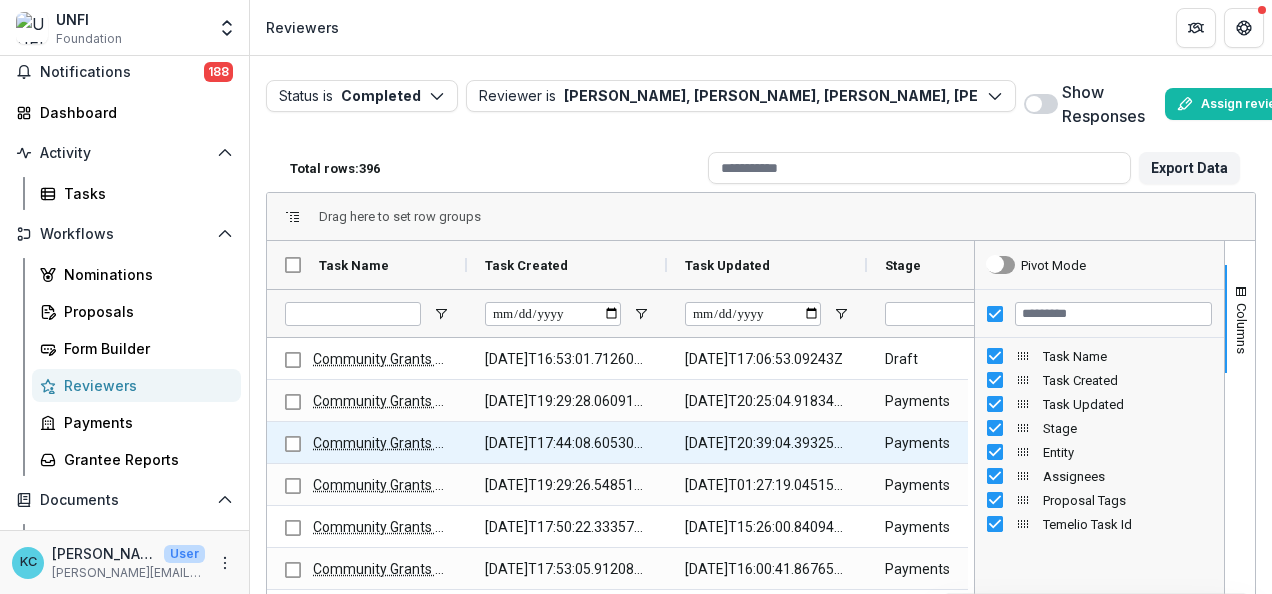 scroll, scrollTop: 0, scrollLeft: 25, axis: horizontal 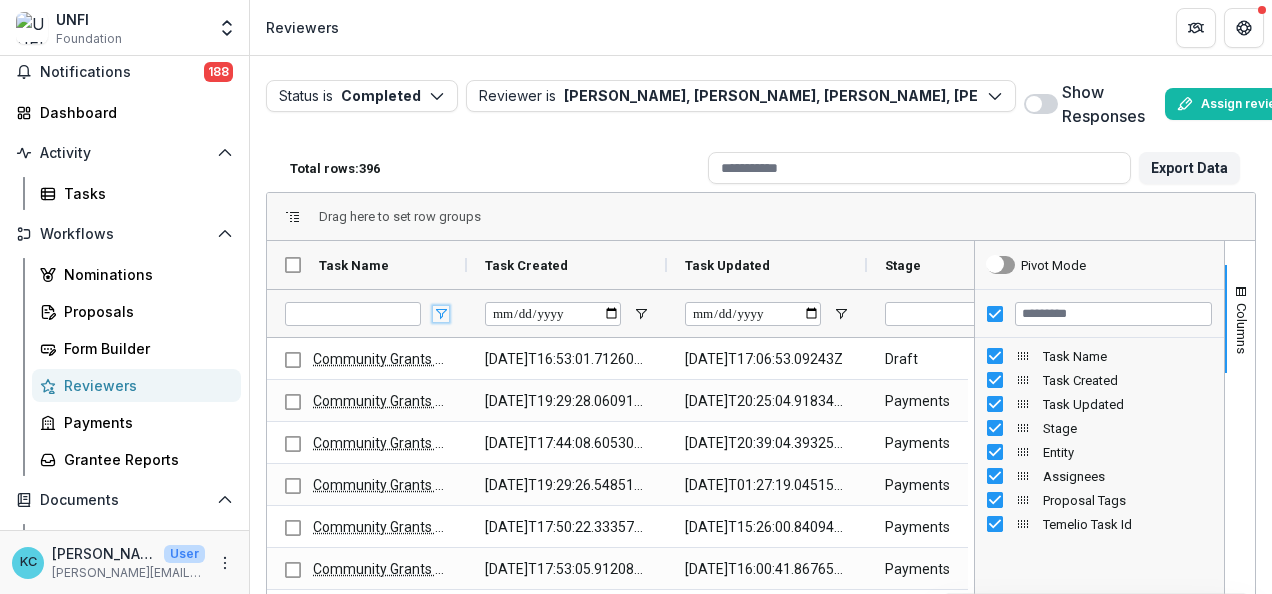 click at bounding box center (441, 314) 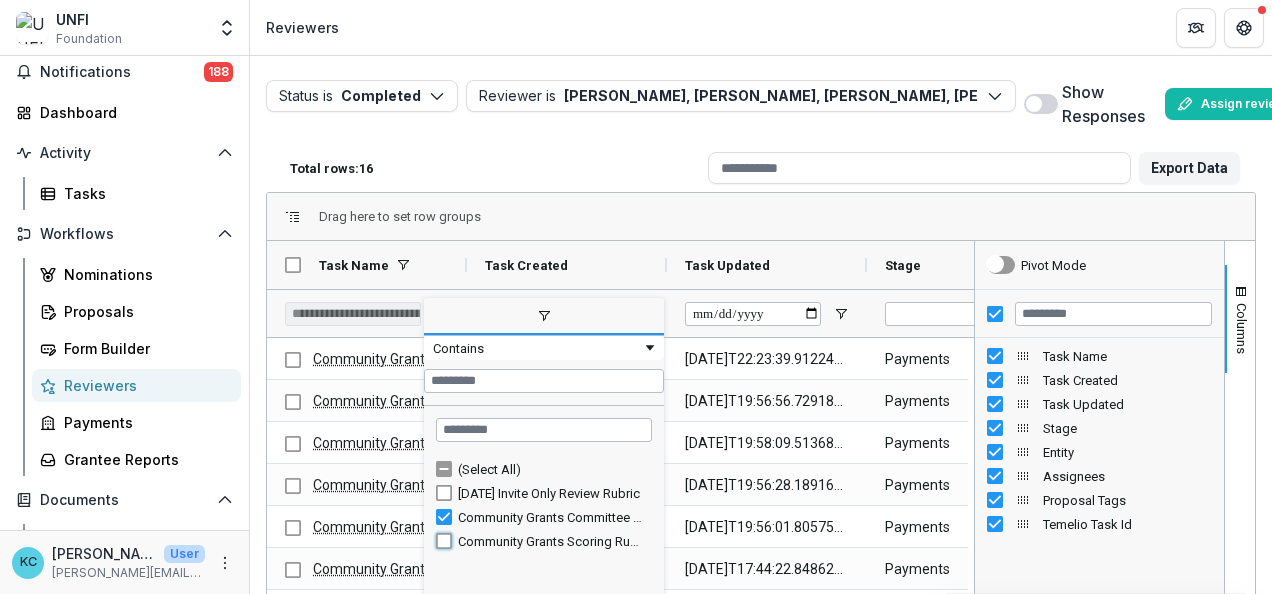 type on "**********" 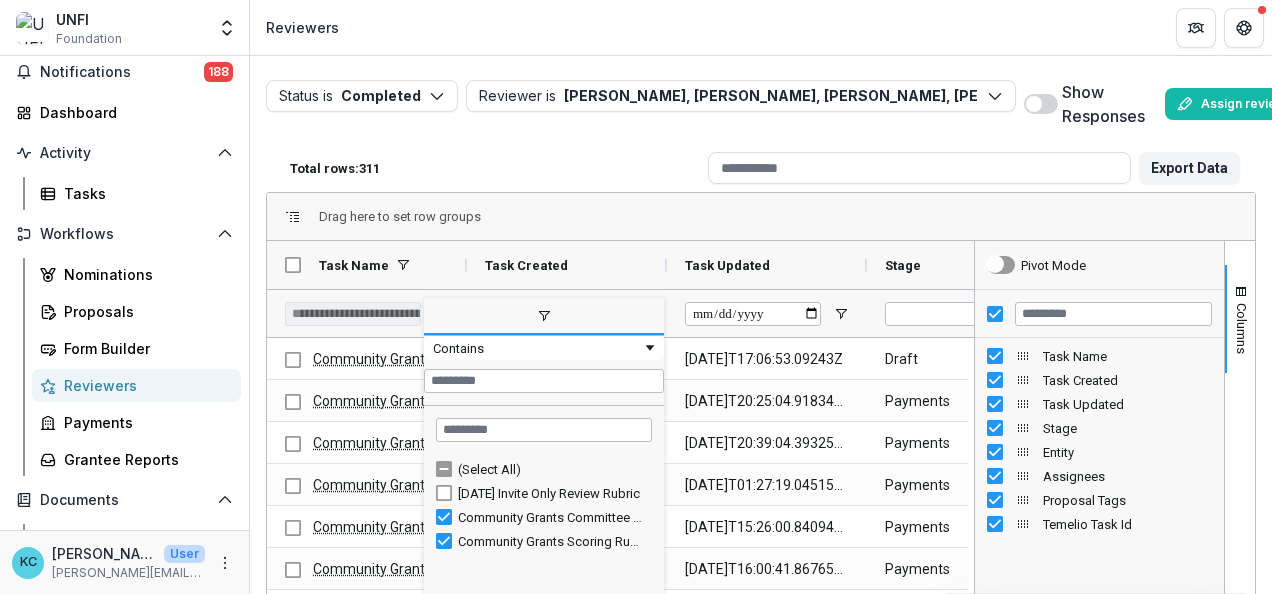 click on "Total rows:  311" at bounding box center [491, 168] 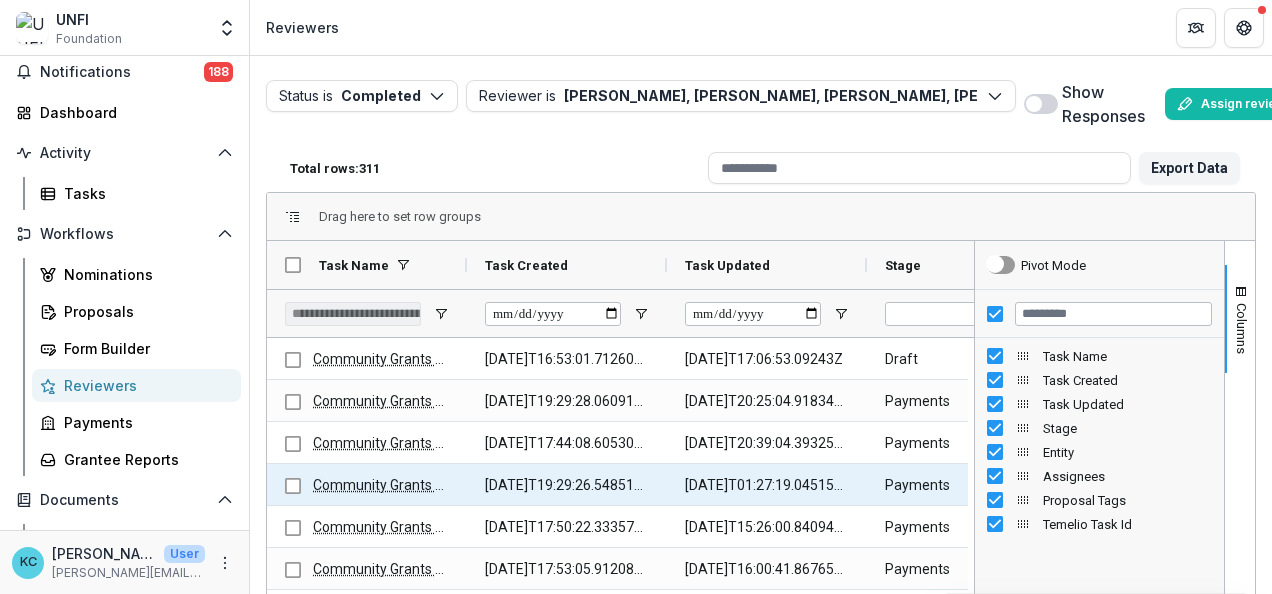 scroll, scrollTop: 0, scrollLeft: 122, axis: horizontal 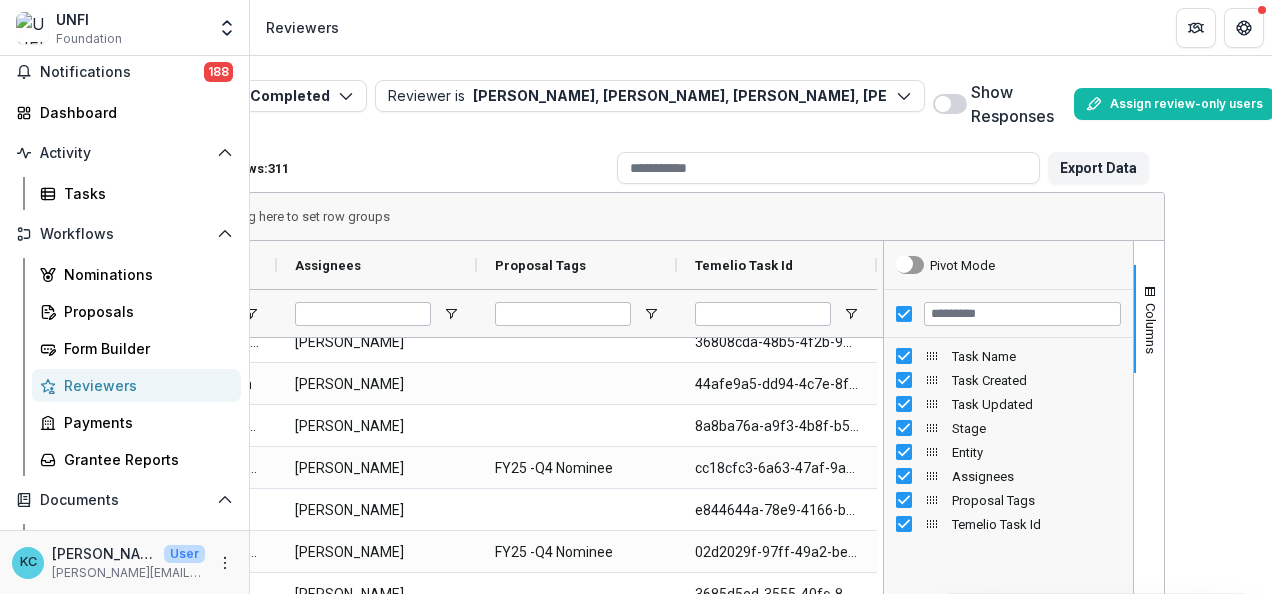 click at bounding box center [950, 104] 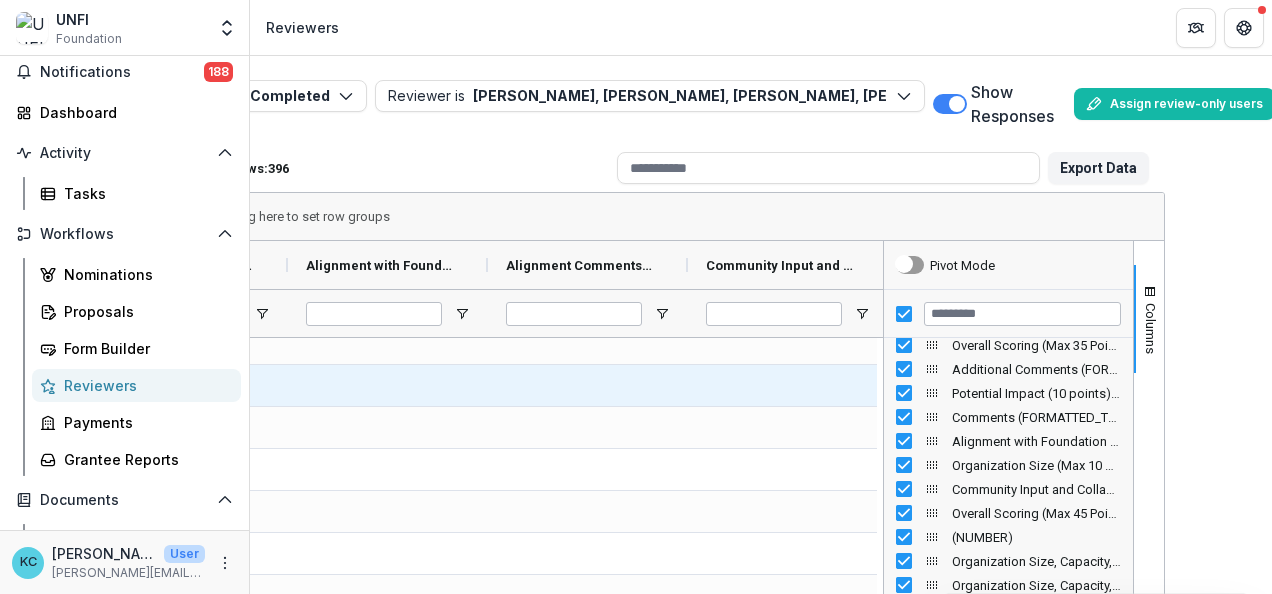 scroll, scrollTop: 0, scrollLeft: 1384, axis: horizontal 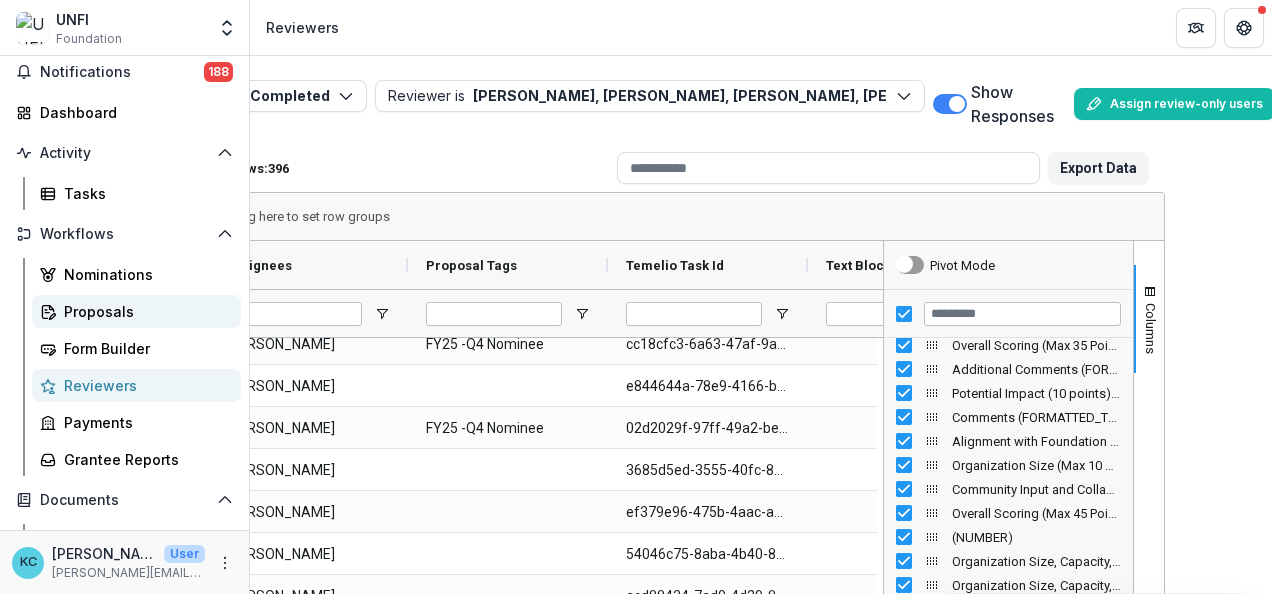 click on "Proposals" at bounding box center [144, 311] 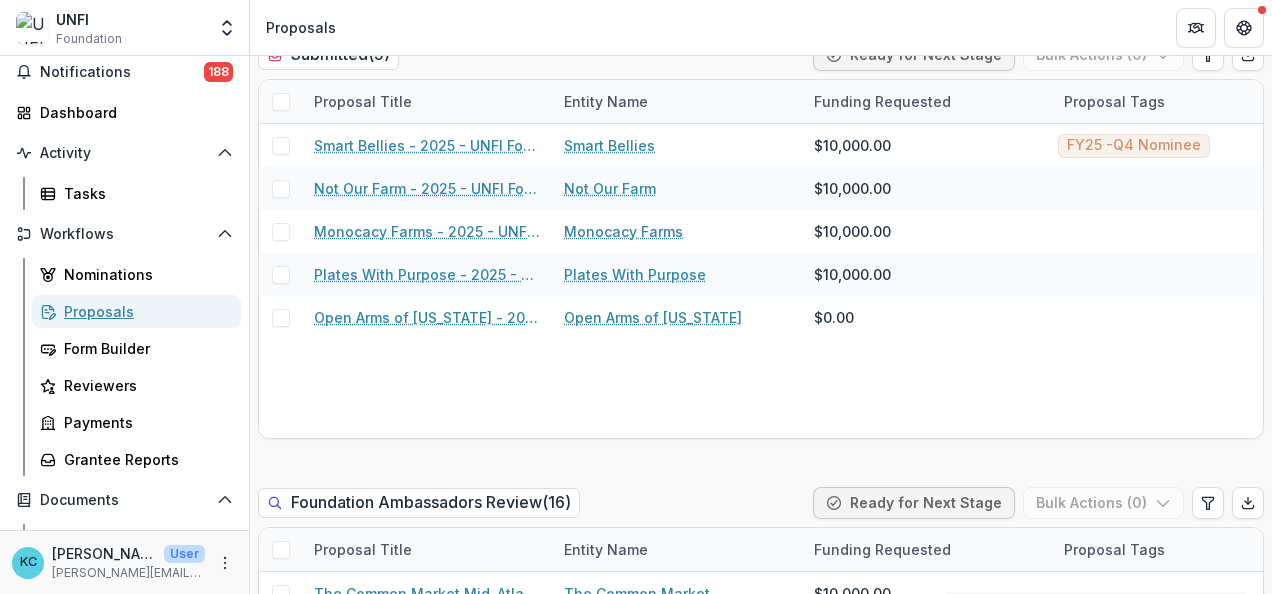 scroll, scrollTop: 1119, scrollLeft: 0, axis: vertical 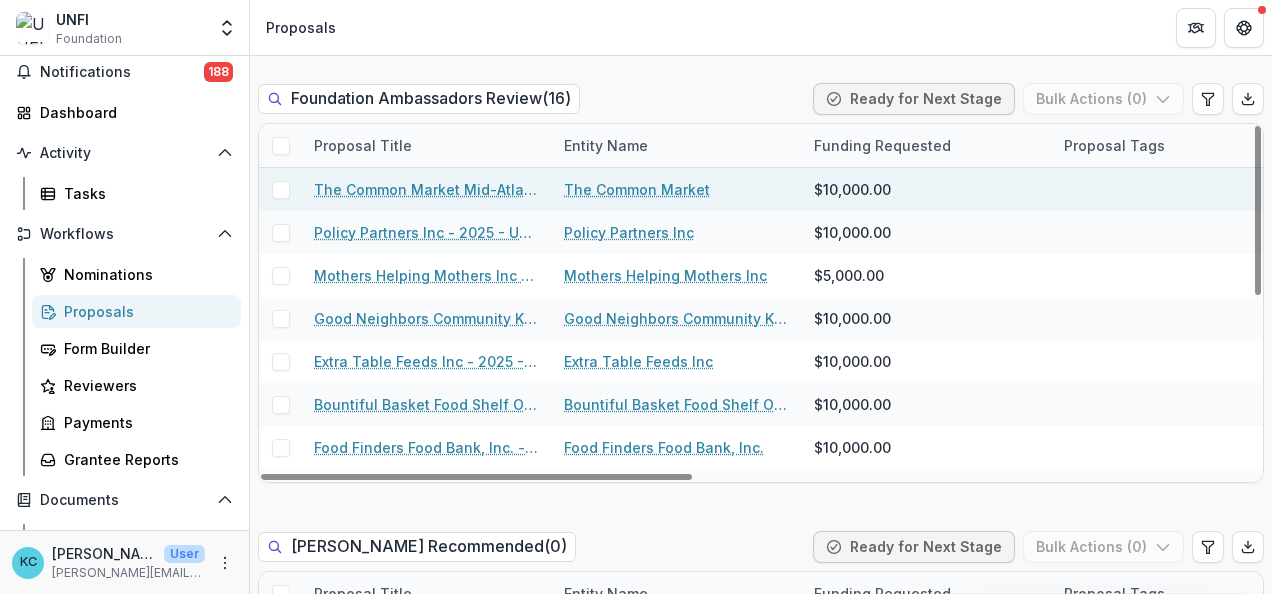 click on "The Common Market Mid-Atlantic - 2025 - UNFI Foundation Community Grants Application" at bounding box center [427, 189] 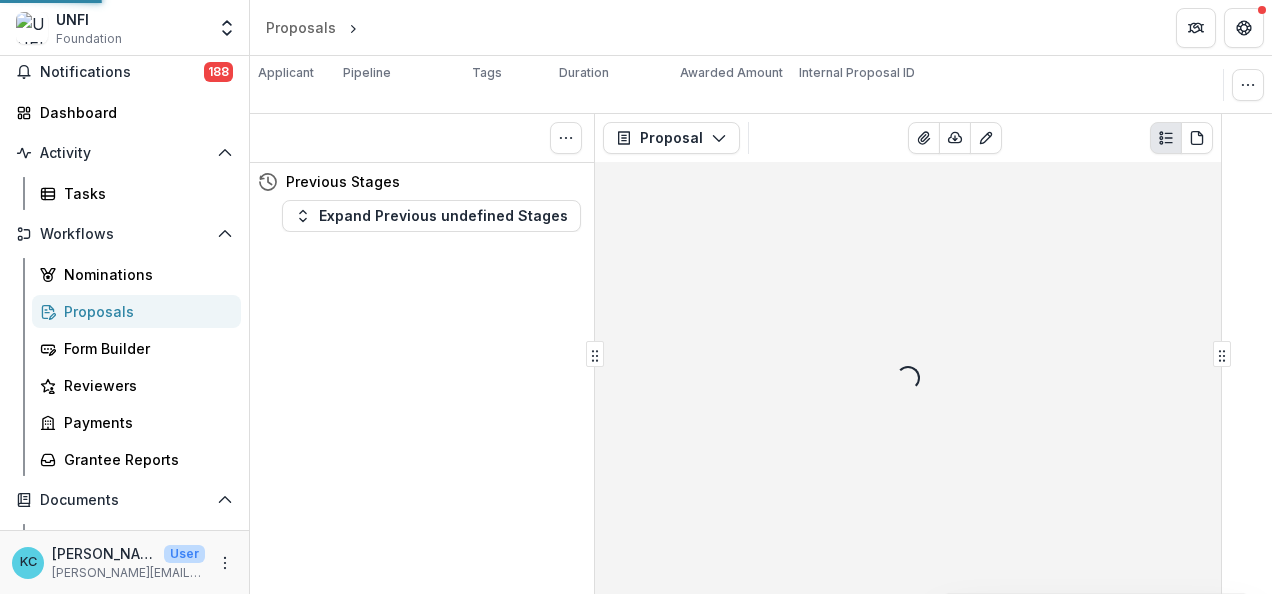 scroll, scrollTop: 0, scrollLeft: 0, axis: both 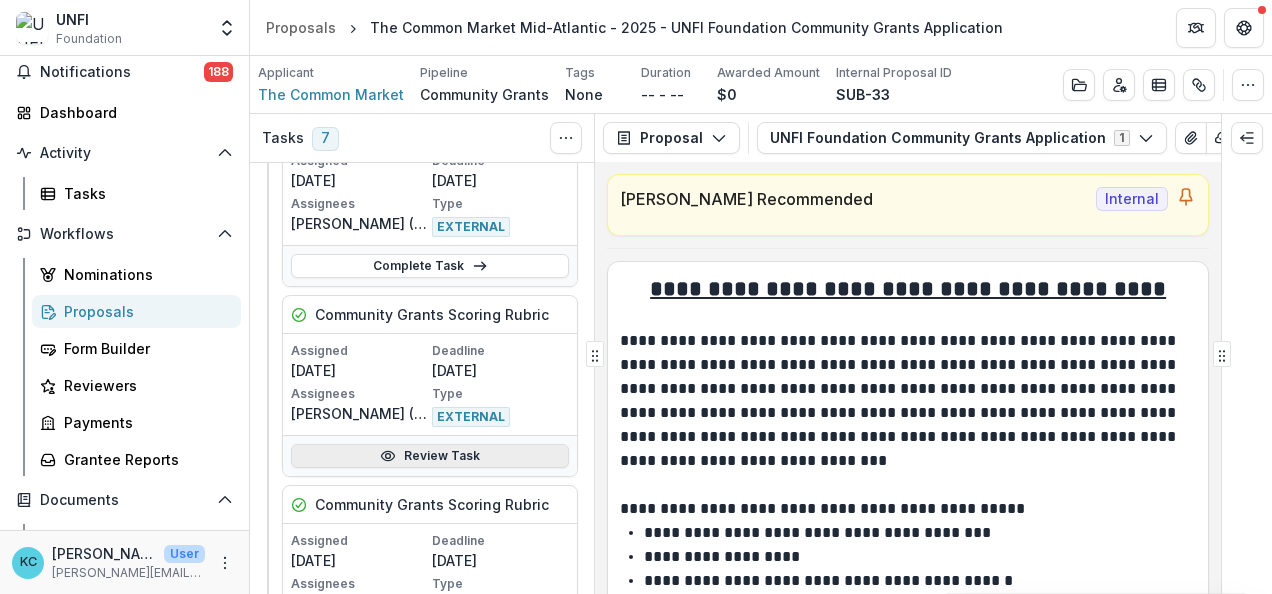 click on "Review Task" at bounding box center (430, 456) 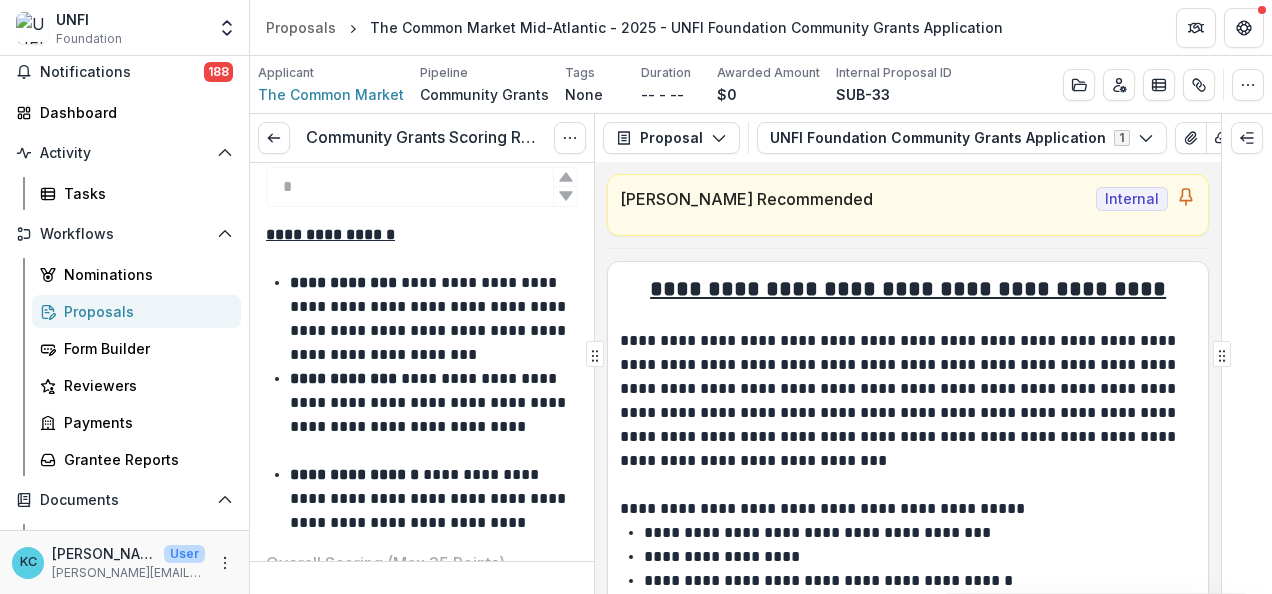 scroll, scrollTop: 6173, scrollLeft: 0, axis: vertical 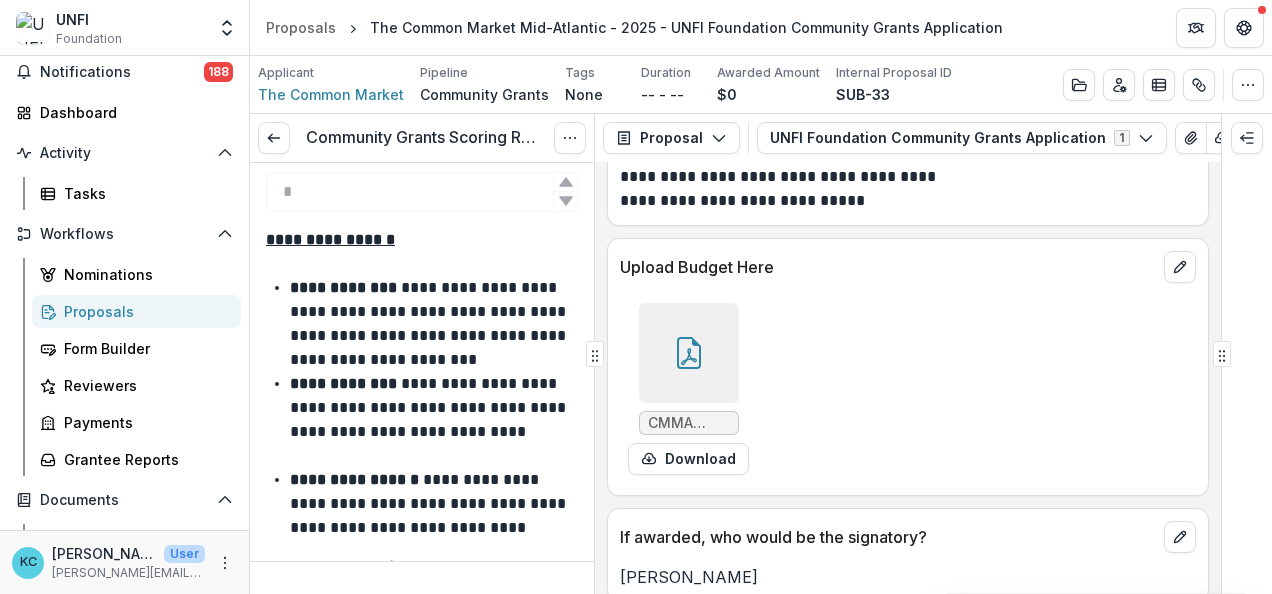 click 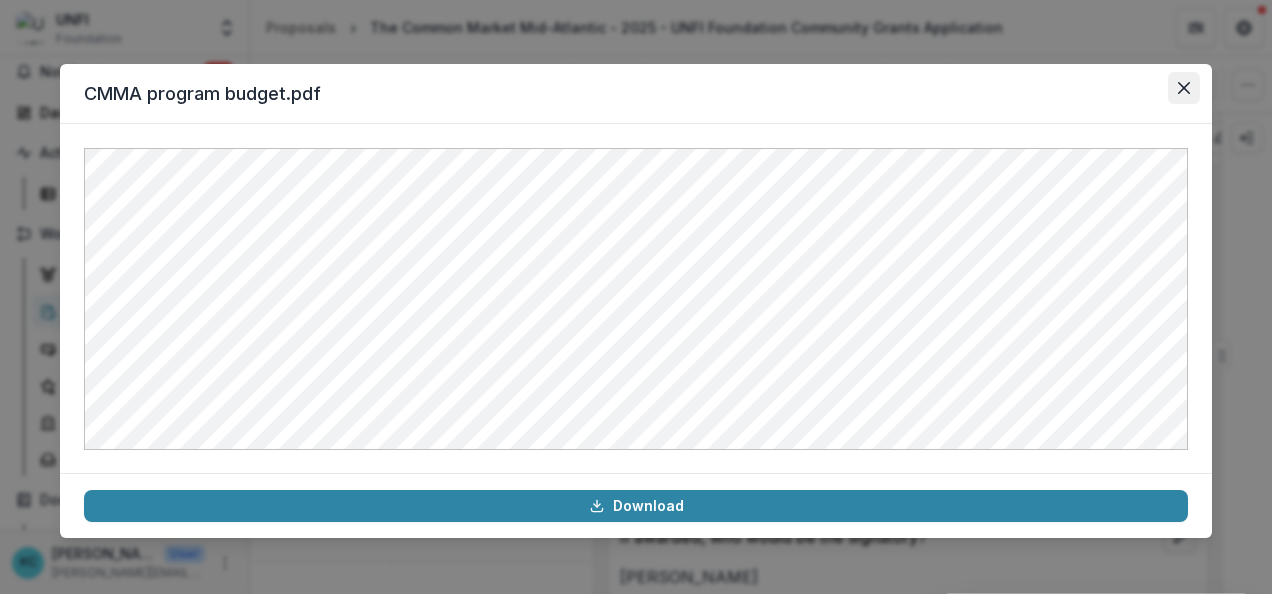 click at bounding box center (1184, 88) 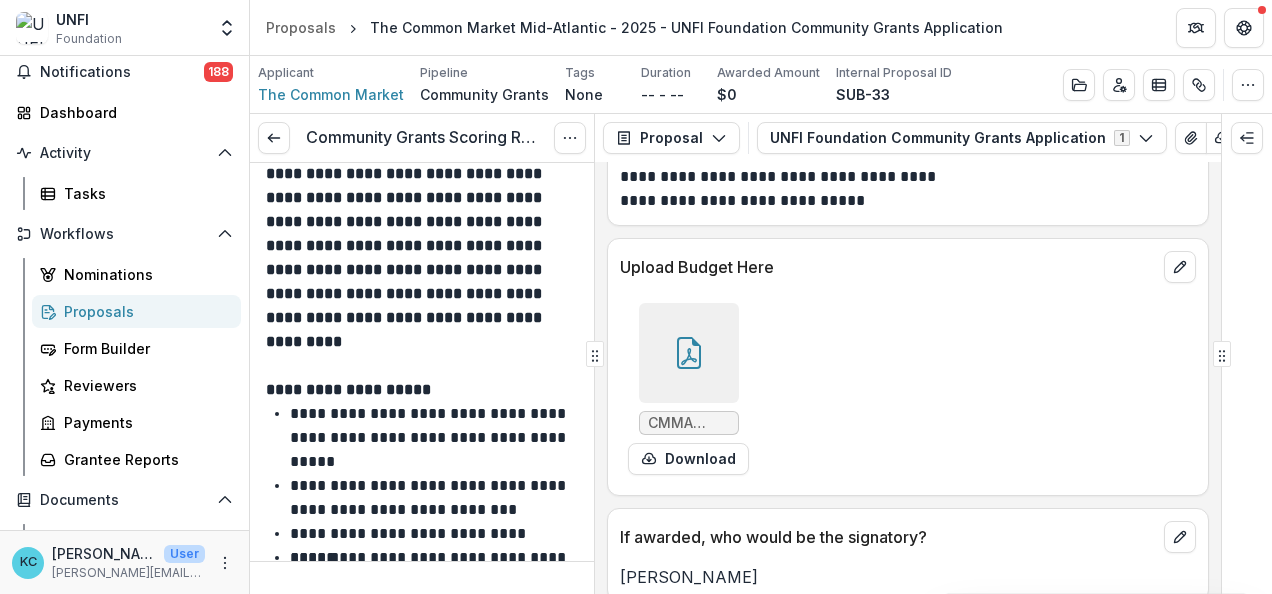 scroll, scrollTop: 5035, scrollLeft: 0, axis: vertical 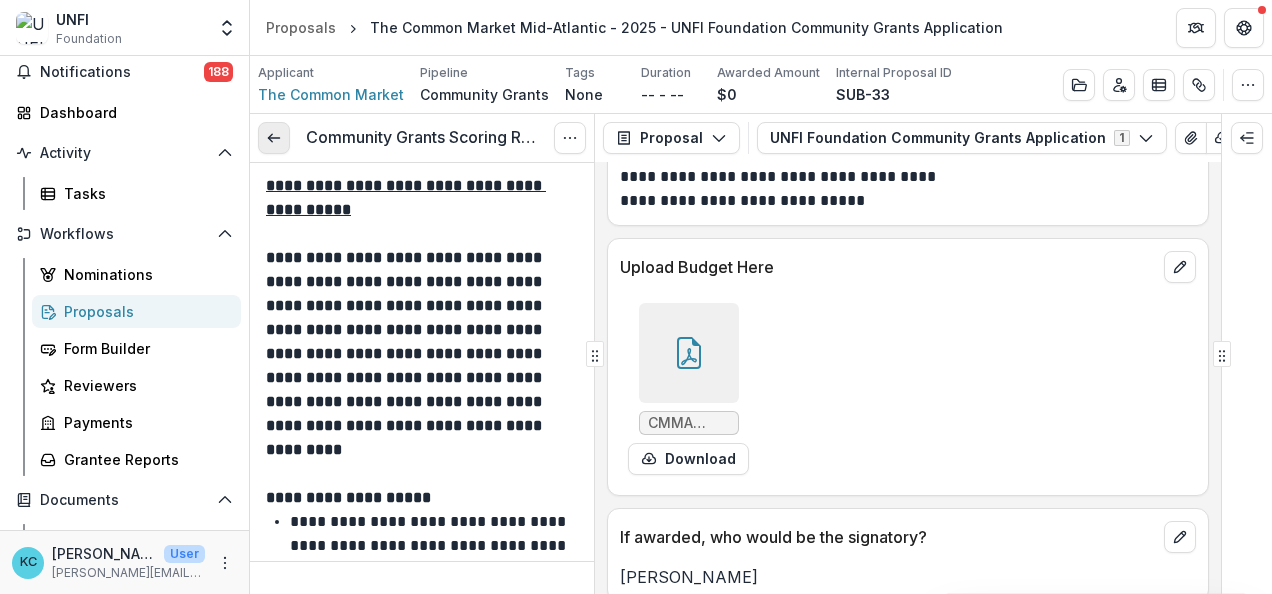 click 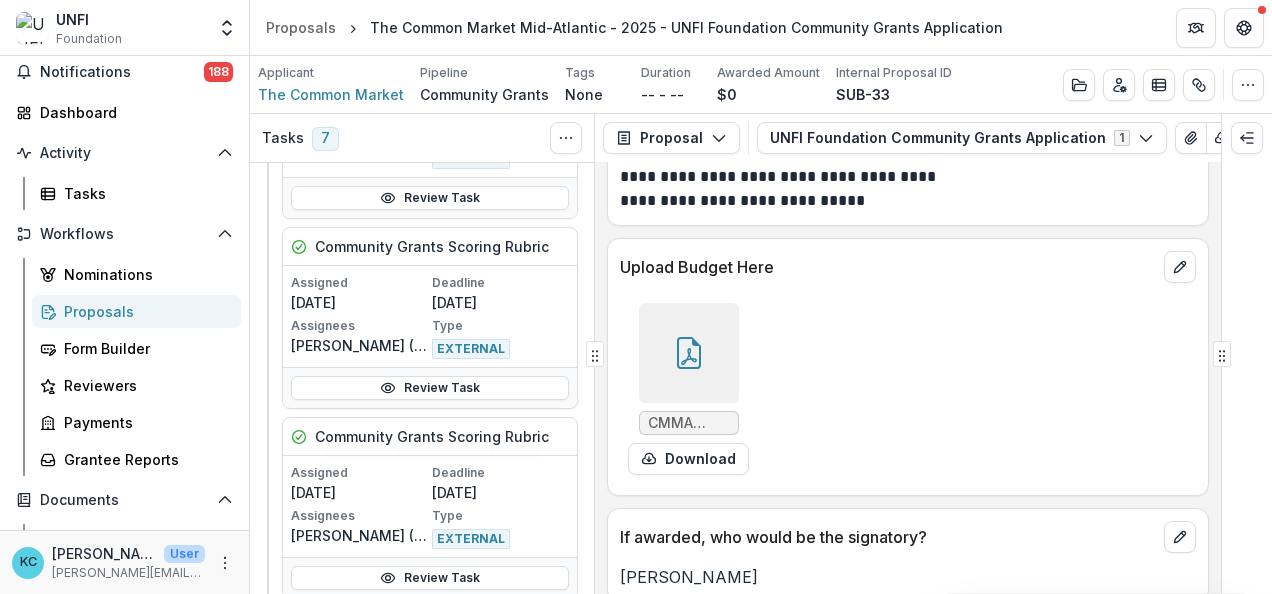 scroll, scrollTop: 1567, scrollLeft: 0, axis: vertical 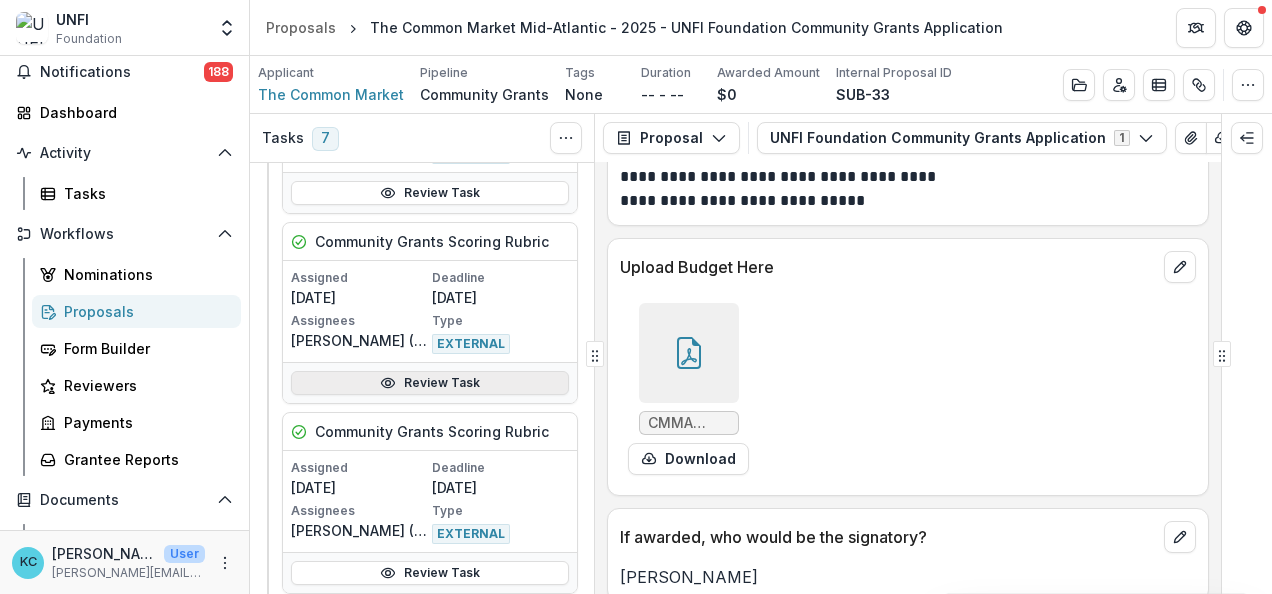 click on "Review Task" at bounding box center (430, 383) 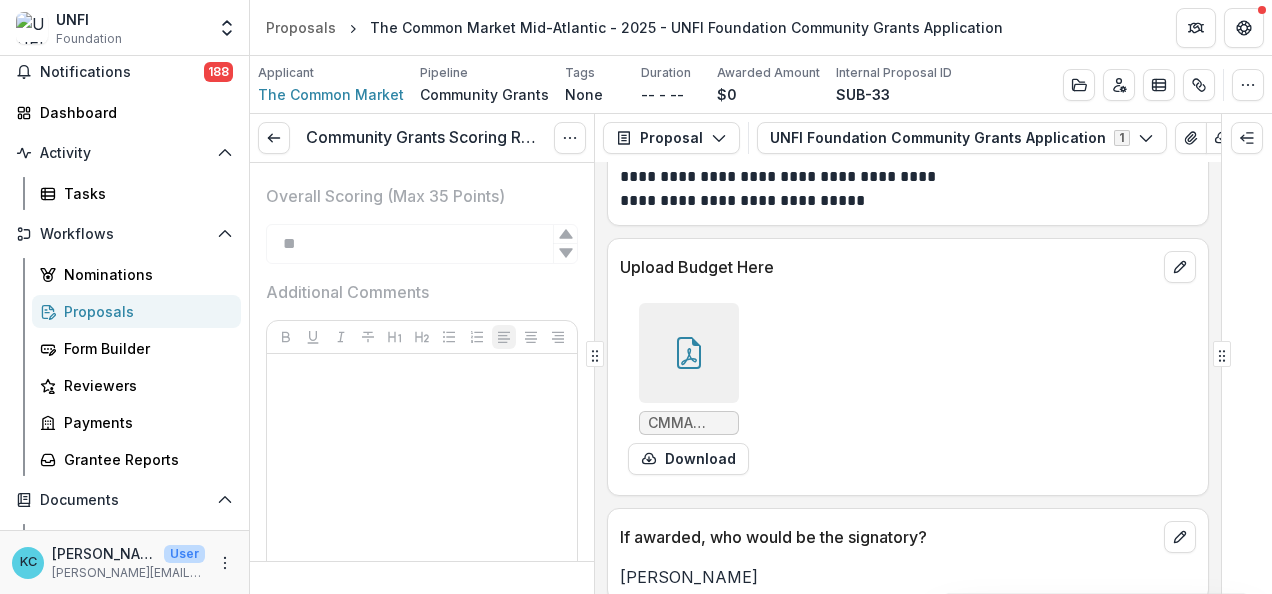scroll, scrollTop: 6493, scrollLeft: 0, axis: vertical 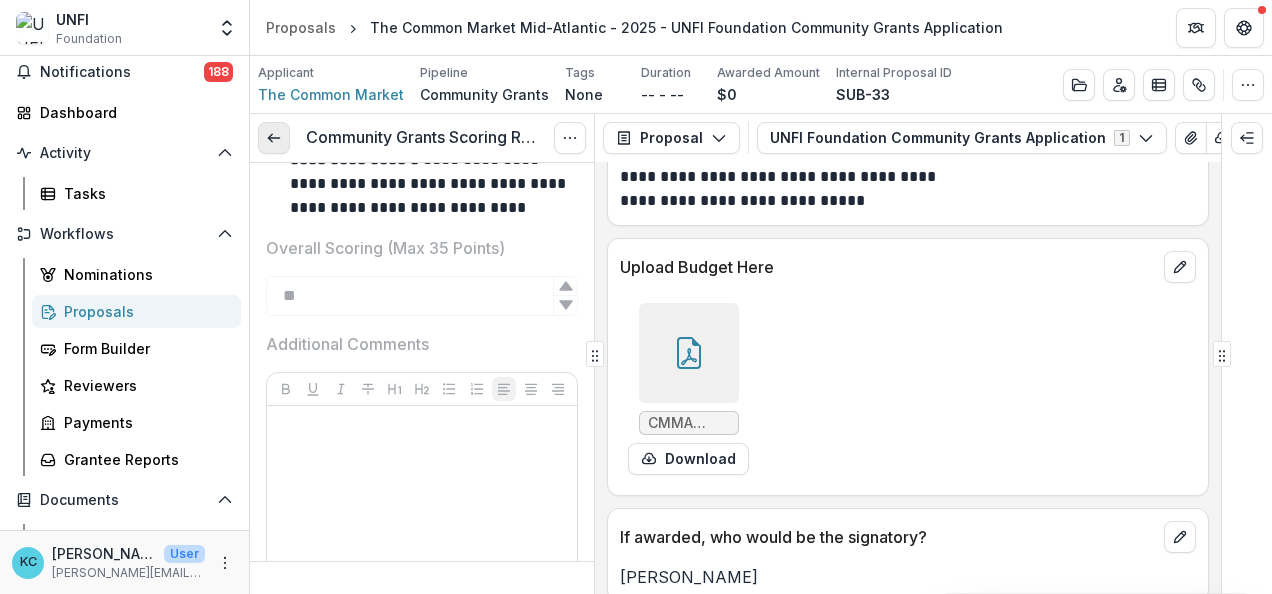 click 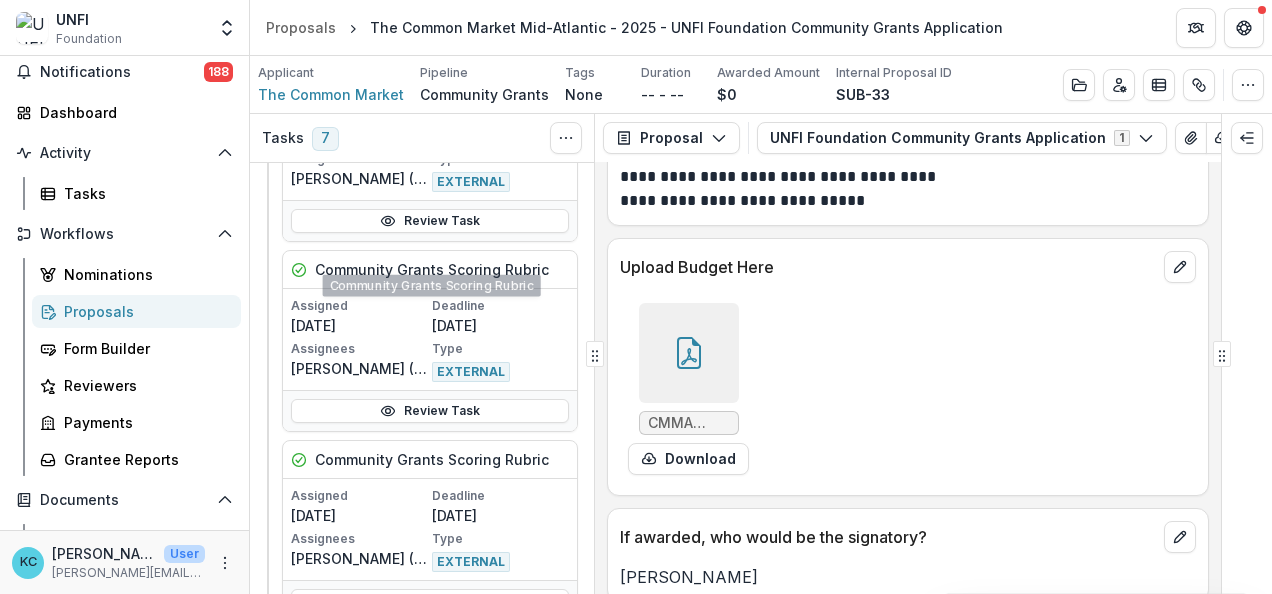 scroll, scrollTop: 1741, scrollLeft: 0, axis: vertical 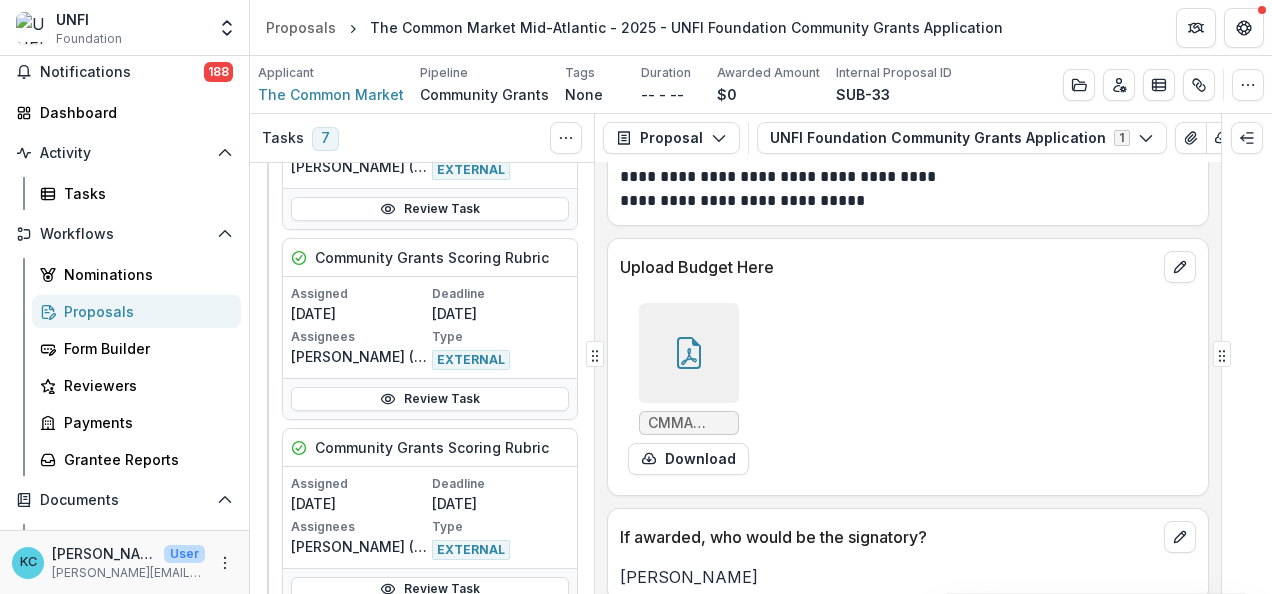 click on "Review Task" at bounding box center [430, 399] 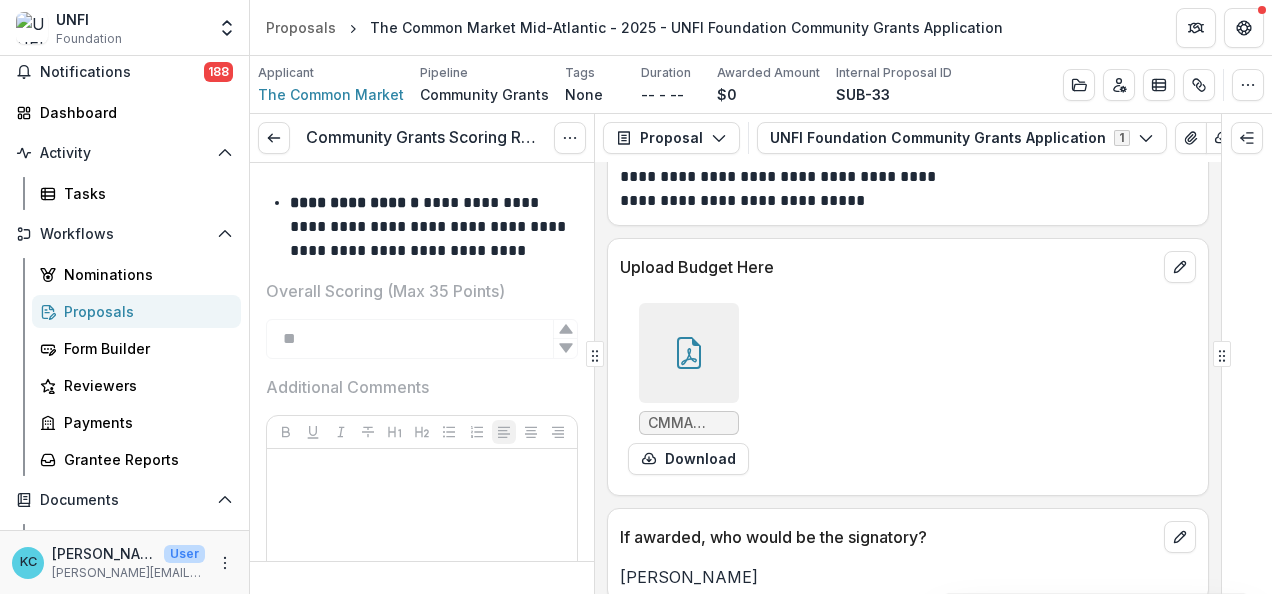 scroll, scrollTop: 6226, scrollLeft: 0, axis: vertical 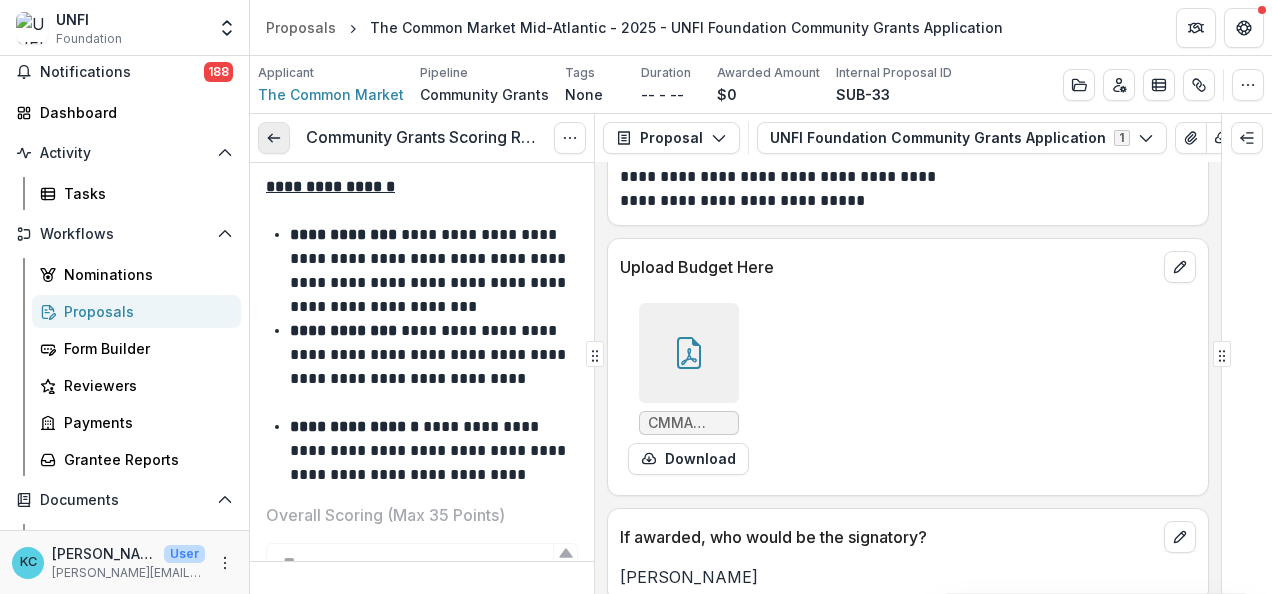 click at bounding box center [274, 138] 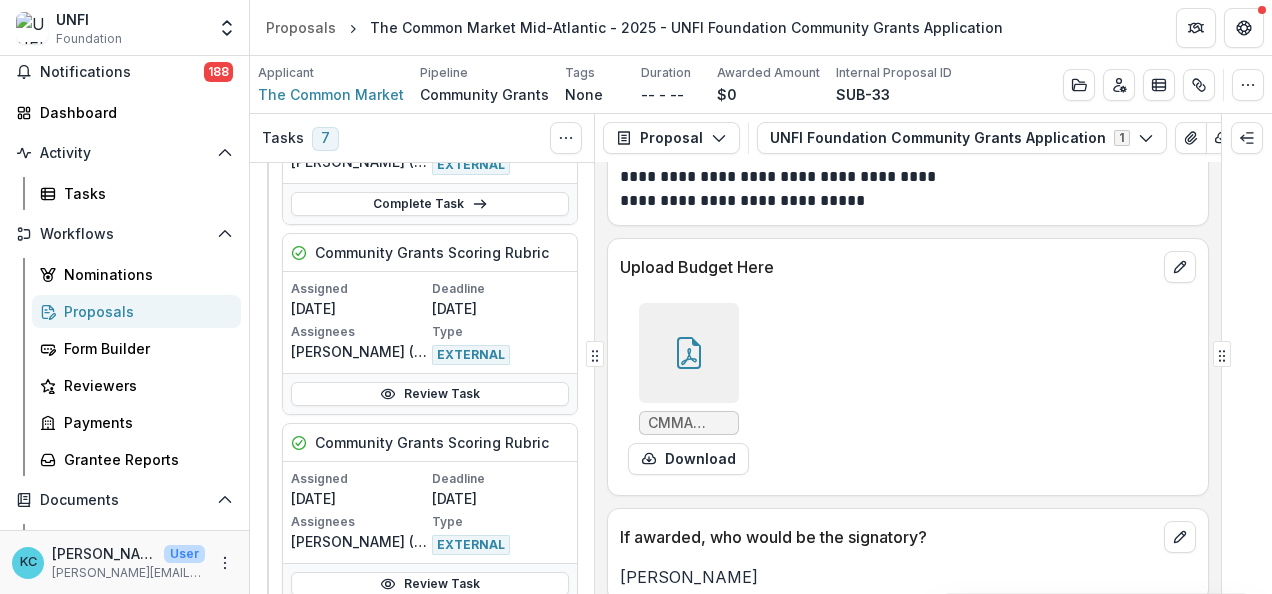 scroll, scrollTop: 1341, scrollLeft: 0, axis: vertical 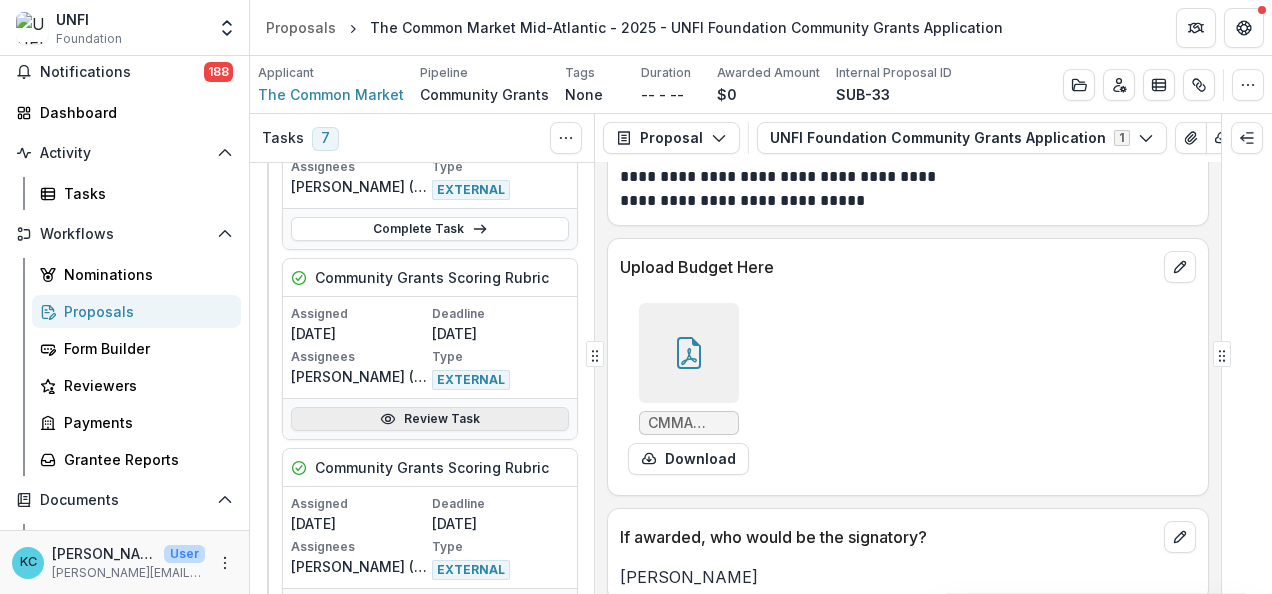 click on "Review Task" at bounding box center (430, 419) 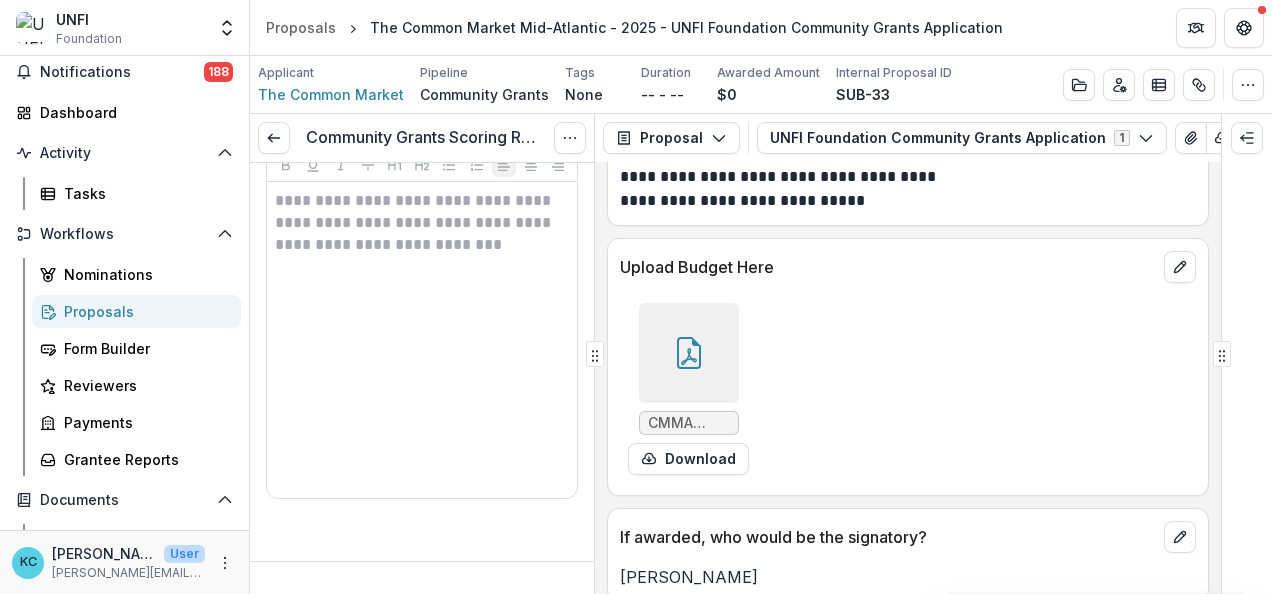 scroll, scrollTop: 6720, scrollLeft: 0, axis: vertical 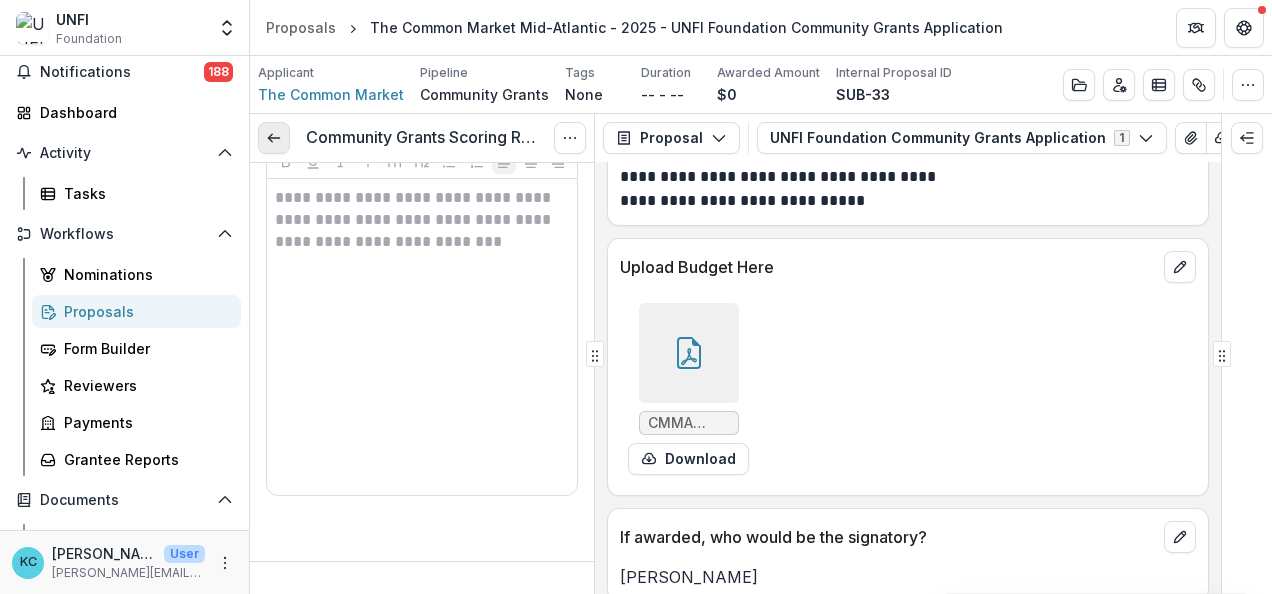 click at bounding box center (274, 138) 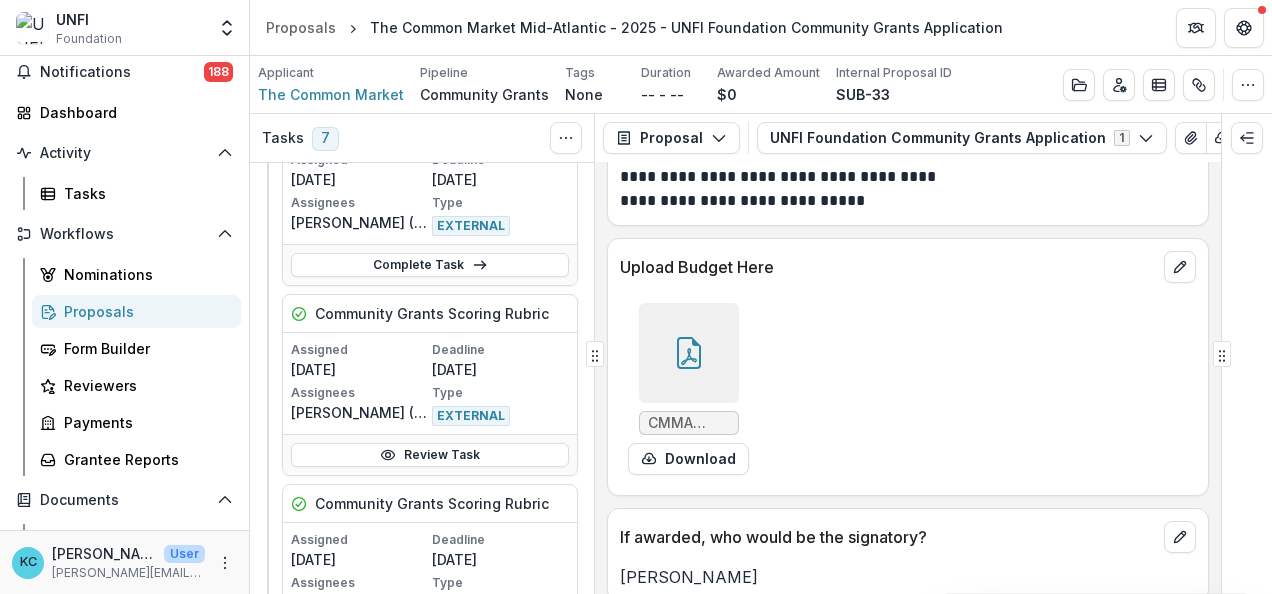 scroll, scrollTop: 1582, scrollLeft: 0, axis: vertical 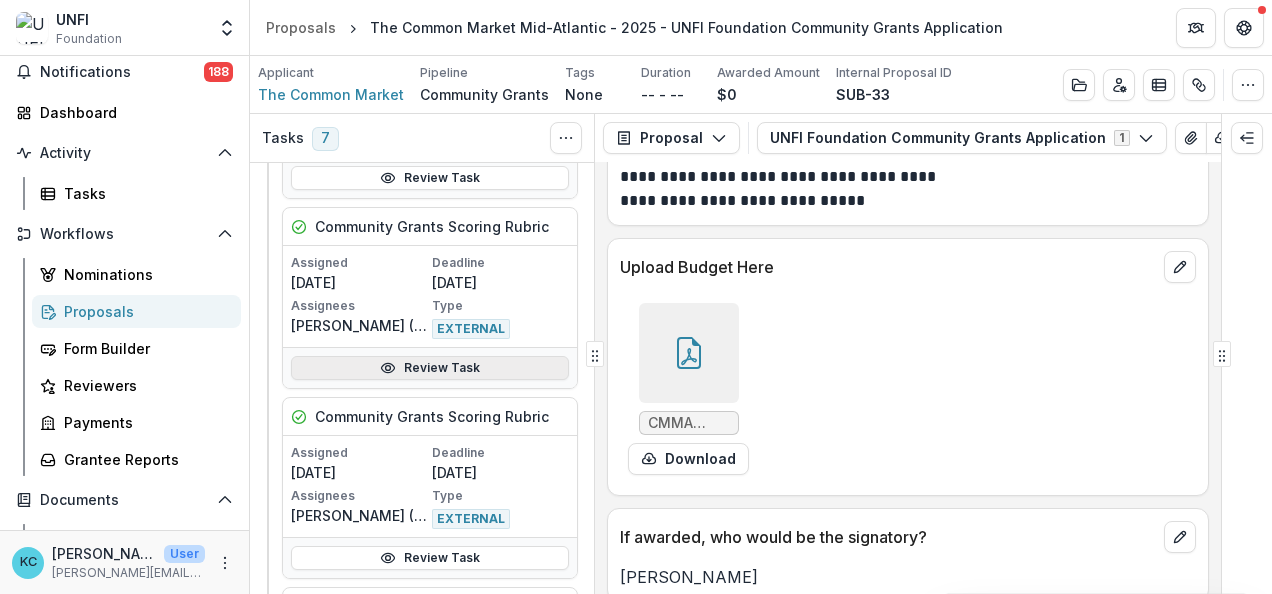 click on "Review Task" at bounding box center (430, 368) 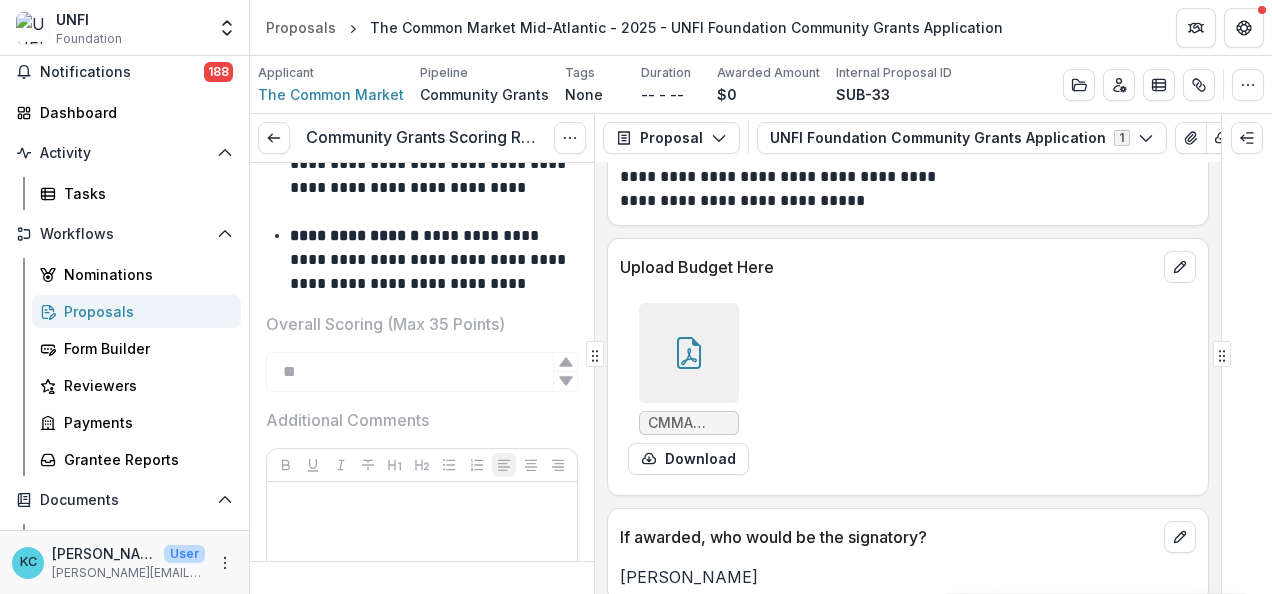 scroll, scrollTop: 6603, scrollLeft: 0, axis: vertical 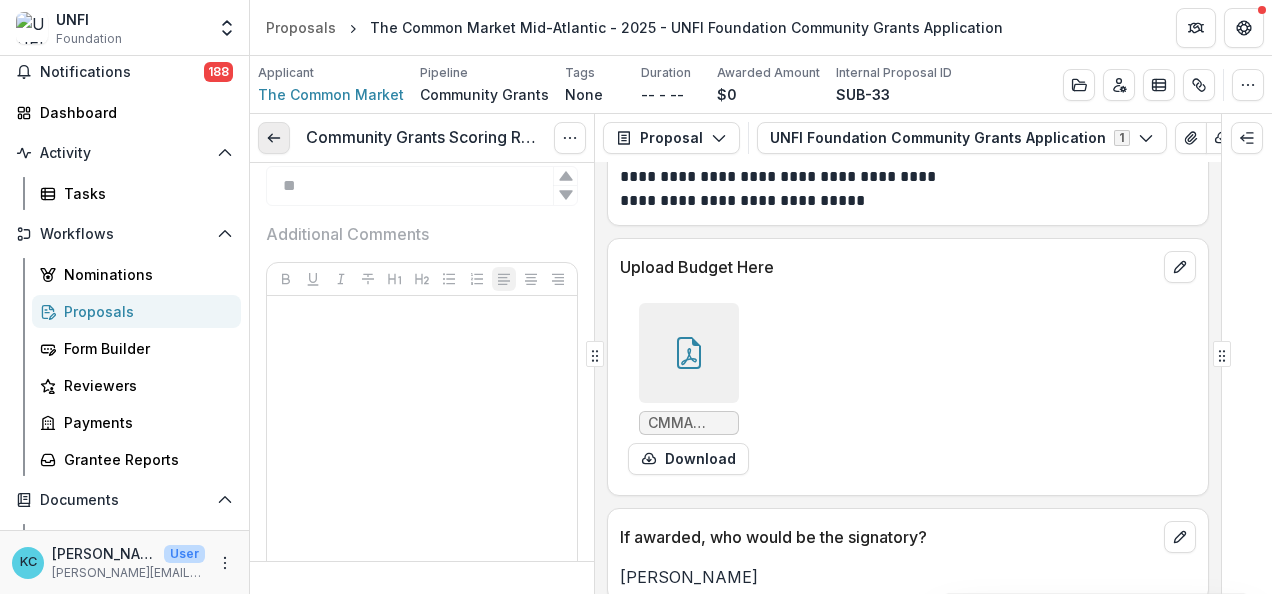 click 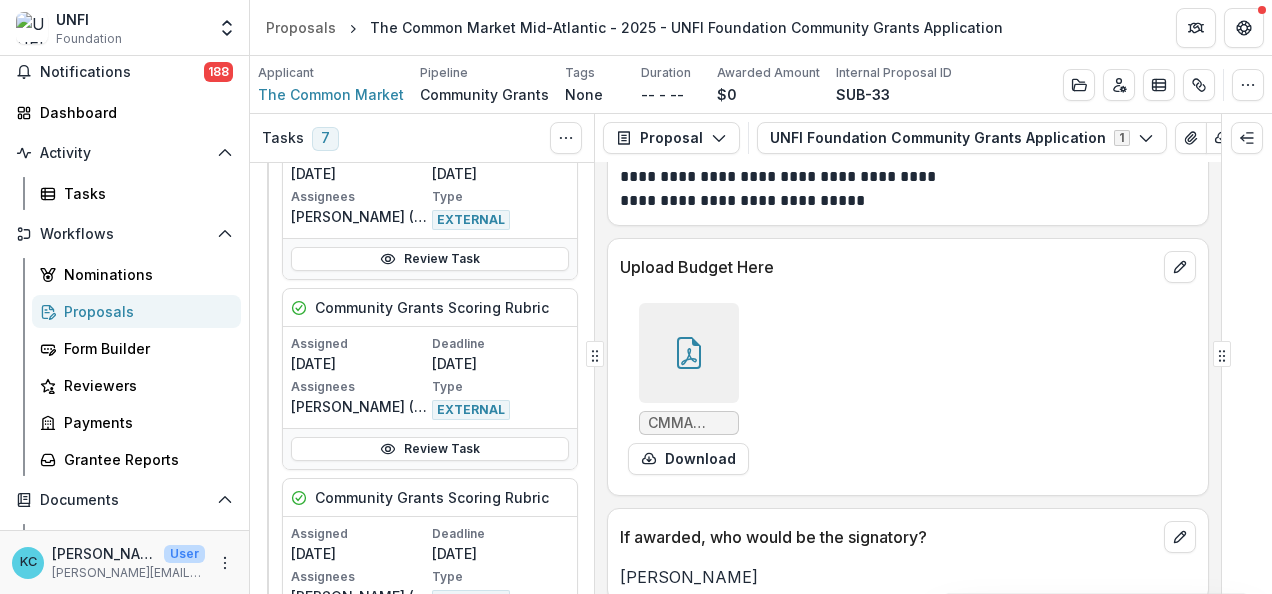 scroll, scrollTop: 1694, scrollLeft: 0, axis: vertical 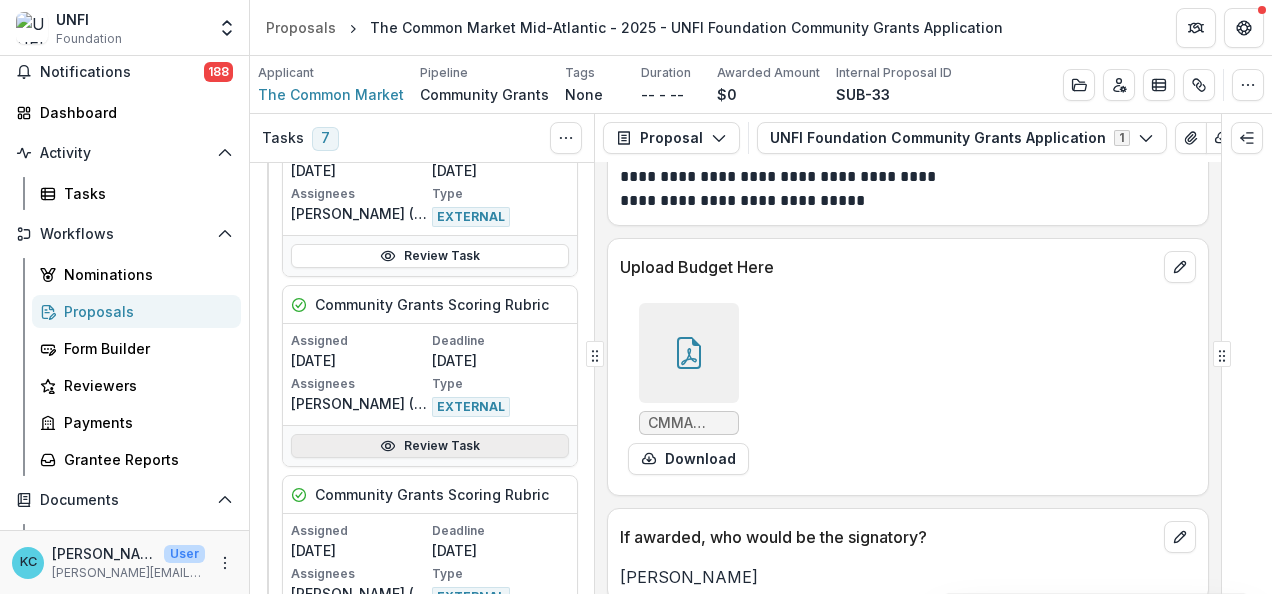 click 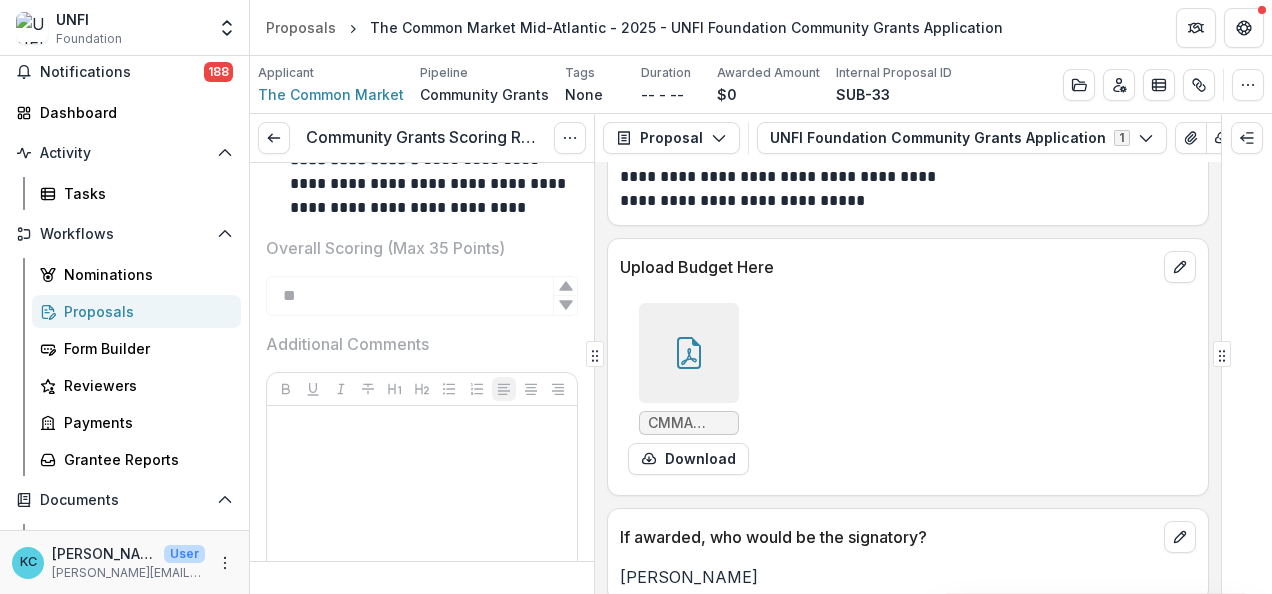 scroll, scrollTop: 6679, scrollLeft: 0, axis: vertical 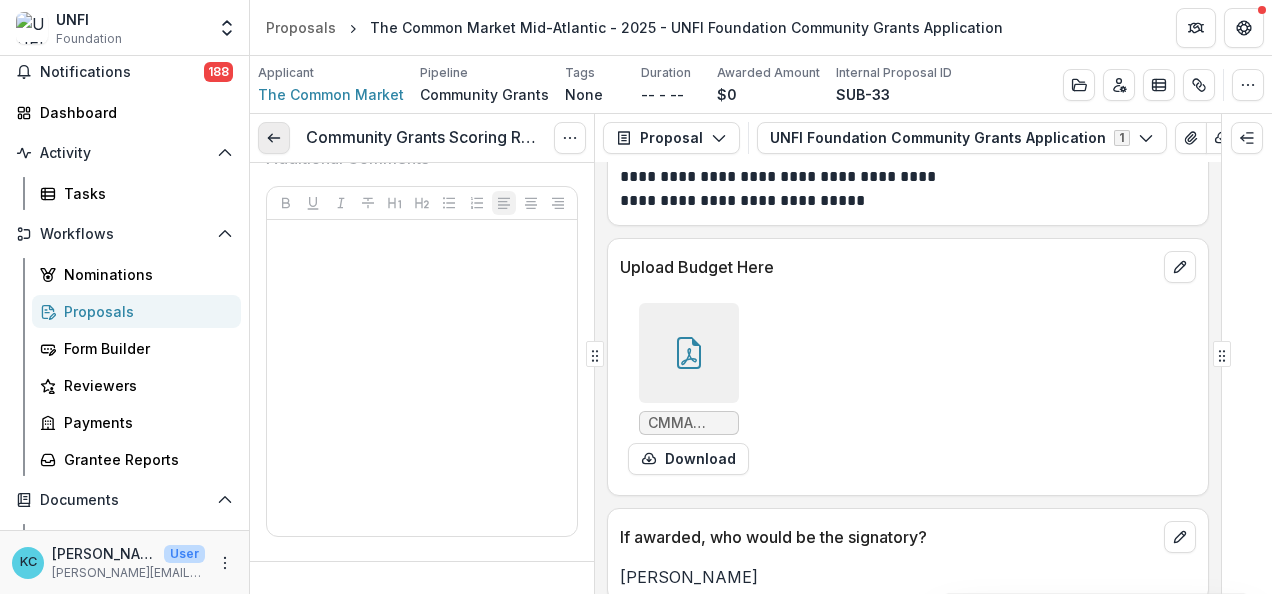 click 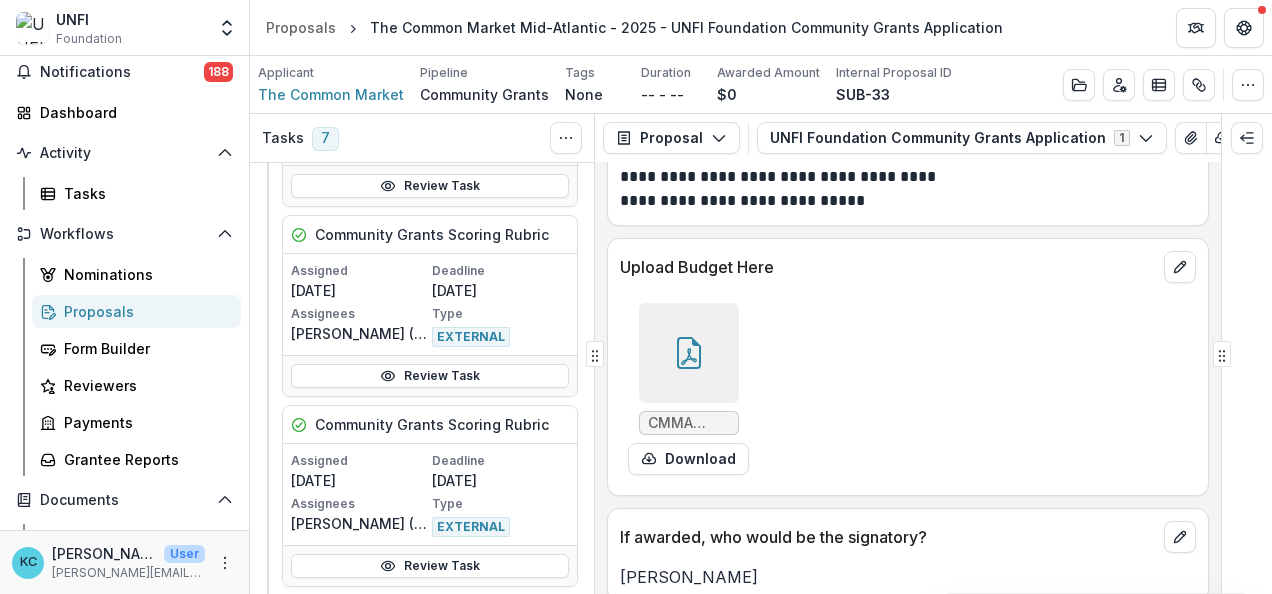 scroll, scrollTop: 1846, scrollLeft: 0, axis: vertical 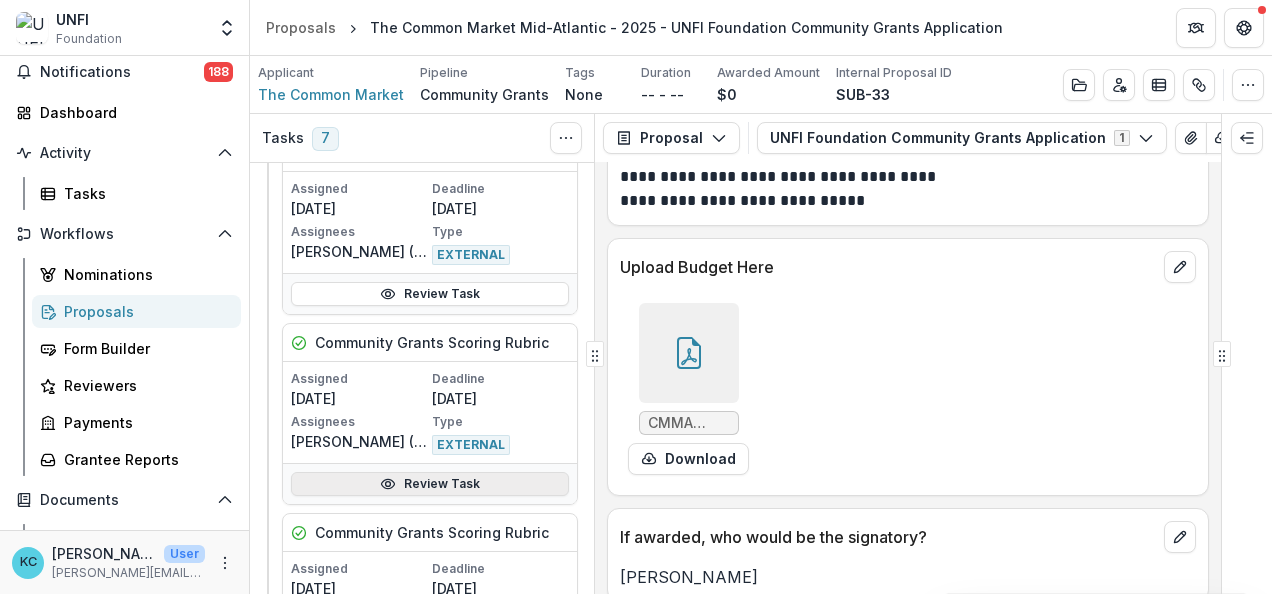 click on "Review Task" at bounding box center [430, 484] 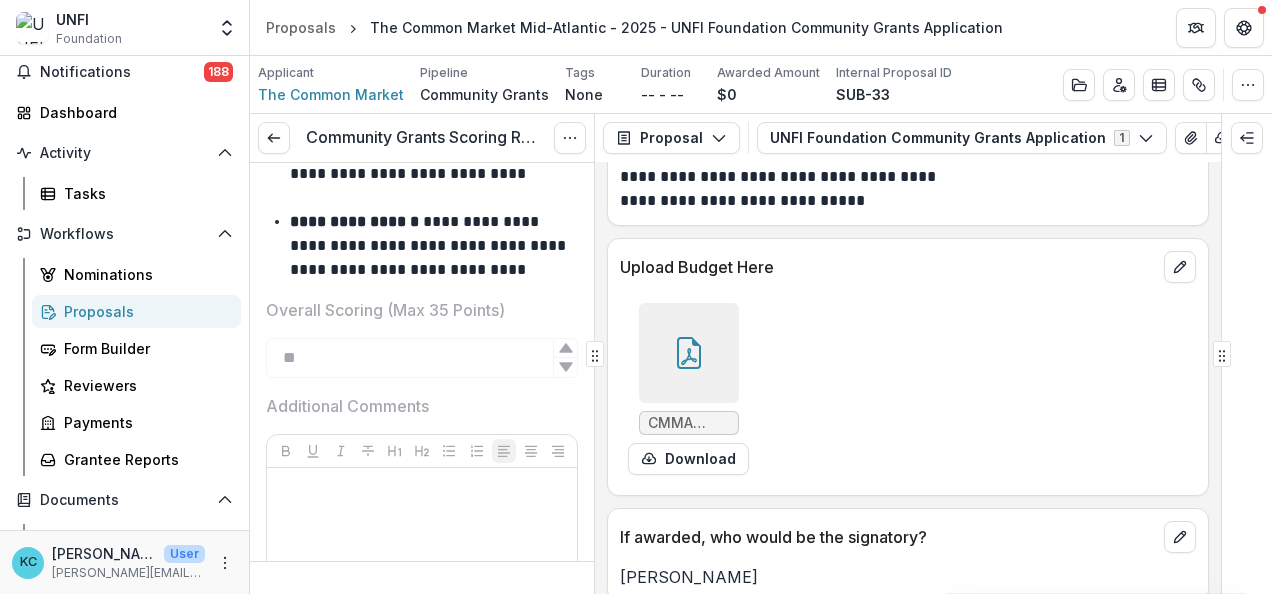 scroll, scrollTop: 6444, scrollLeft: 0, axis: vertical 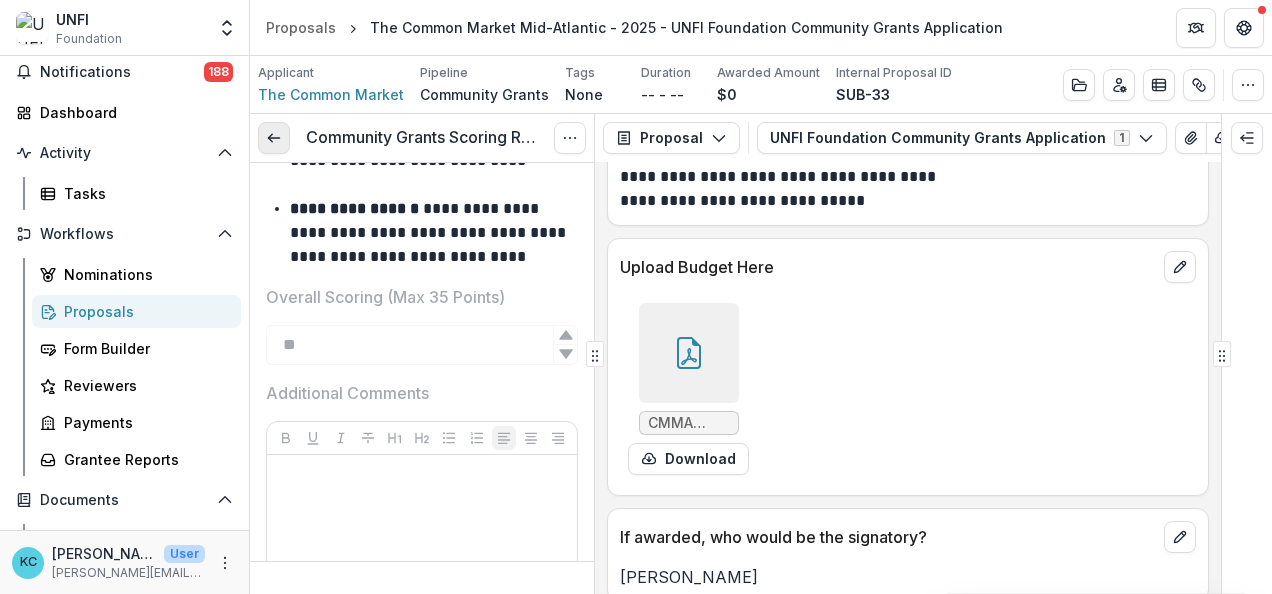 click at bounding box center (274, 138) 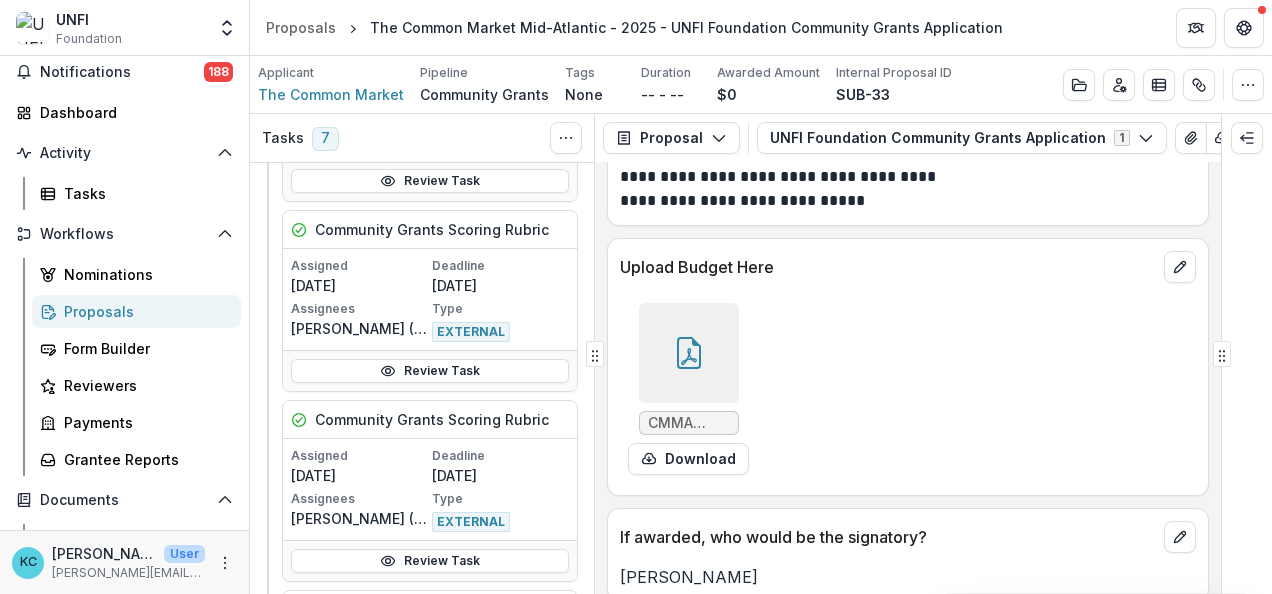 scroll, scrollTop: 2141, scrollLeft: 0, axis: vertical 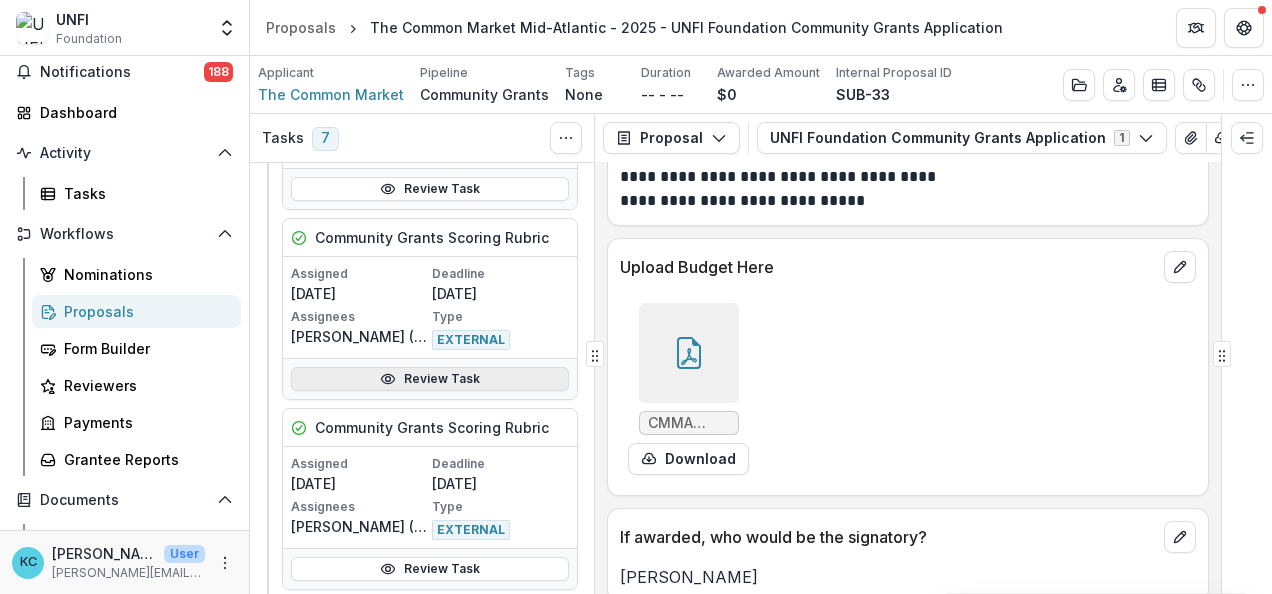 click on "Review Task" at bounding box center (430, 379) 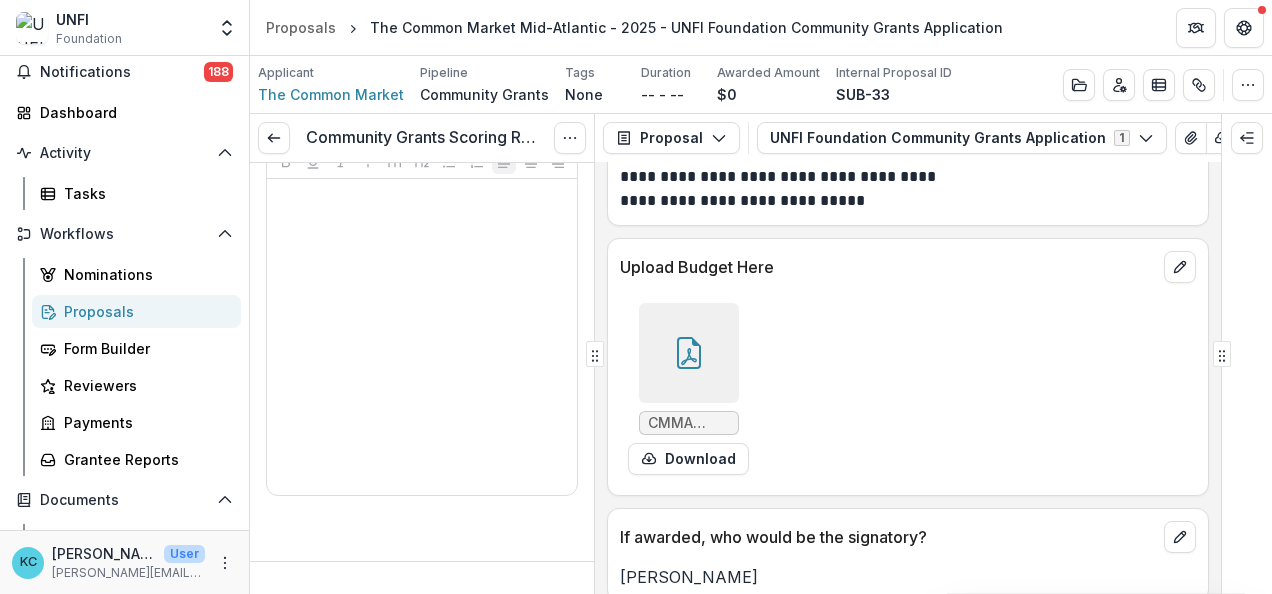 scroll, scrollTop: 6438, scrollLeft: 0, axis: vertical 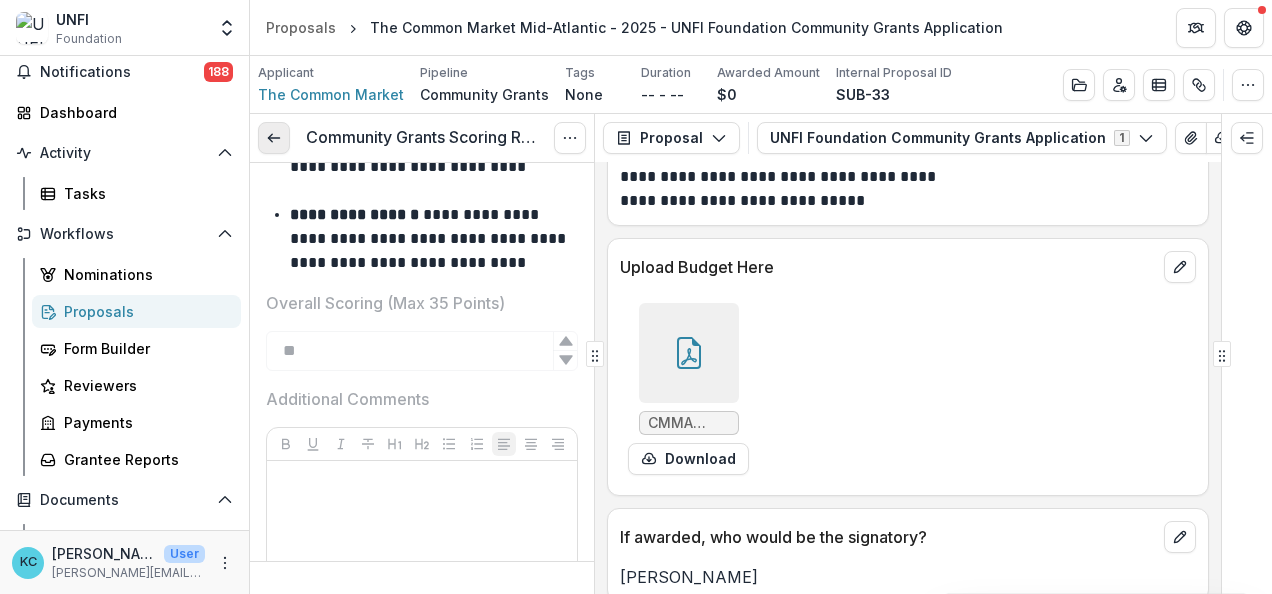 click 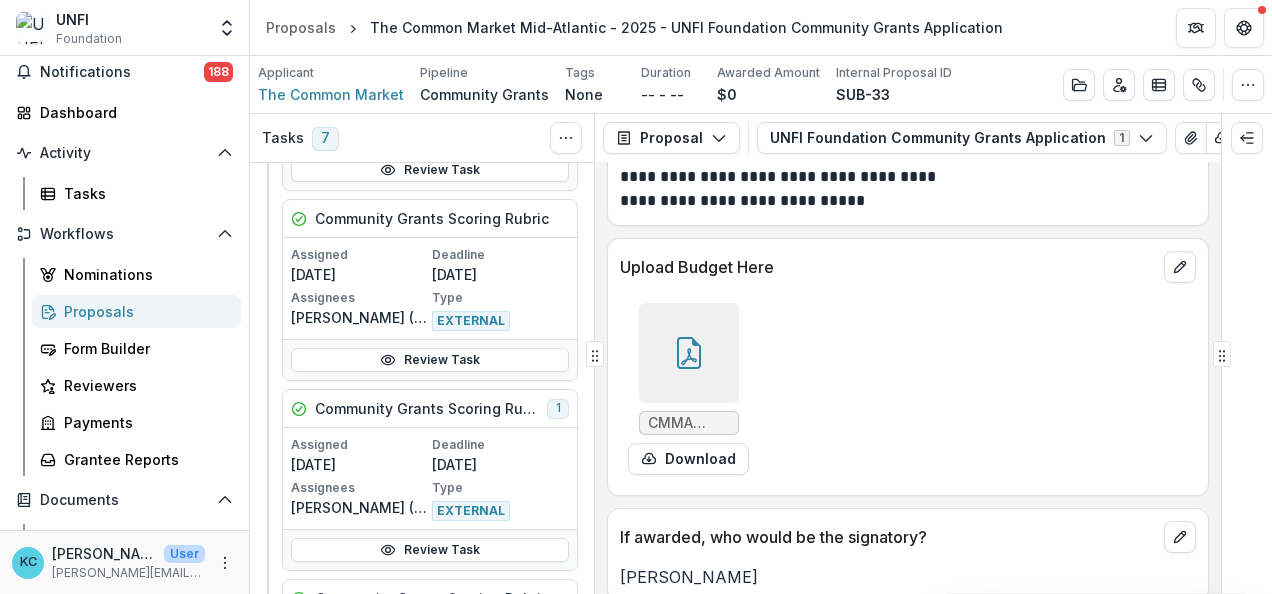 scroll, scrollTop: 2425, scrollLeft: 0, axis: vertical 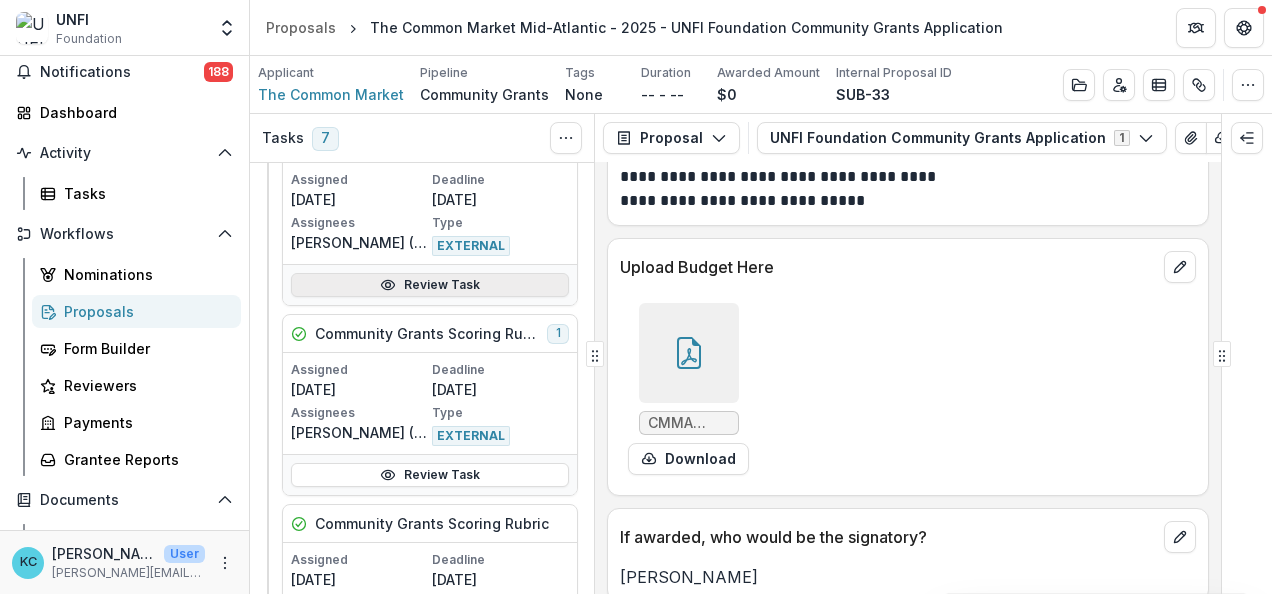 click 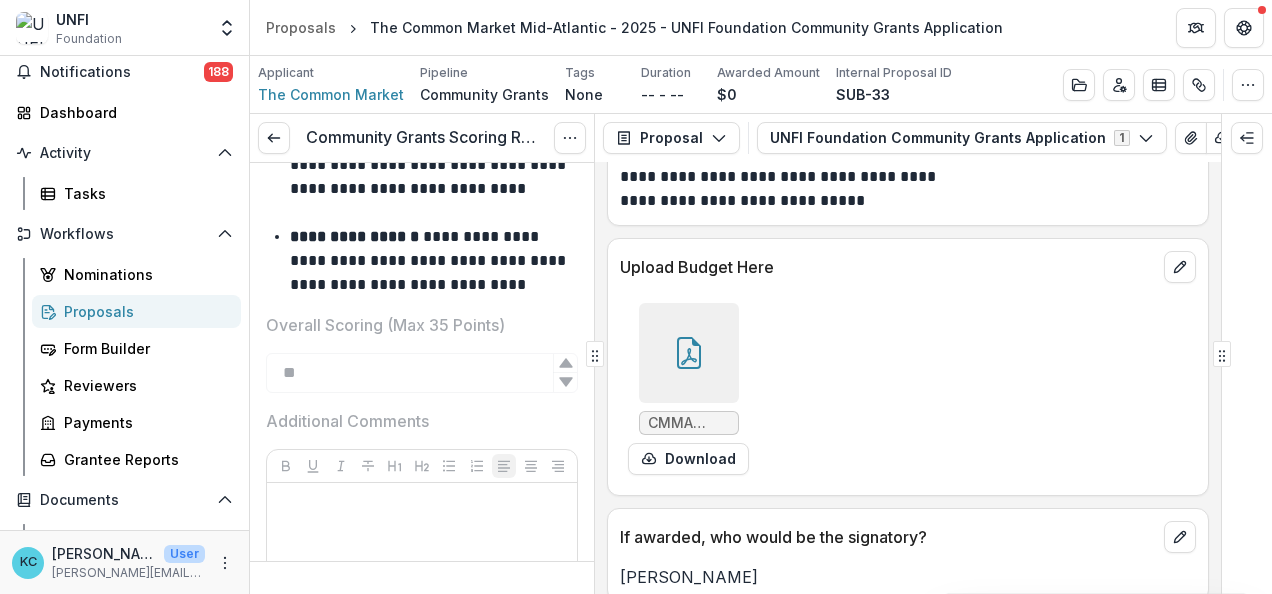 scroll, scrollTop: 6679, scrollLeft: 0, axis: vertical 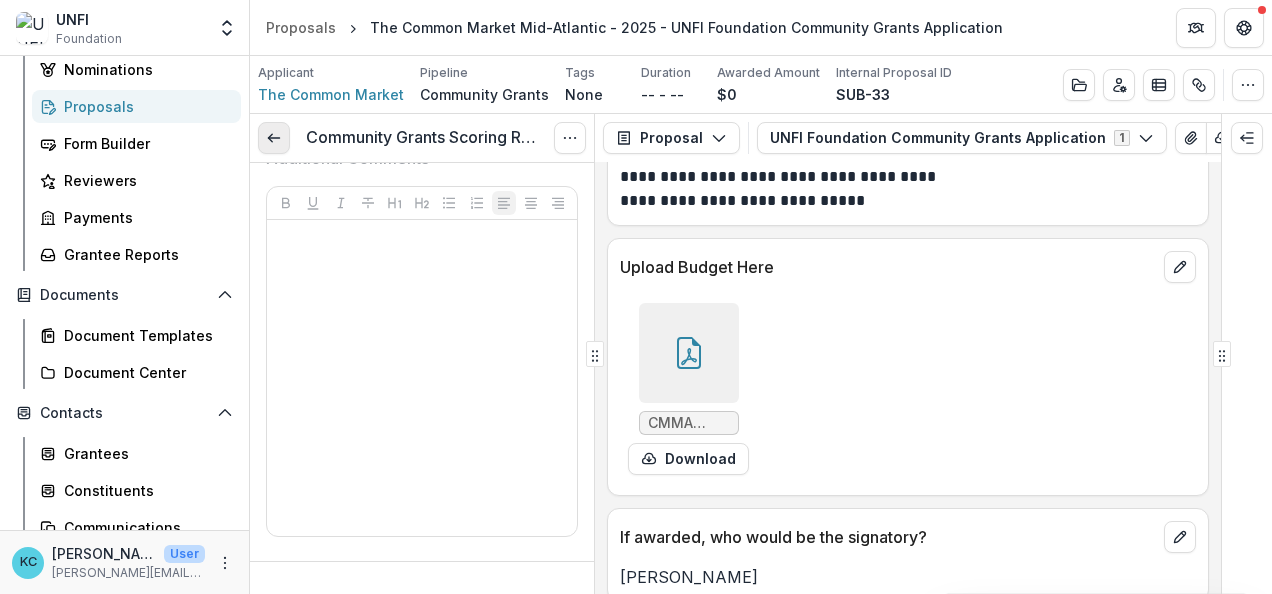 click 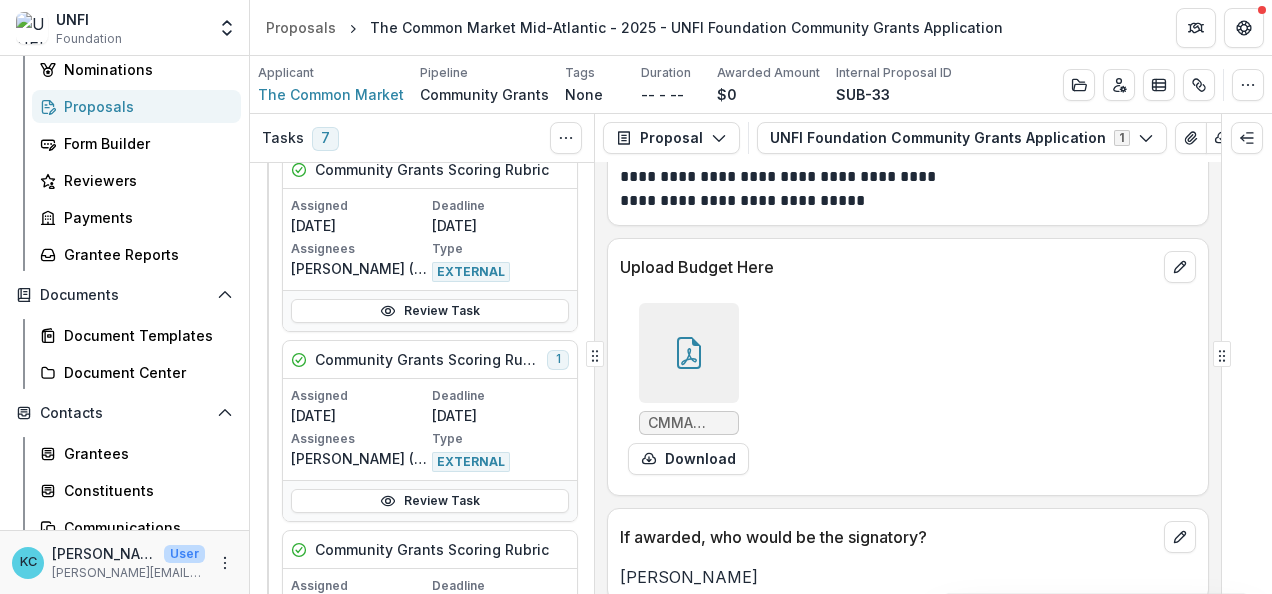 scroll, scrollTop: 2536, scrollLeft: 0, axis: vertical 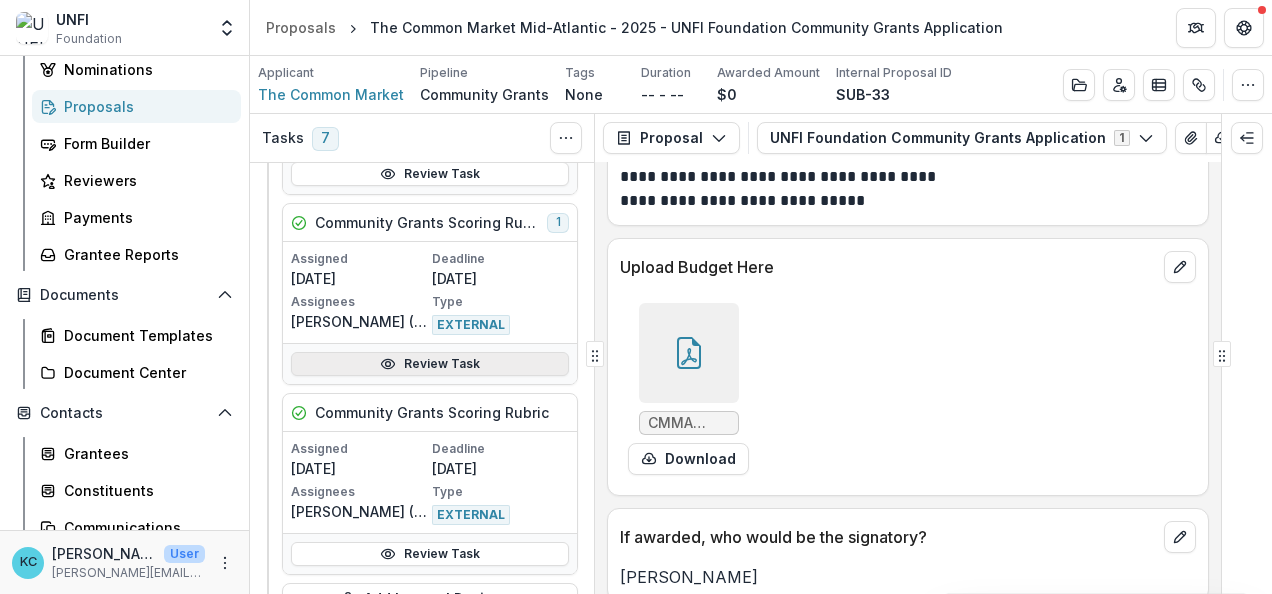 click on "Review Task" at bounding box center (430, 364) 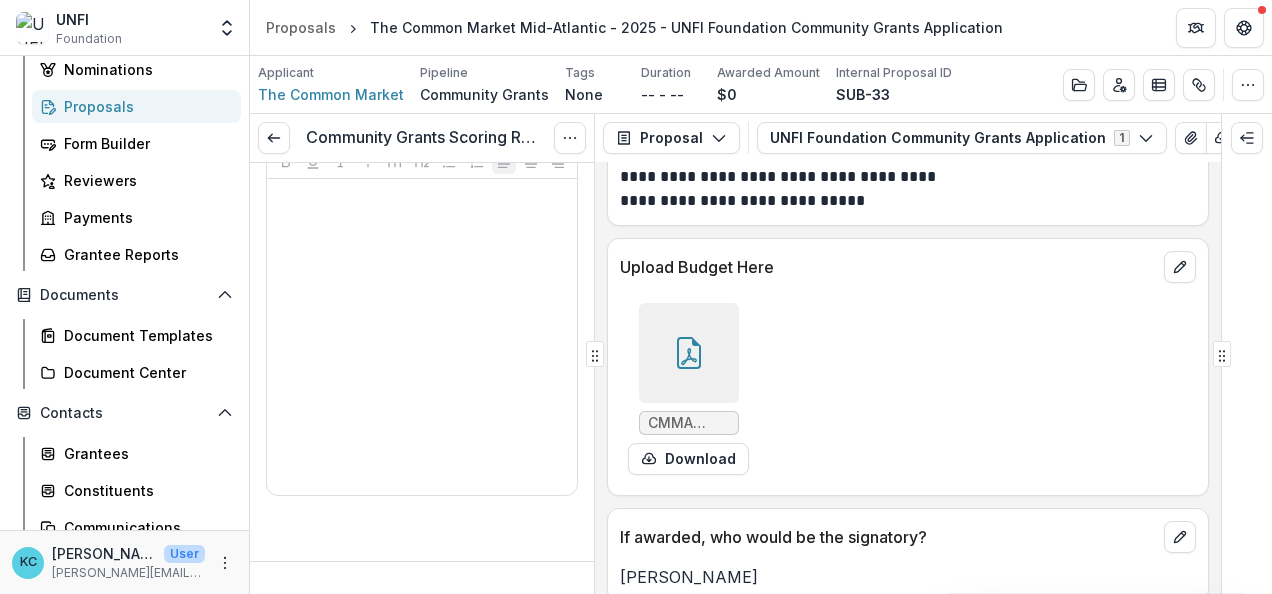 scroll, scrollTop: 6422, scrollLeft: 0, axis: vertical 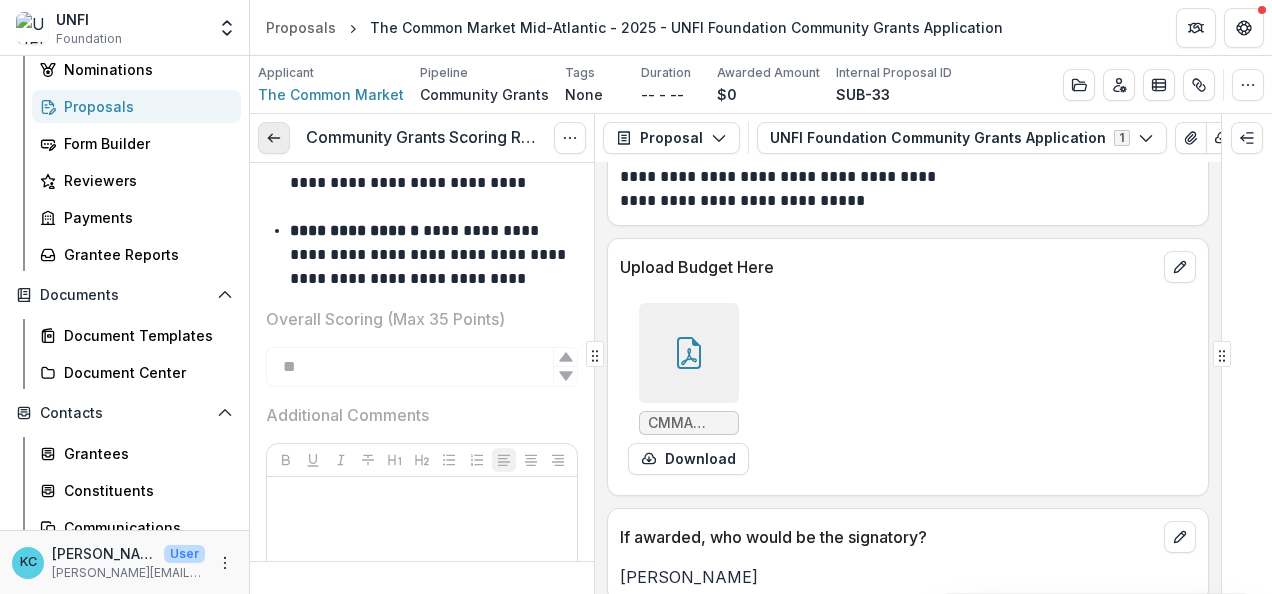 click at bounding box center [274, 138] 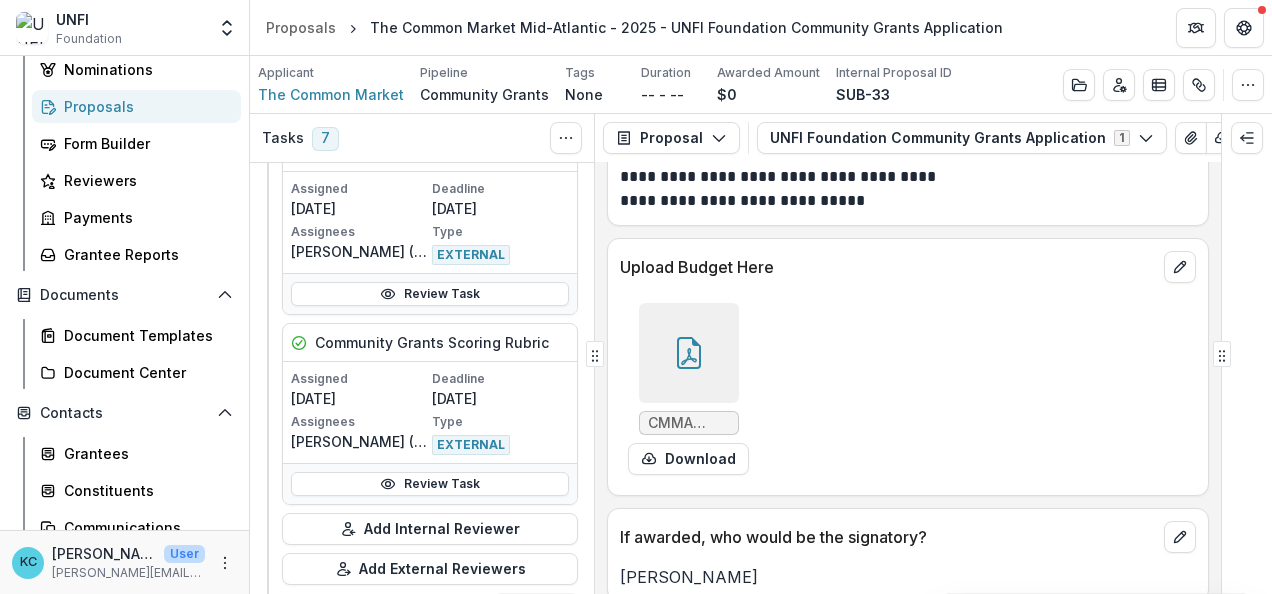 scroll, scrollTop: 2605, scrollLeft: 0, axis: vertical 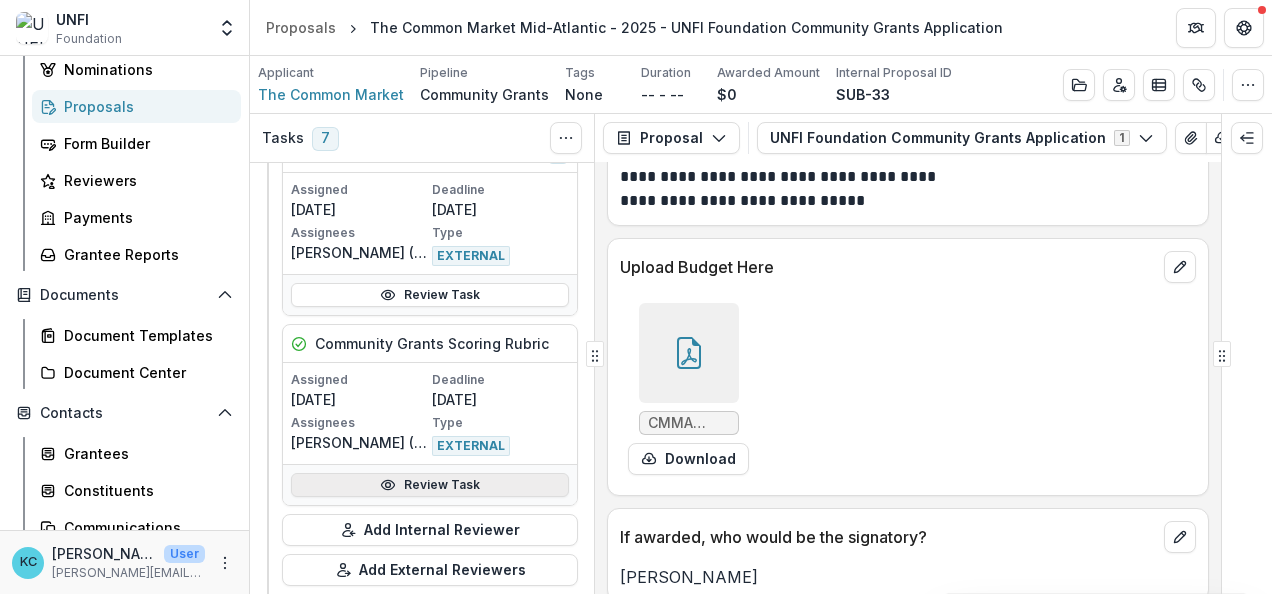 click on "Review Task" at bounding box center (430, 485) 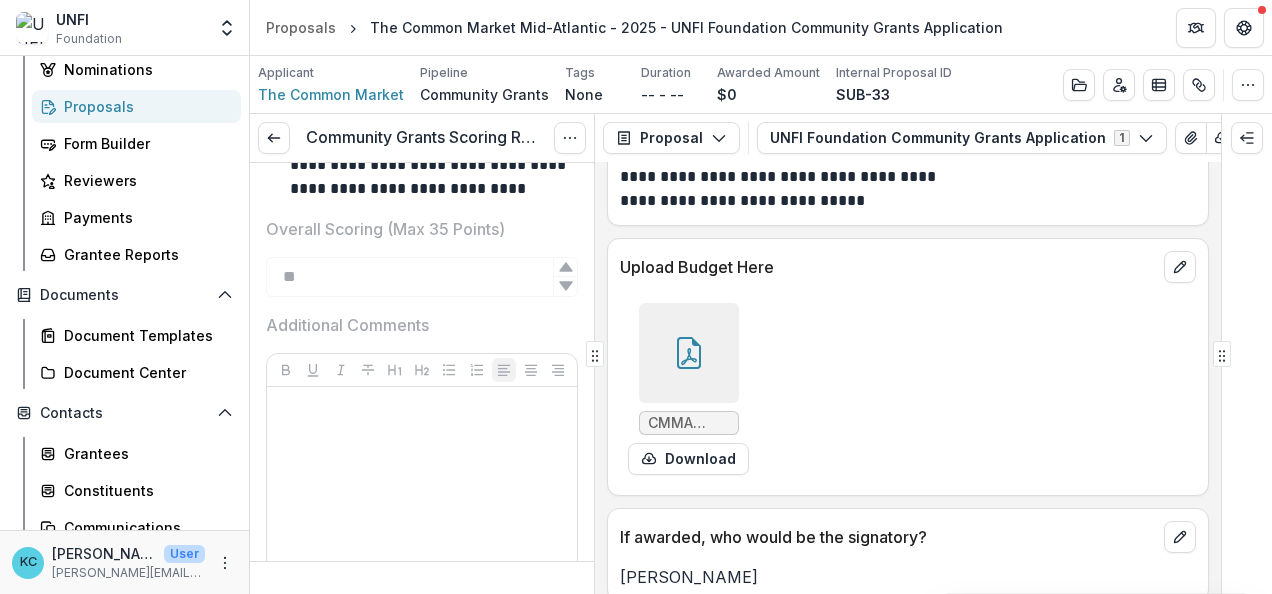scroll, scrollTop: 6720, scrollLeft: 0, axis: vertical 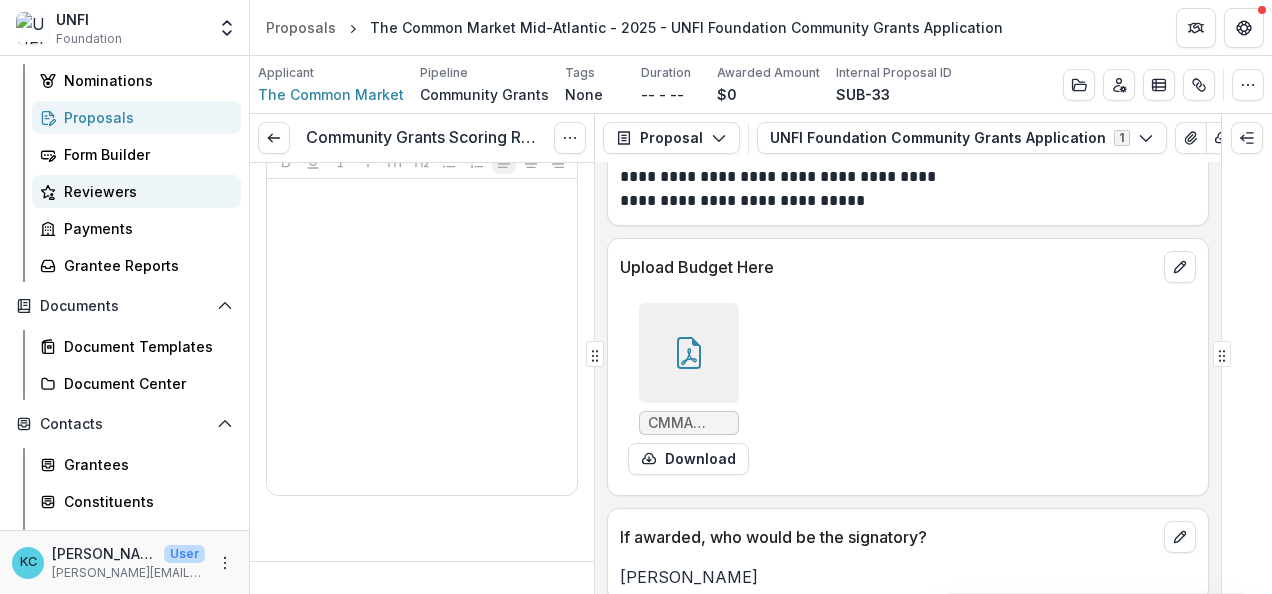 click on "Reviewers" at bounding box center (136, 191) 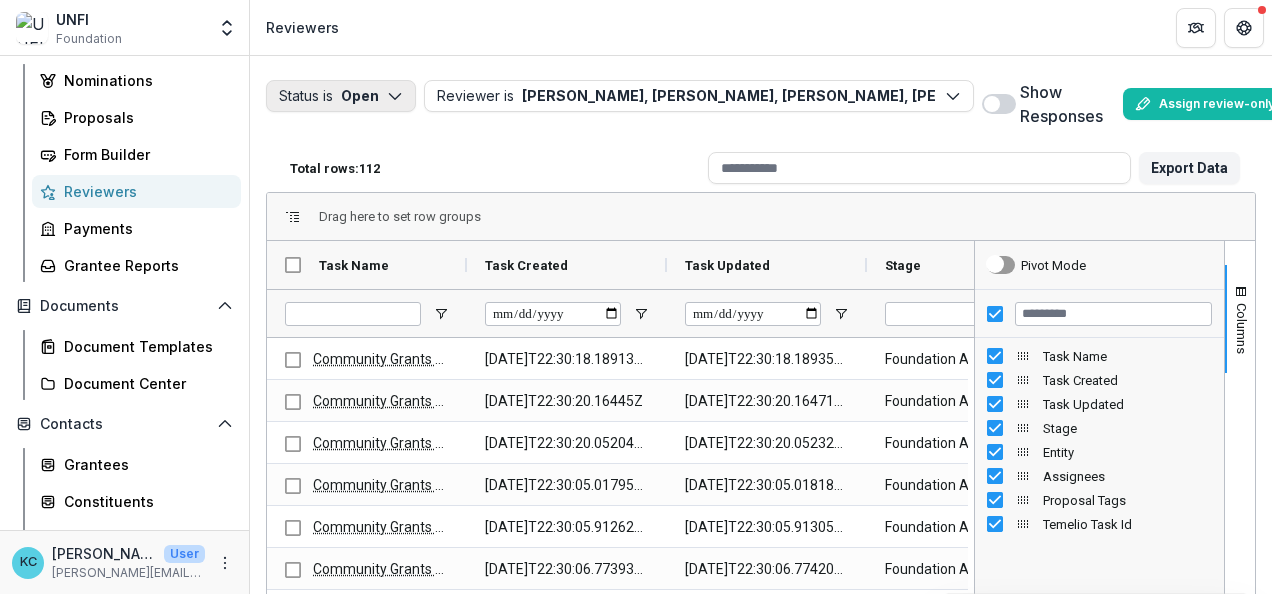 click on "Status is Open" at bounding box center (341, 96) 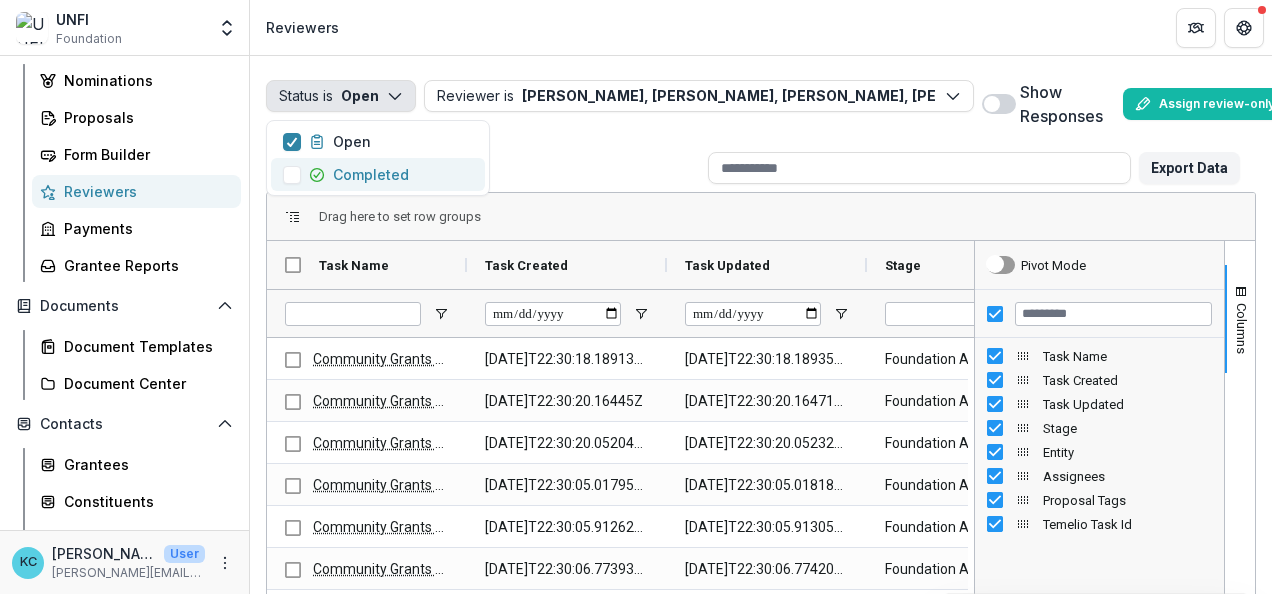 click at bounding box center [292, 175] 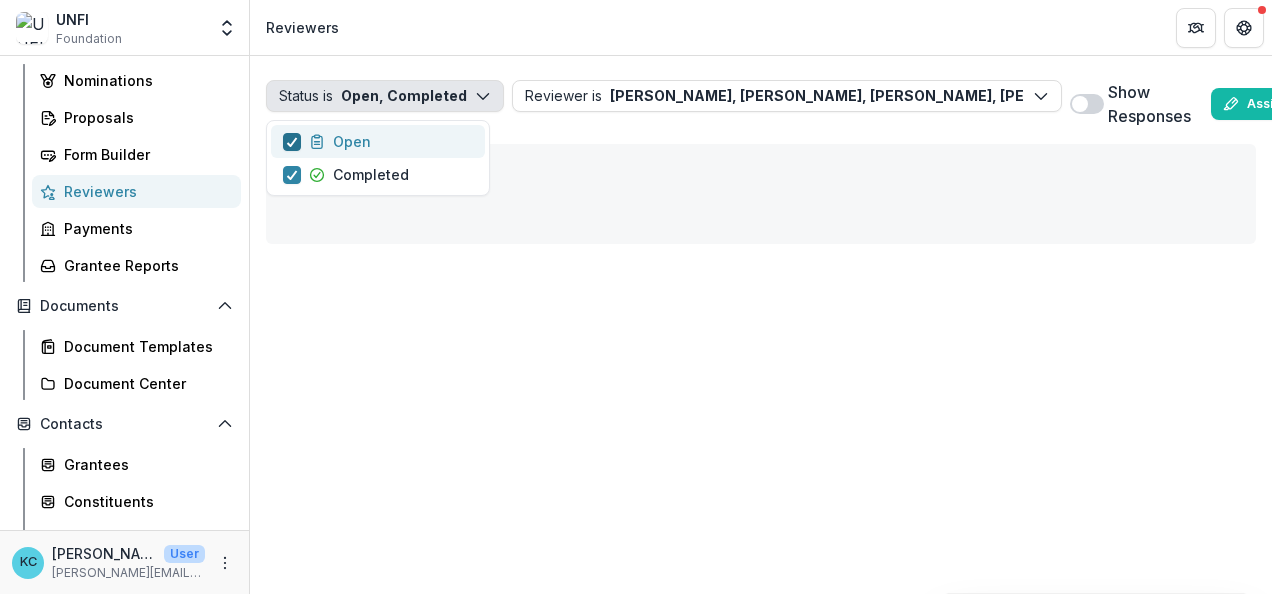 click 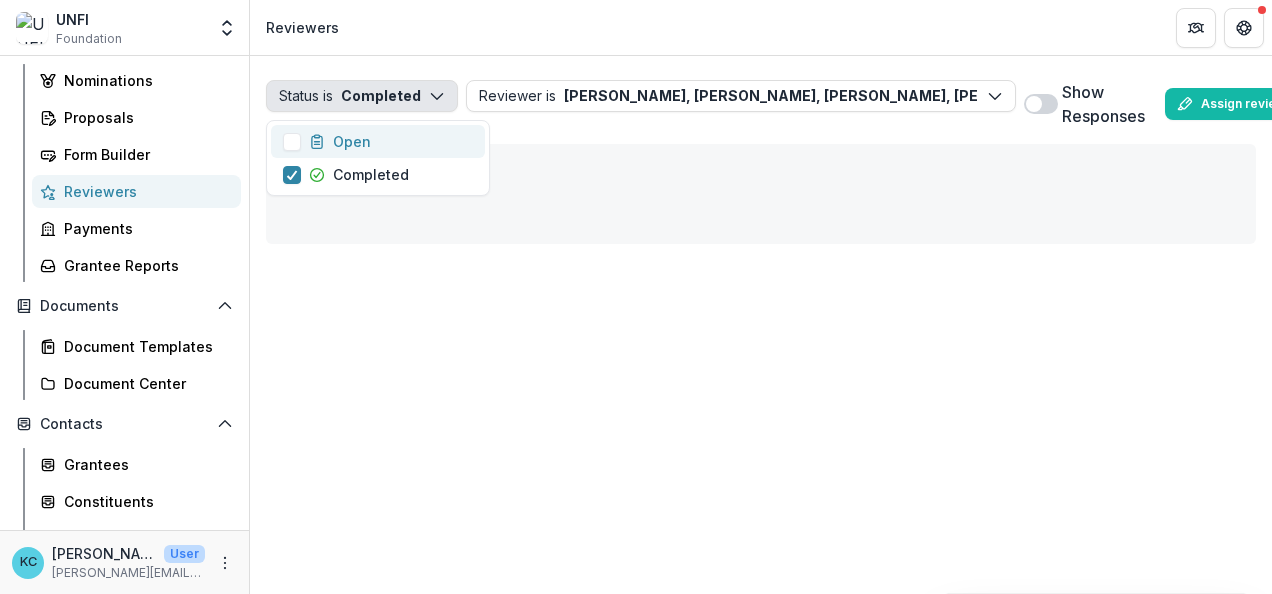 click at bounding box center [1034, 104] 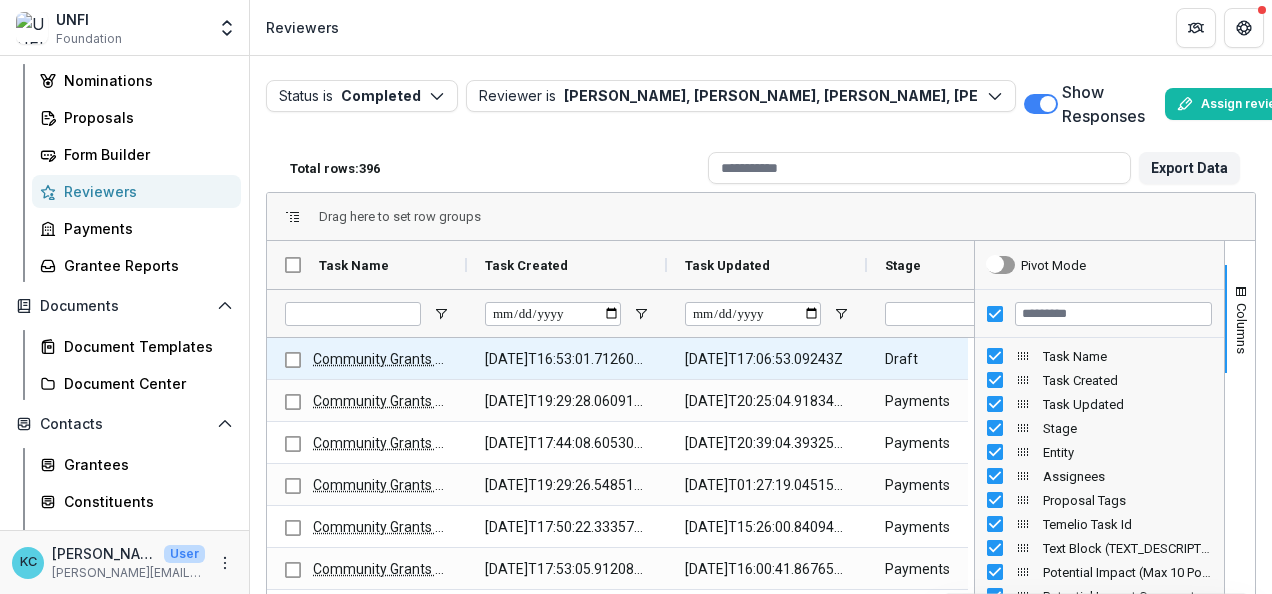 scroll, scrollTop: 0, scrollLeft: 160, axis: horizontal 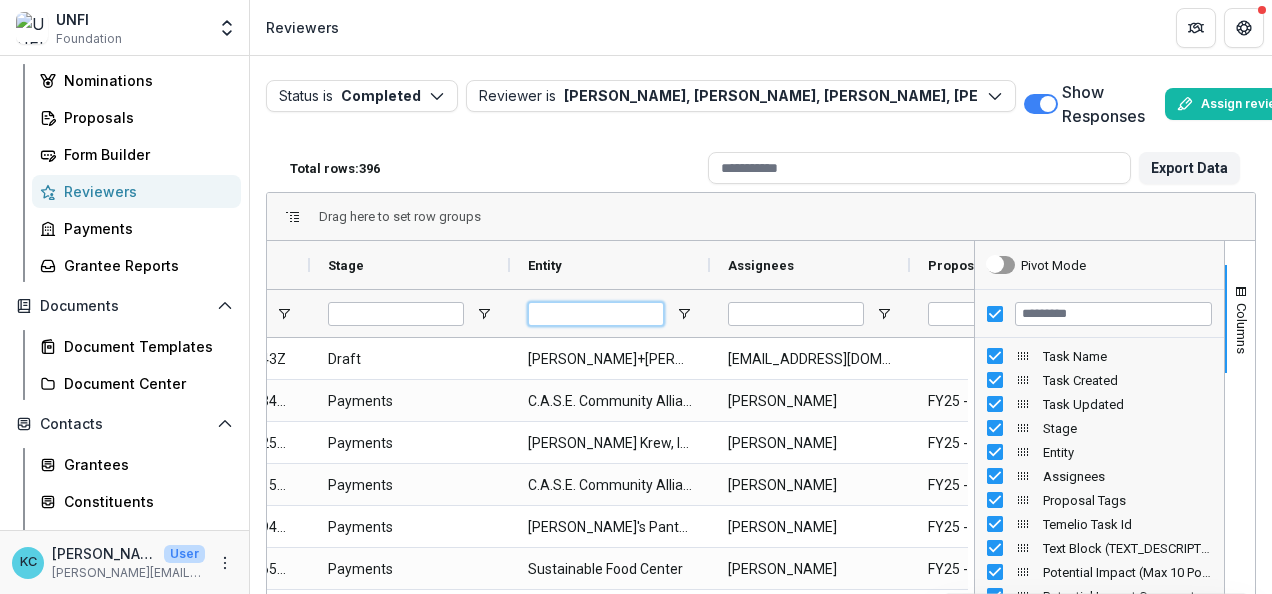 click at bounding box center (596, 314) 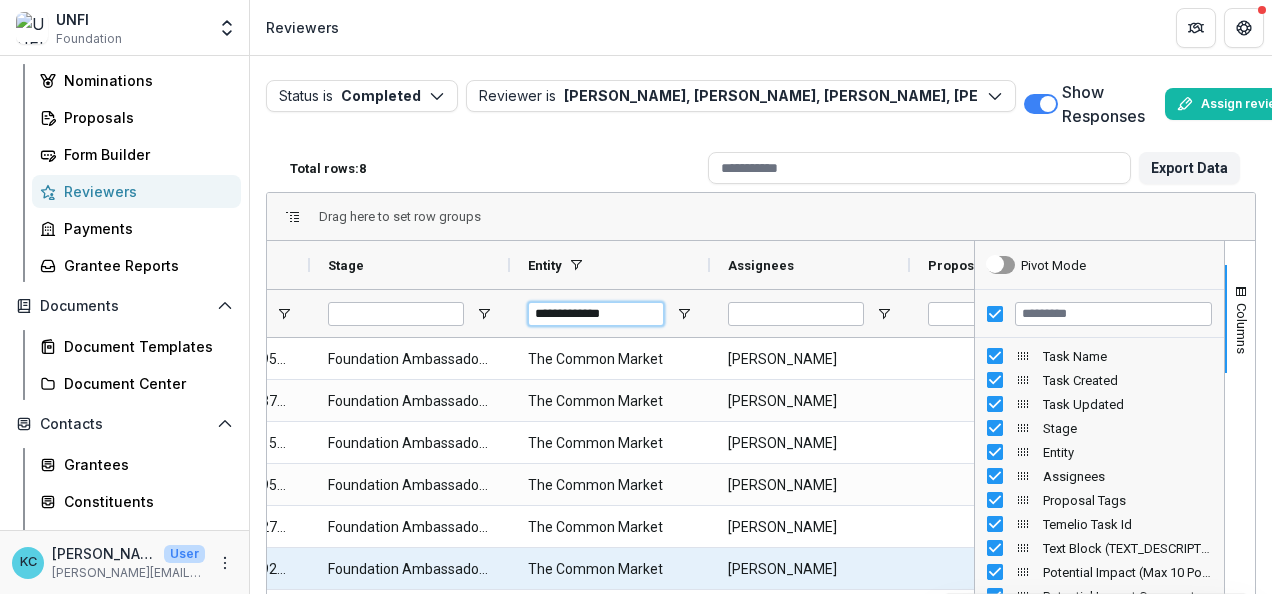 type on "**********" 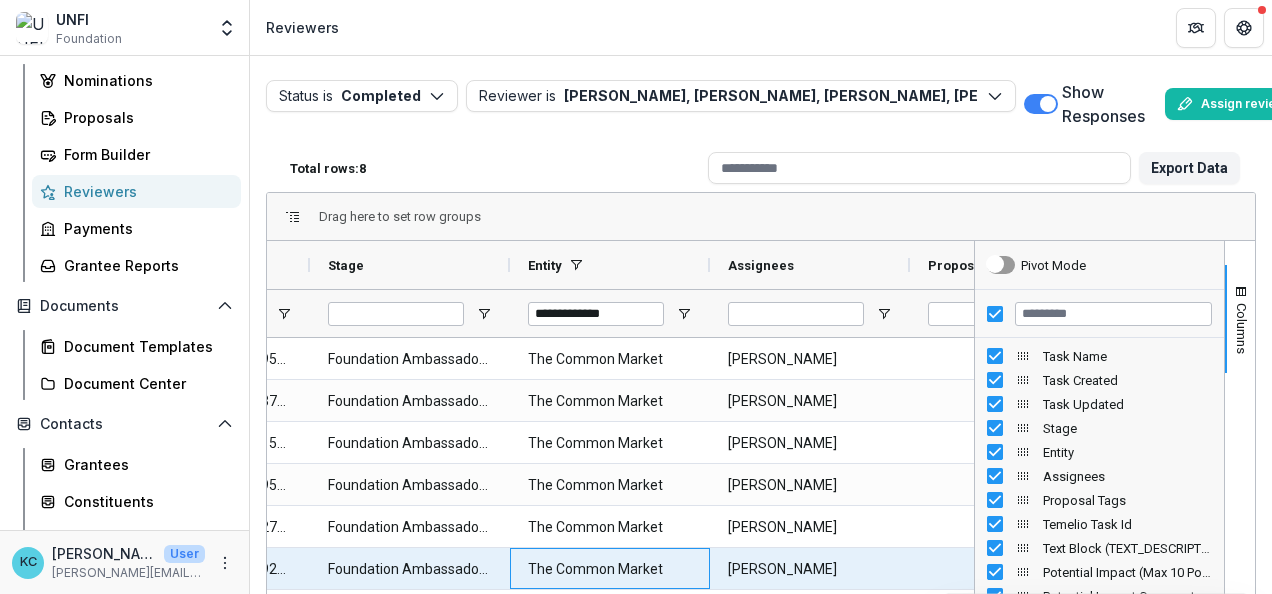 click on "The Common Market" at bounding box center (610, 569) 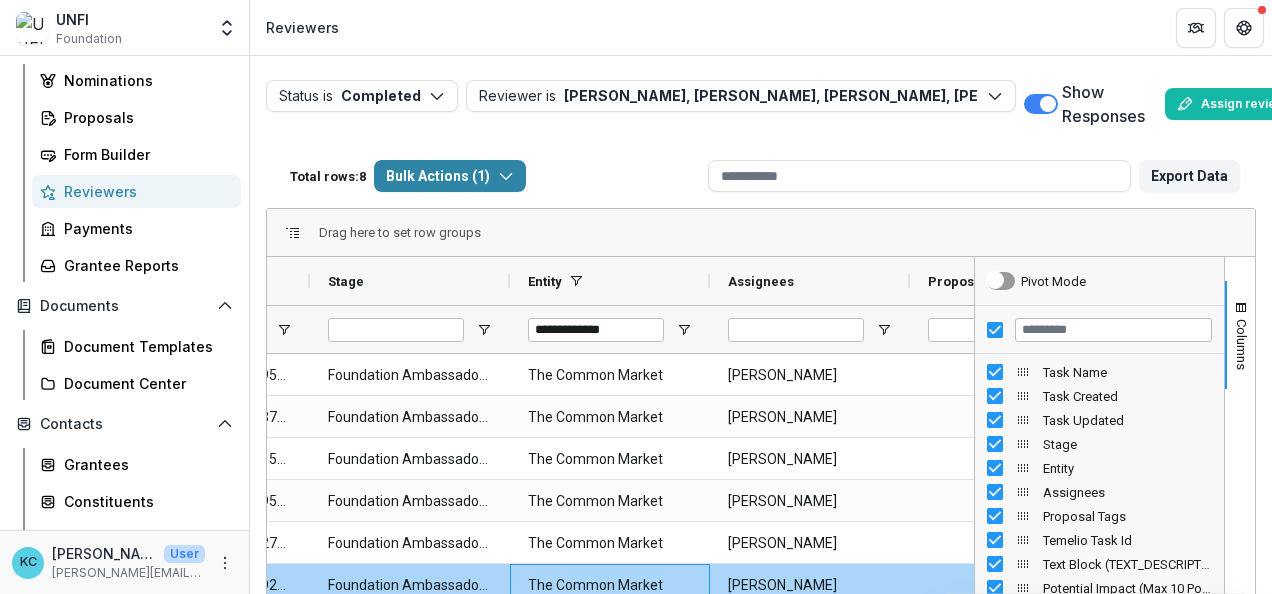 scroll, scrollTop: 0, scrollLeft: 878, axis: horizontal 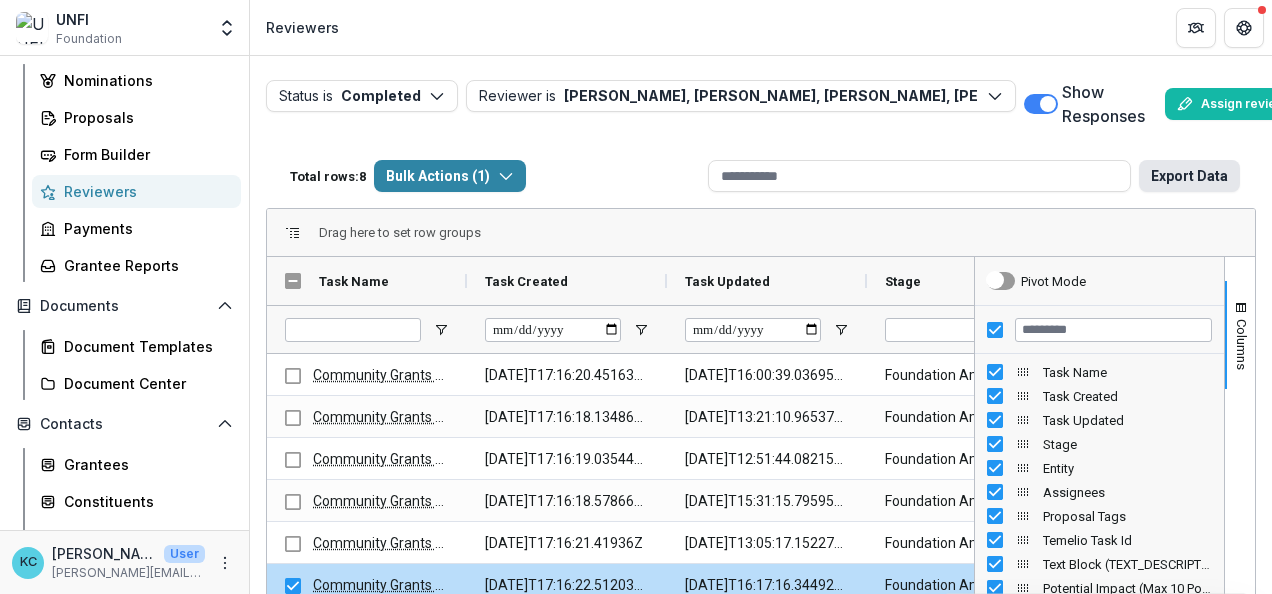 click on "Export Data" at bounding box center (1189, 176) 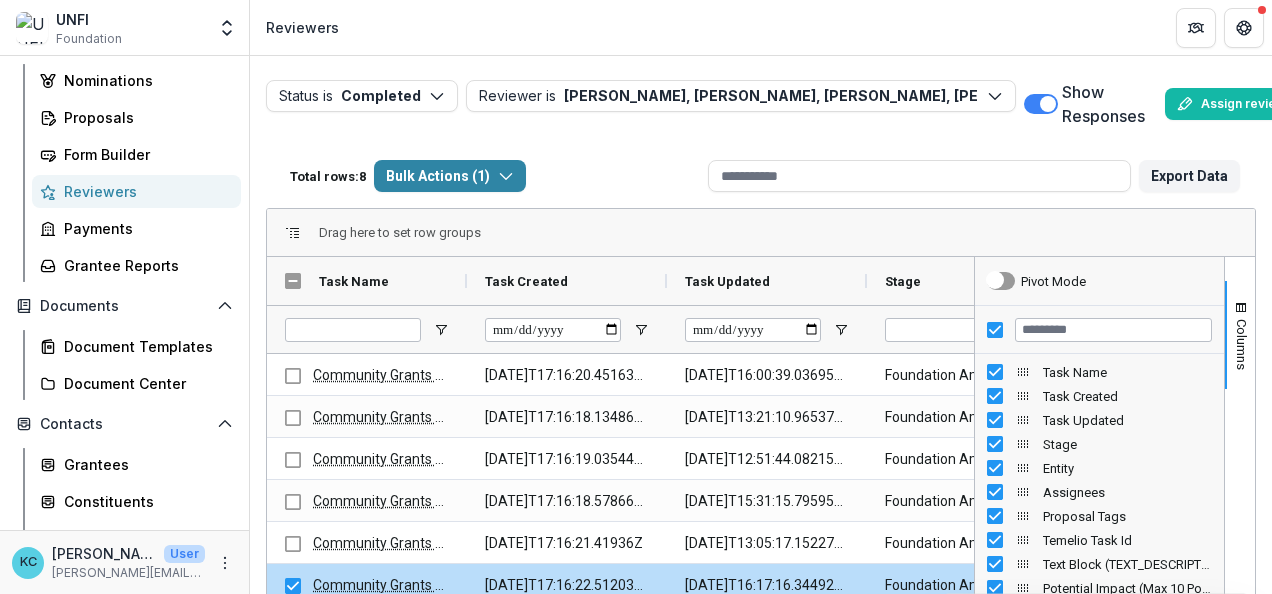 click on "Reviewers" at bounding box center (761, 27) 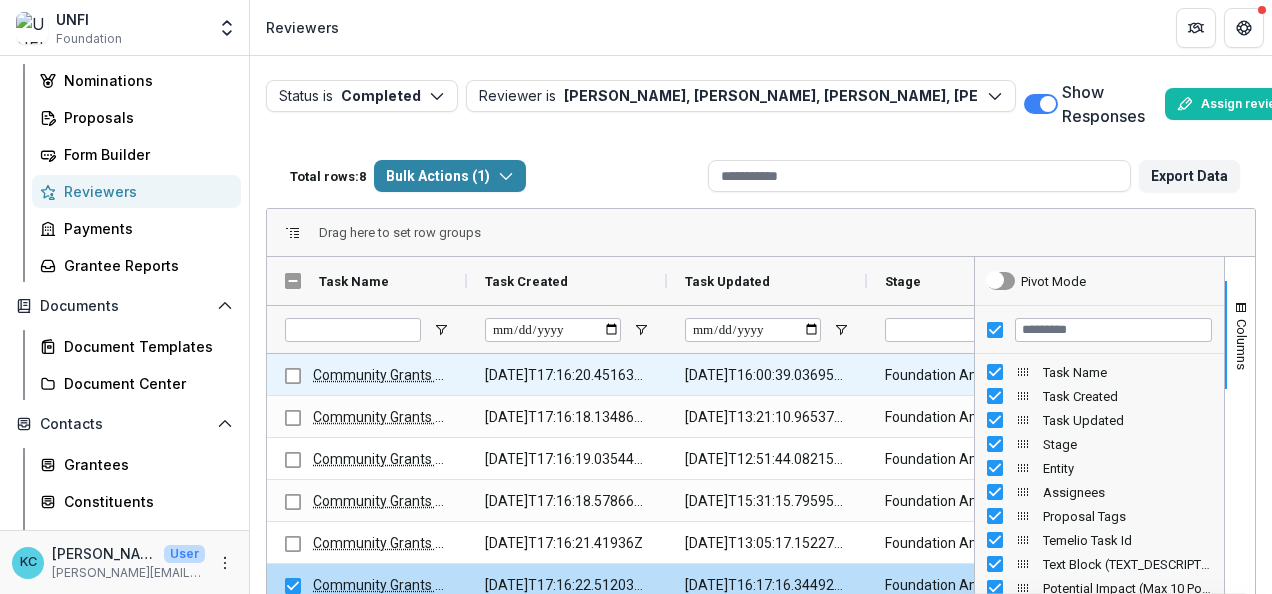 scroll, scrollTop: 0, scrollLeft: 283, axis: horizontal 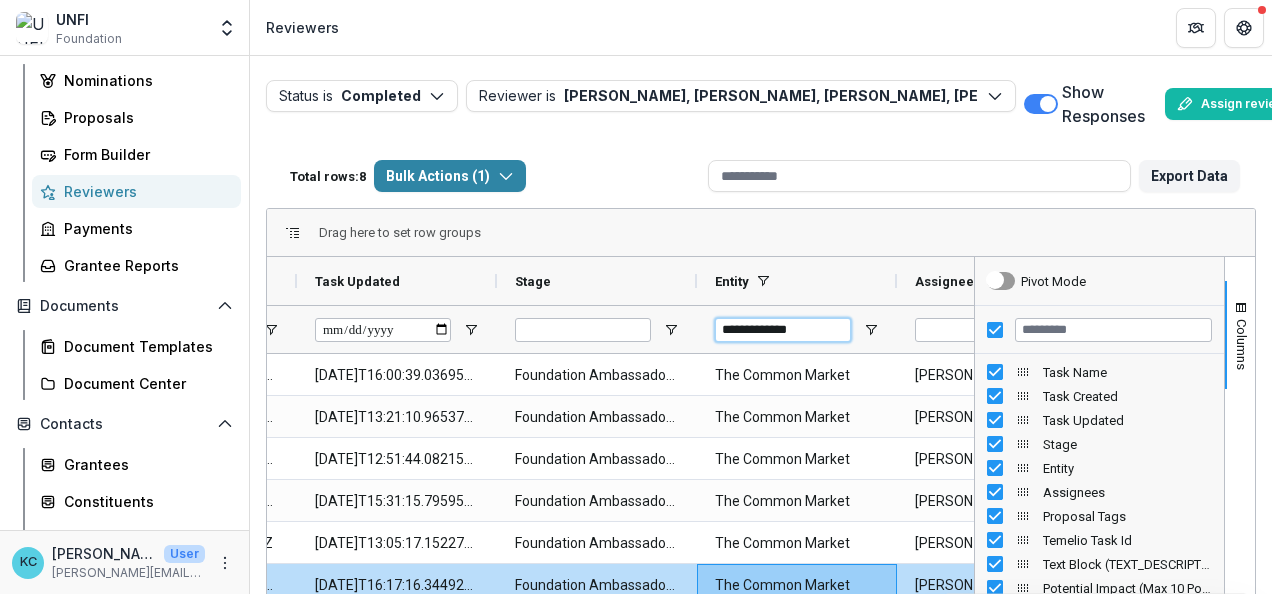 drag, startPoint x: 828, startPoint y: 324, endPoint x: 686, endPoint y: 329, distance: 142.088 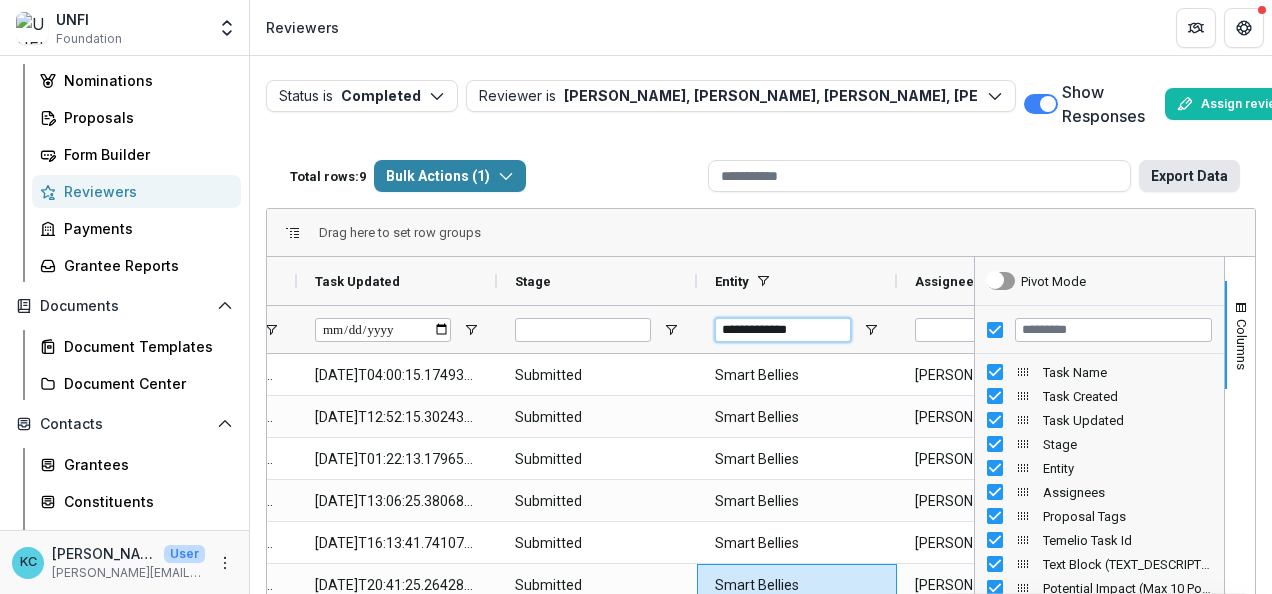 type on "**********" 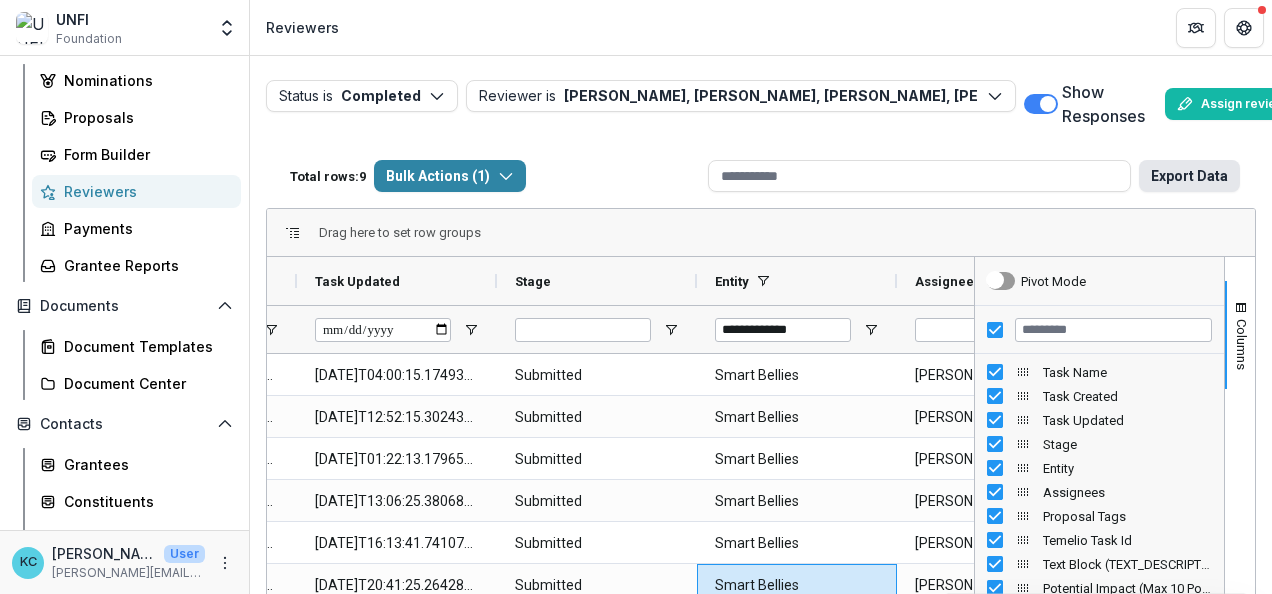 click on "Export Data" at bounding box center [1189, 176] 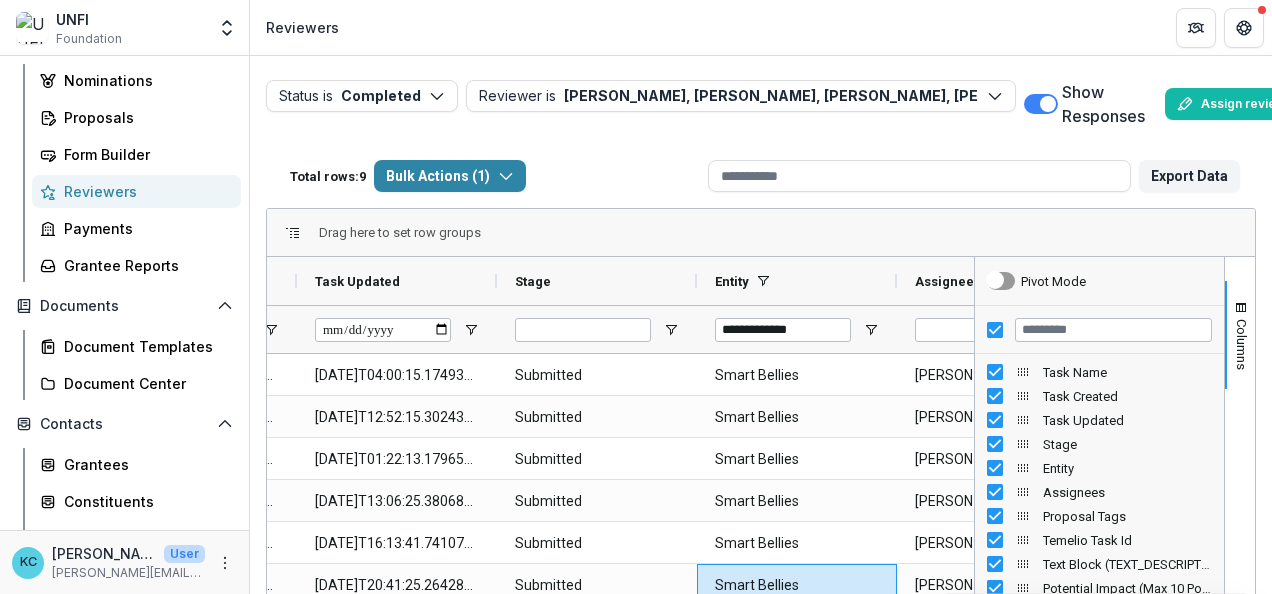 click on "Reviewers" at bounding box center [761, 27] 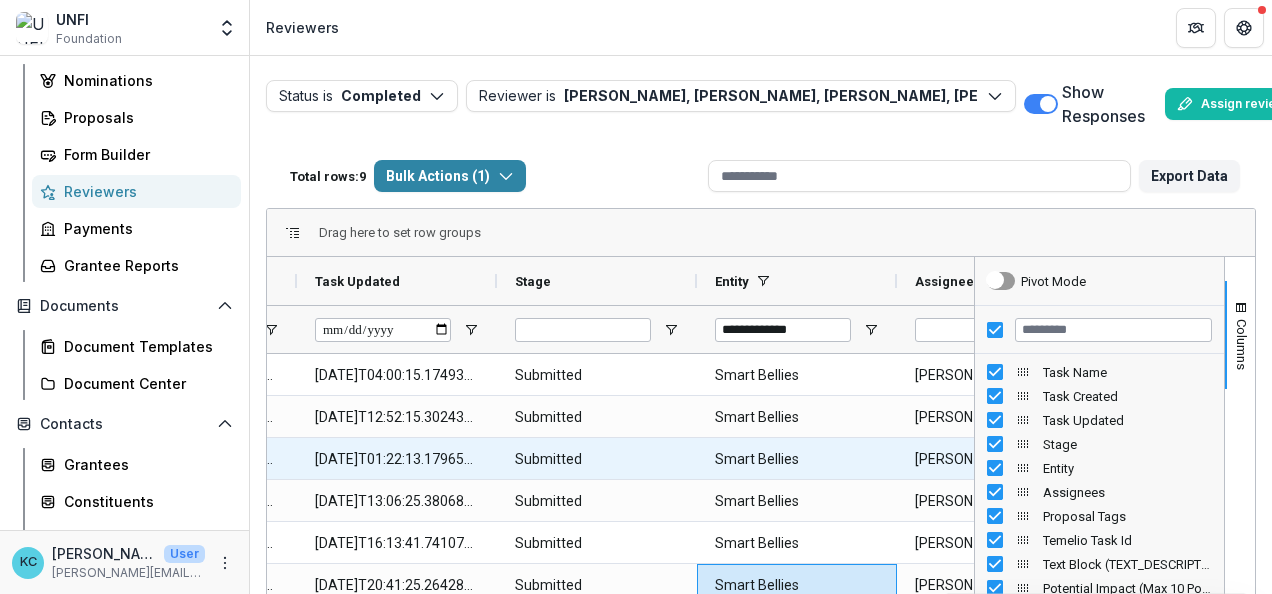 scroll, scrollTop: 0, scrollLeft: 706, axis: horizontal 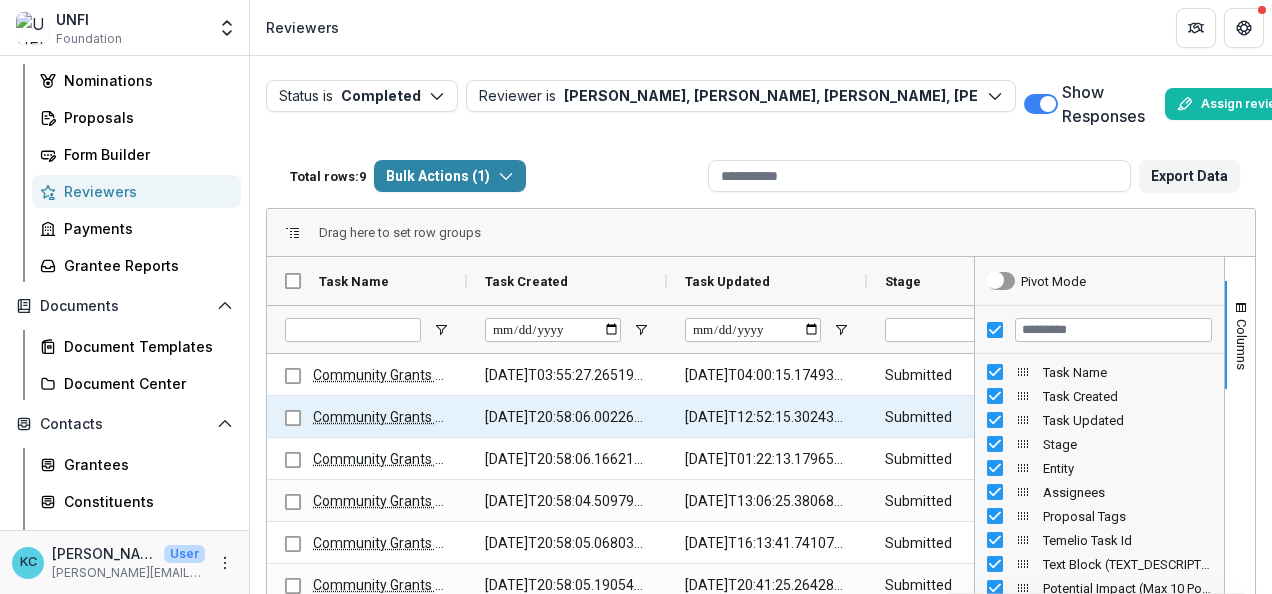 click on "Community Grants Scoring Rubric" at bounding box center (419, 417) 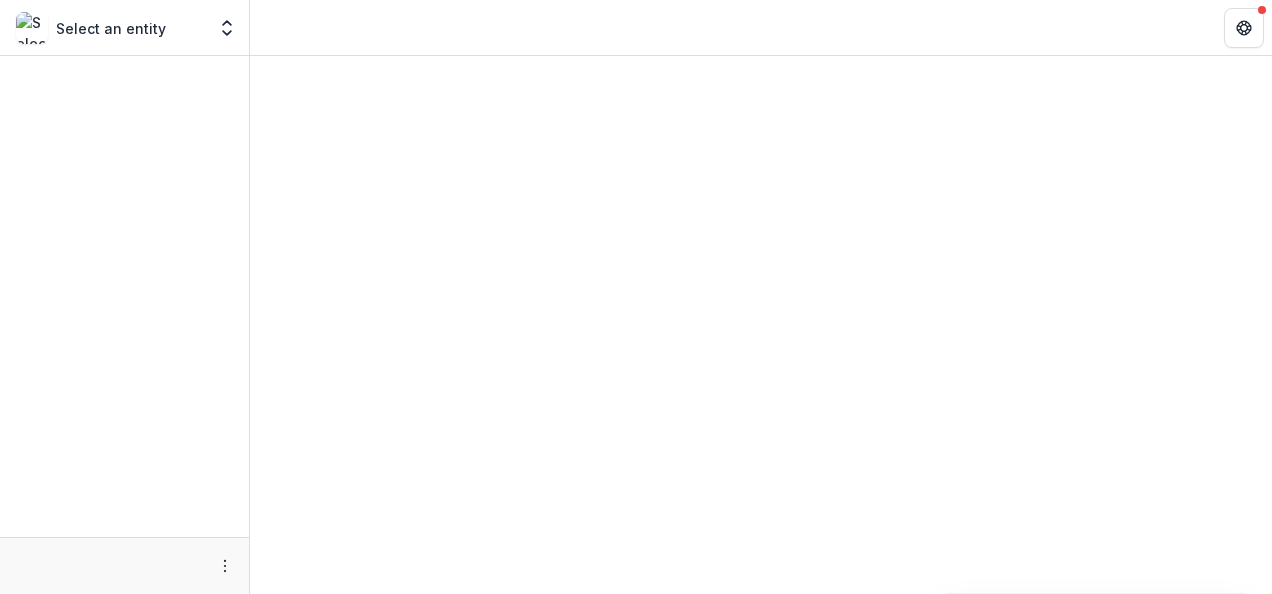 scroll, scrollTop: 0, scrollLeft: 0, axis: both 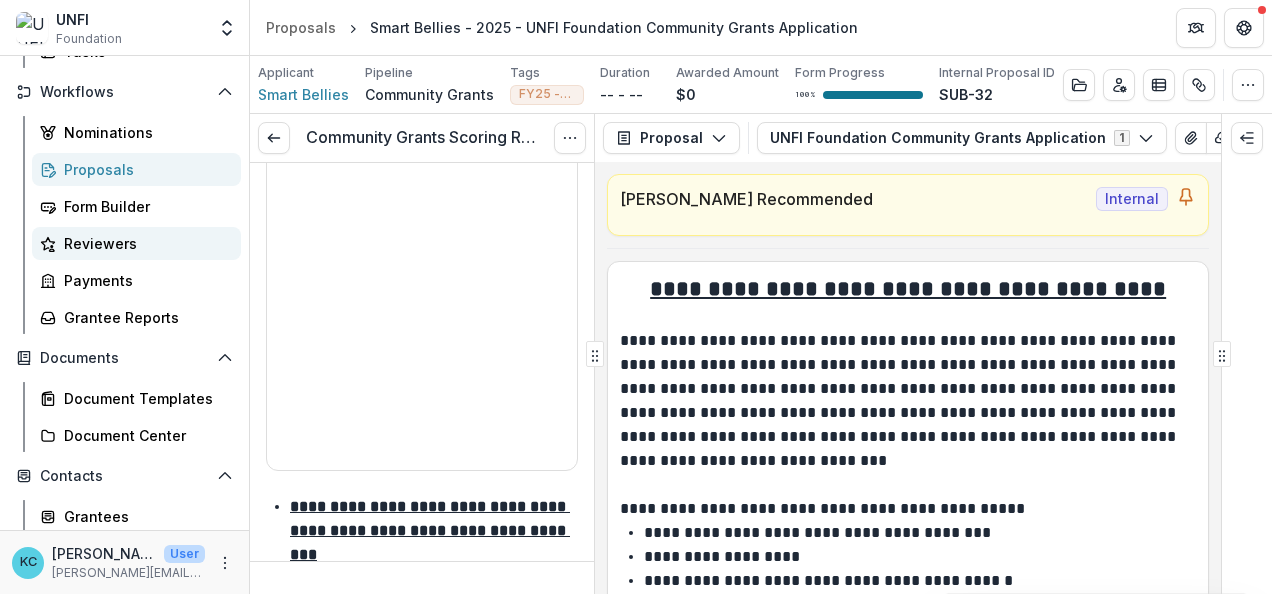 click on "Reviewers" at bounding box center [144, 243] 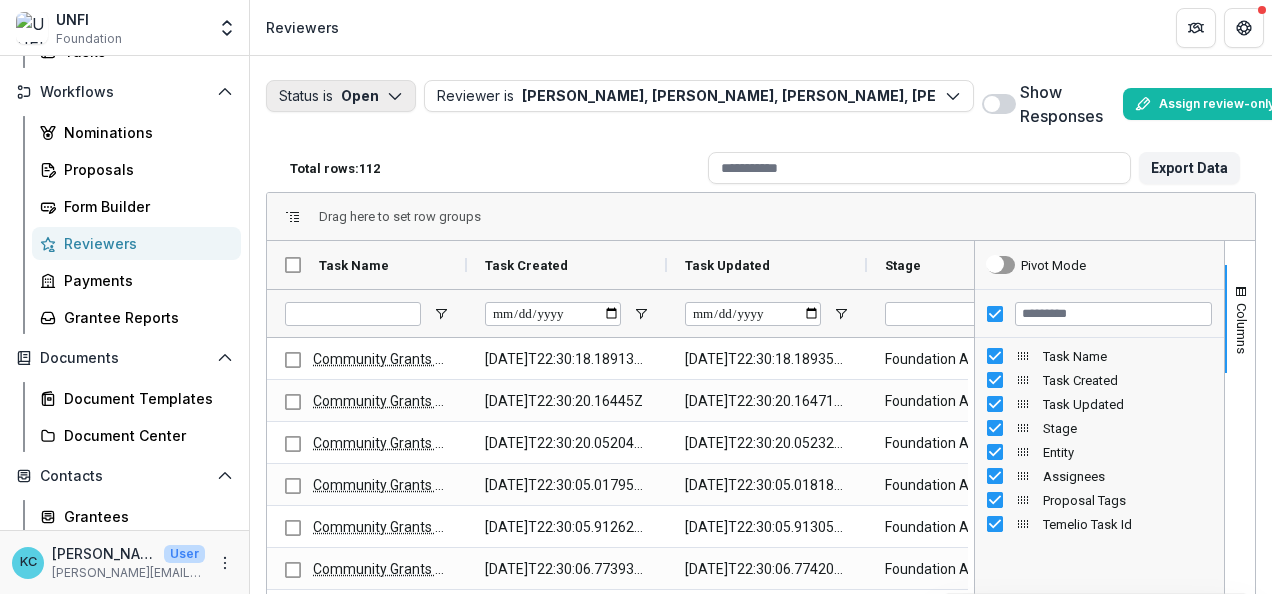 click 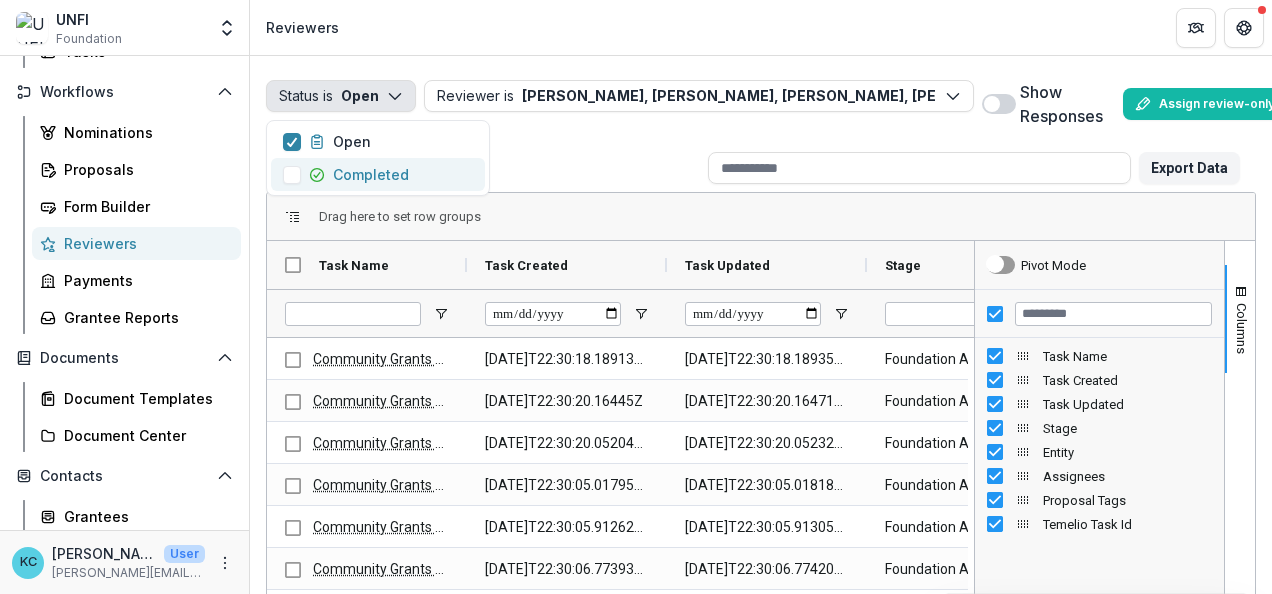 click at bounding box center [292, 175] 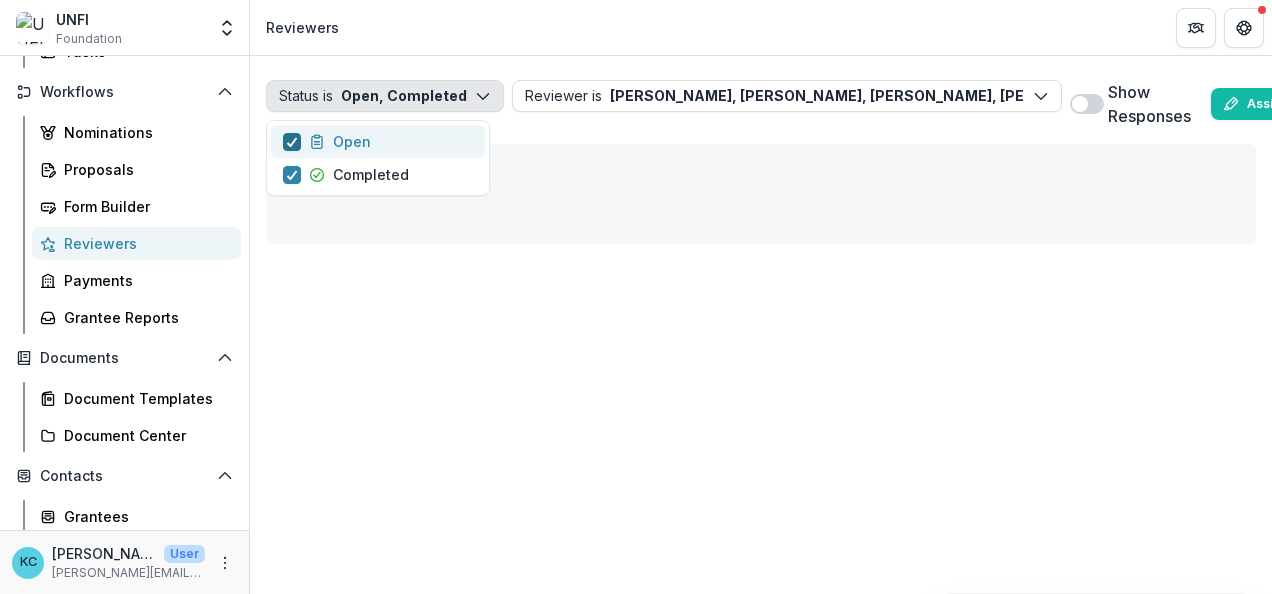 click 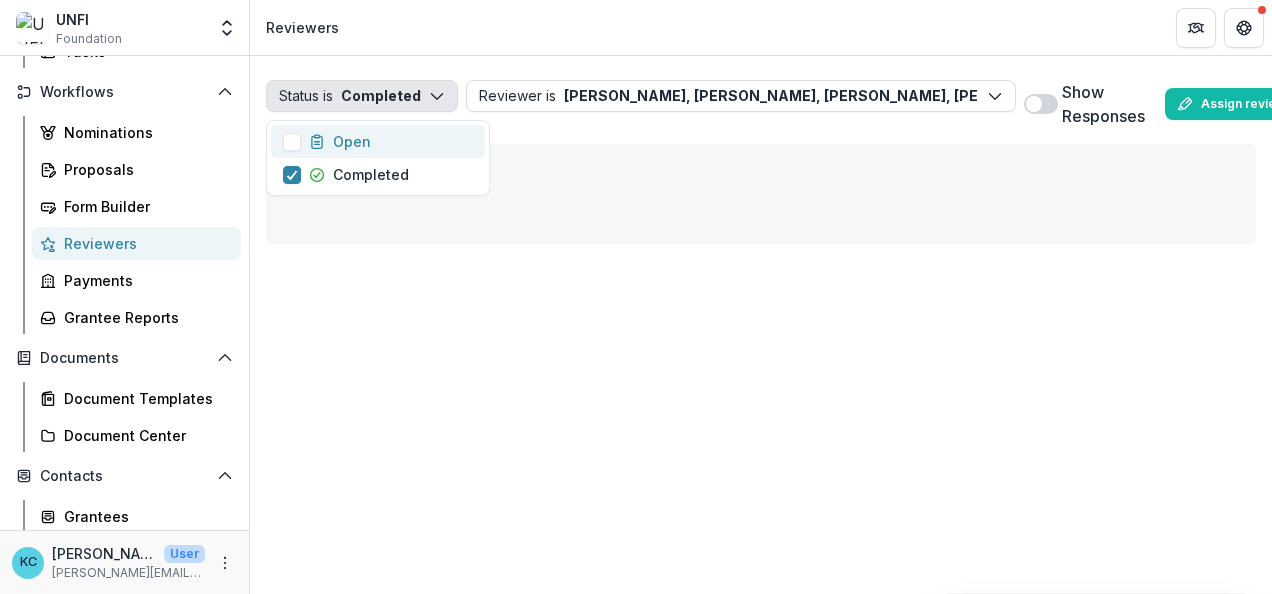 click on "Reviewers" at bounding box center (761, 27) 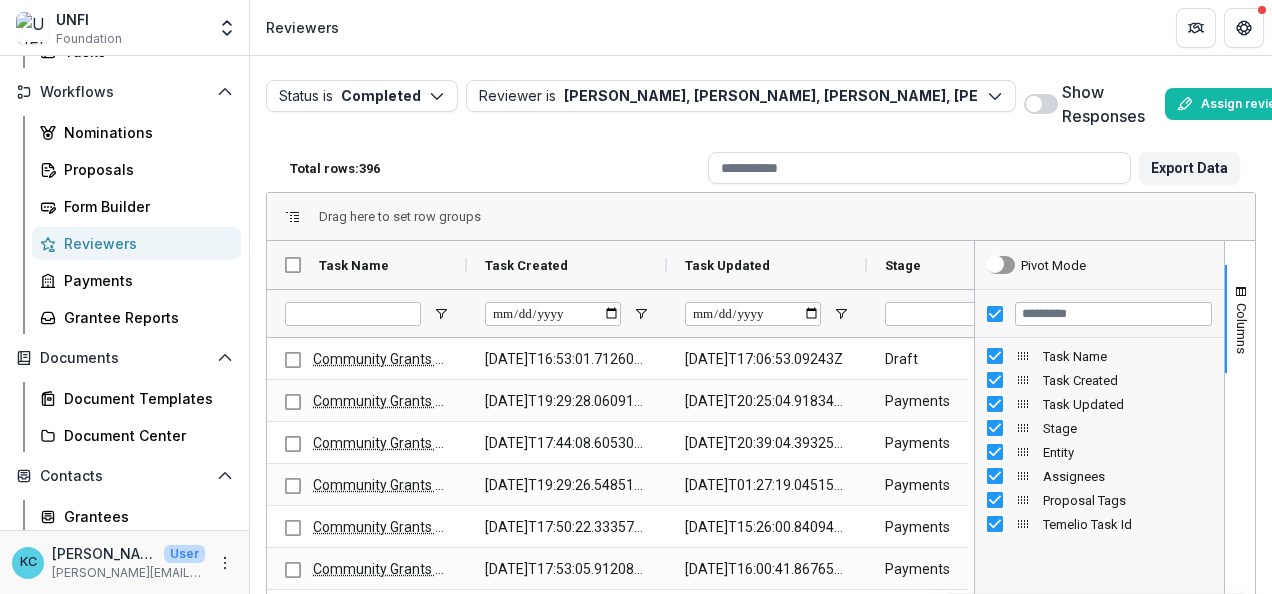 click at bounding box center [1034, 104] 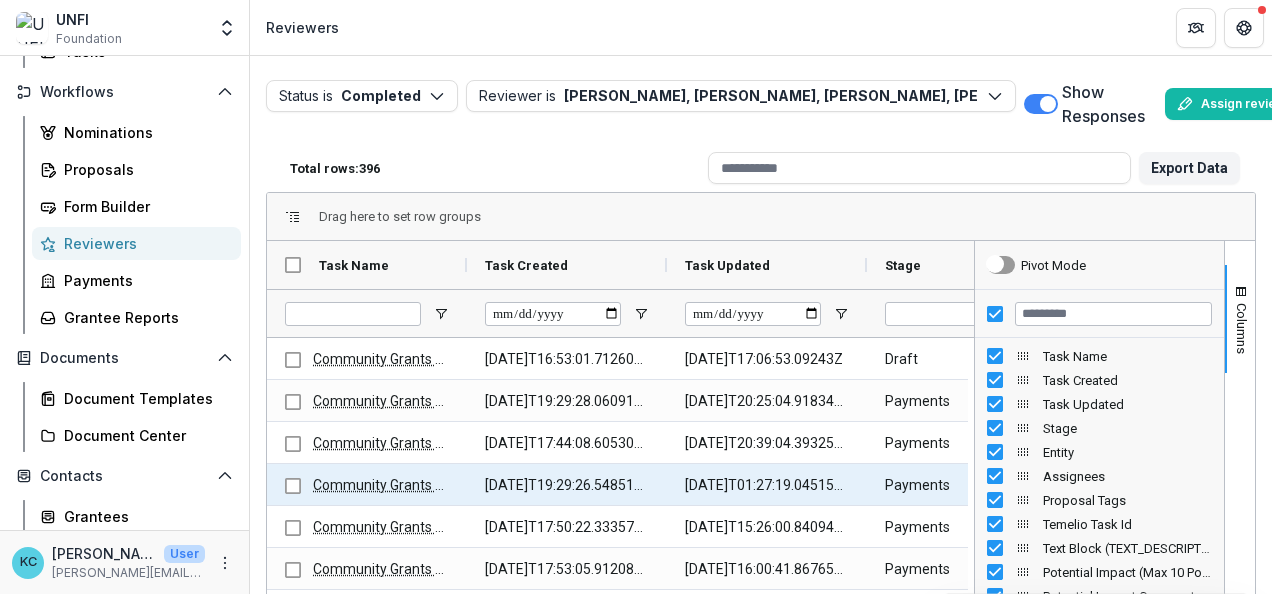 scroll, scrollTop: 0, scrollLeft: 156, axis: horizontal 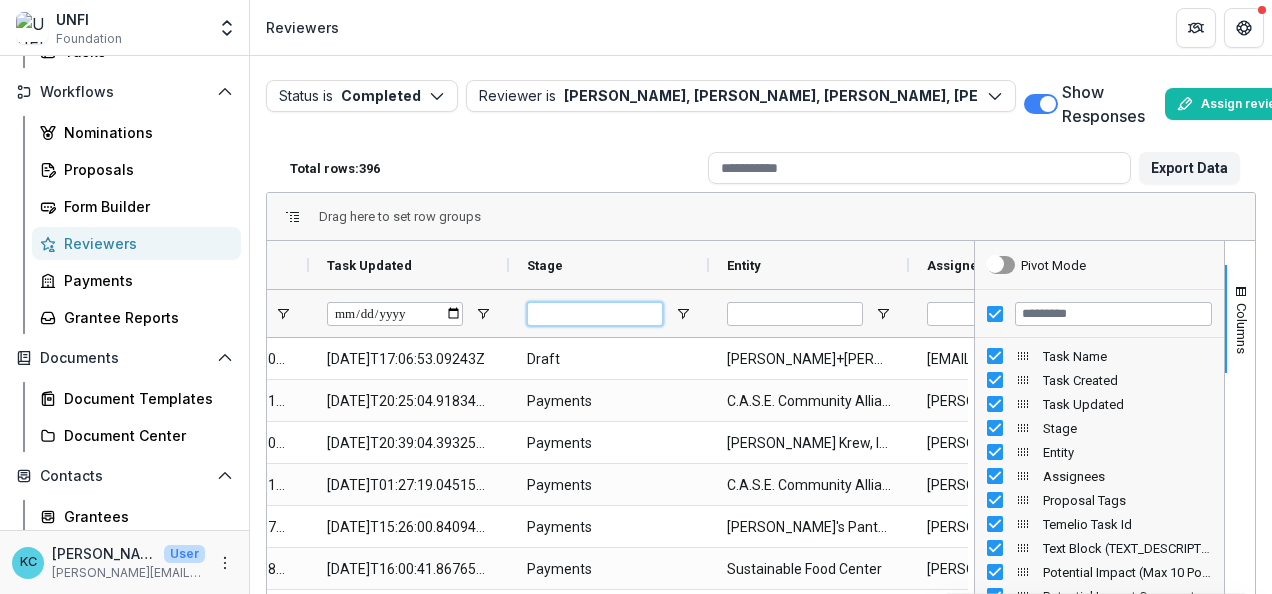 click at bounding box center [595, 314] 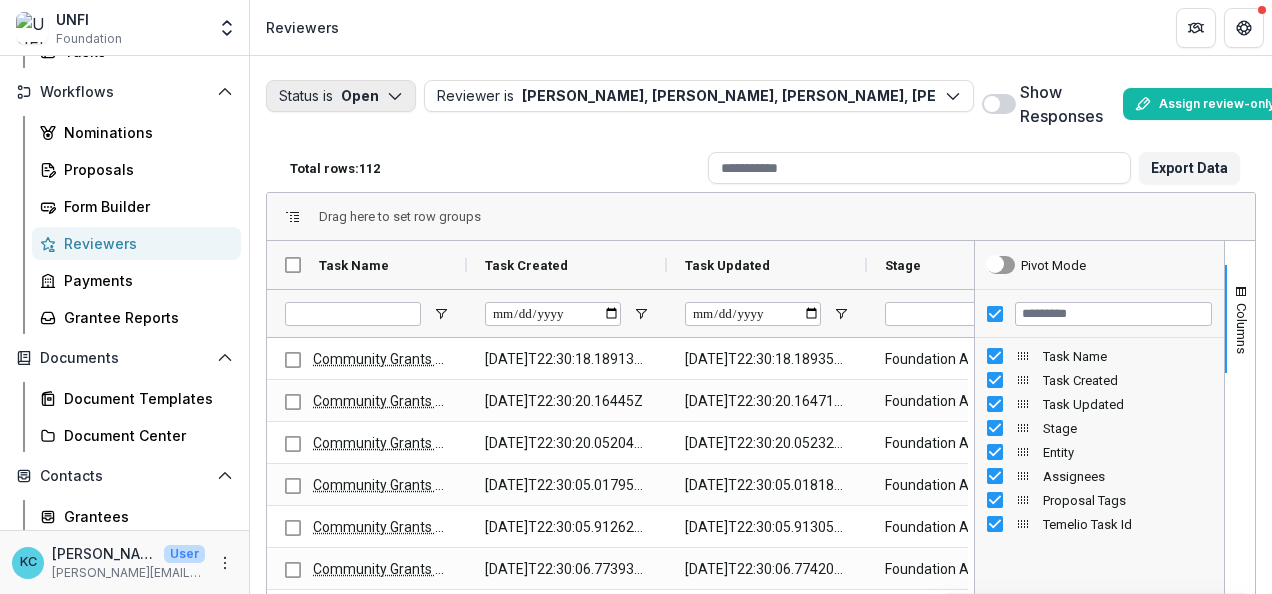 click on "Status is Open" at bounding box center [341, 96] 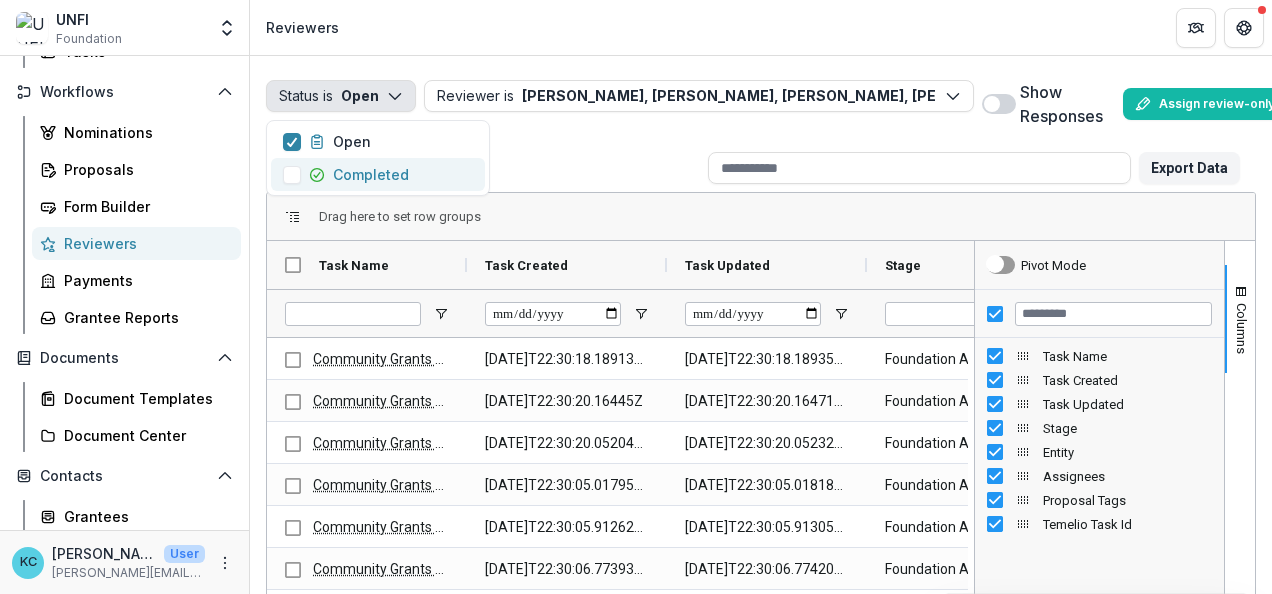click on "Completed" at bounding box center (346, 174) 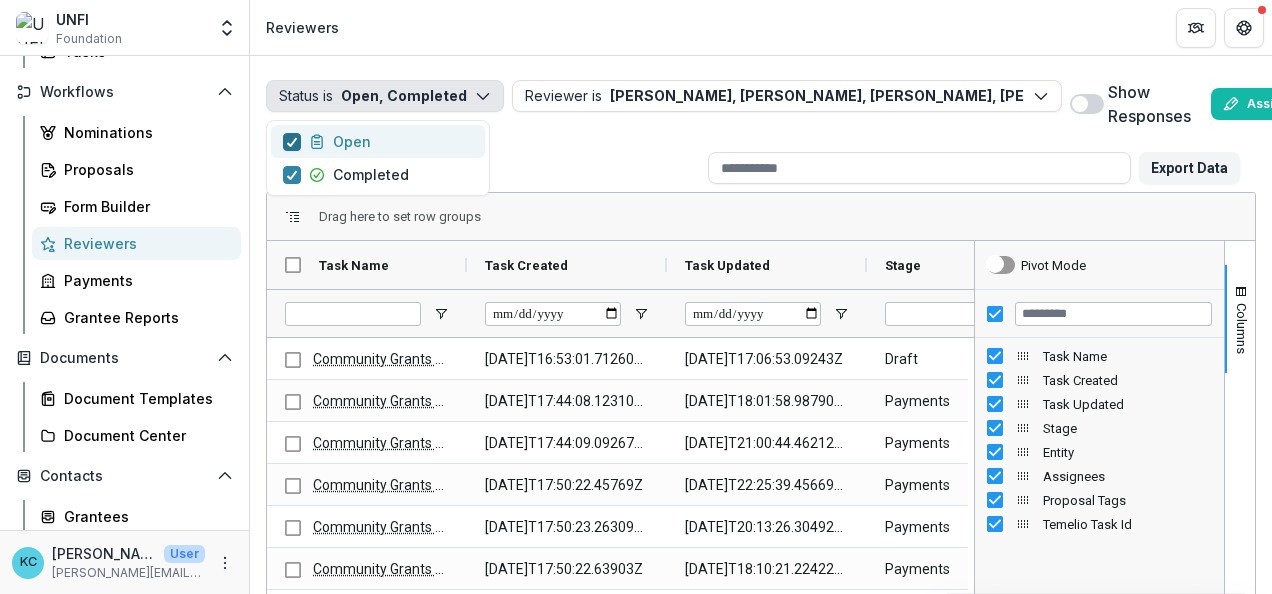 click 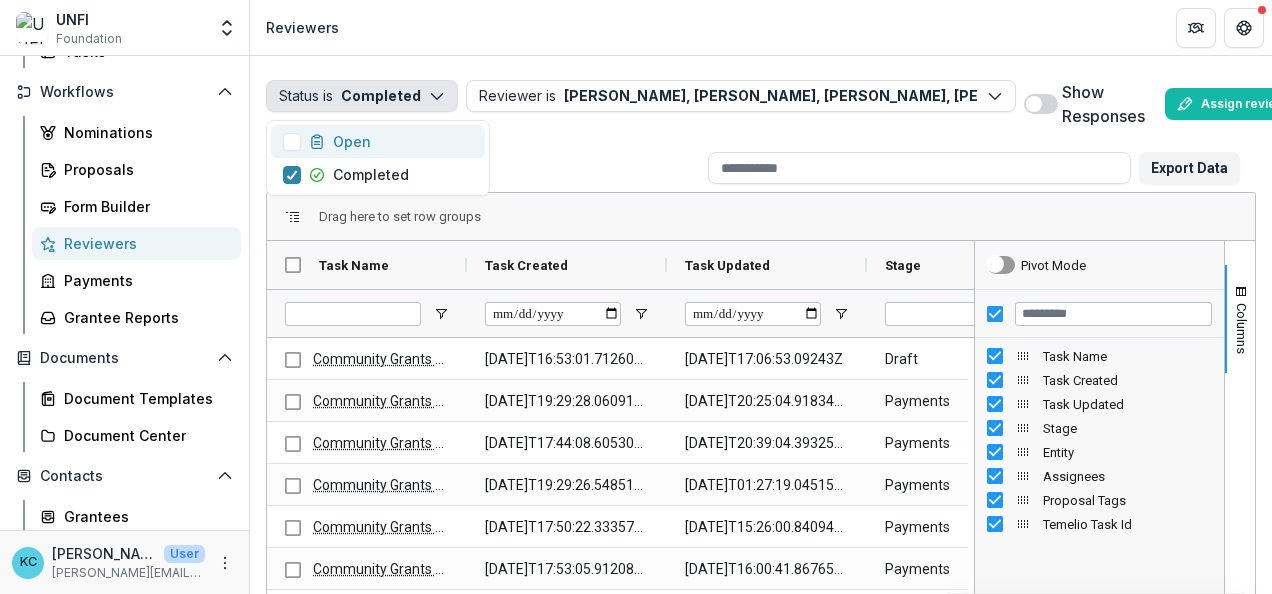 click at bounding box center [1041, 104] 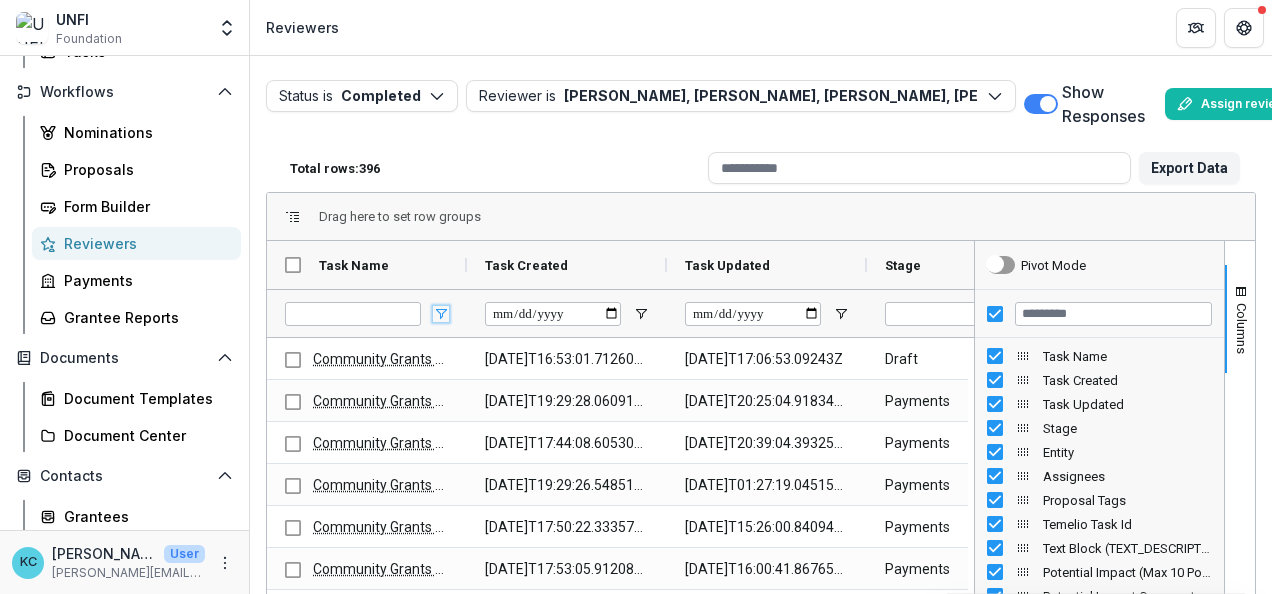 click at bounding box center (441, 314) 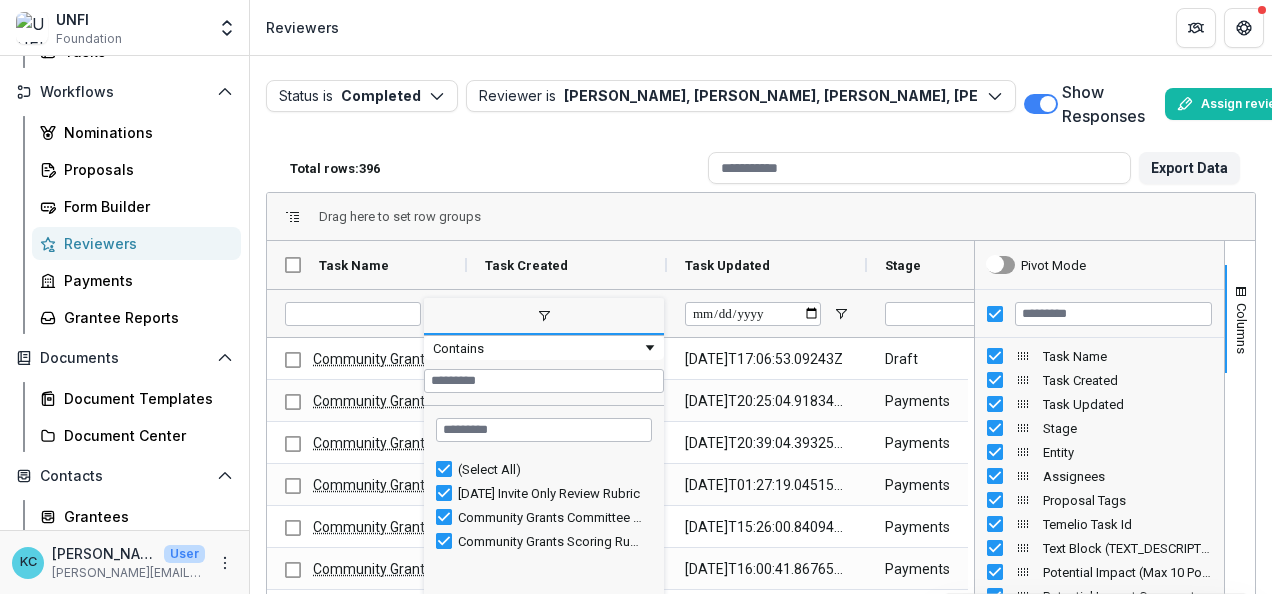 click on "(Select All)" at bounding box center [544, 469] 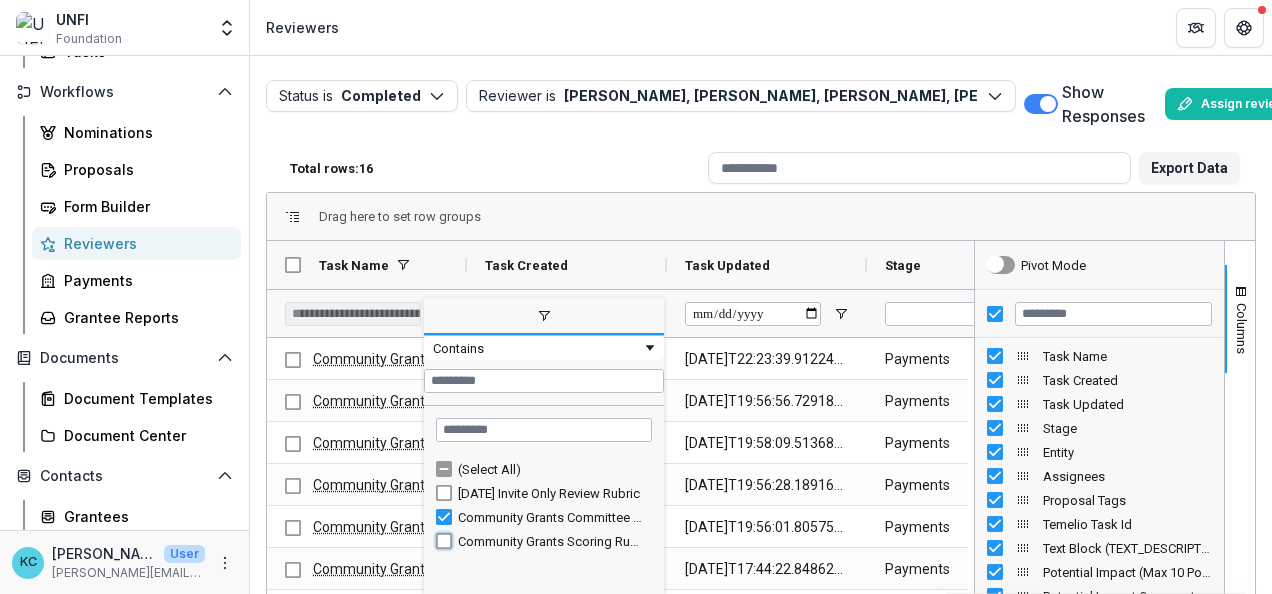 type on "**********" 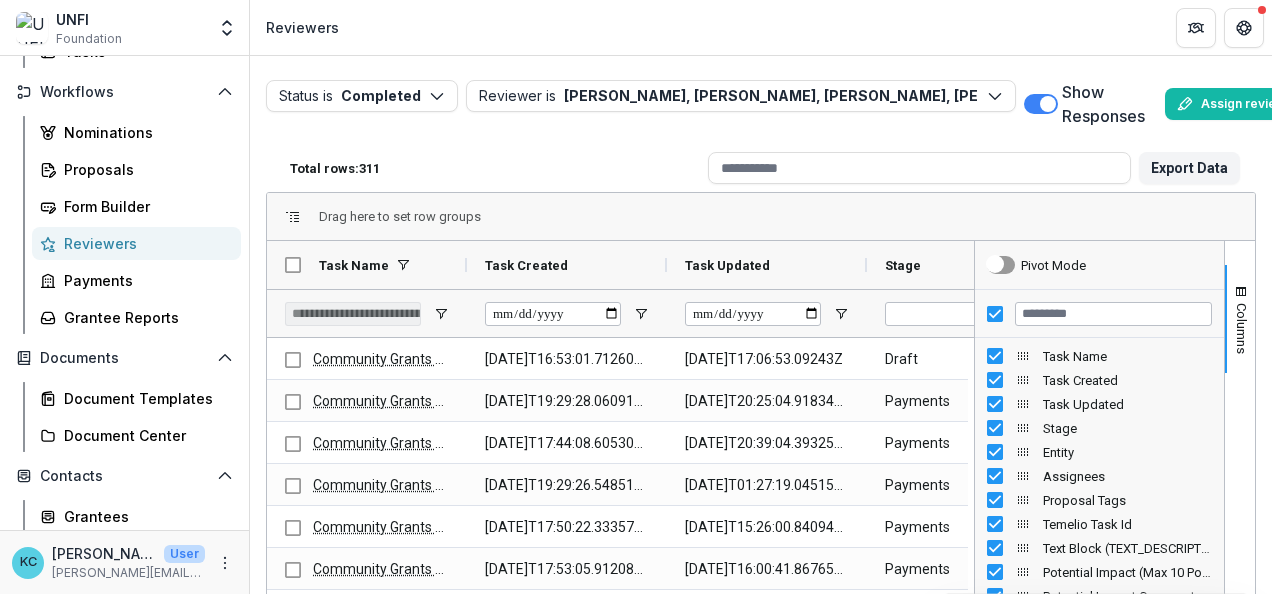 click on "Total rows:  311 Export Data" at bounding box center [761, 168] 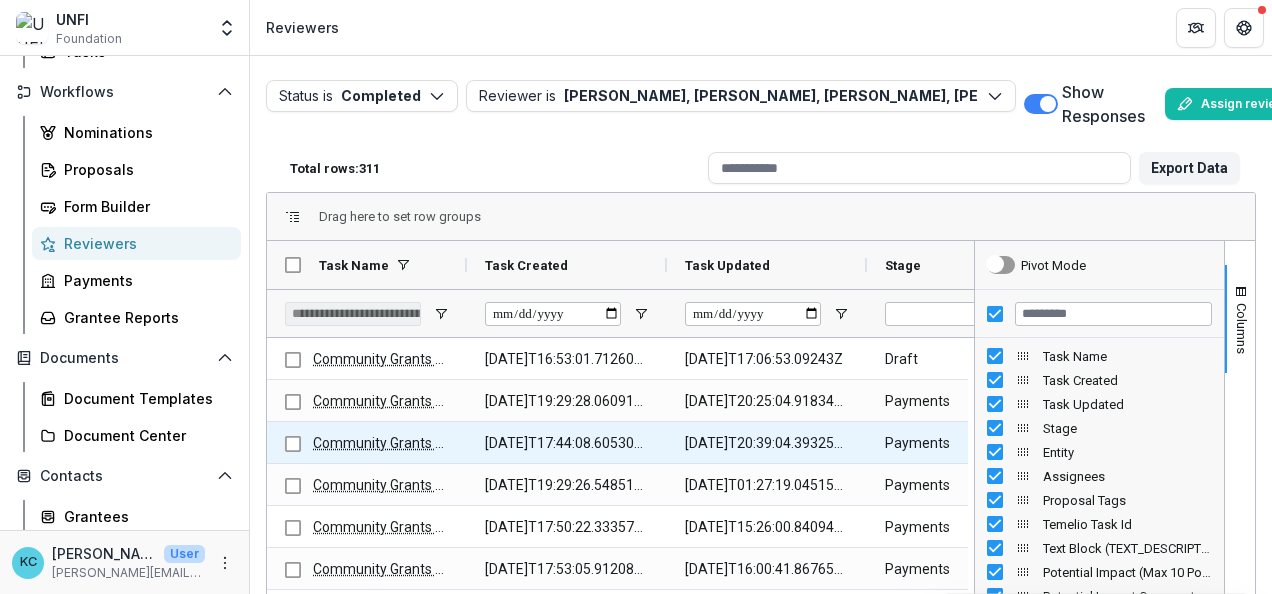 scroll, scrollTop: 0, scrollLeft: 241, axis: horizontal 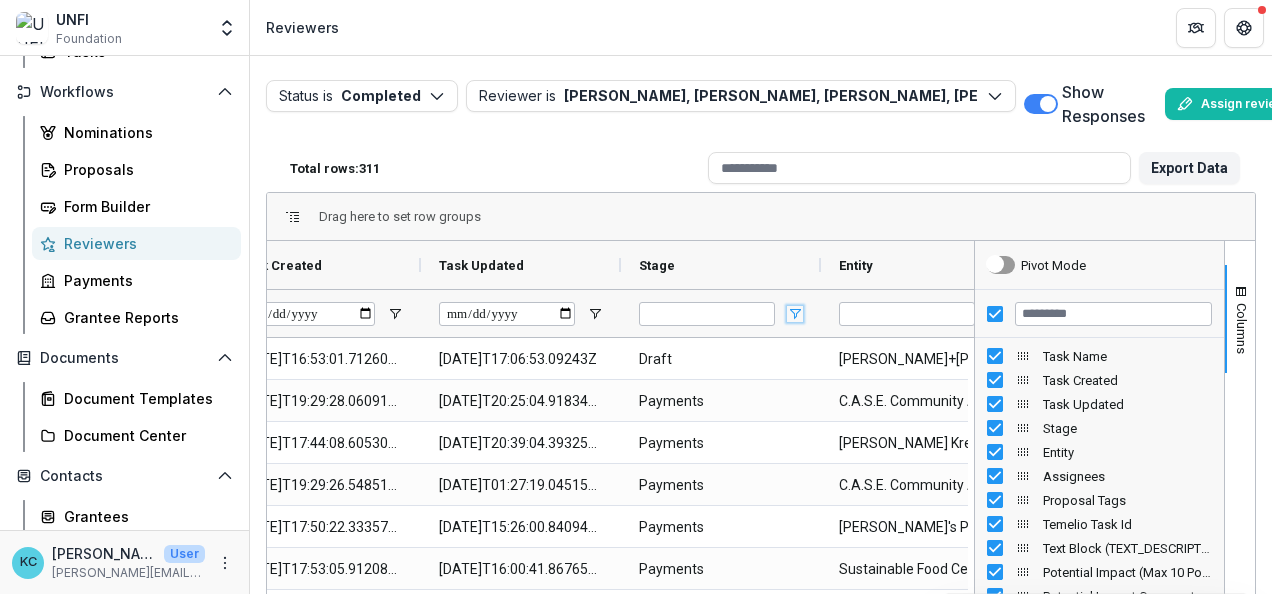 click at bounding box center (795, 314) 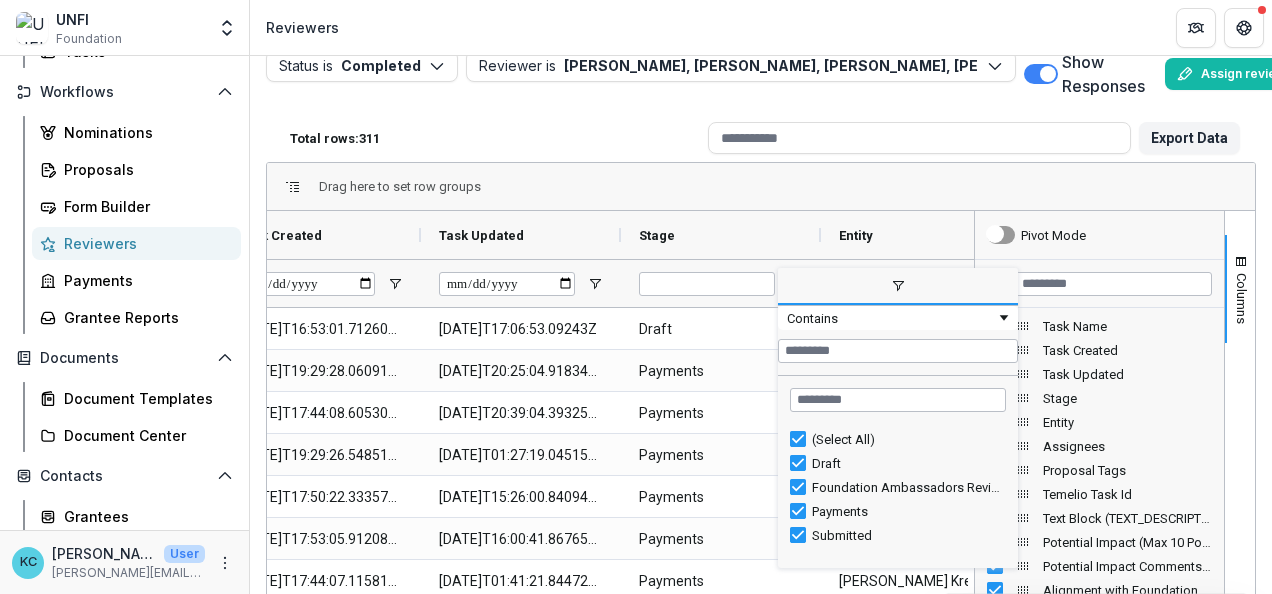 scroll, scrollTop: 50, scrollLeft: 0, axis: vertical 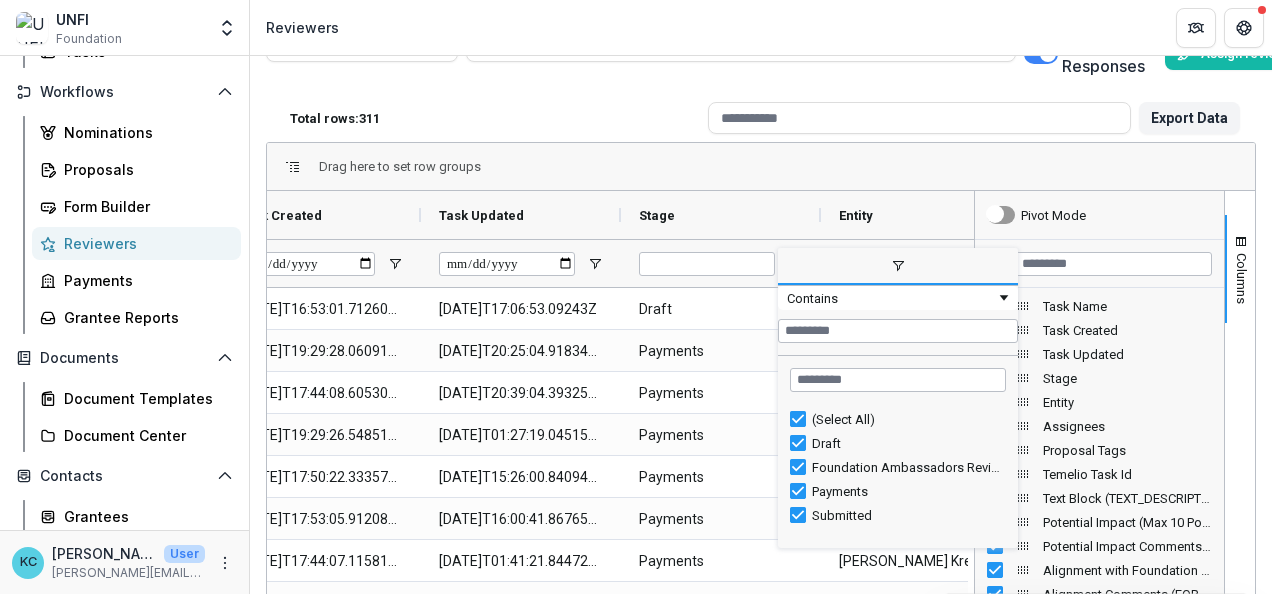 click on "Foundation Ambassadors Review" at bounding box center (898, 467) 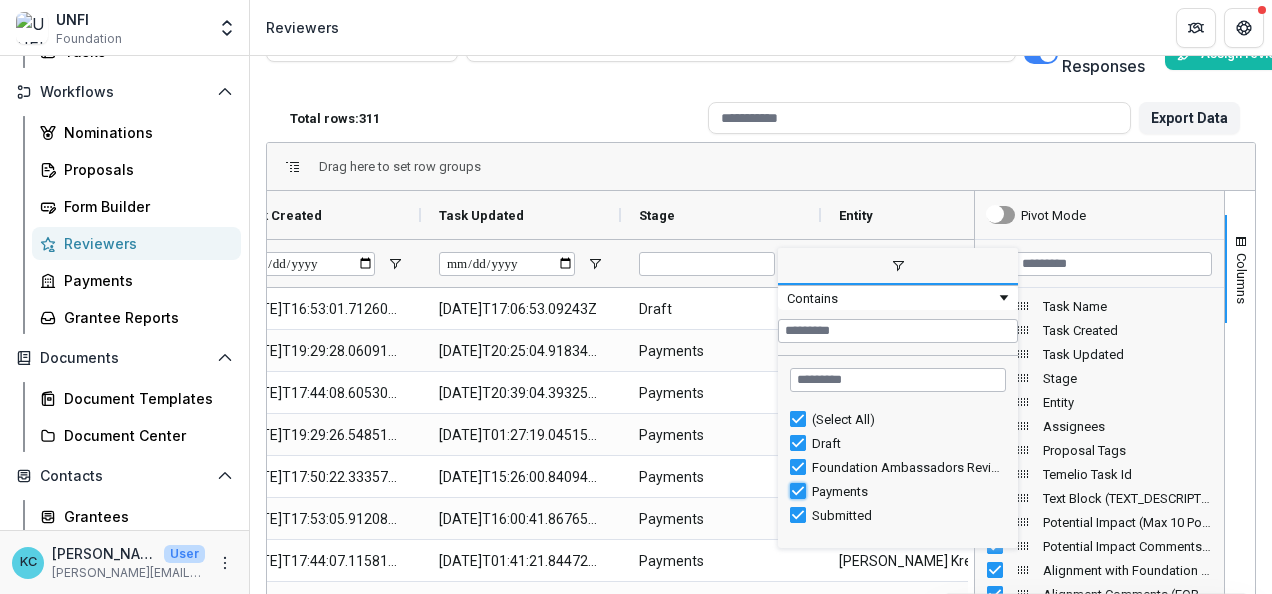 type on "**********" 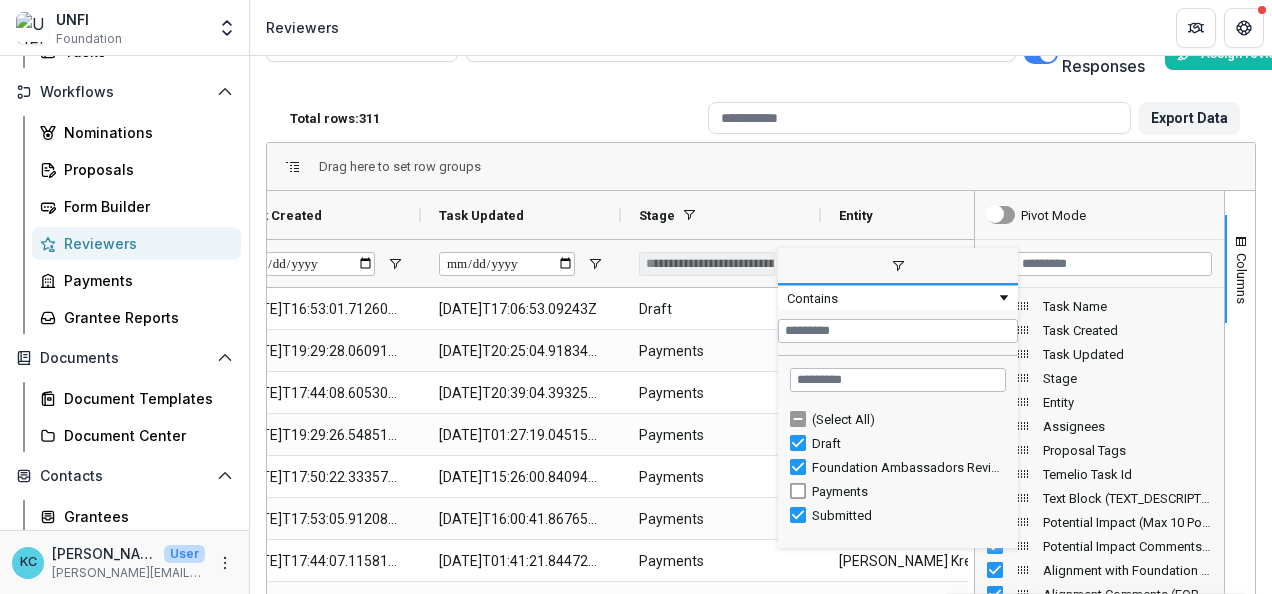 type on "**********" 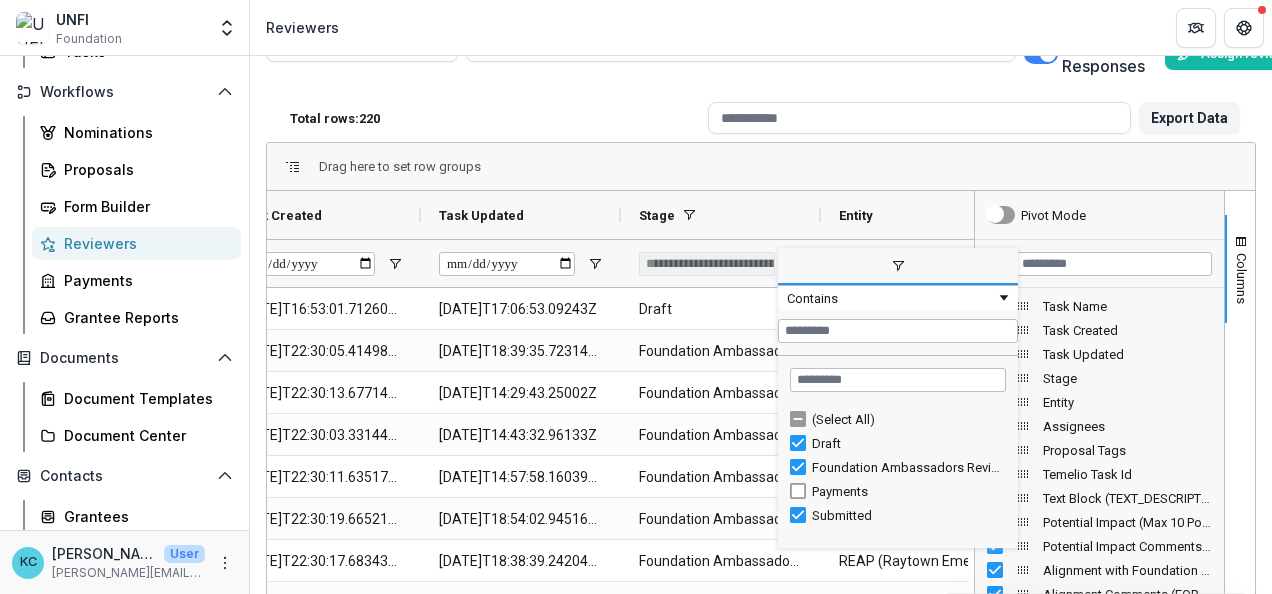 click on "Drag here to set row groups" at bounding box center (761, 167) 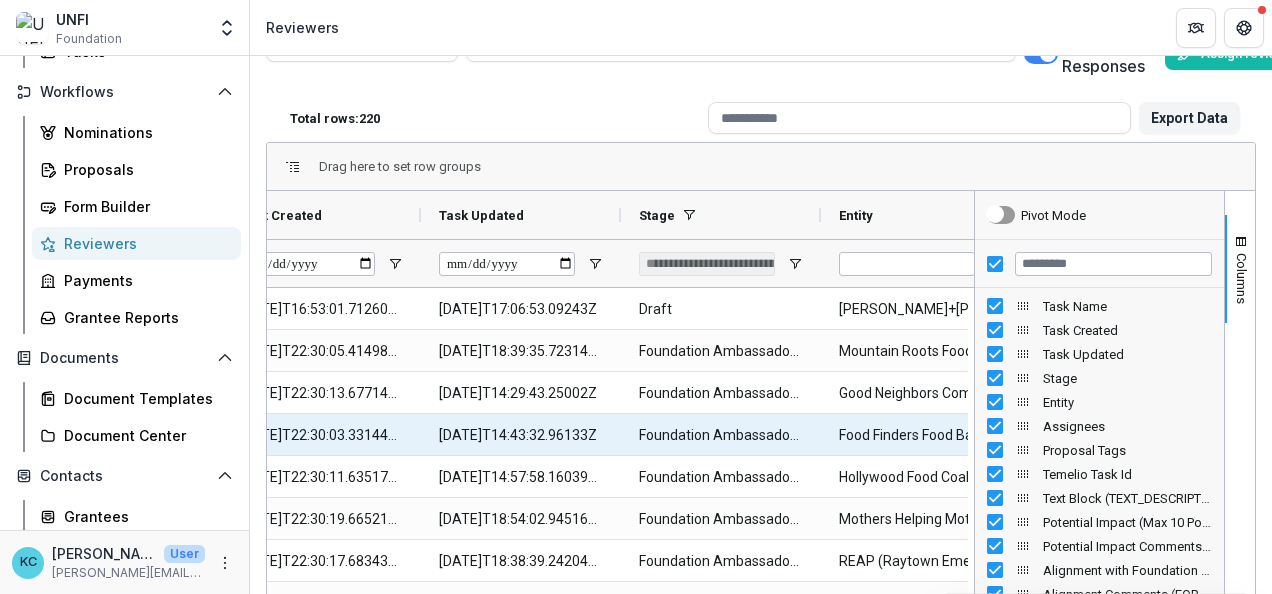 scroll, scrollTop: 0, scrollLeft: 678, axis: horizontal 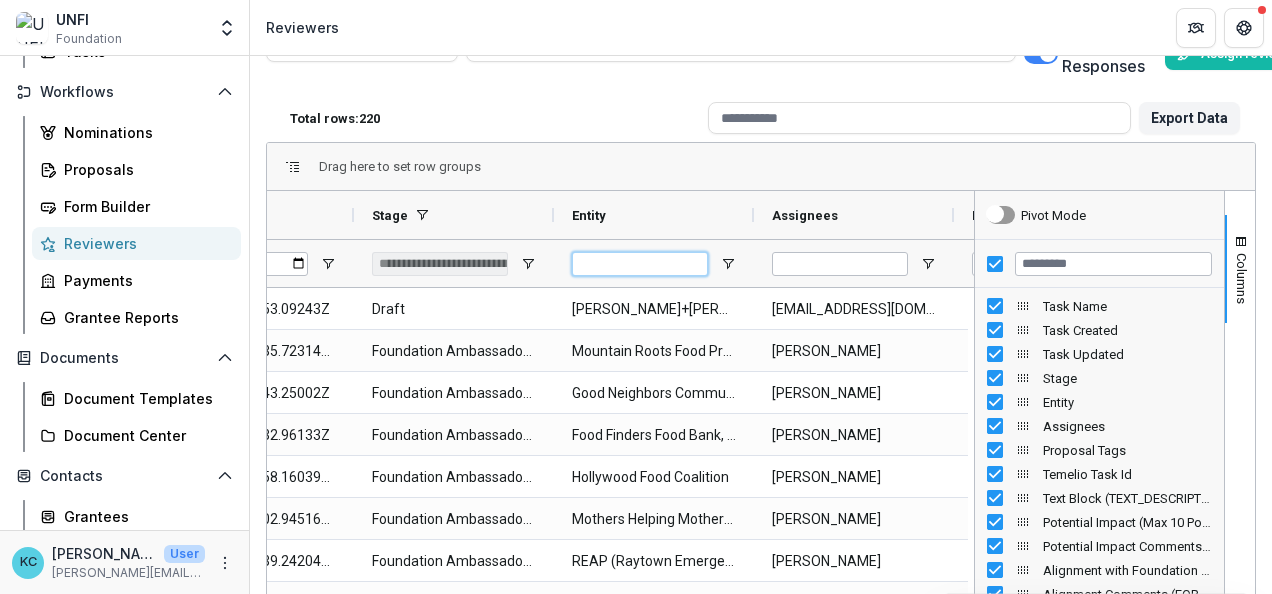 click at bounding box center [640, 264] 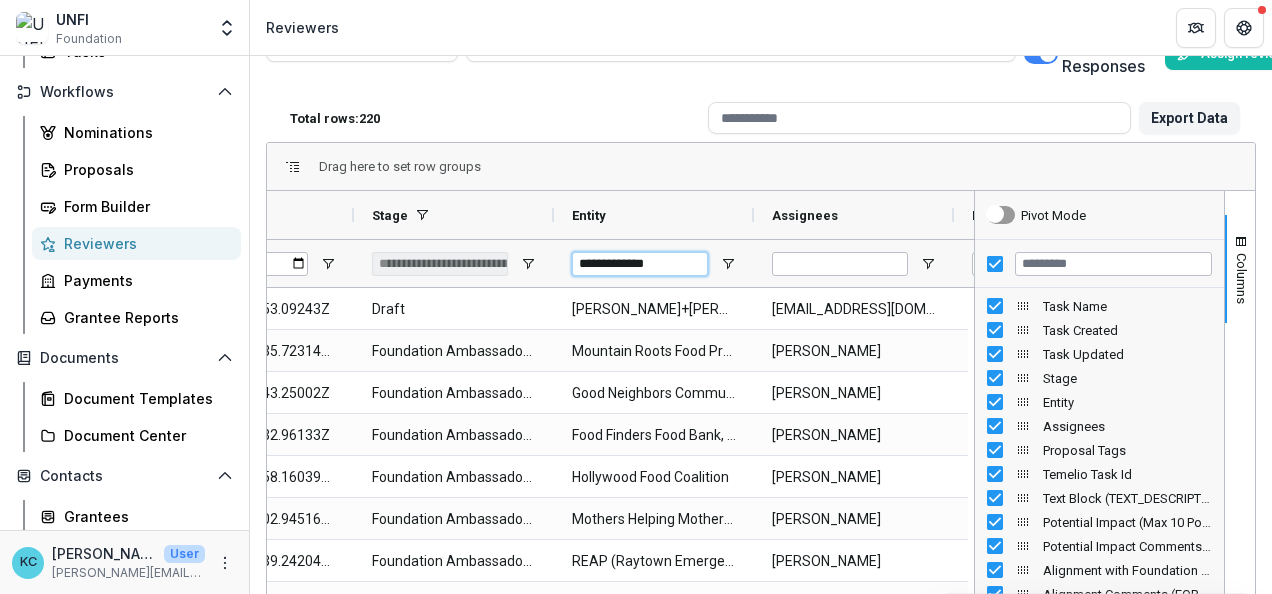 type on "**********" 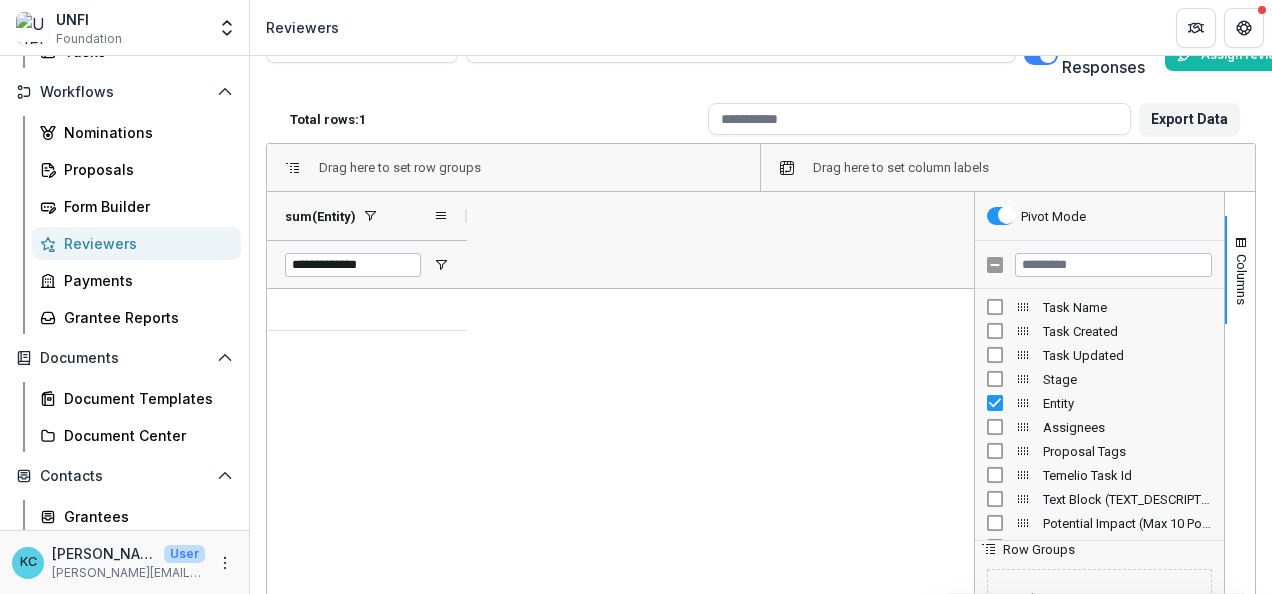 click on "sum(Entity)" at bounding box center [359, 216] 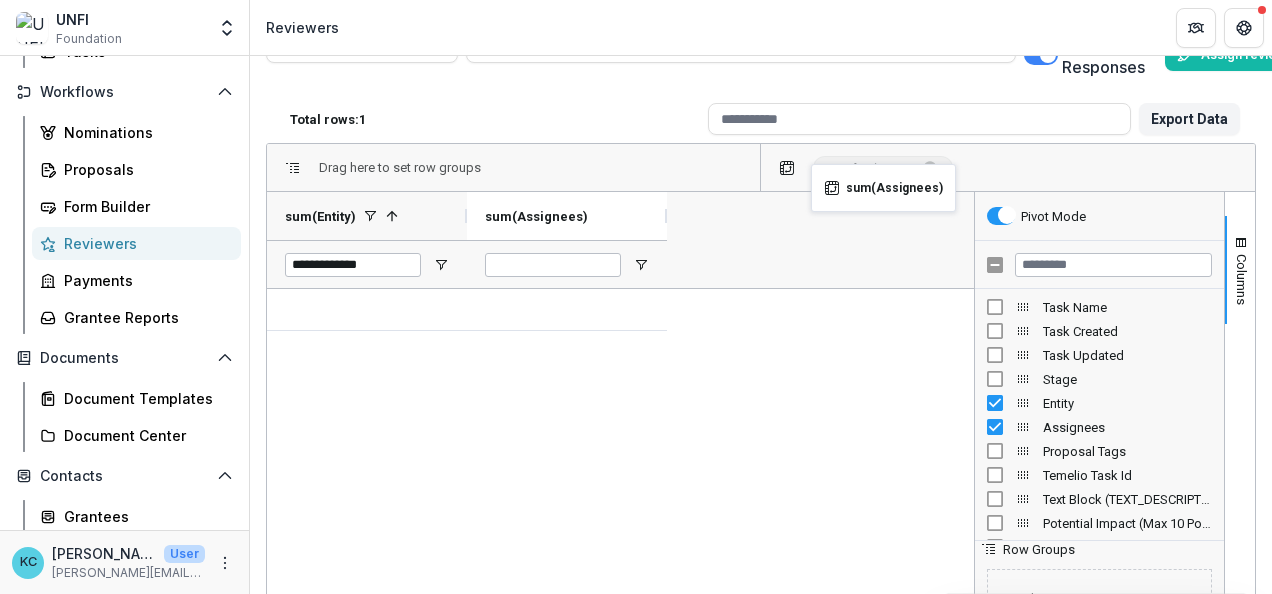 drag, startPoint x: 572, startPoint y: 223, endPoint x: 821, endPoint y: 176, distance: 253.39693 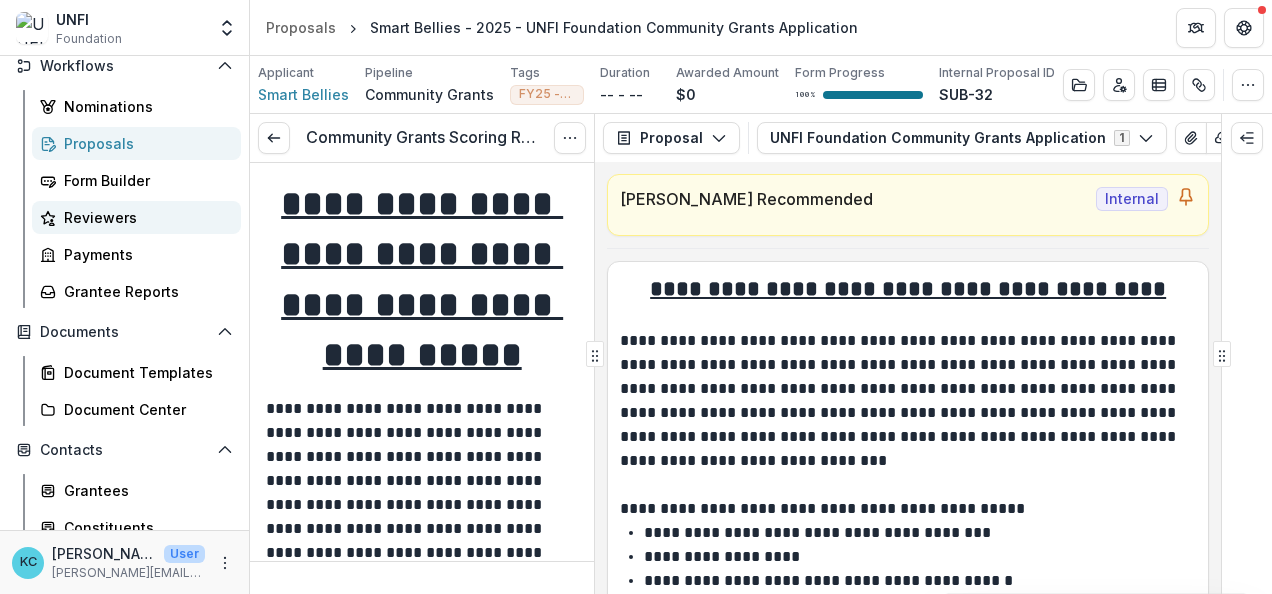 click on "Reviewers" at bounding box center (144, 217) 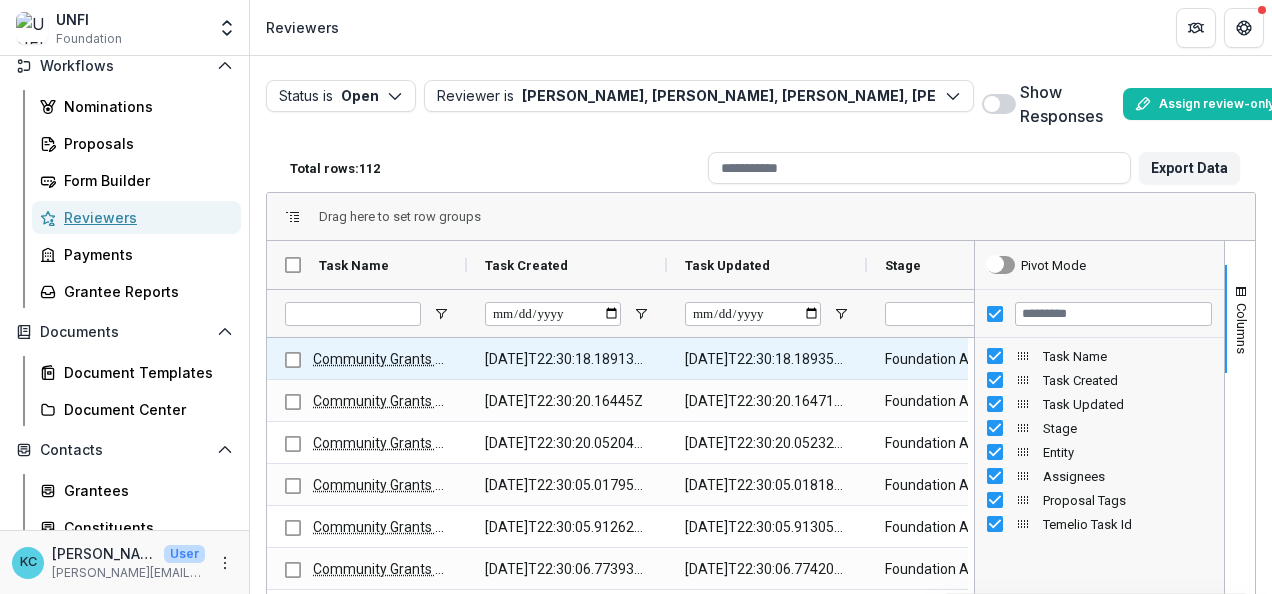 scroll, scrollTop: 0, scrollLeft: 205, axis: horizontal 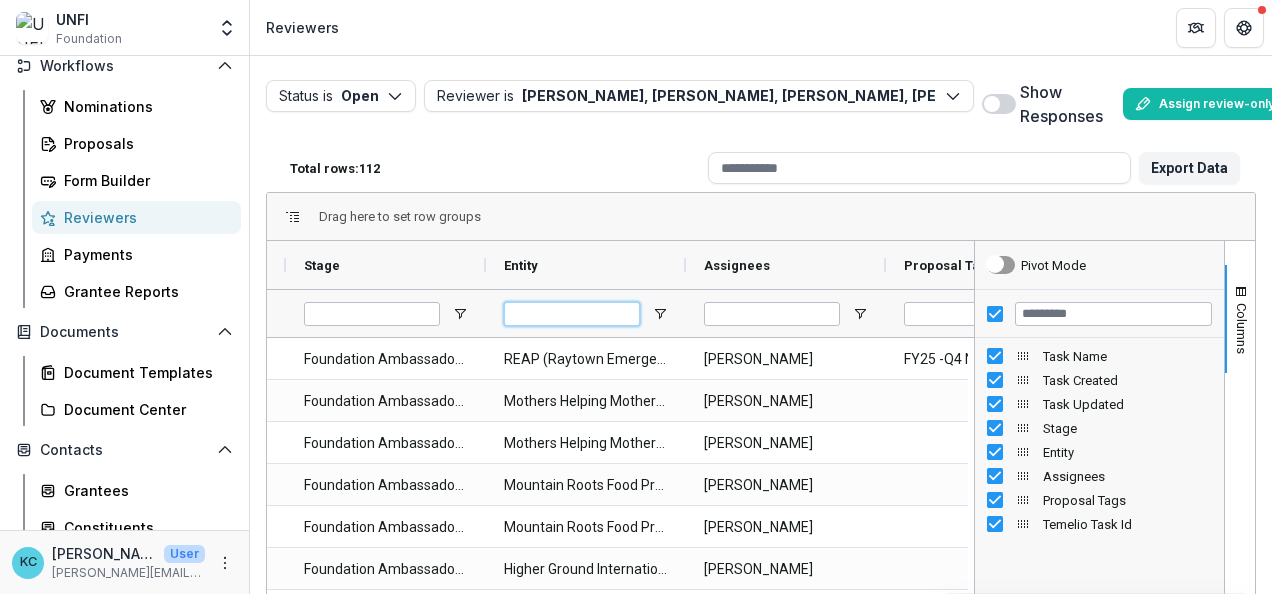 click at bounding box center (572, 314) 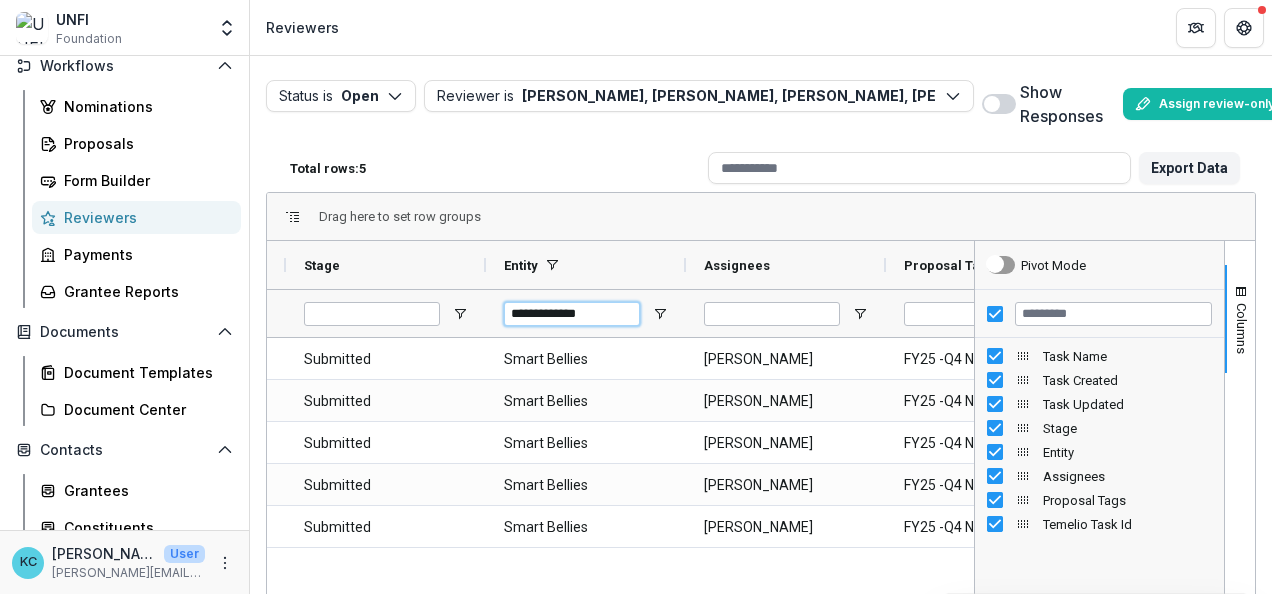 type on "**********" 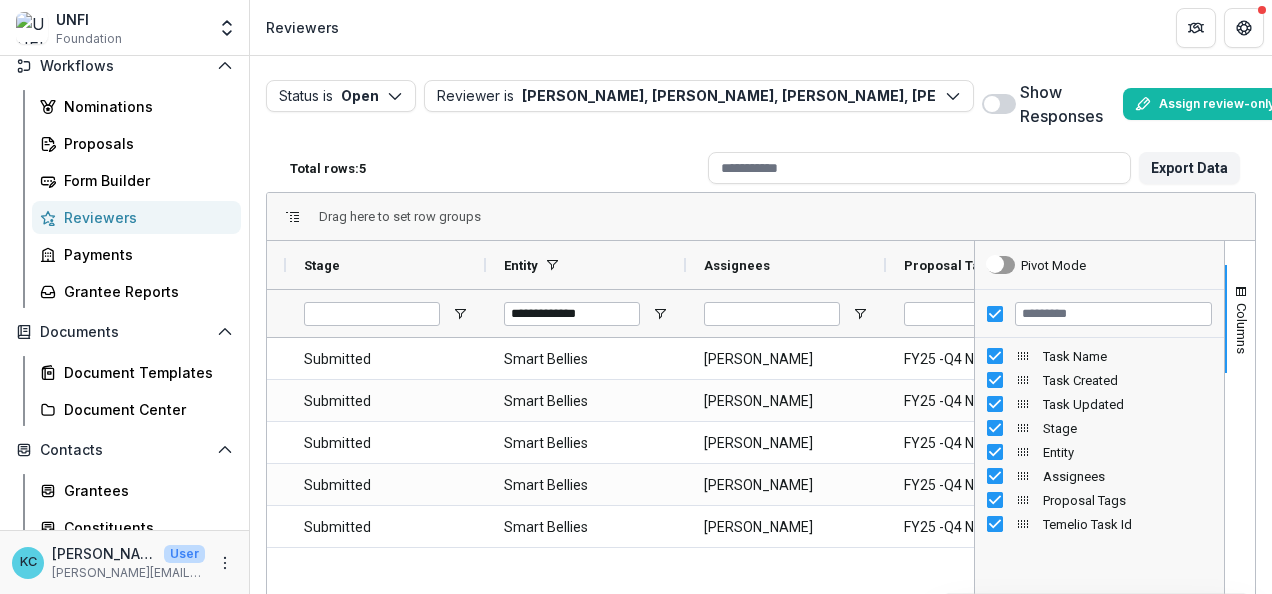 click at bounding box center [992, 104] 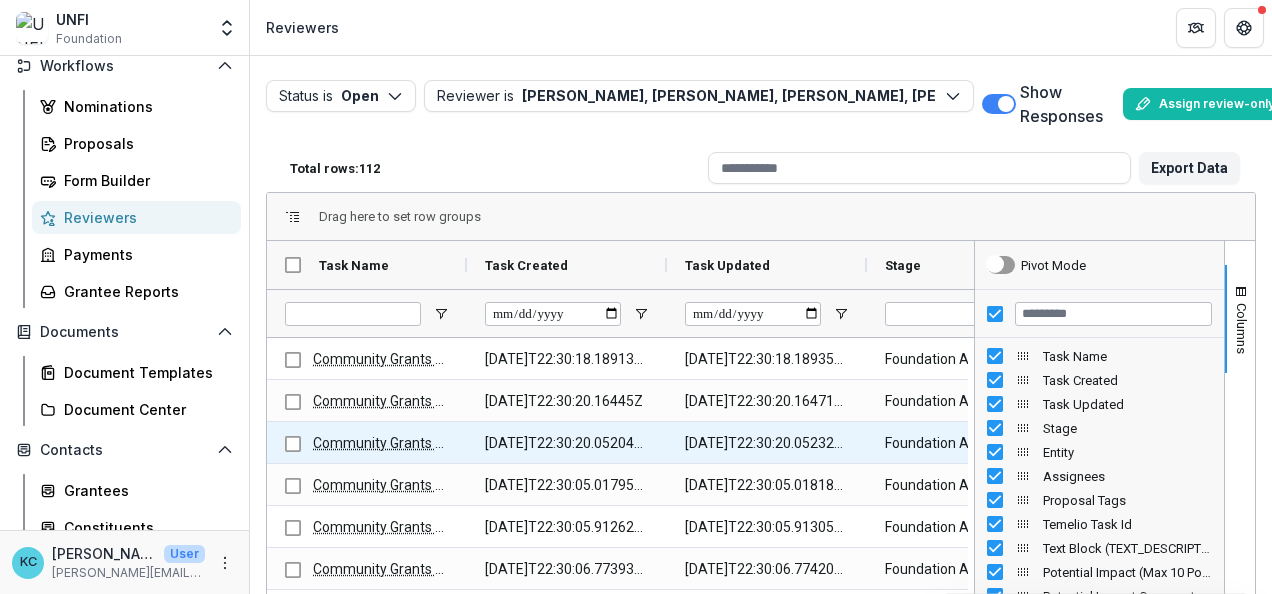 scroll, scrollTop: 0, scrollLeft: 216, axis: horizontal 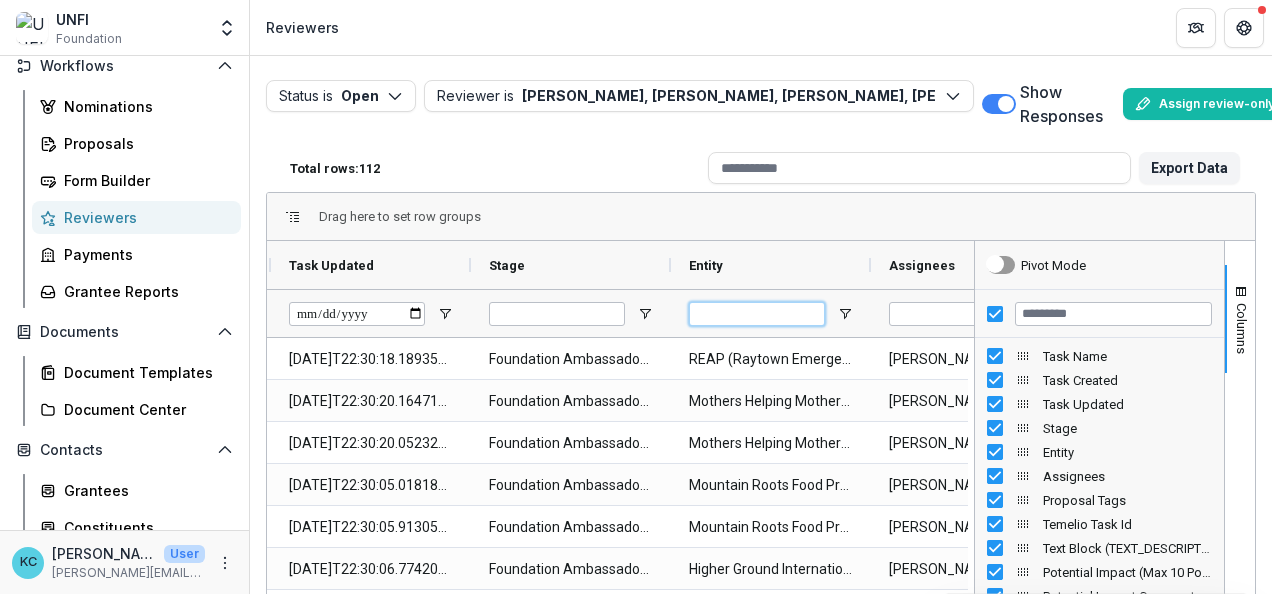 click at bounding box center (757, 314) 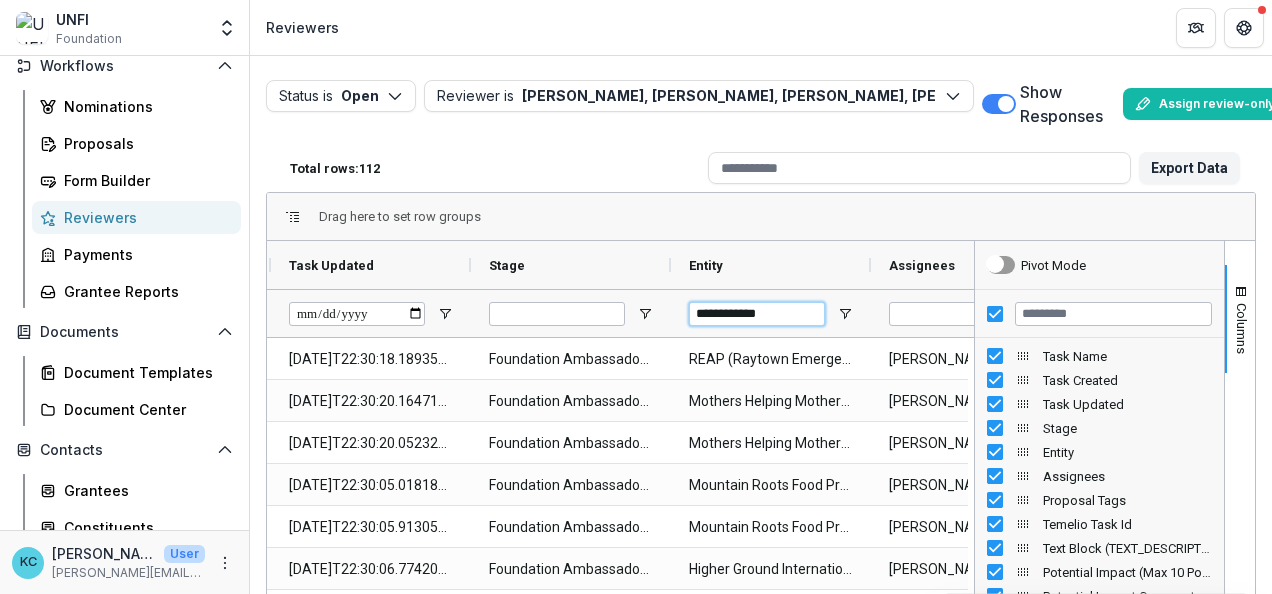 type on "**********" 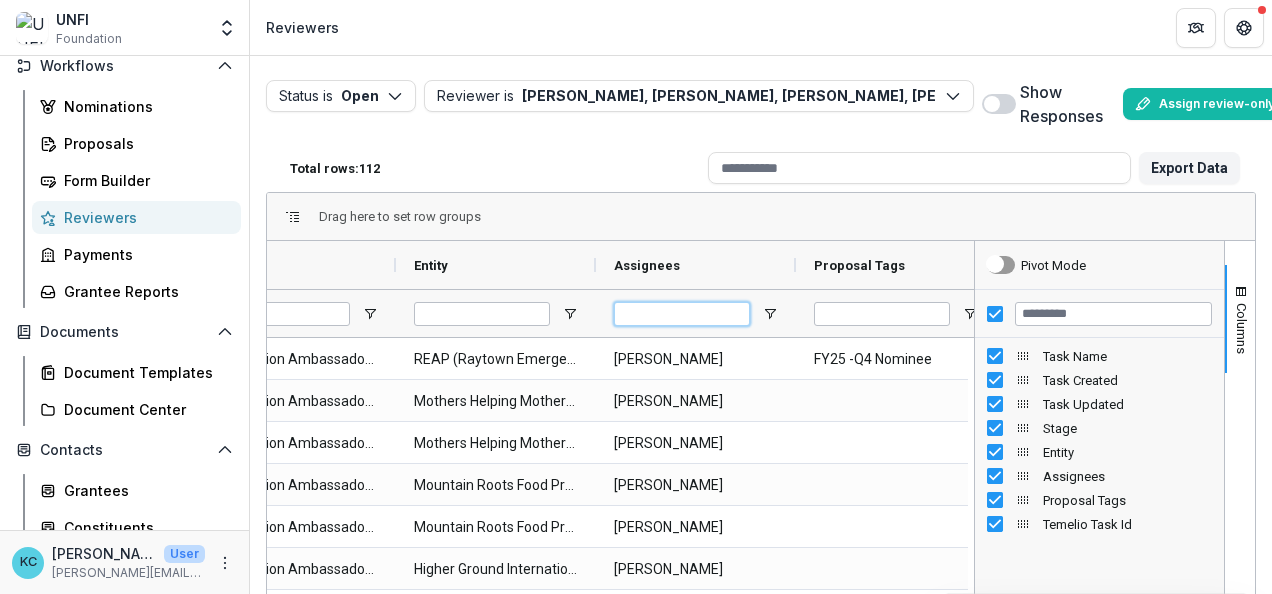 click at bounding box center (682, 314) 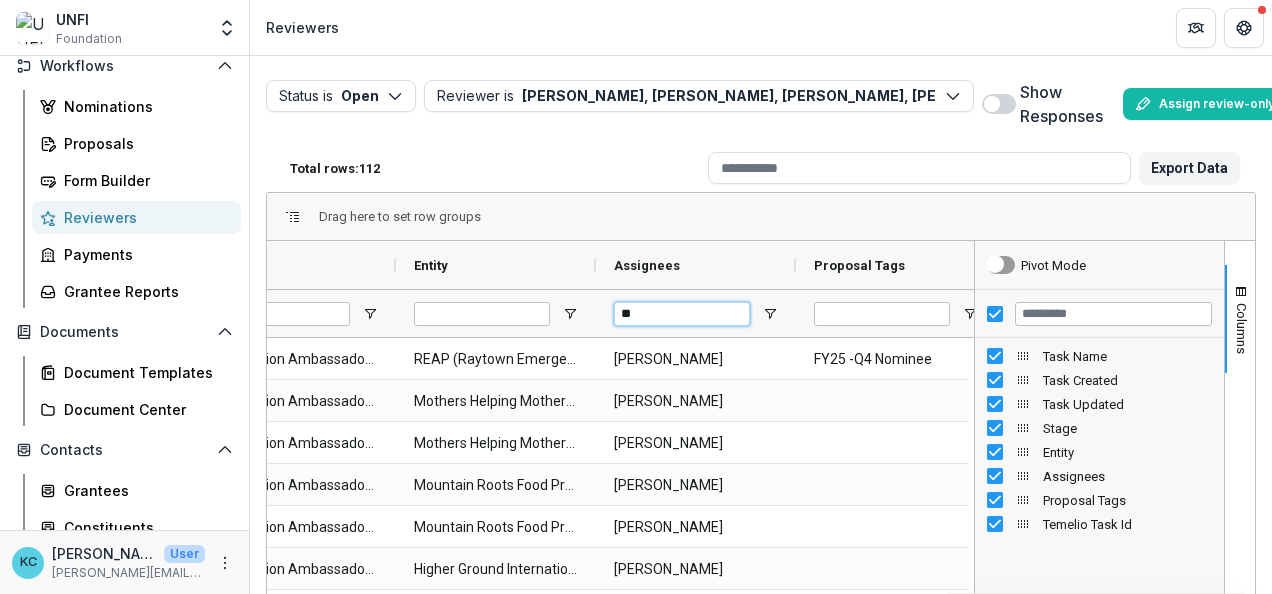 type on "*" 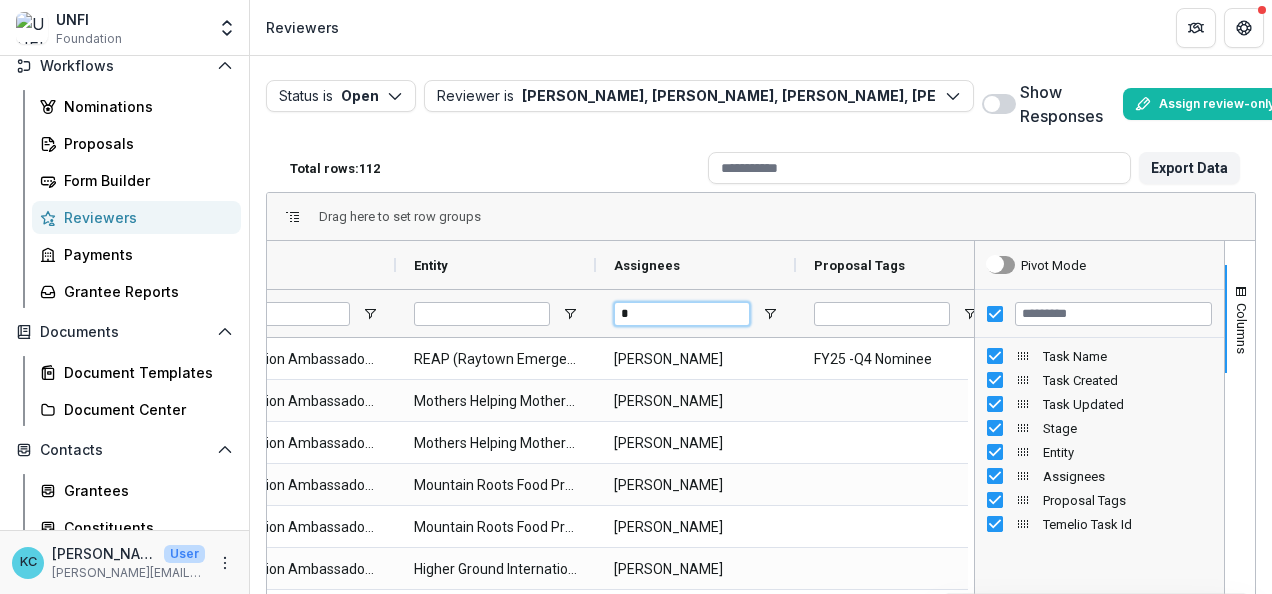 type 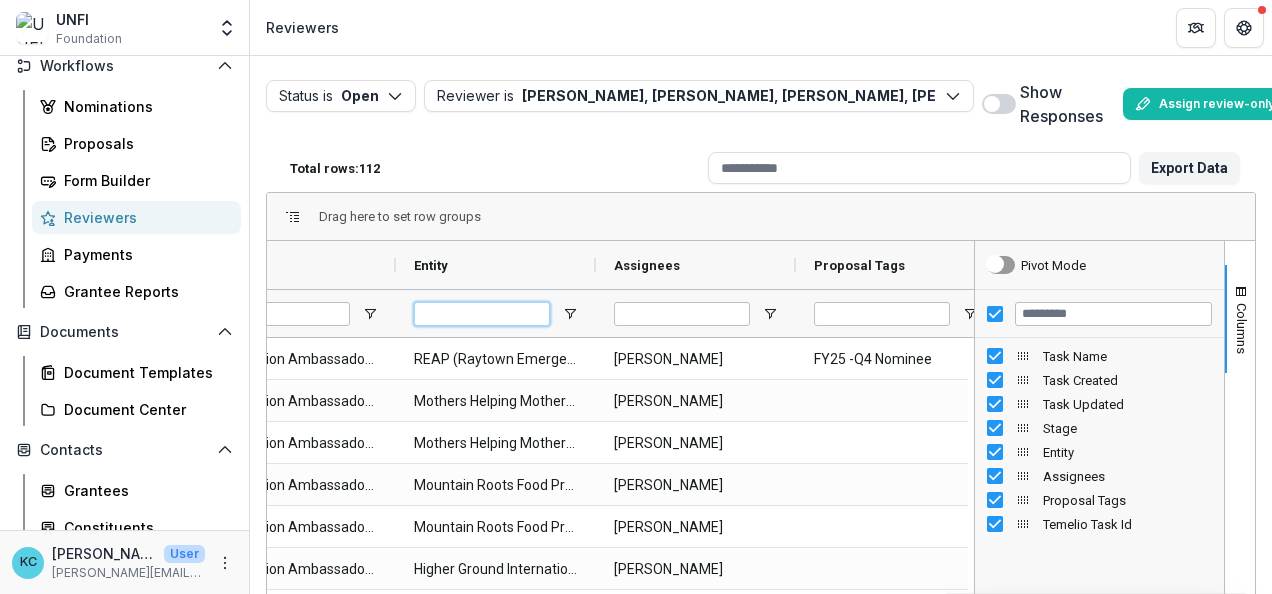 click at bounding box center (482, 314) 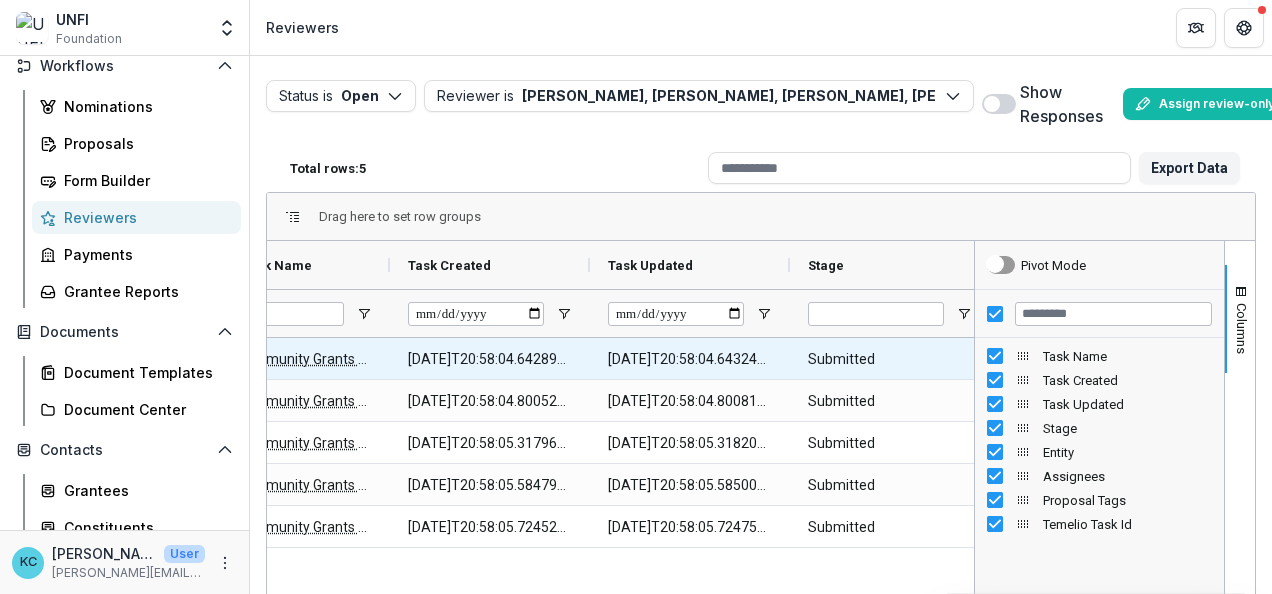 type on "**********" 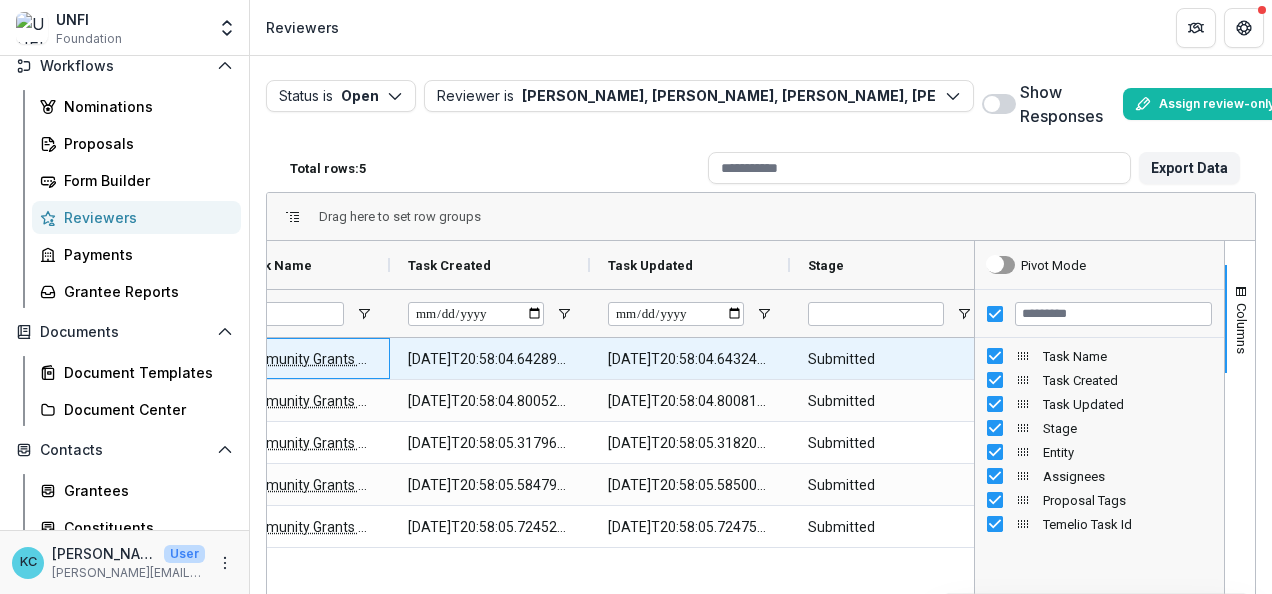 click on "Community Grants Scoring Rubric" at bounding box center [342, 359] 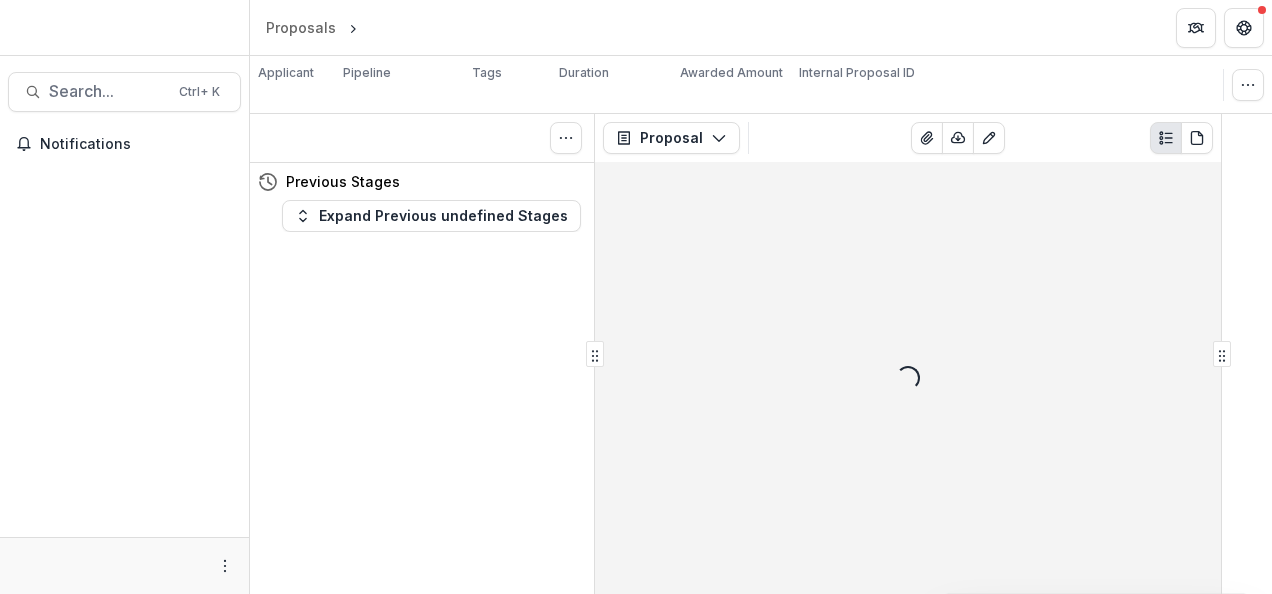 scroll, scrollTop: 0, scrollLeft: 0, axis: both 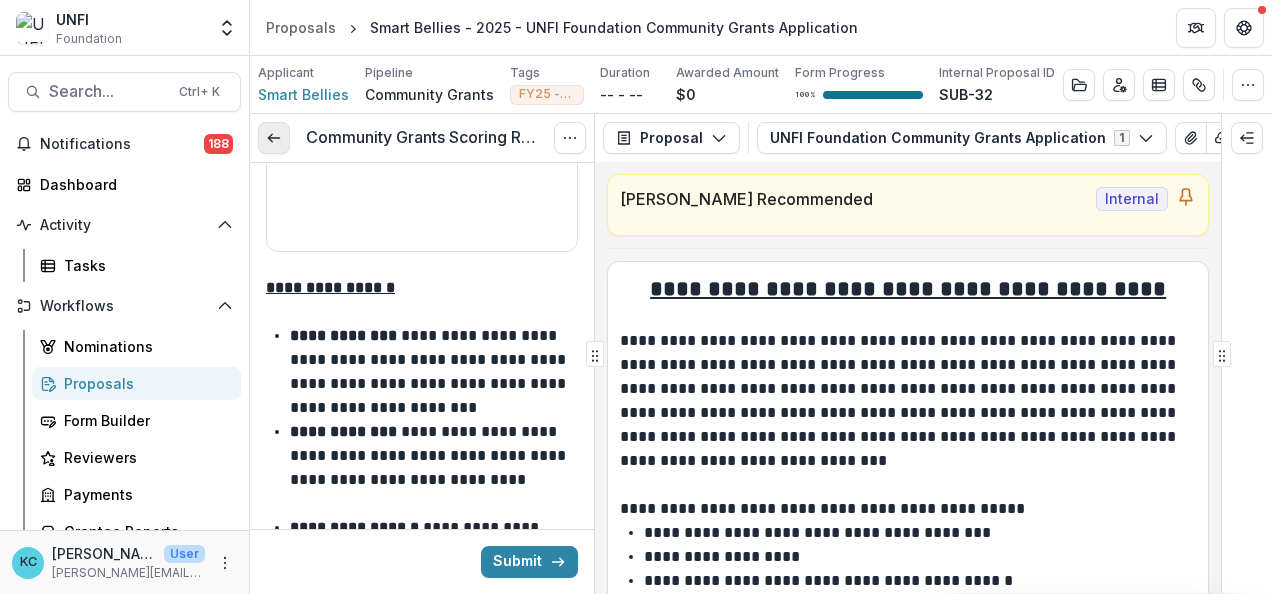 click 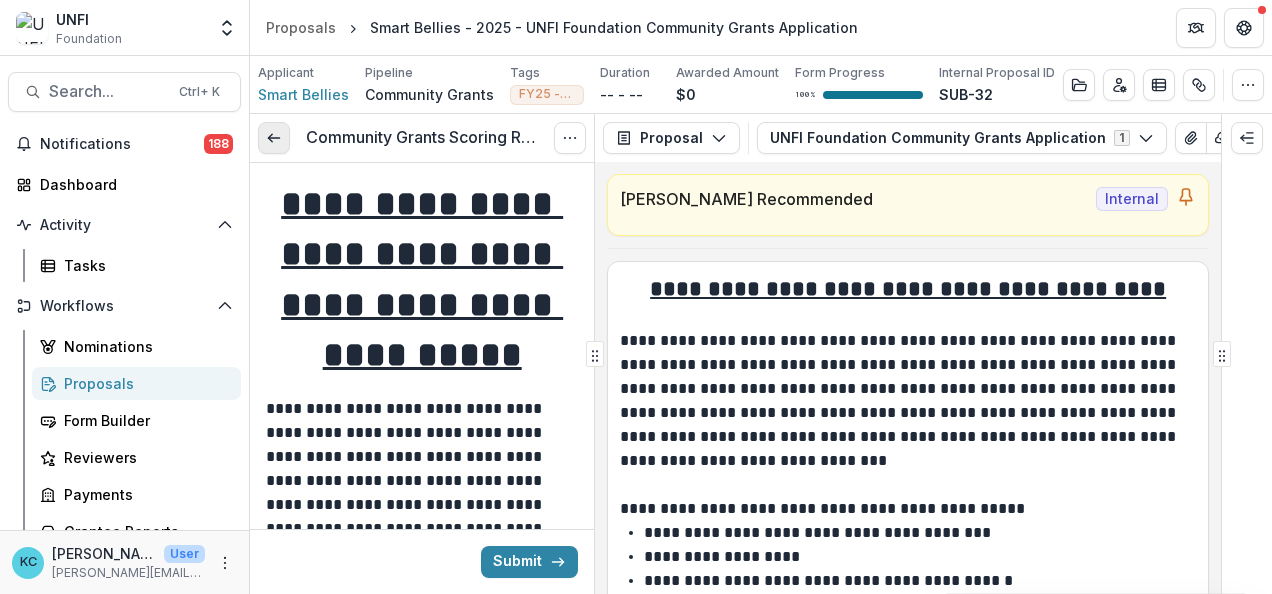 click at bounding box center (274, 138) 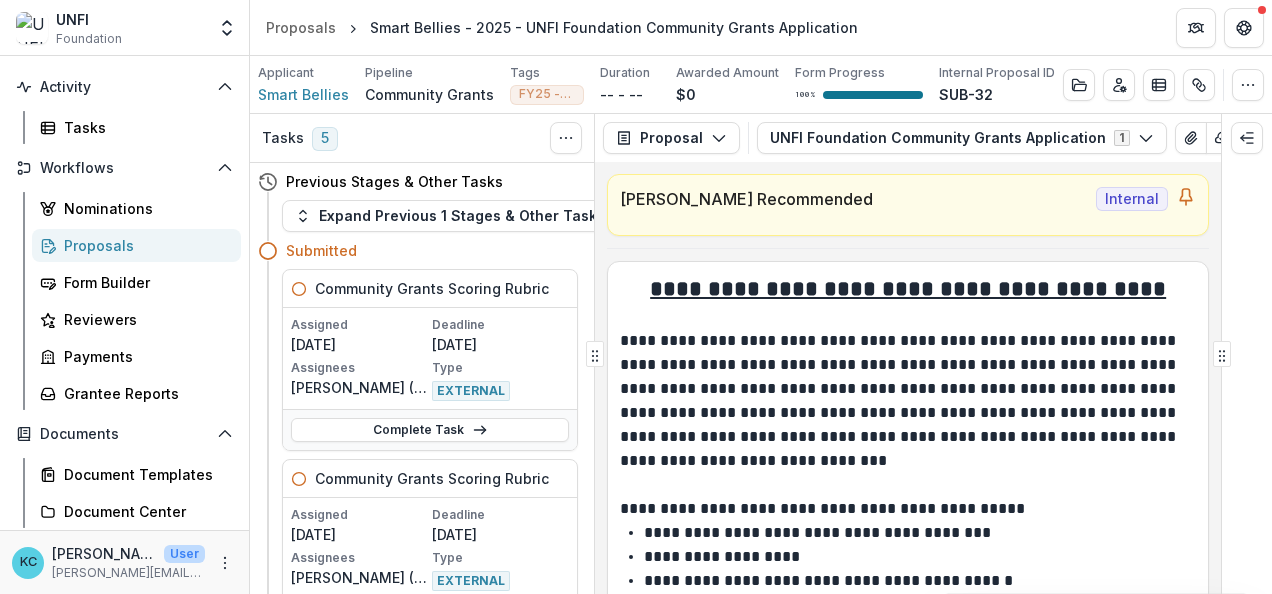 scroll, scrollTop: 137, scrollLeft: 0, axis: vertical 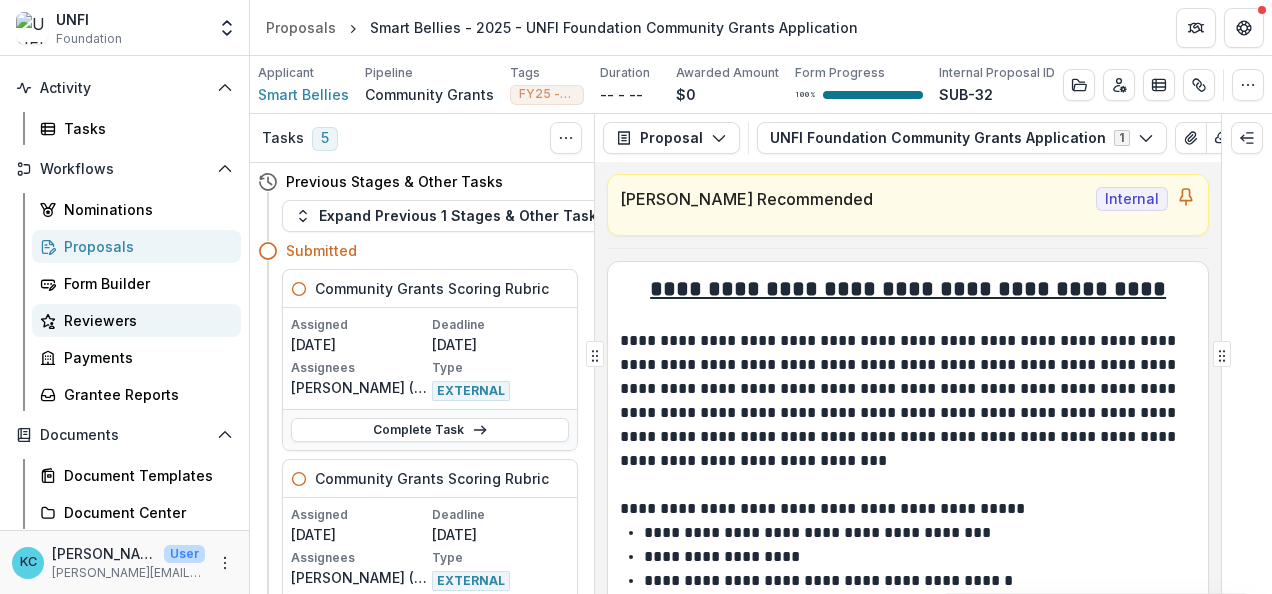 click on "Reviewers" at bounding box center (144, 320) 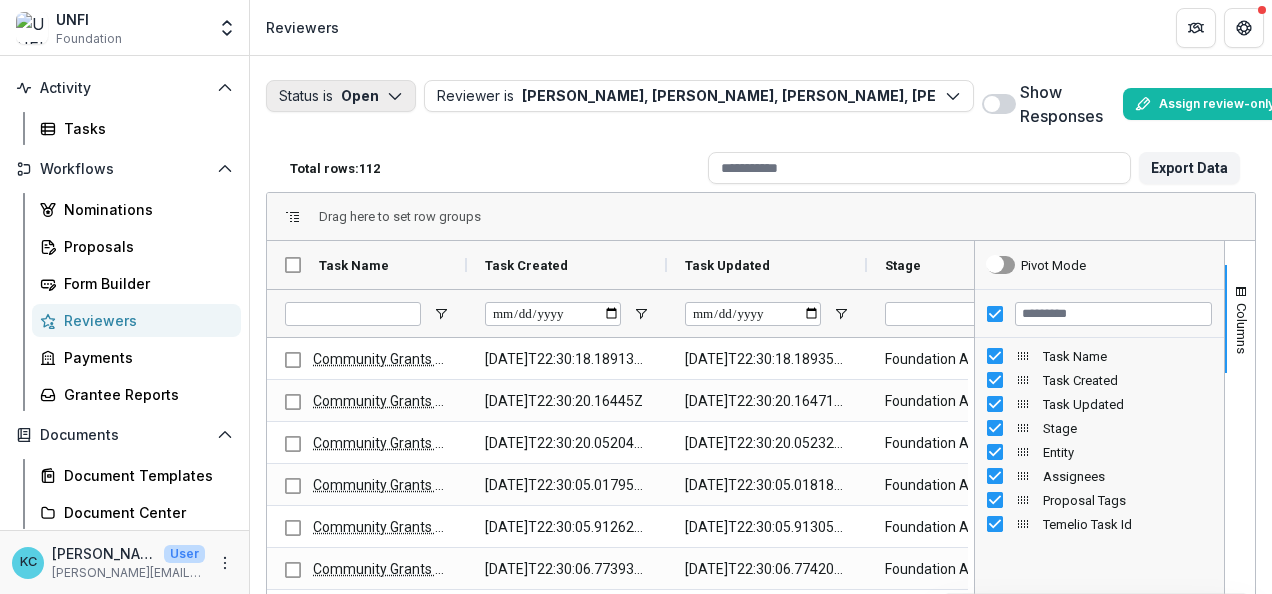 click 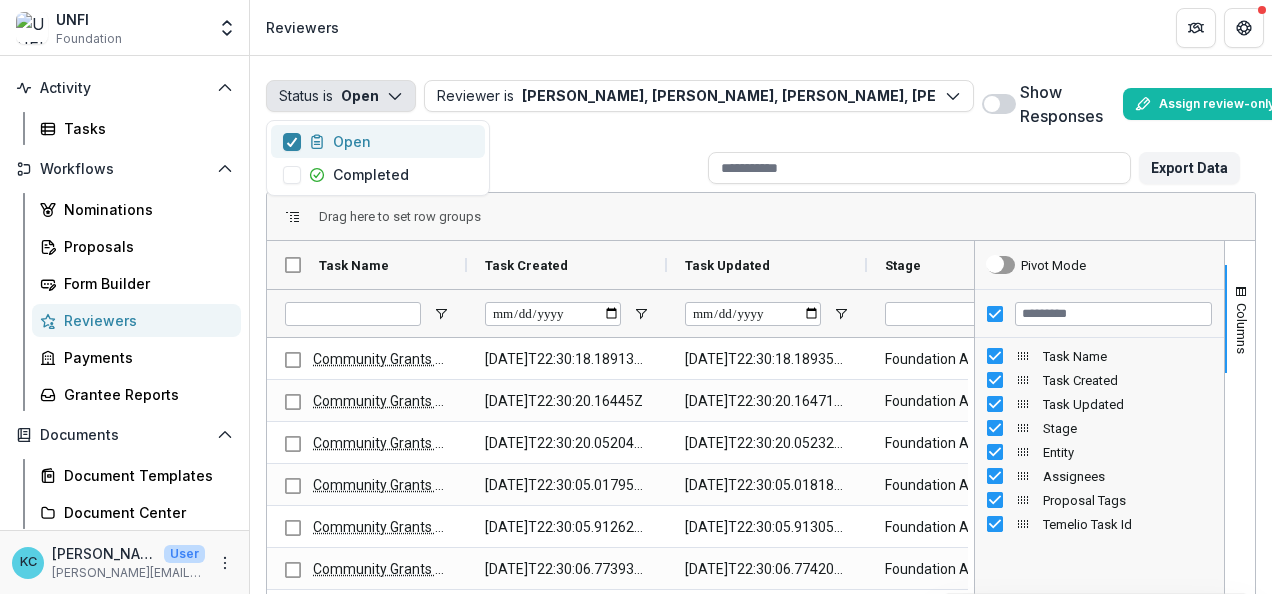 click on "Open" at bounding box center (327, 141) 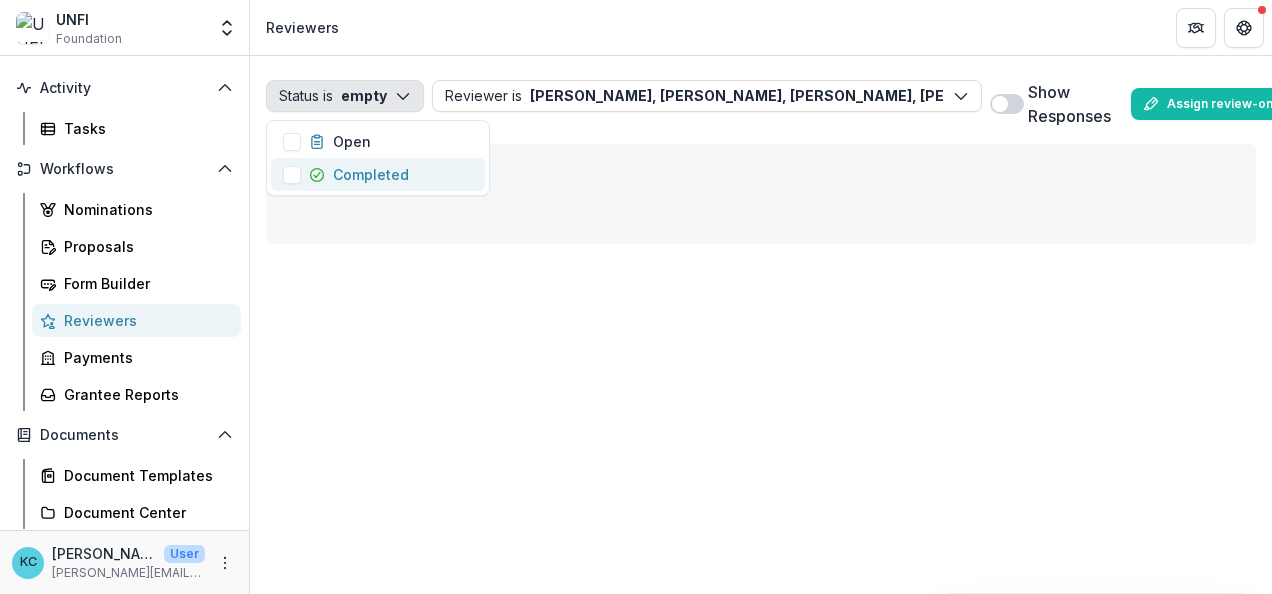 click at bounding box center [292, 175] 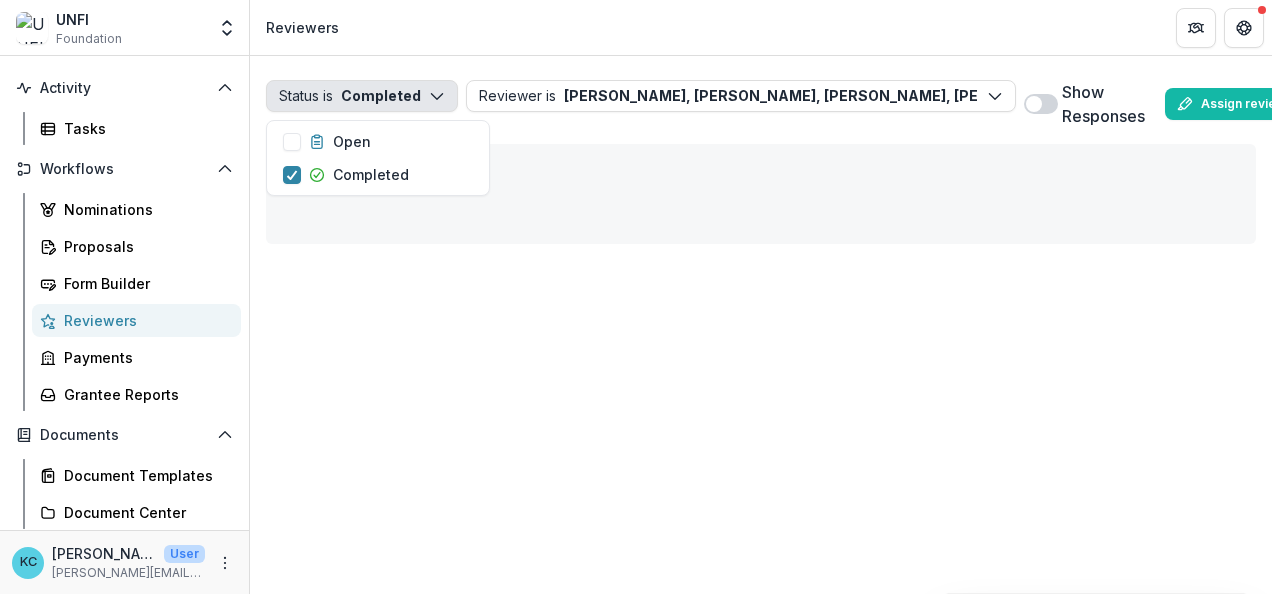 click on "Reviewers" at bounding box center (761, 27) 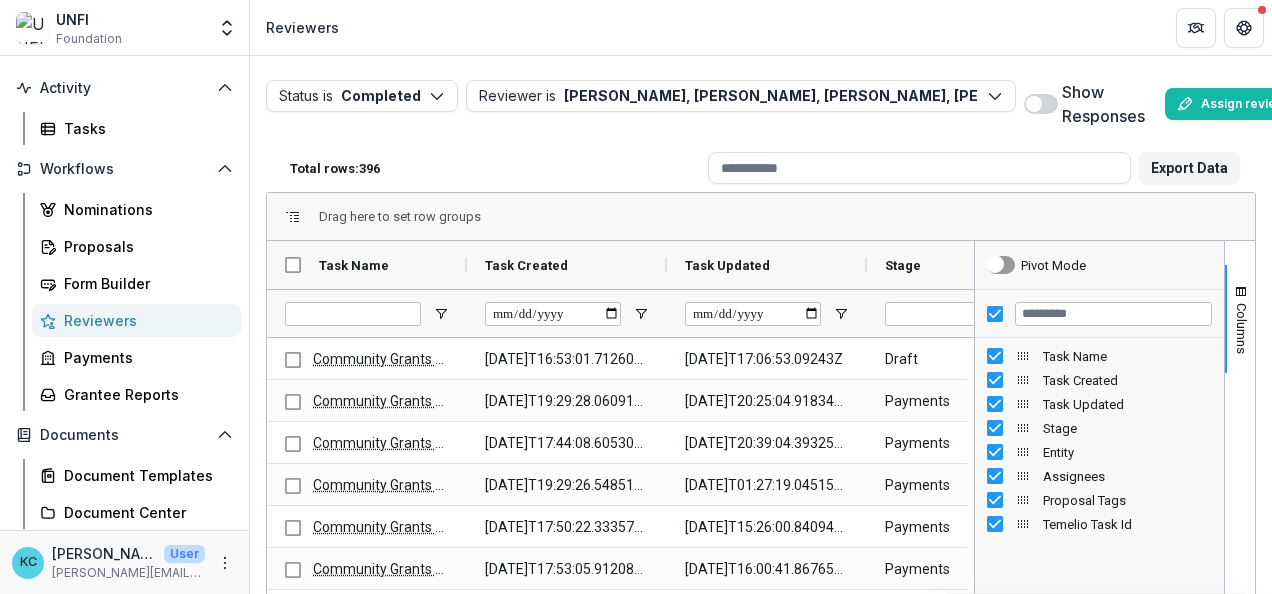 click at bounding box center [1034, 104] 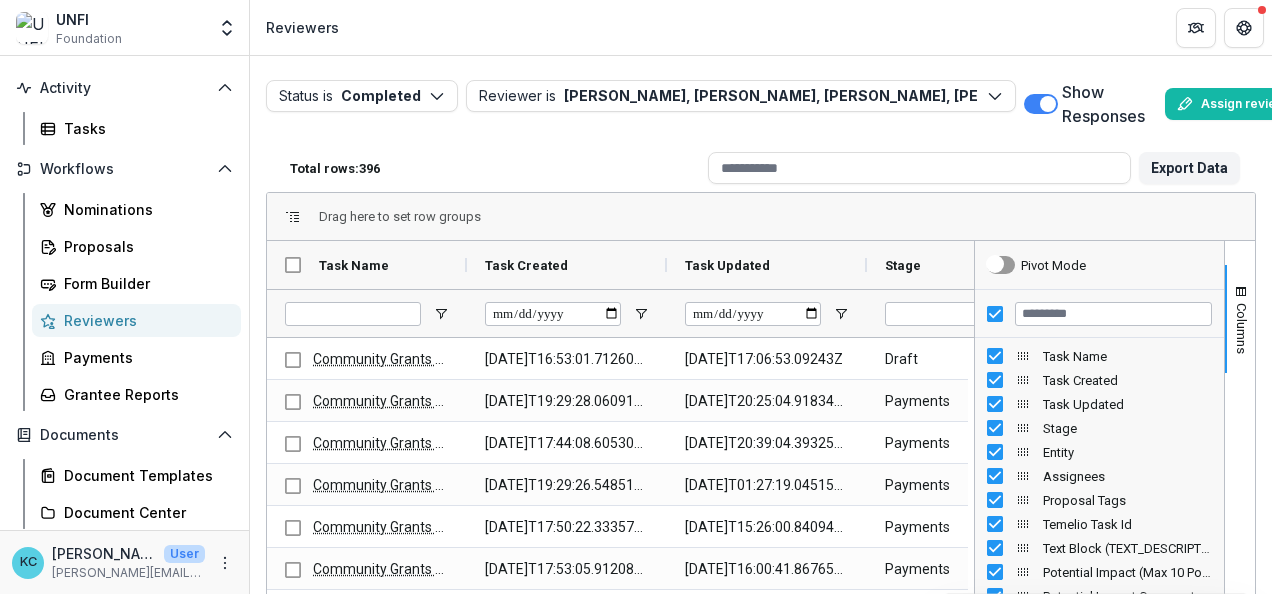 scroll, scrollTop: 0, scrollLeft: 91, axis: horizontal 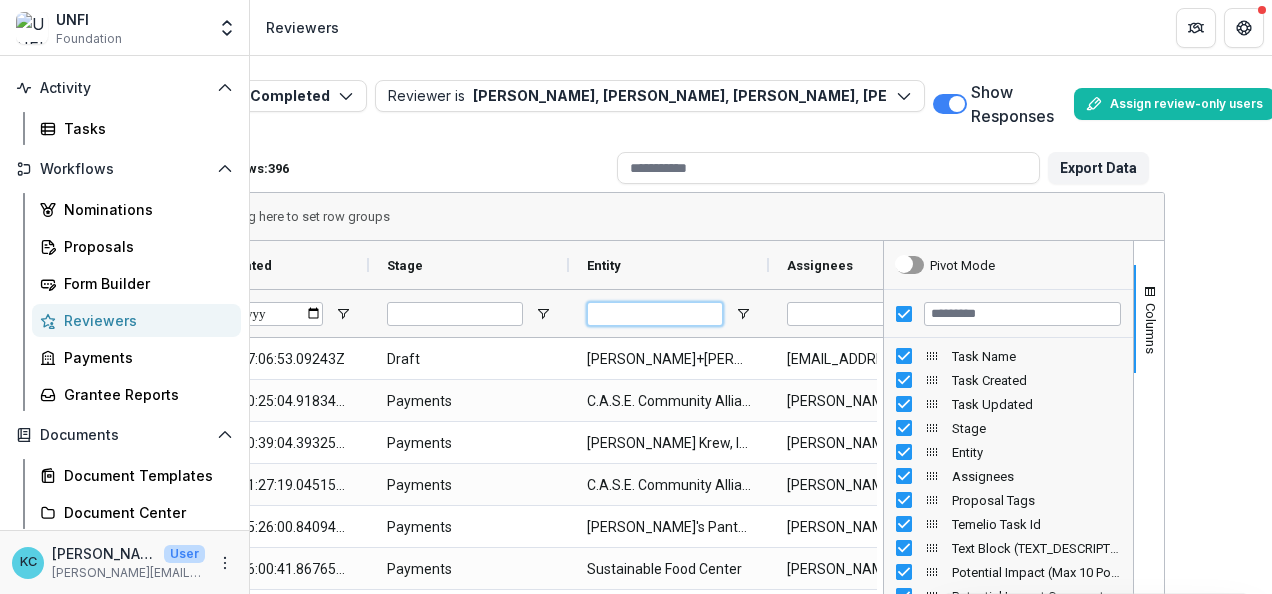click at bounding box center [655, 314] 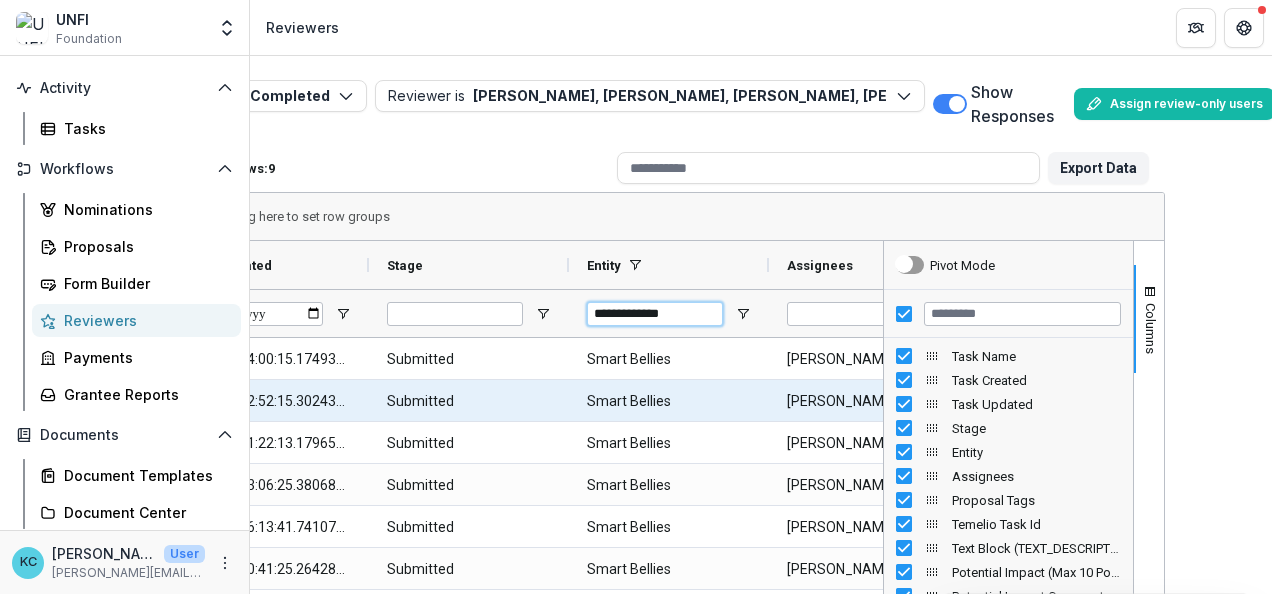 scroll, scrollTop: 0, scrollLeft: 714, axis: horizontal 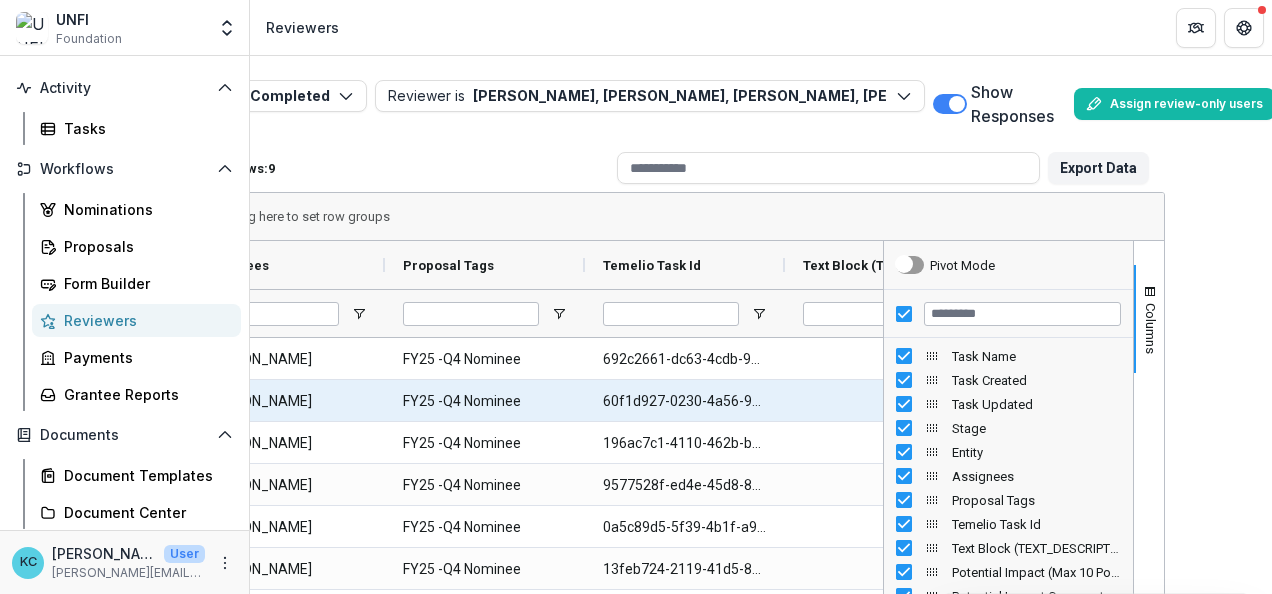 type on "**********" 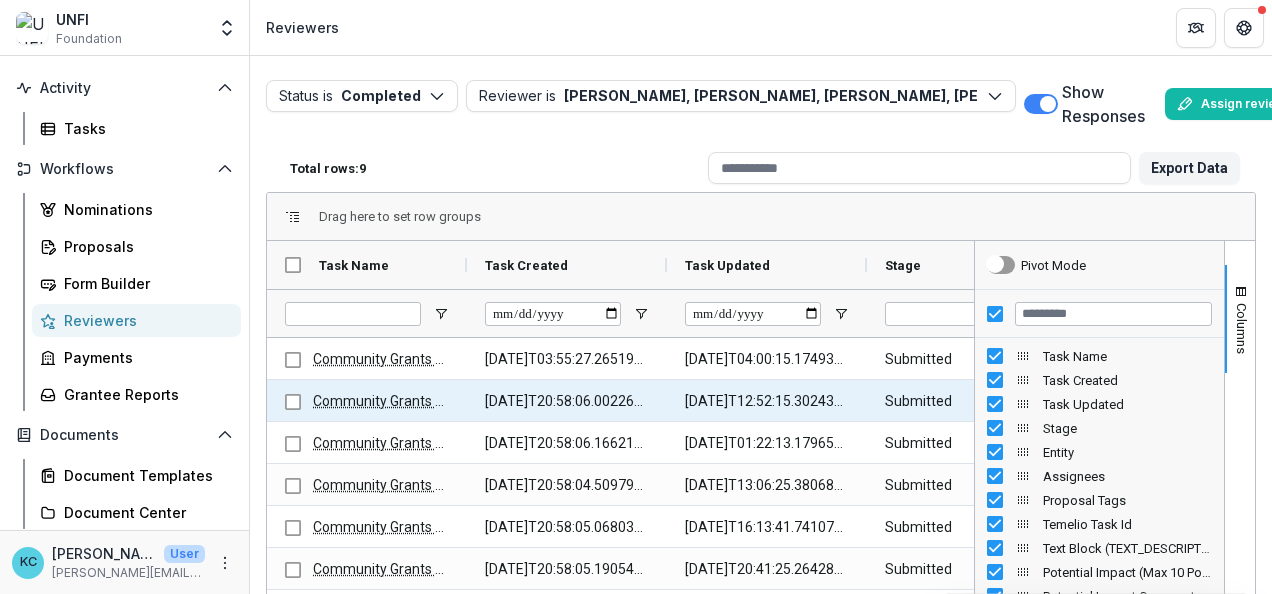 click on "Community Grants Scoring Rubric" at bounding box center [419, 401] 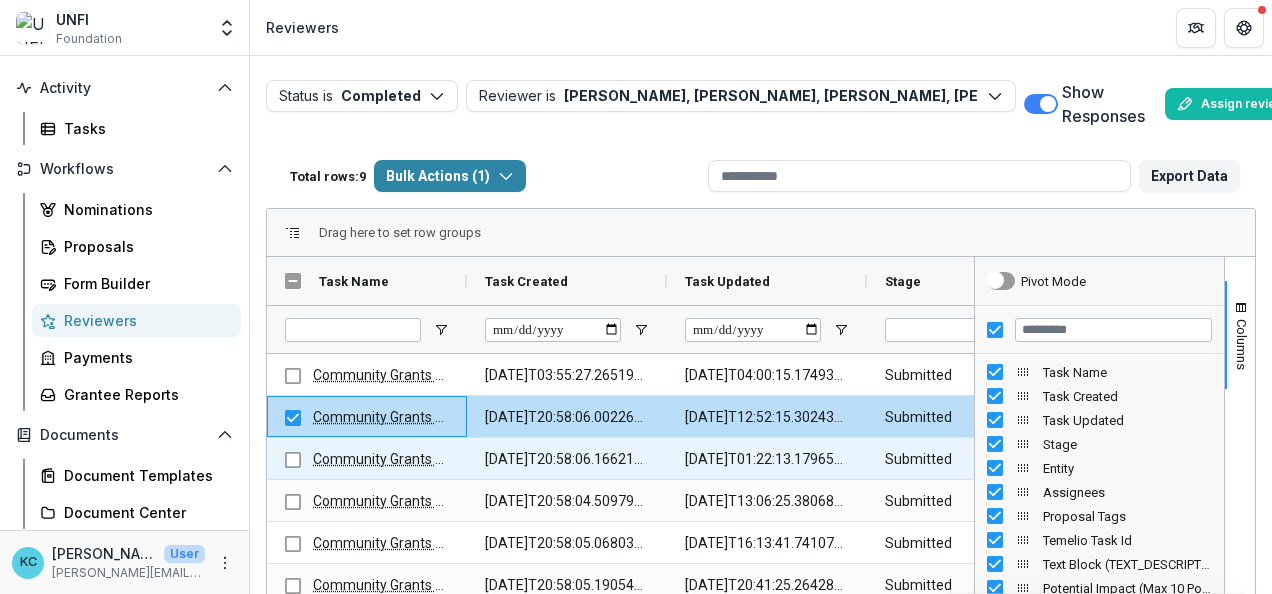 click on "Community Grants Scoring Rubric" at bounding box center (419, 459) 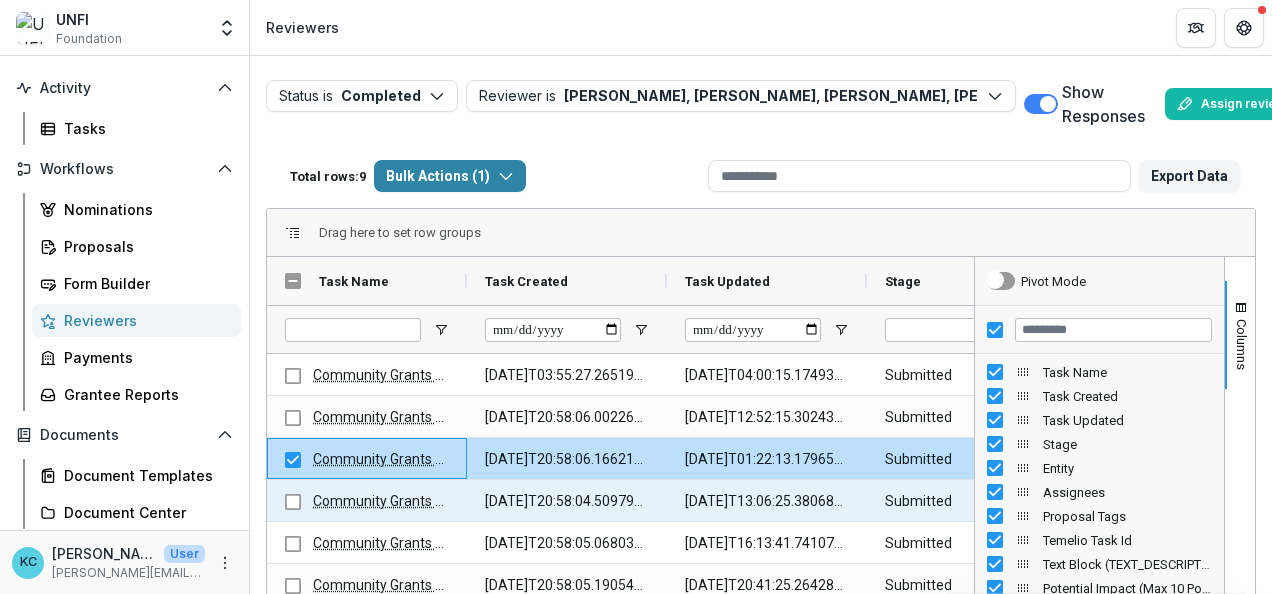 click on "Community Grants Scoring Rubric" at bounding box center (419, 501) 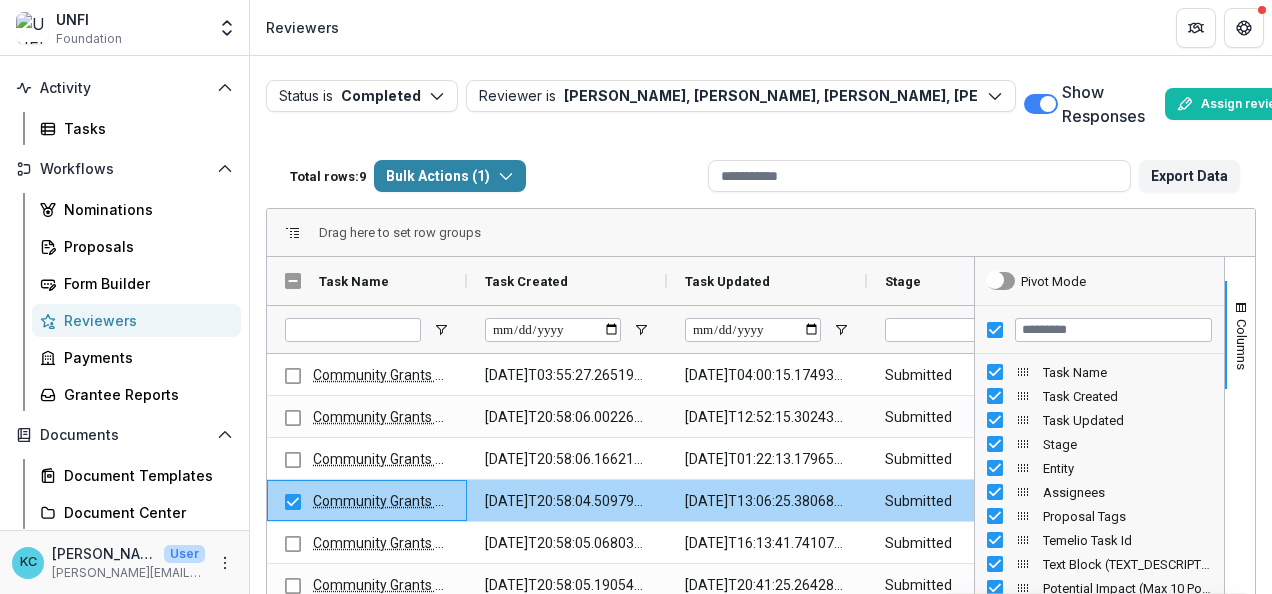 scroll, scrollTop: 64, scrollLeft: 0, axis: vertical 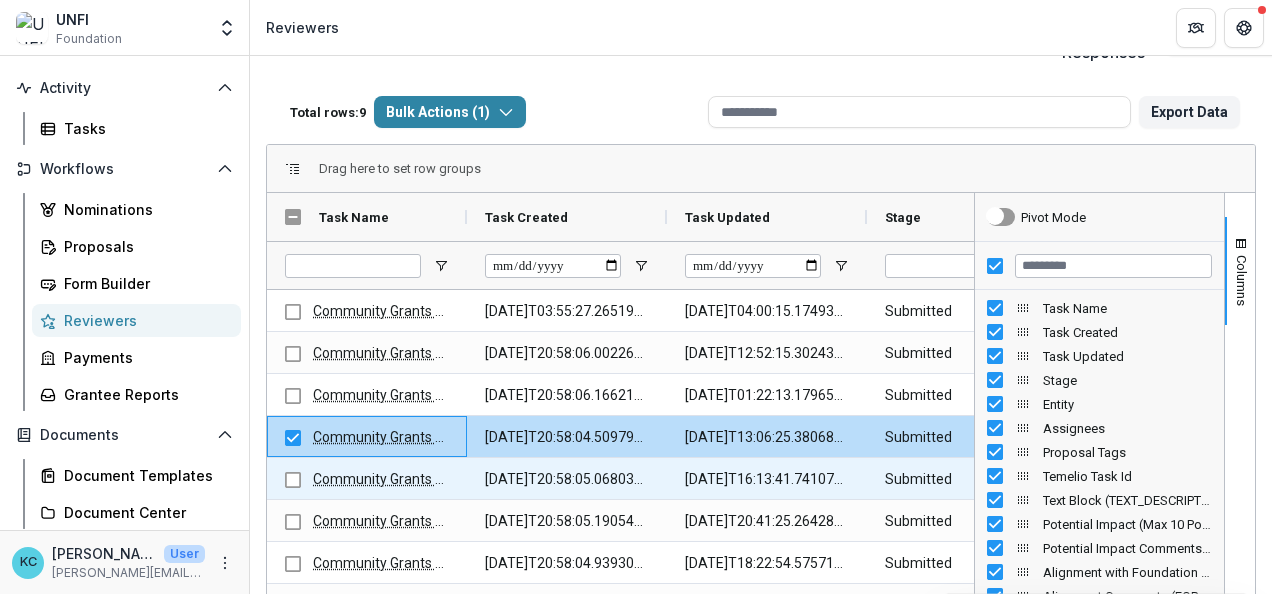click on "Community Grants Scoring Rubric" at bounding box center [419, 479] 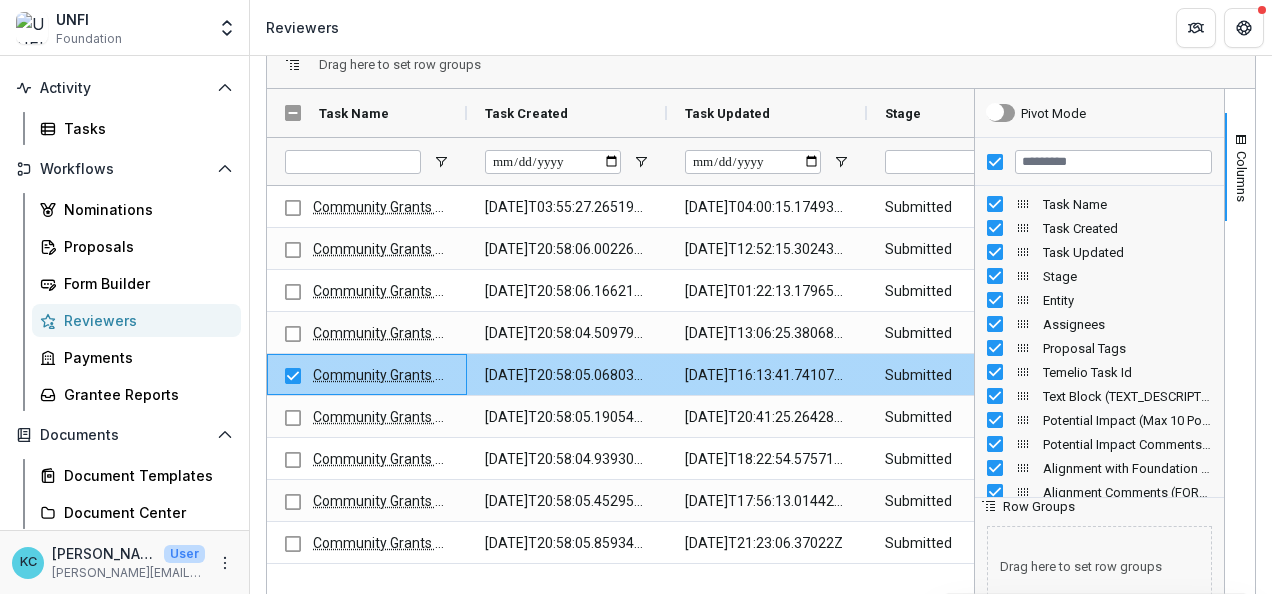 scroll, scrollTop: 169, scrollLeft: 0, axis: vertical 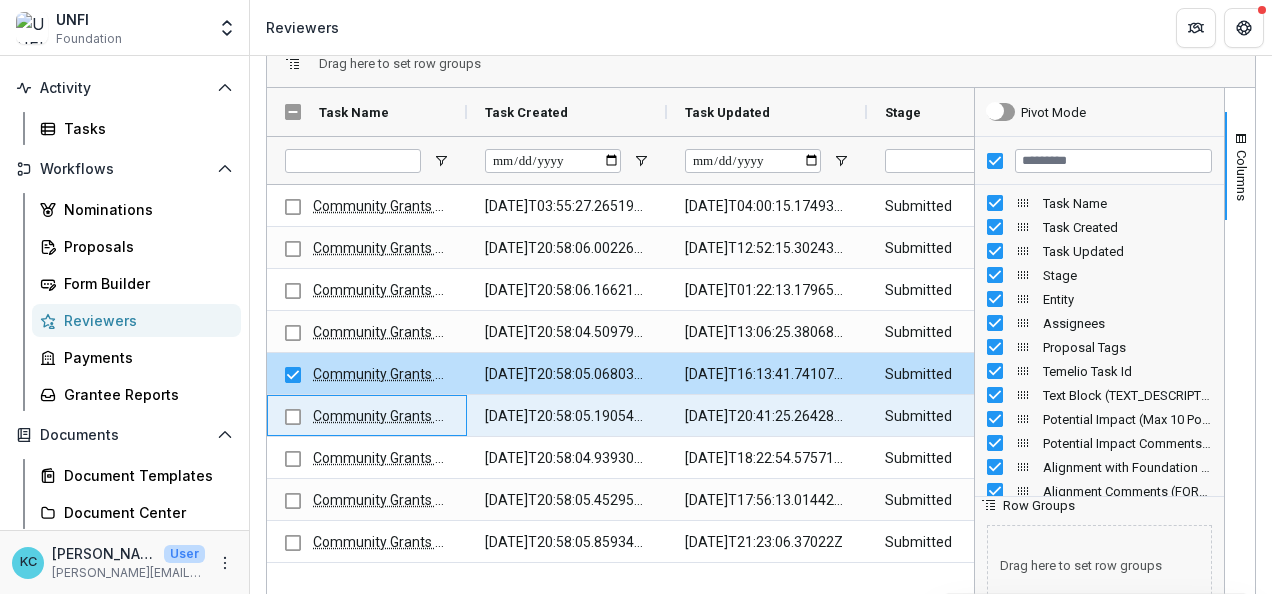 click on "Community Grants Scoring Rubric" at bounding box center (419, 416) 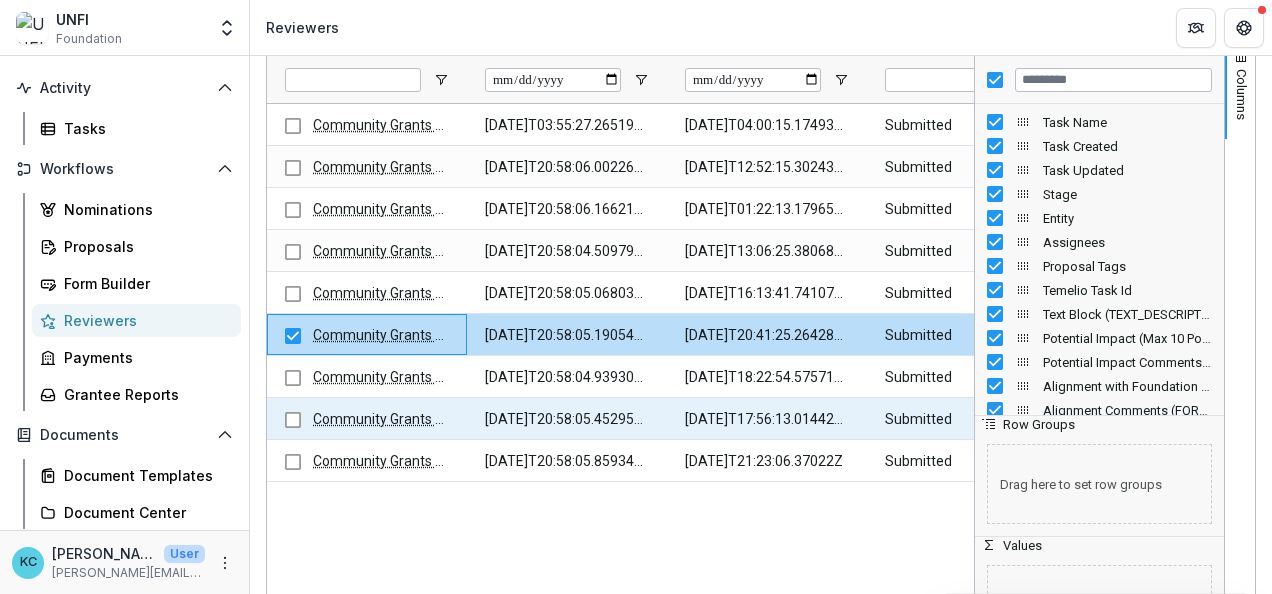 scroll, scrollTop: 251, scrollLeft: 0, axis: vertical 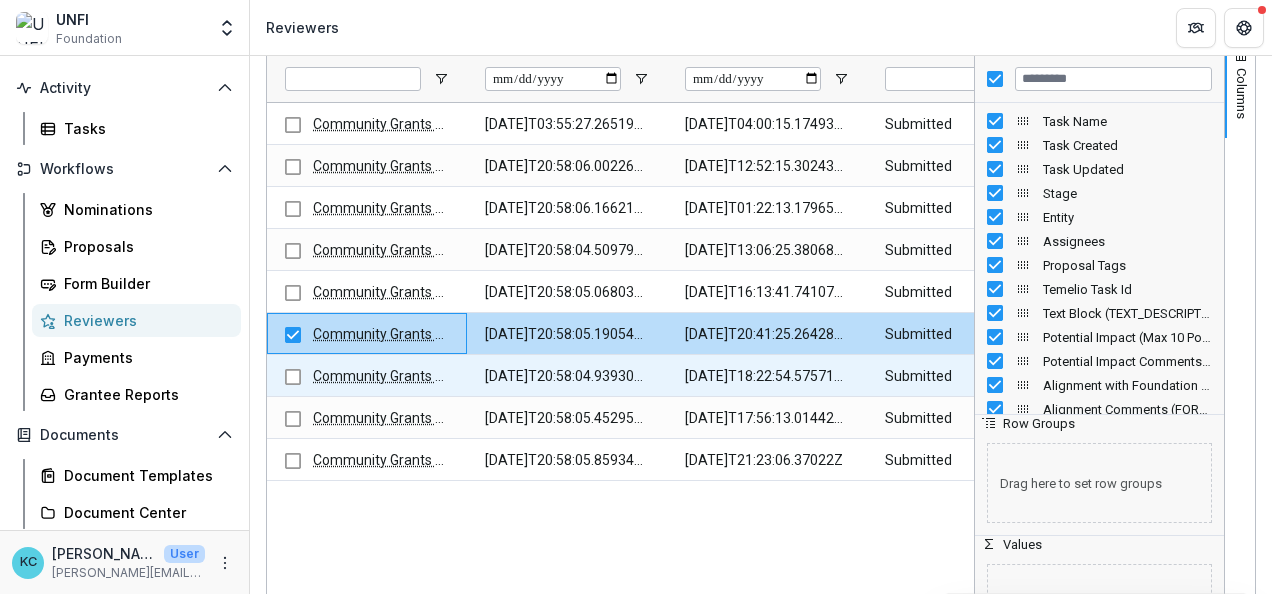 click on "Community Grants Scoring Rubric" at bounding box center [419, 376] 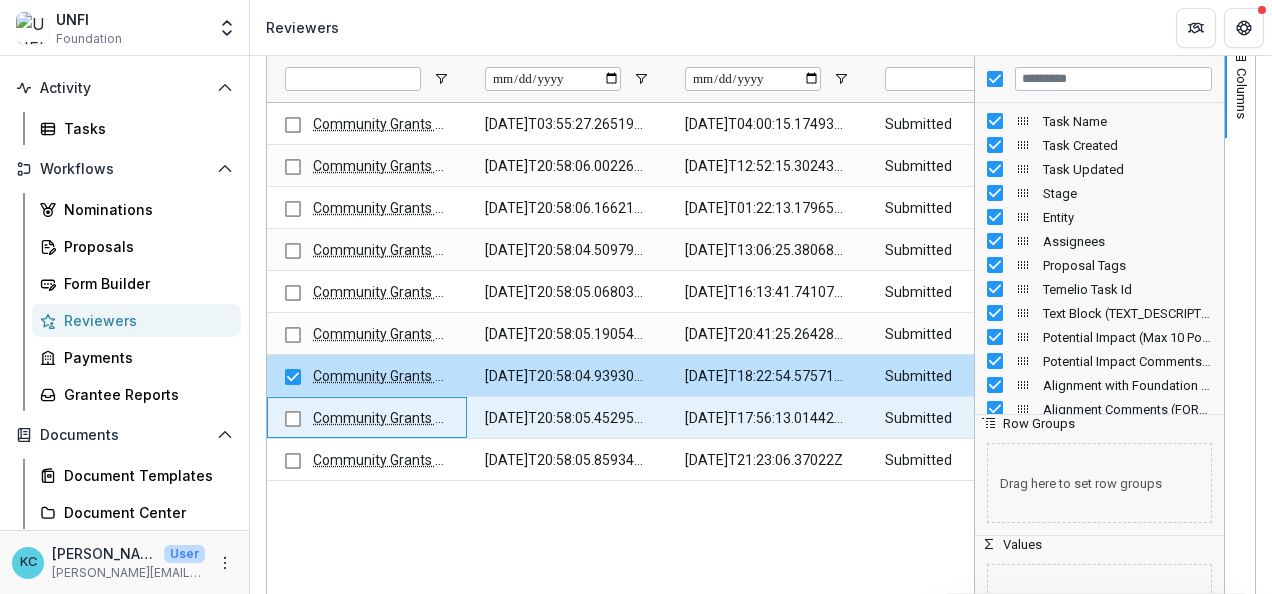 click on "Community Grants Scoring Rubric" at bounding box center [419, 418] 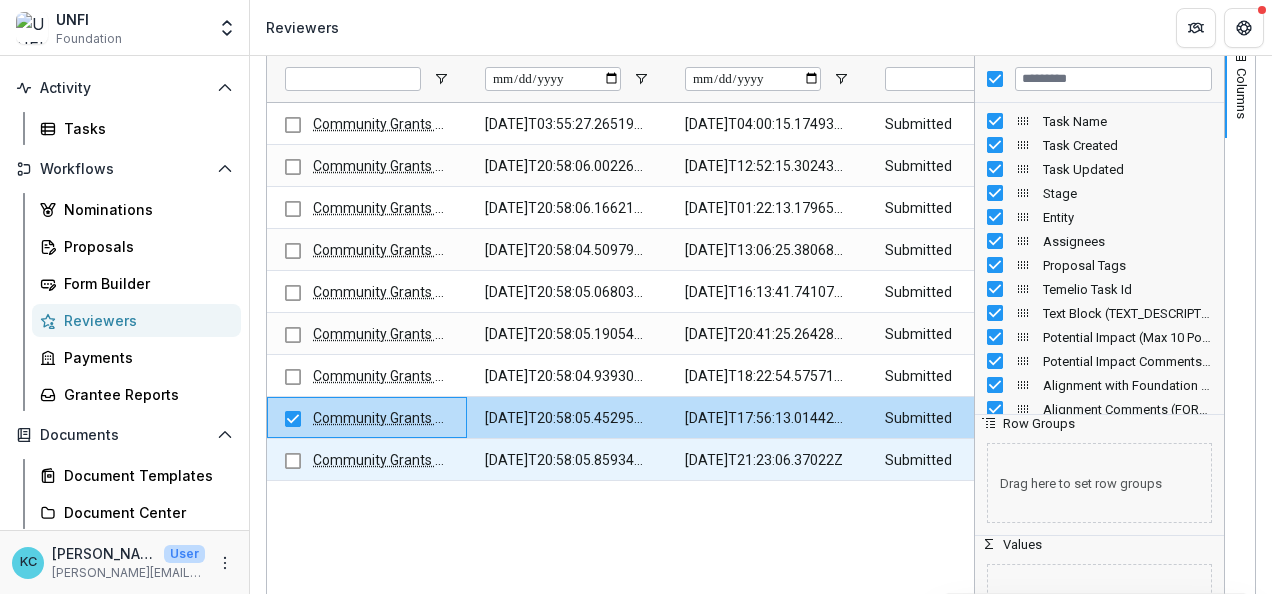 click on "Community Grants Scoring Rubric" at bounding box center (419, 460) 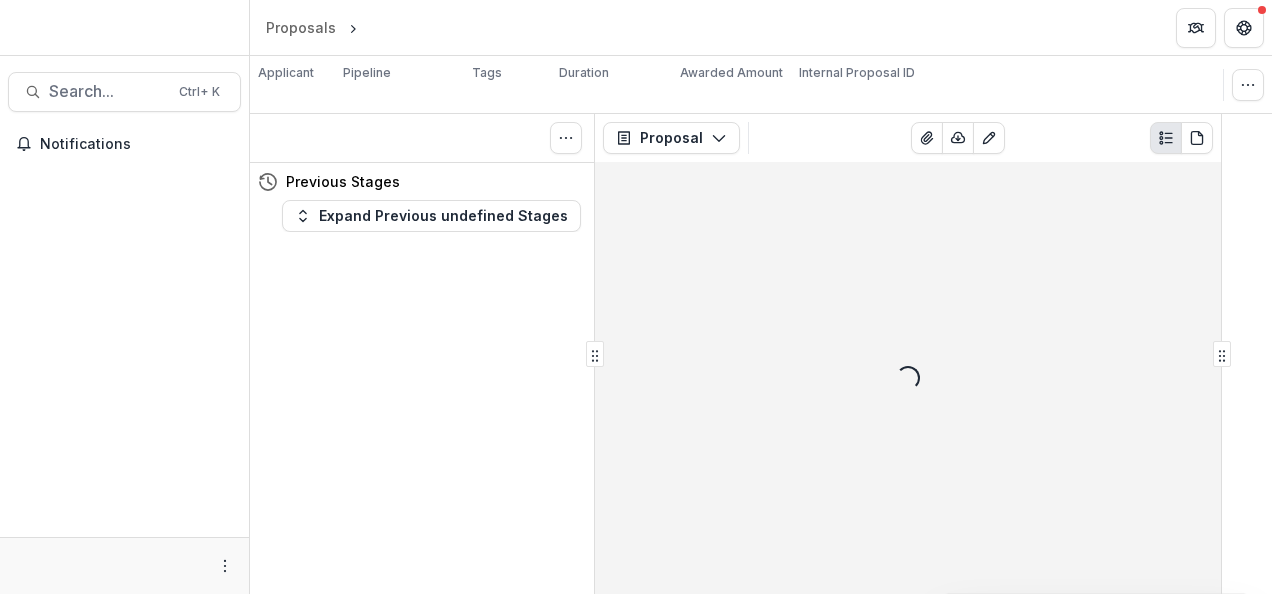 scroll, scrollTop: 0, scrollLeft: 0, axis: both 